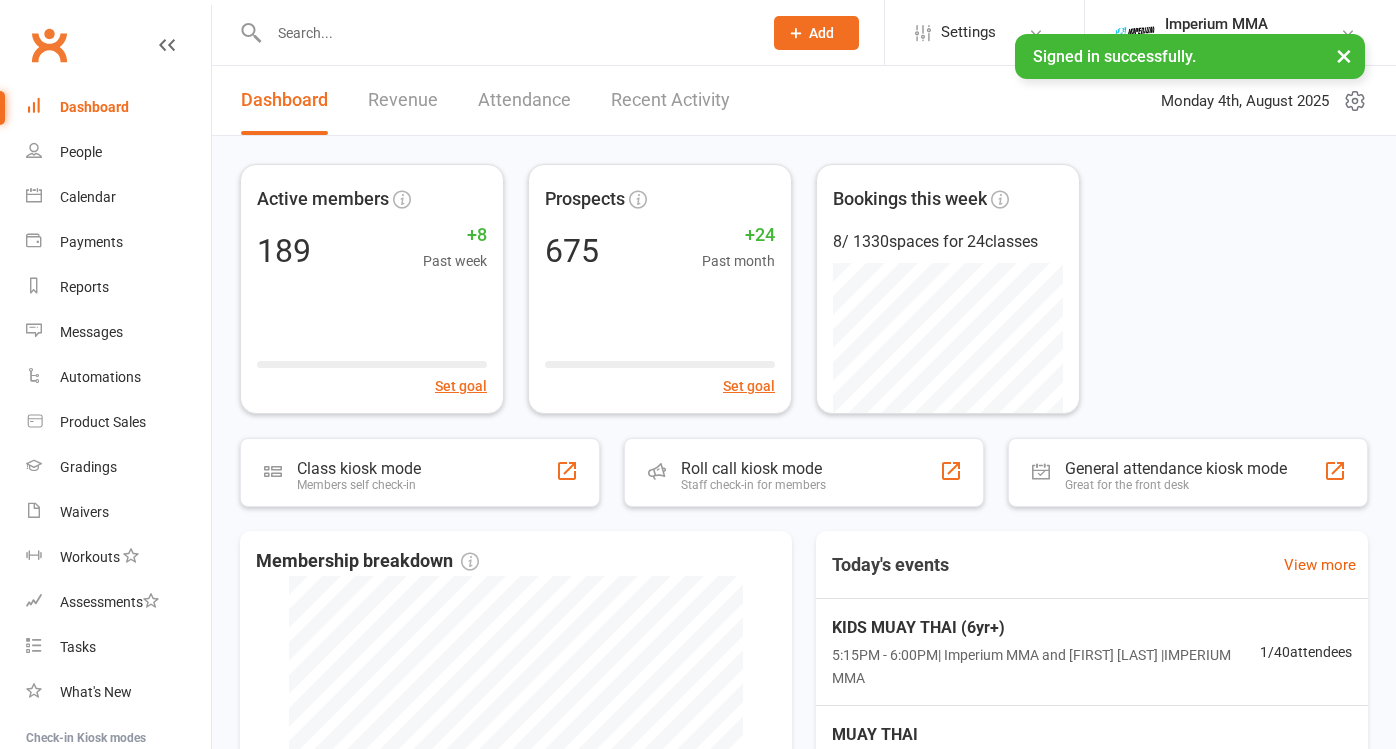 scroll, scrollTop: 0, scrollLeft: 0, axis: both 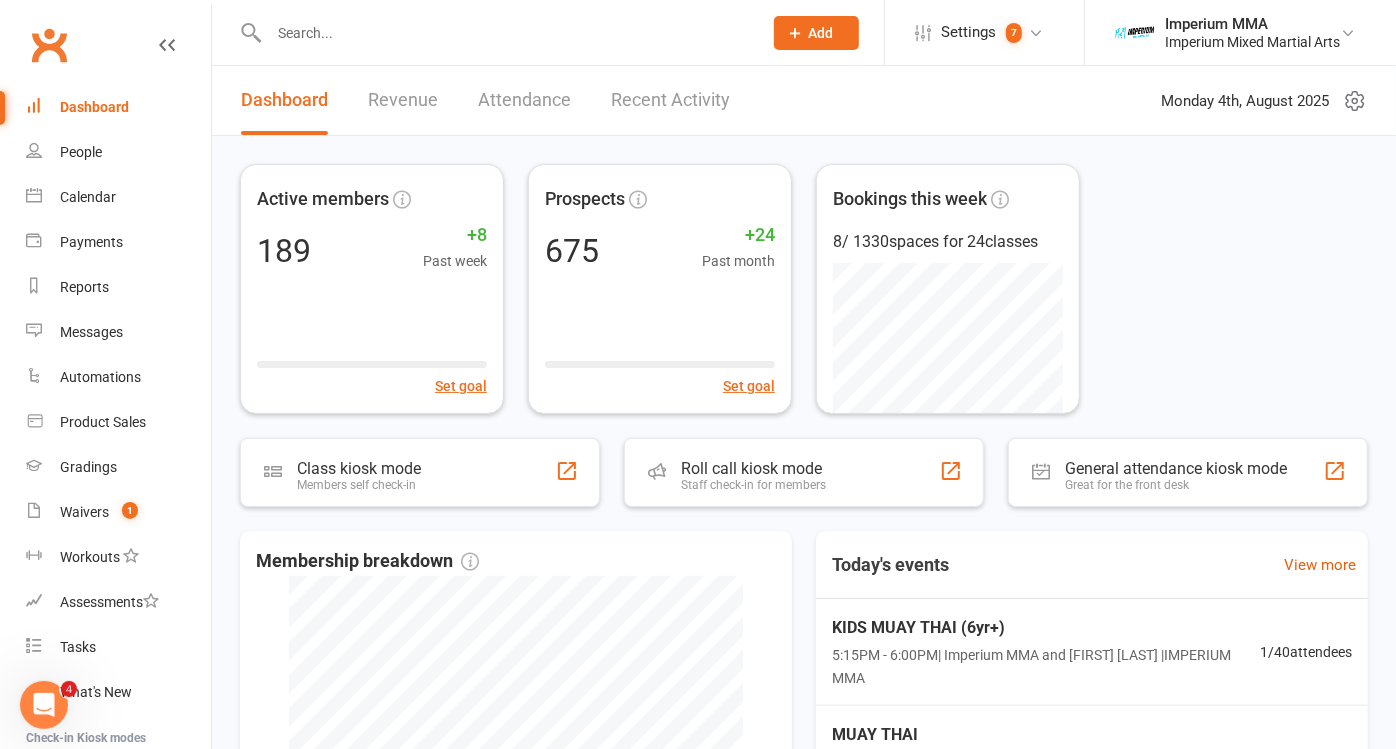 click at bounding box center [505, 33] 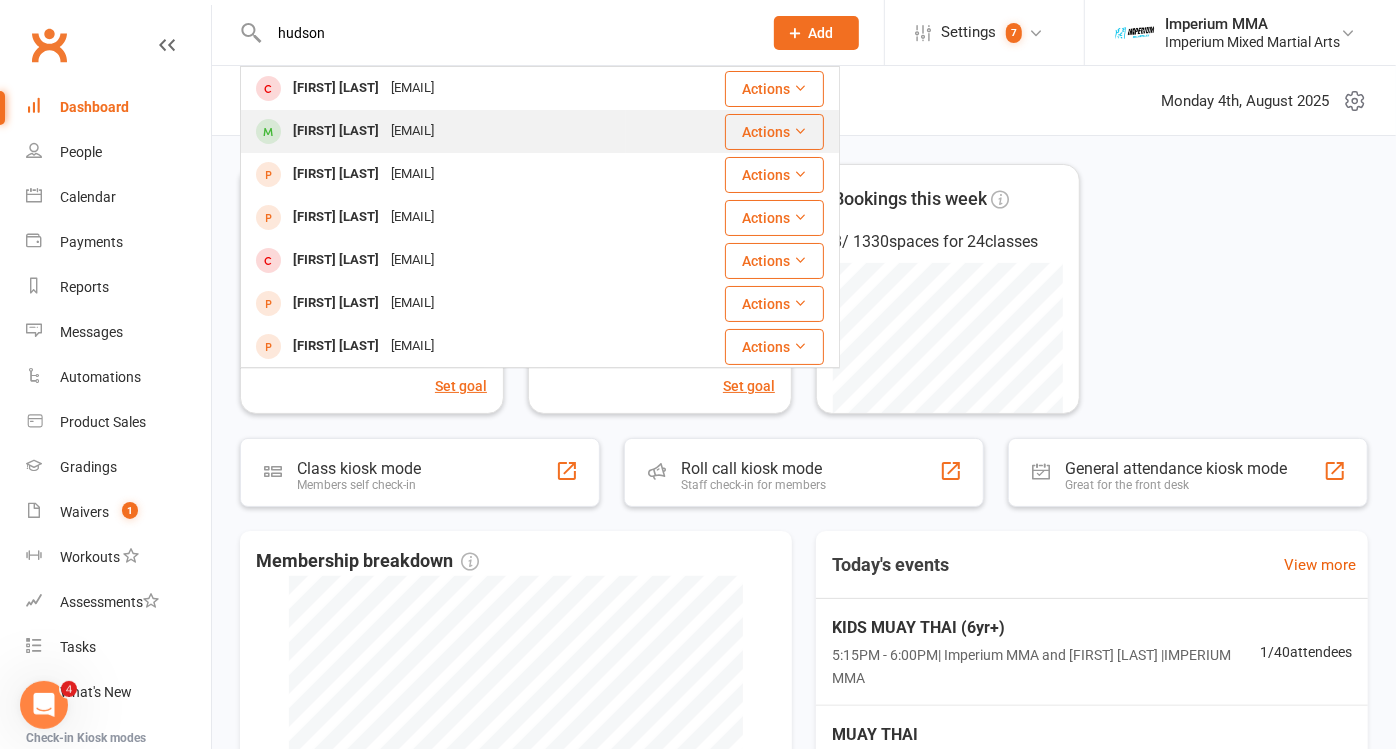 type on "hudson" 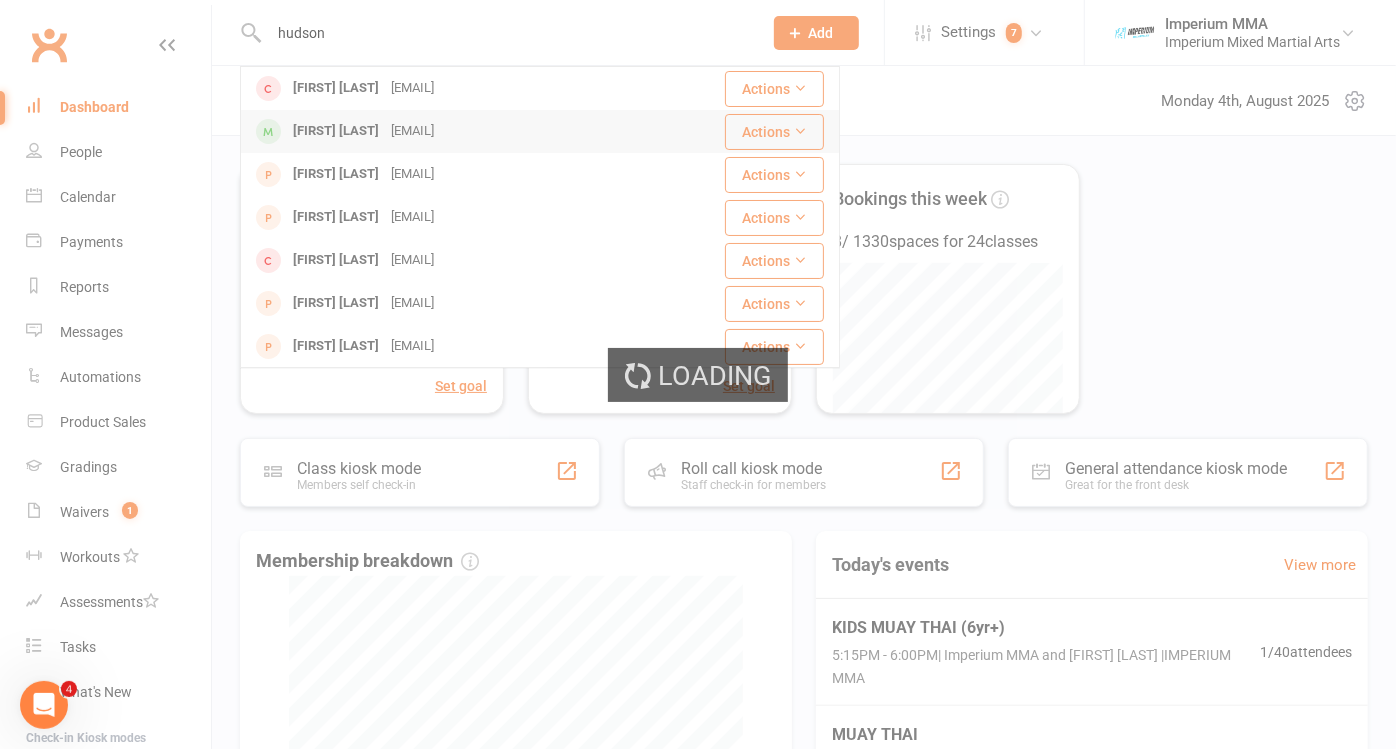 type 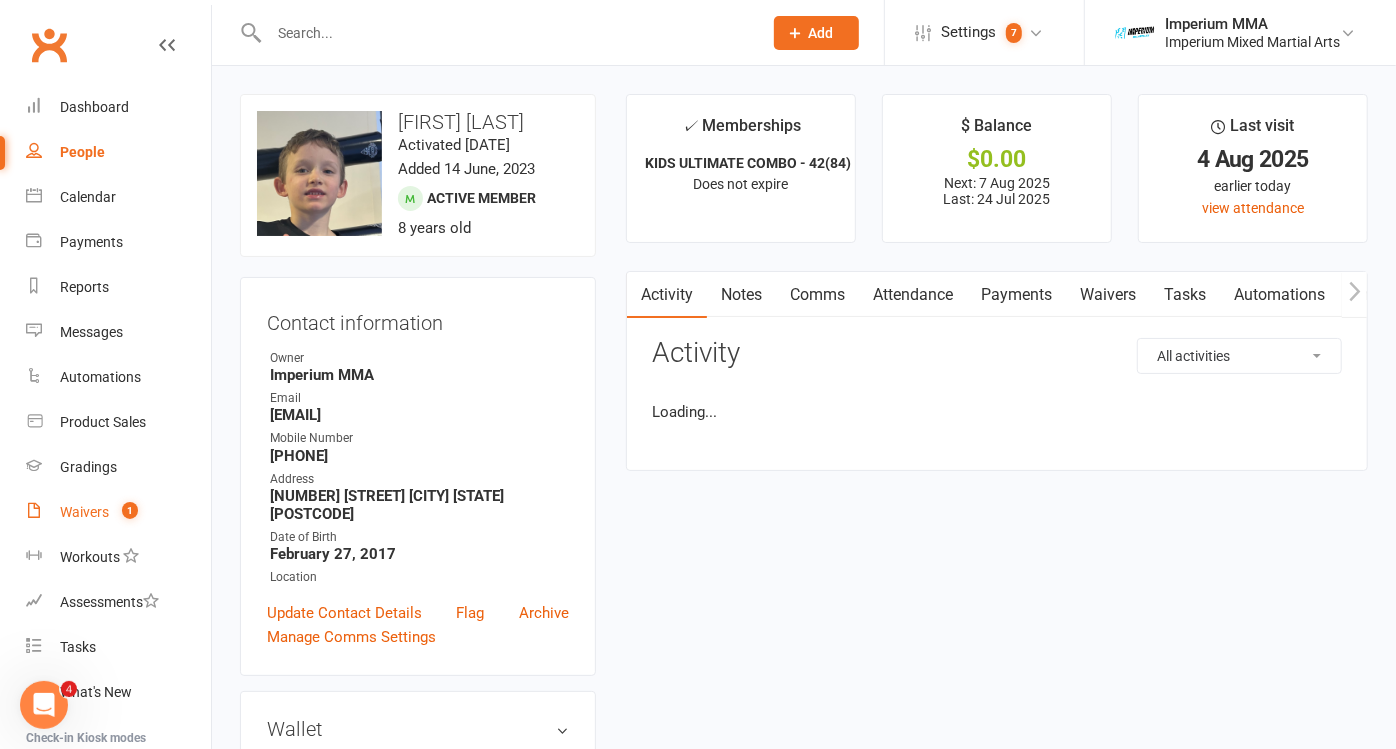 click on "Waivers" at bounding box center (84, 512) 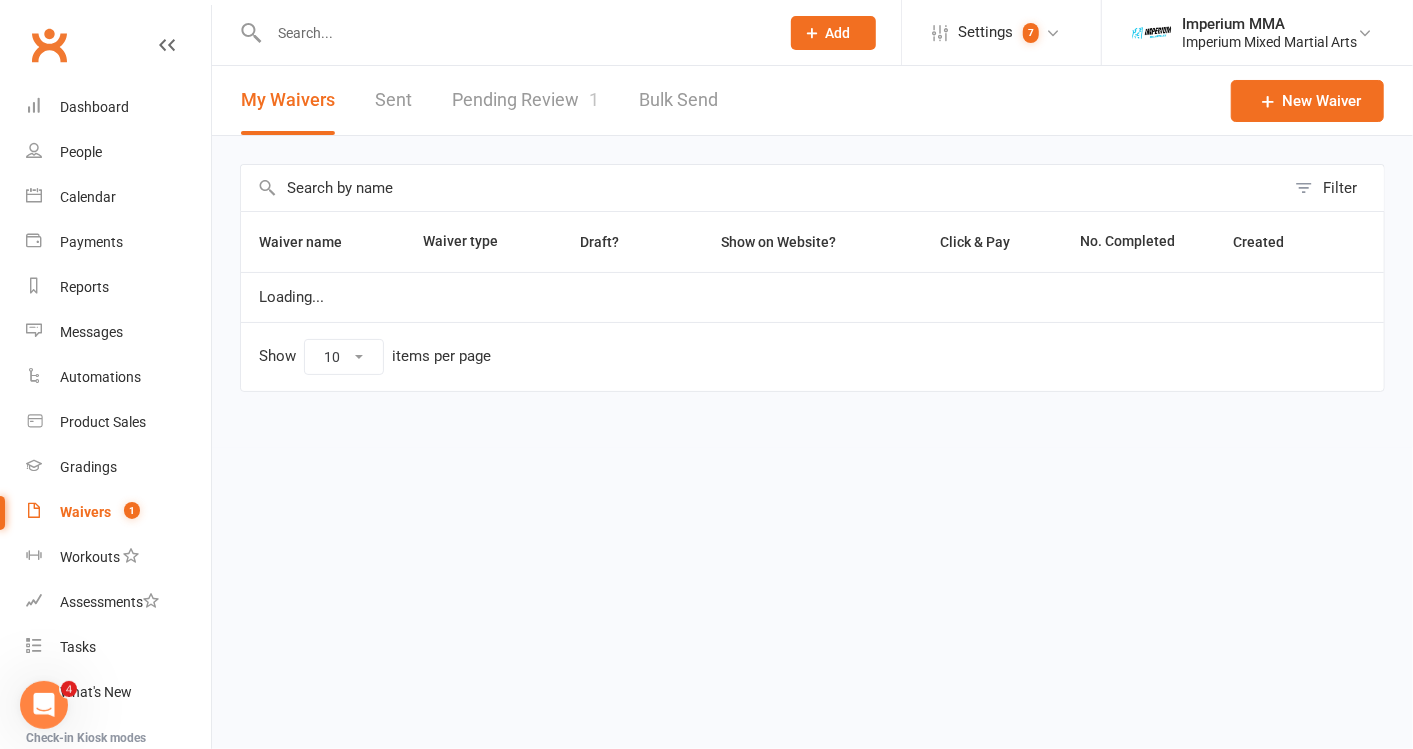 select on "50" 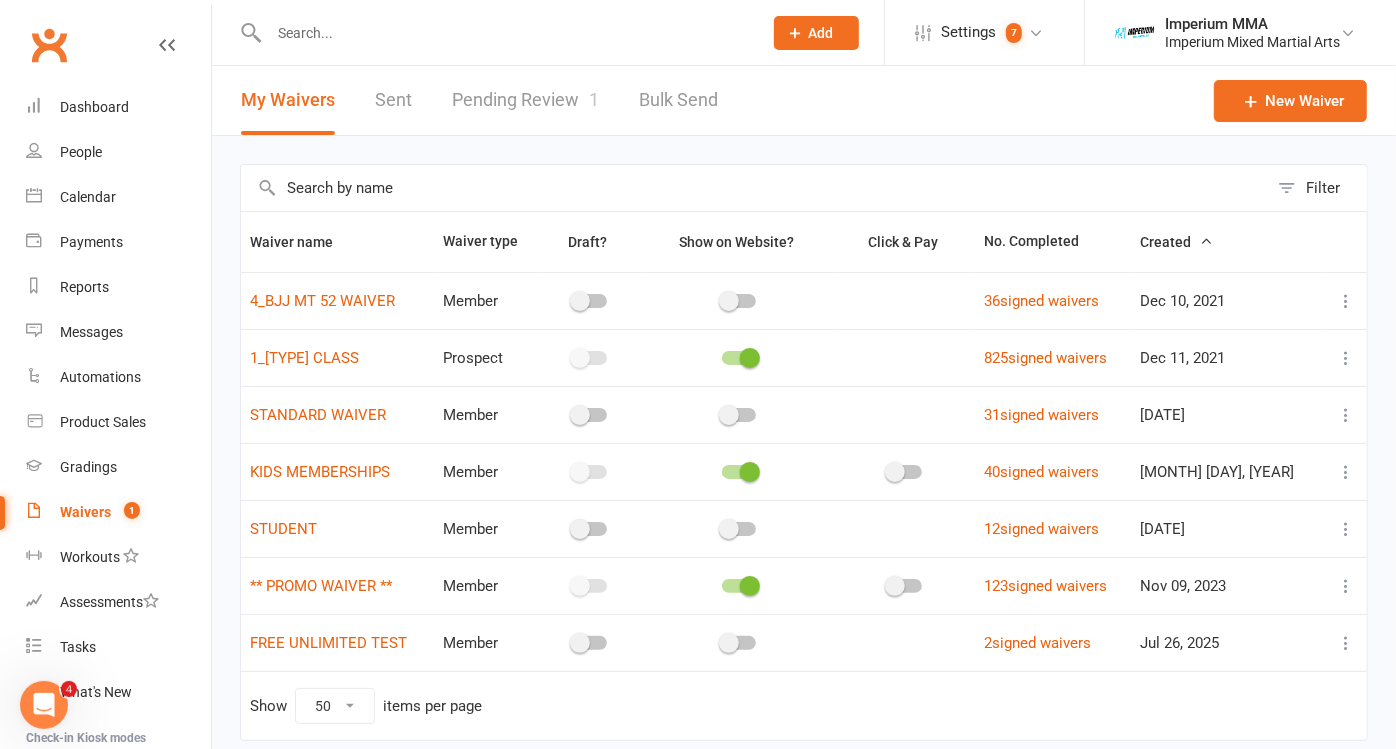 click on "Pending Review 1" at bounding box center [525, 100] 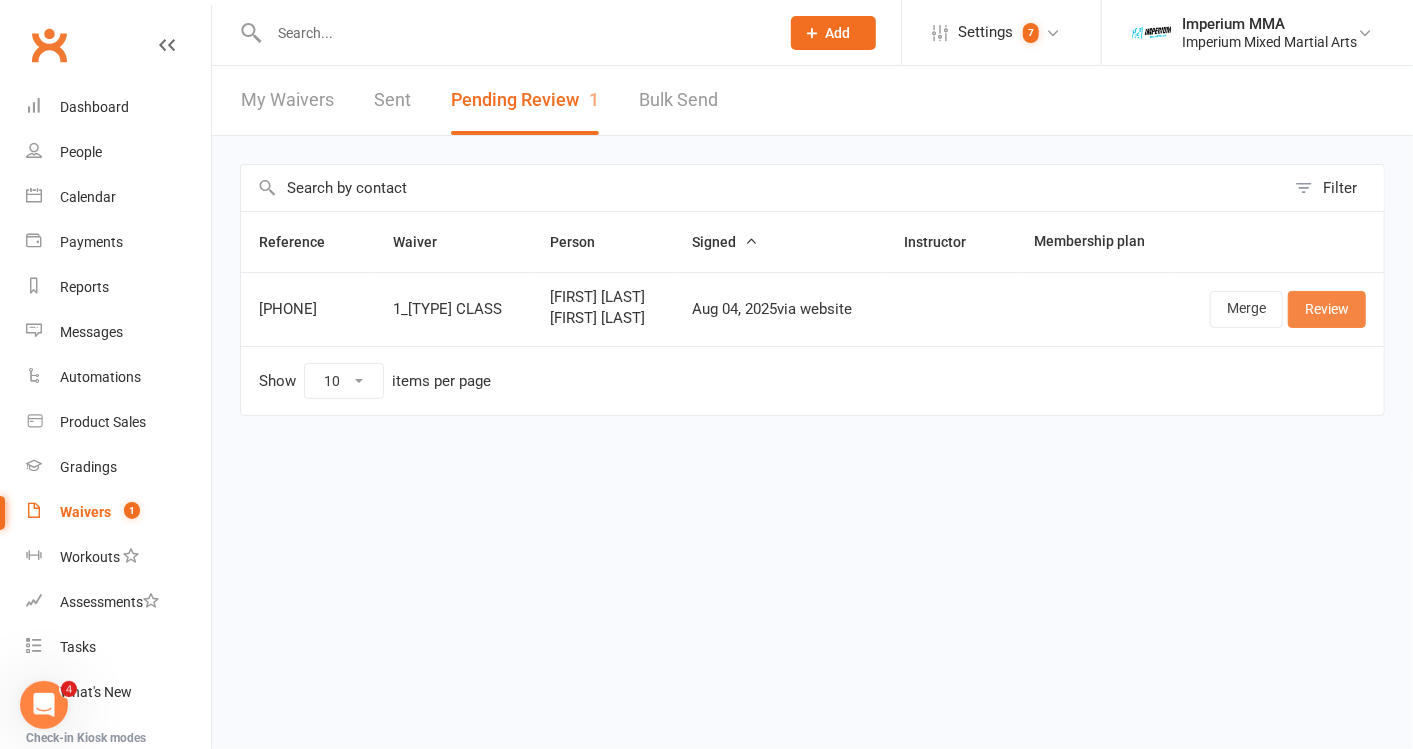 click on "Review" at bounding box center (1327, 309) 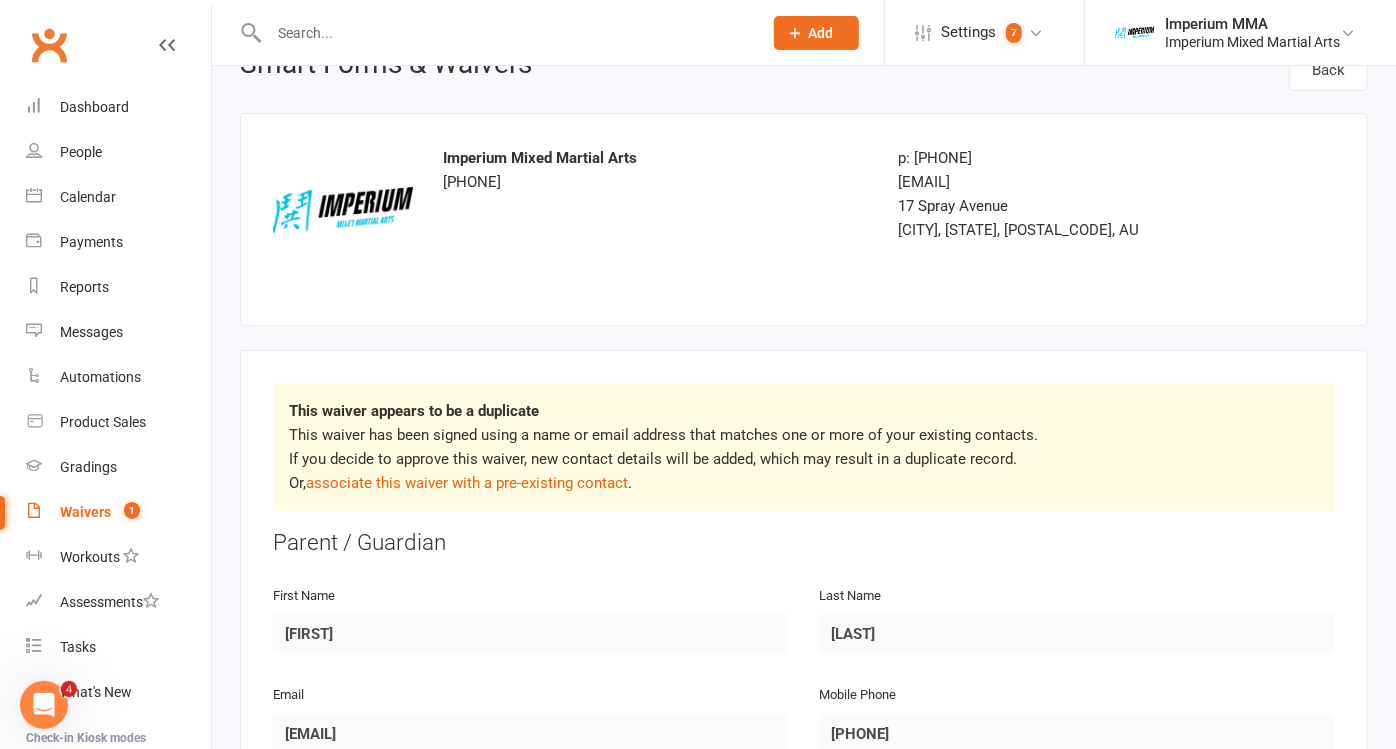 scroll, scrollTop: 0, scrollLeft: 0, axis: both 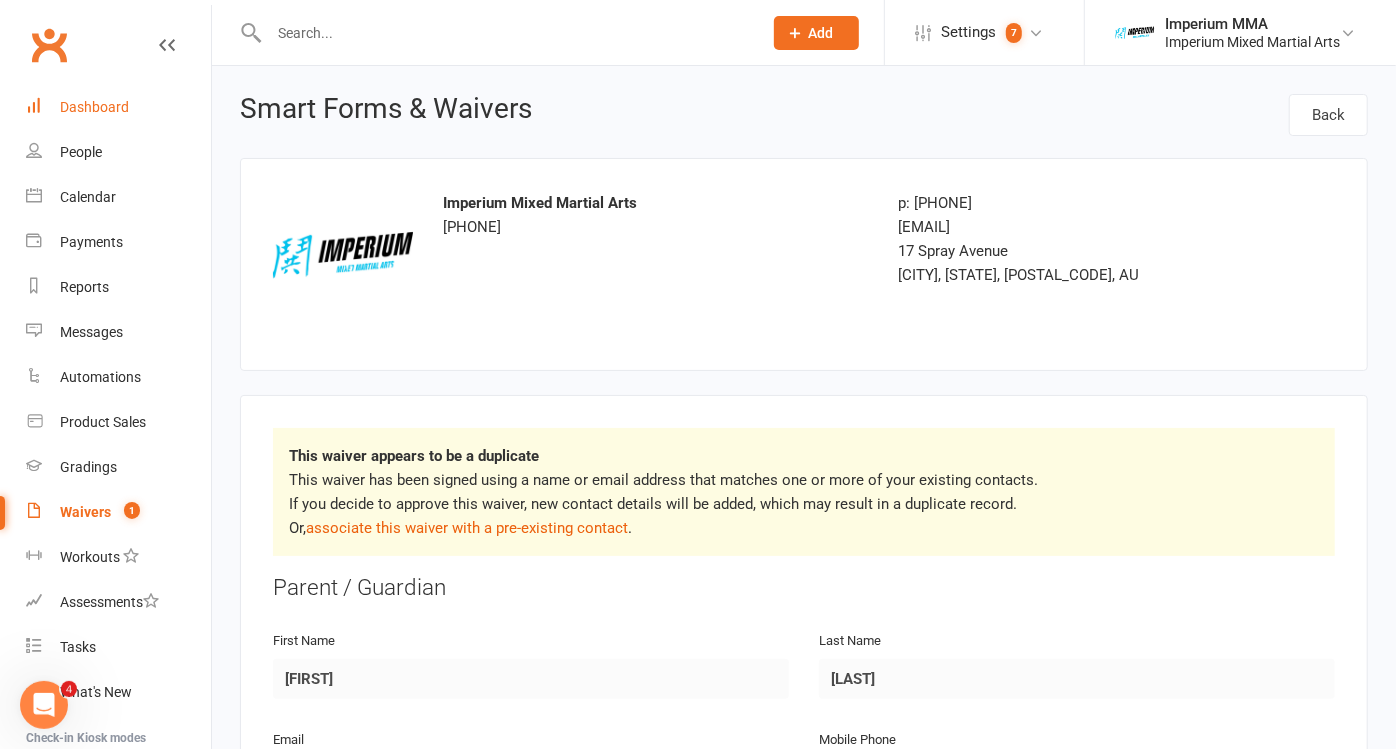 click on "Dashboard" at bounding box center (94, 107) 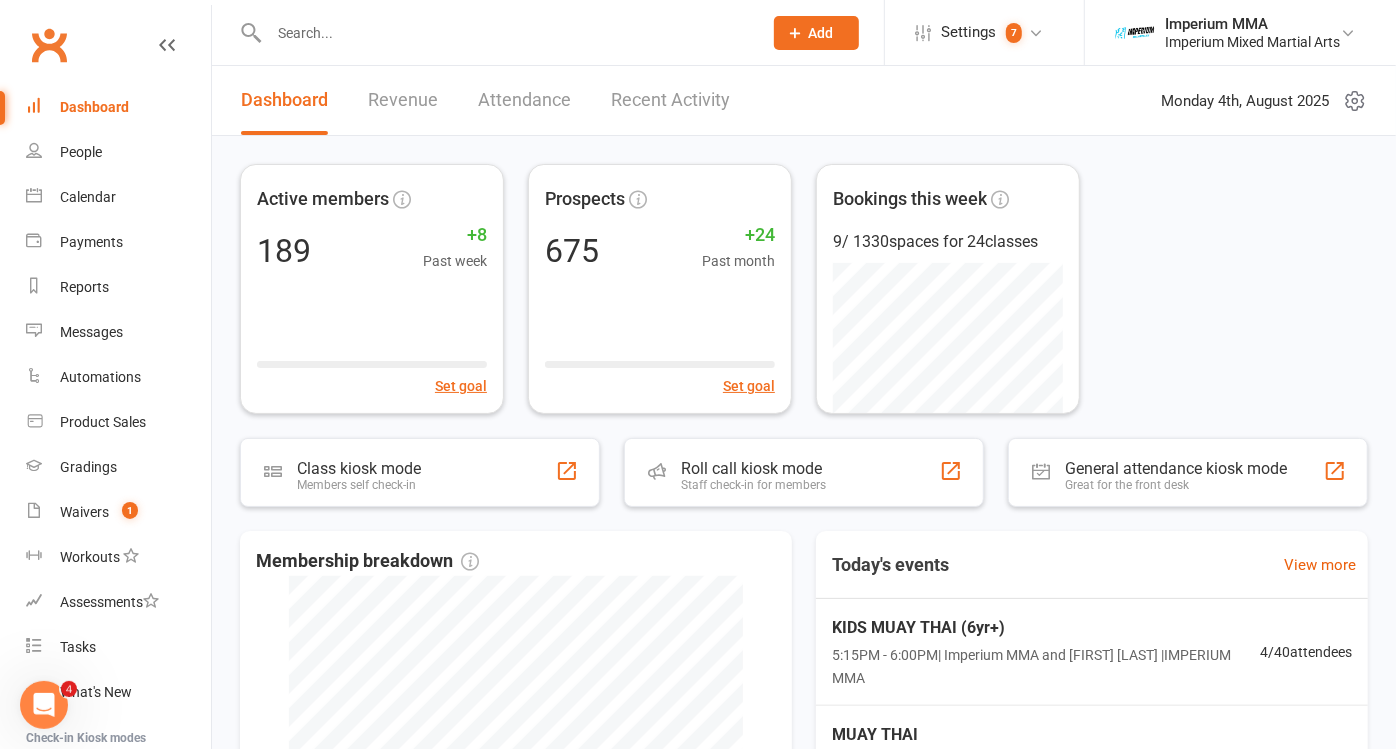 click at bounding box center [505, 33] 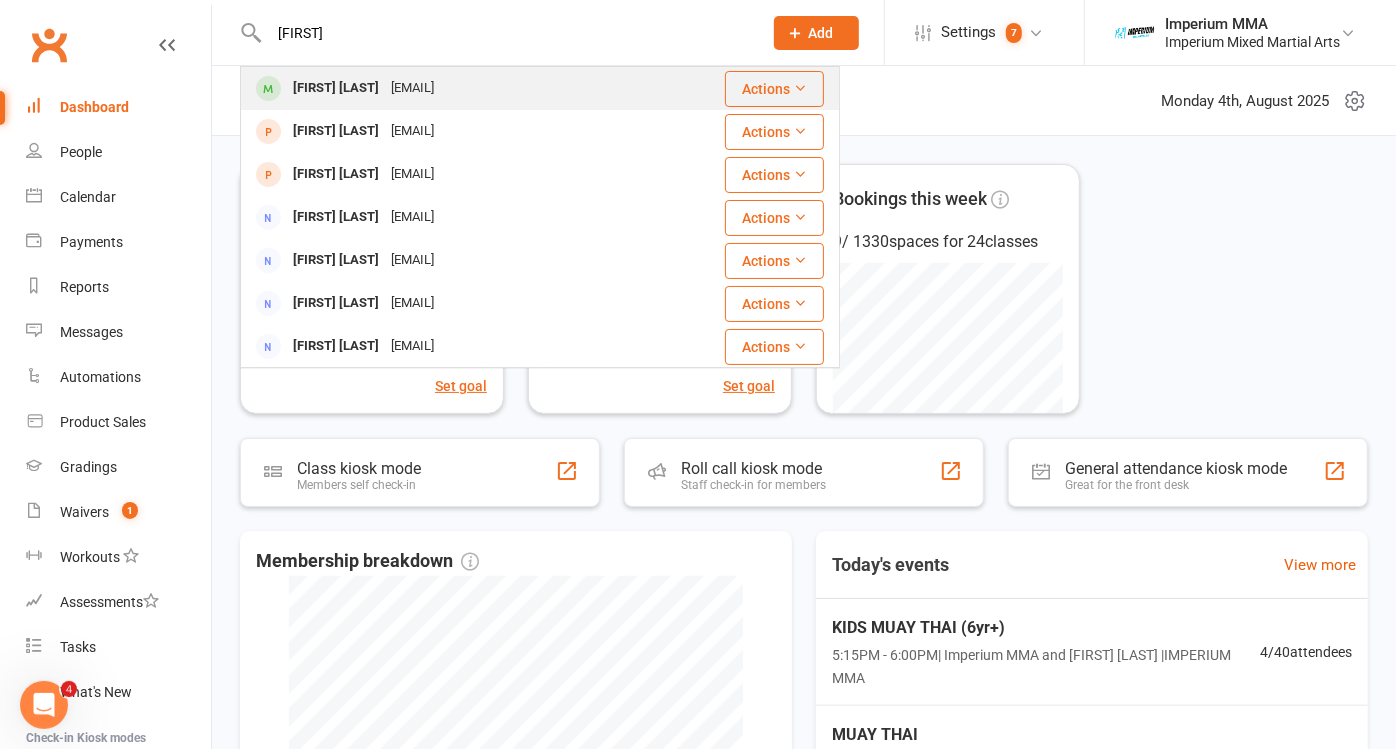 type on "[FIRST]" 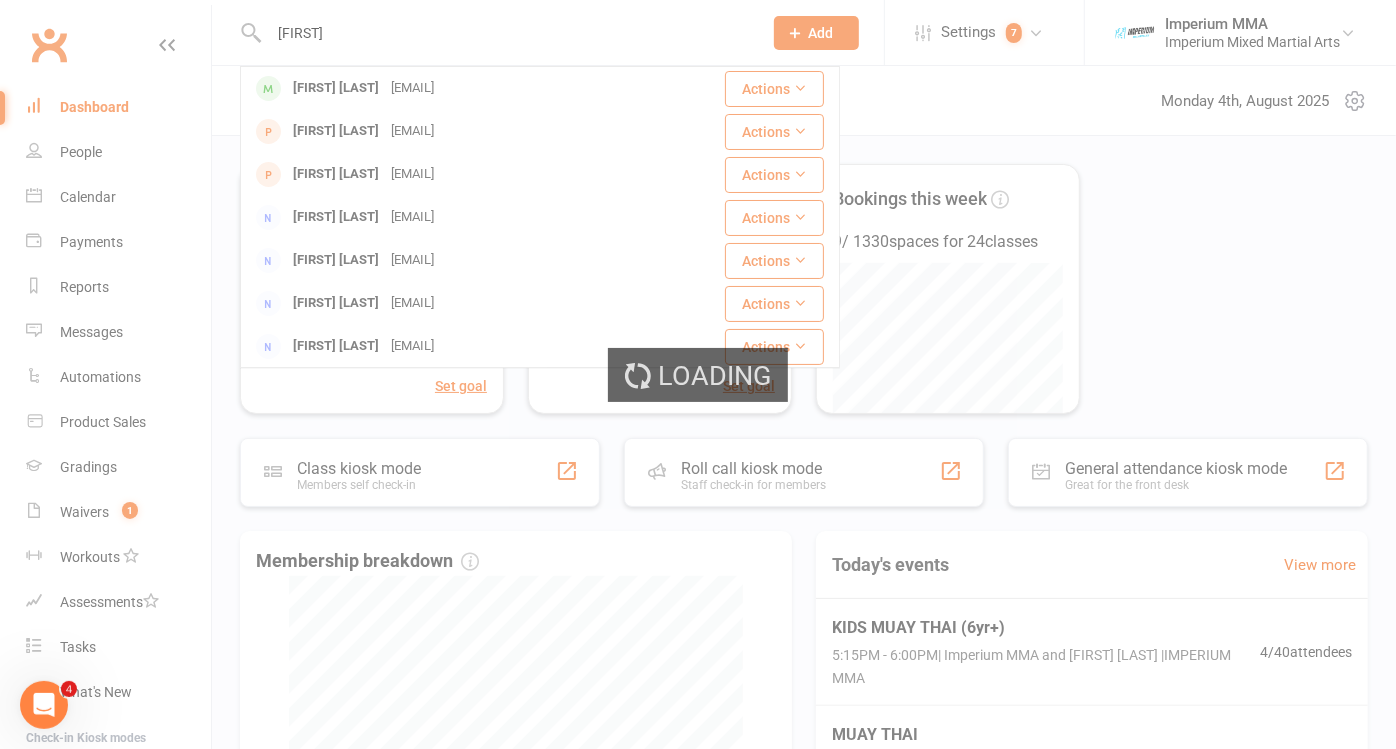 type 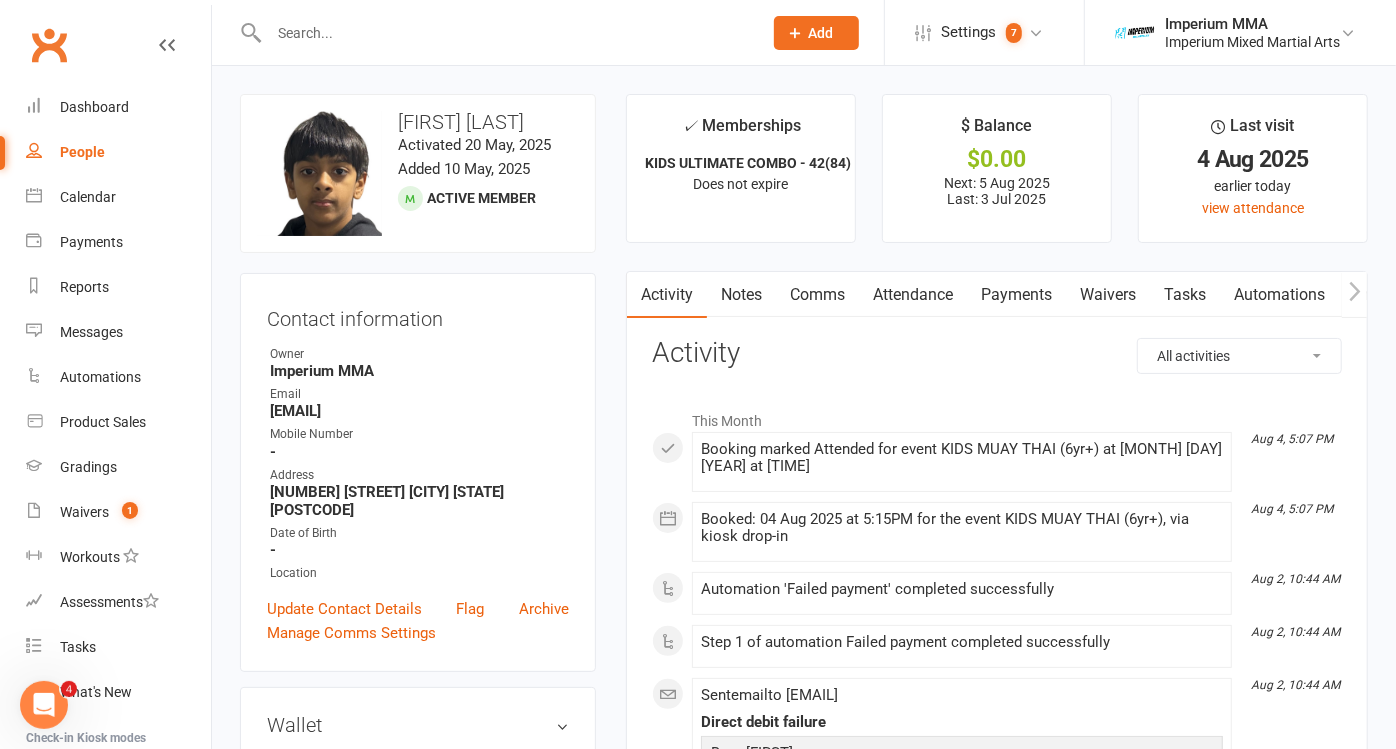 click on "Payments" at bounding box center [1016, 295] 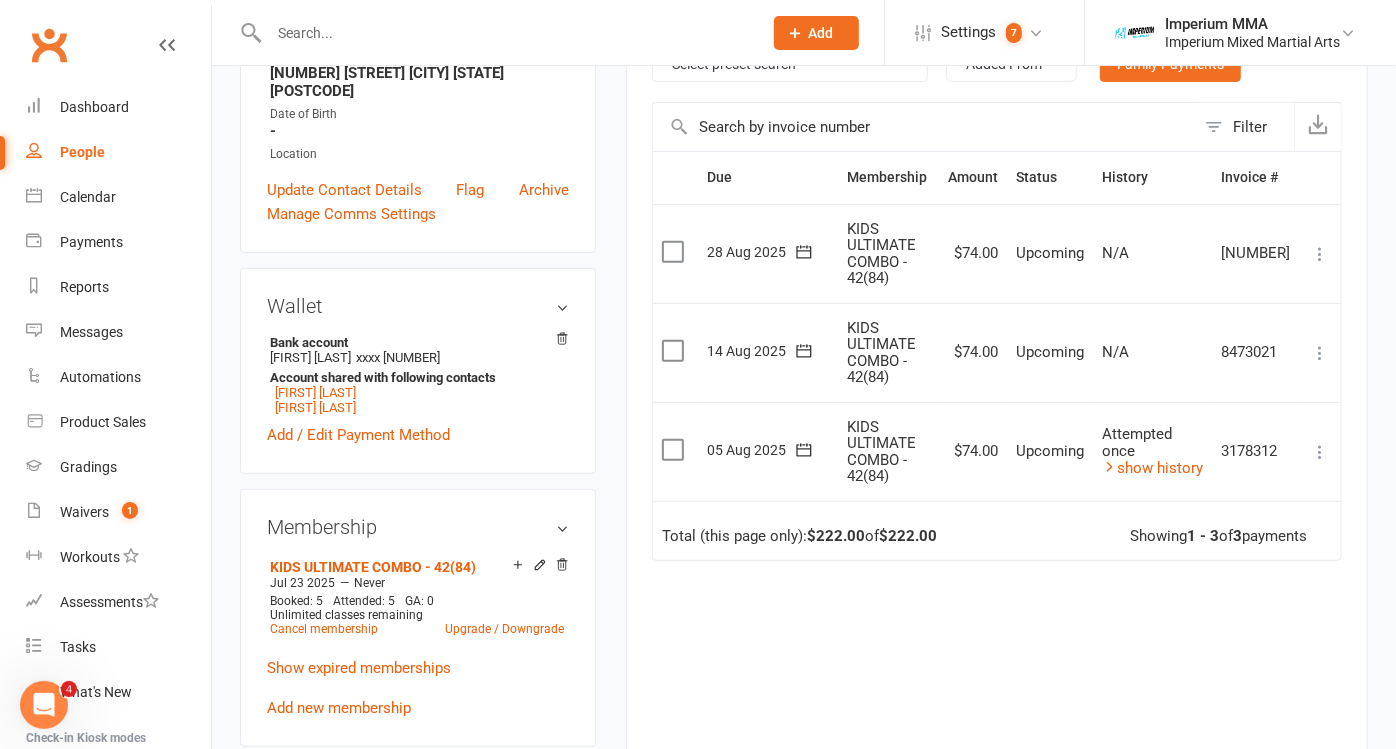 scroll, scrollTop: 333, scrollLeft: 0, axis: vertical 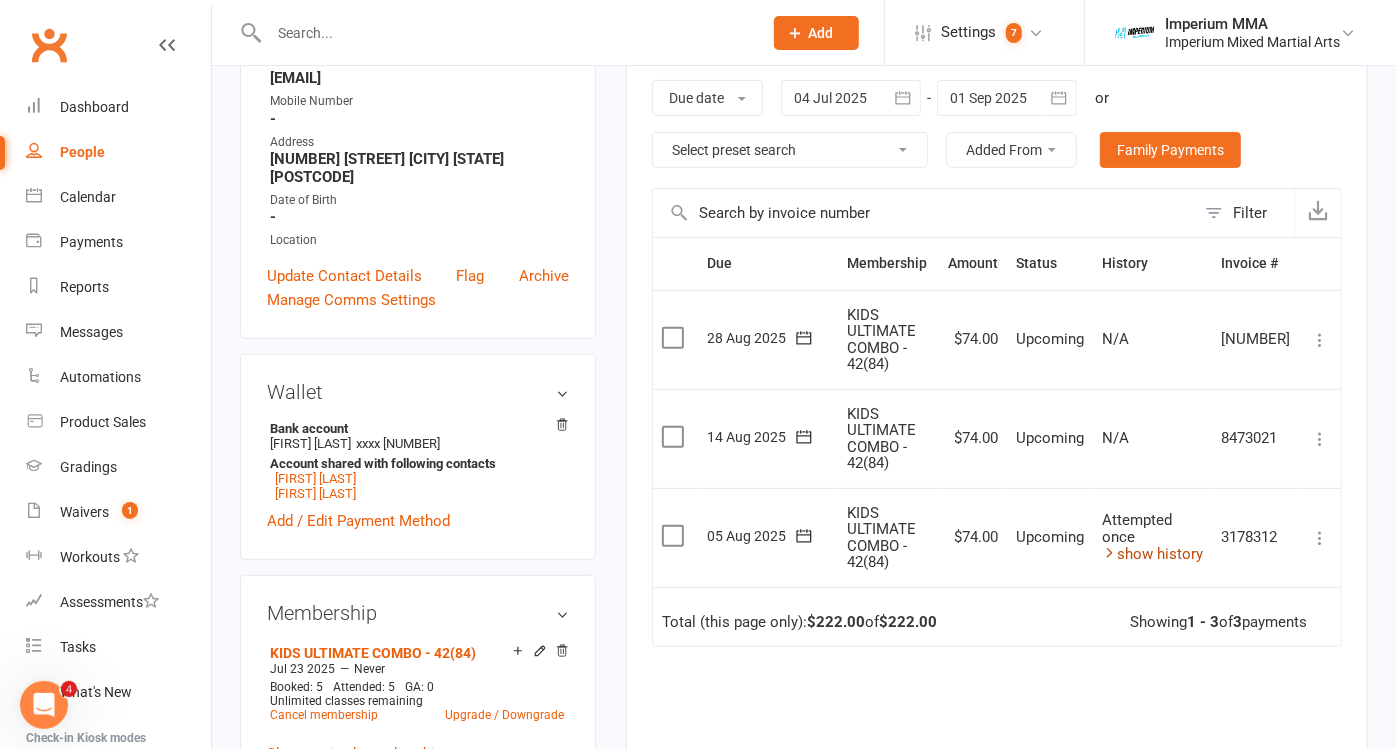 click on "show history" at bounding box center (1152, 554) 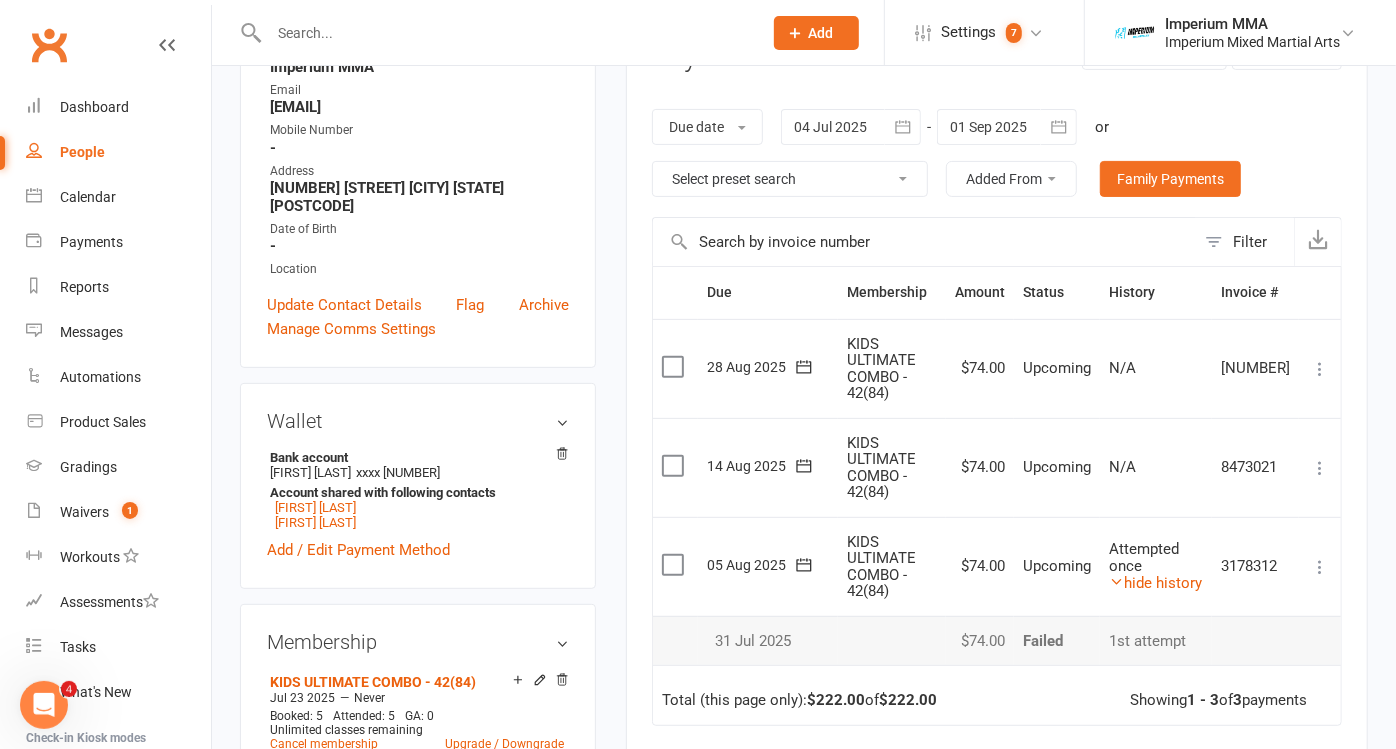scroll, scrollTop: 333, scrollLeft: 0, axis: vertical 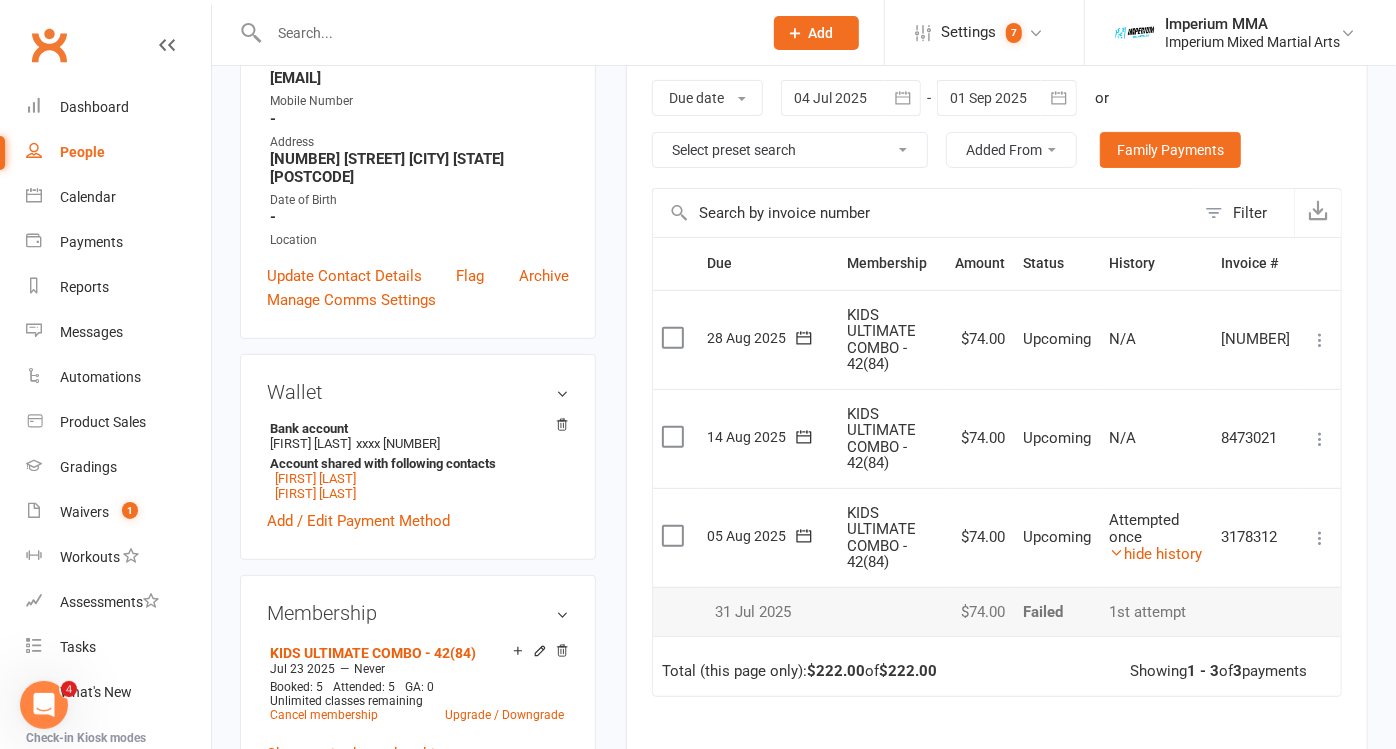 click at bounding box center (505, 33) 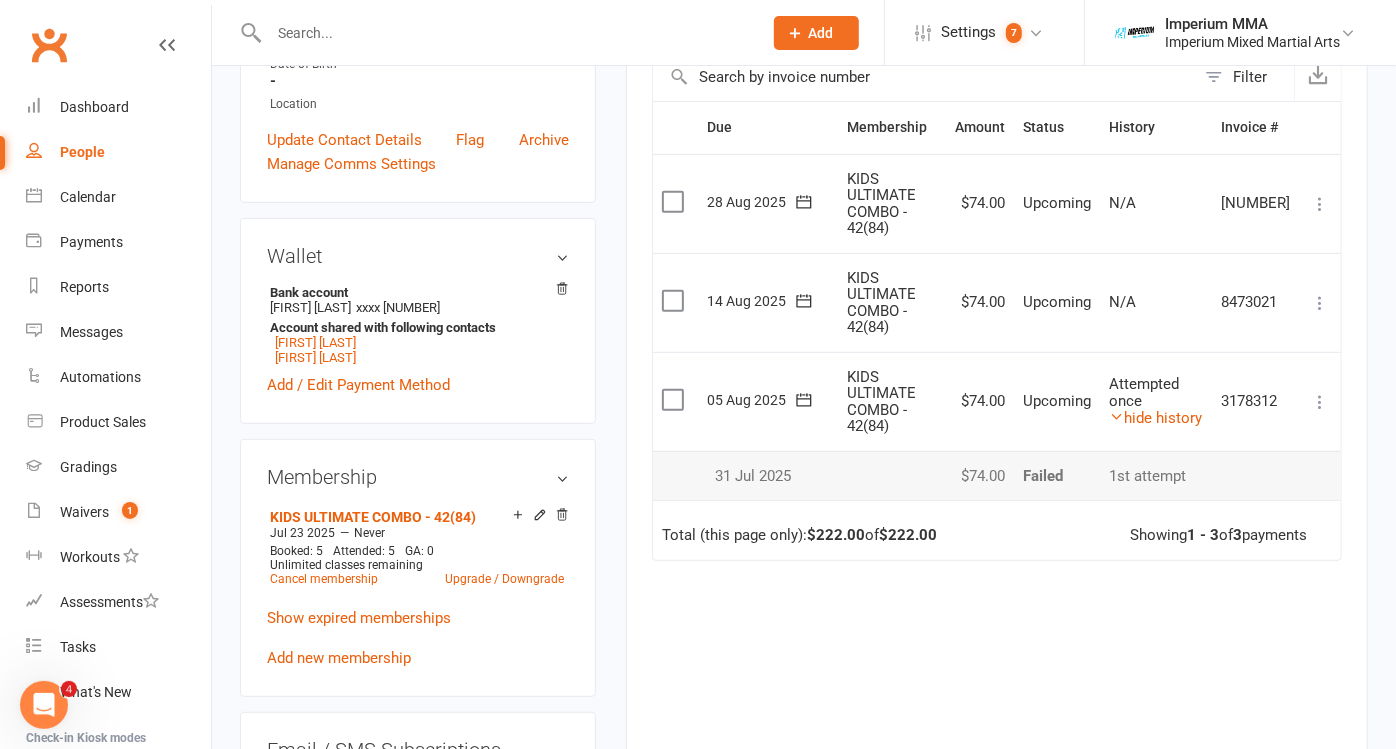 scroll, scrollTop: 555, scrollLeft: 0, axis: vertical 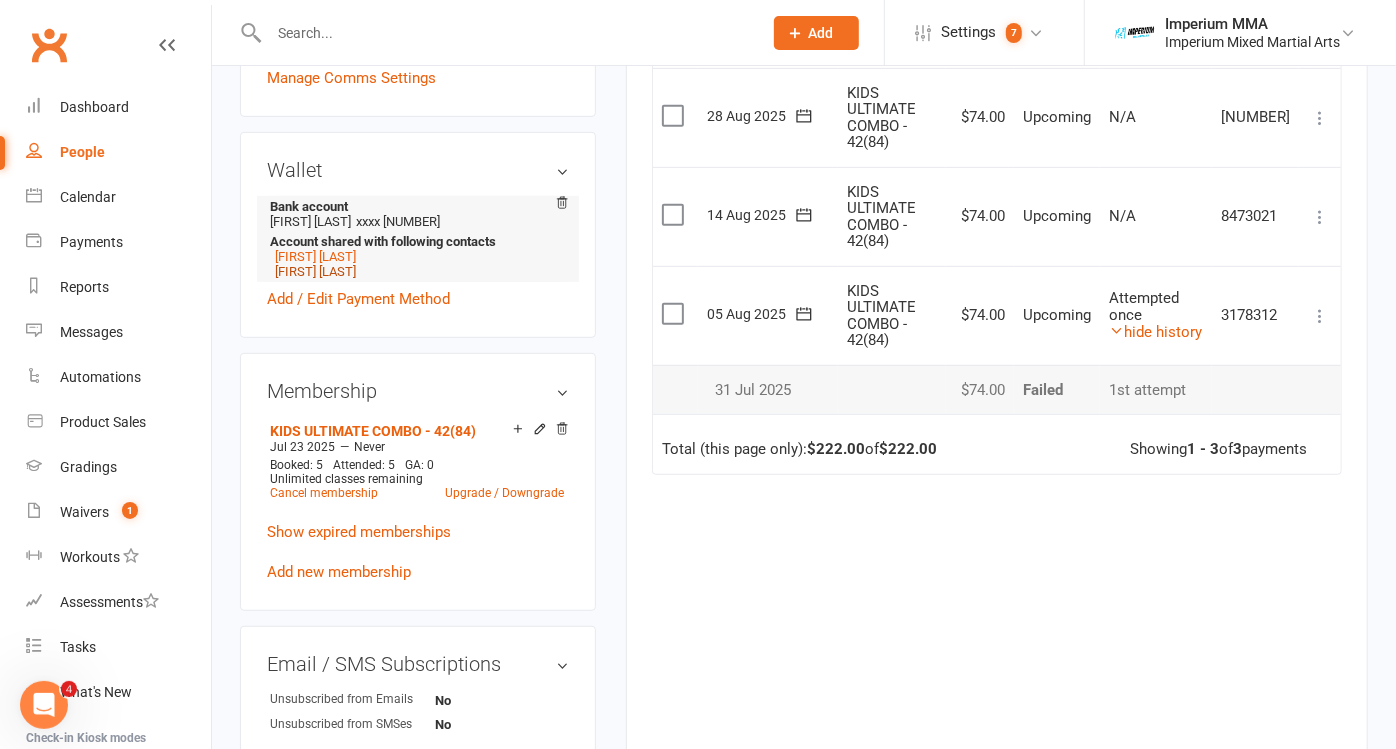 click on "[FIRST] [LAST]" at bounding box center [315, 271] 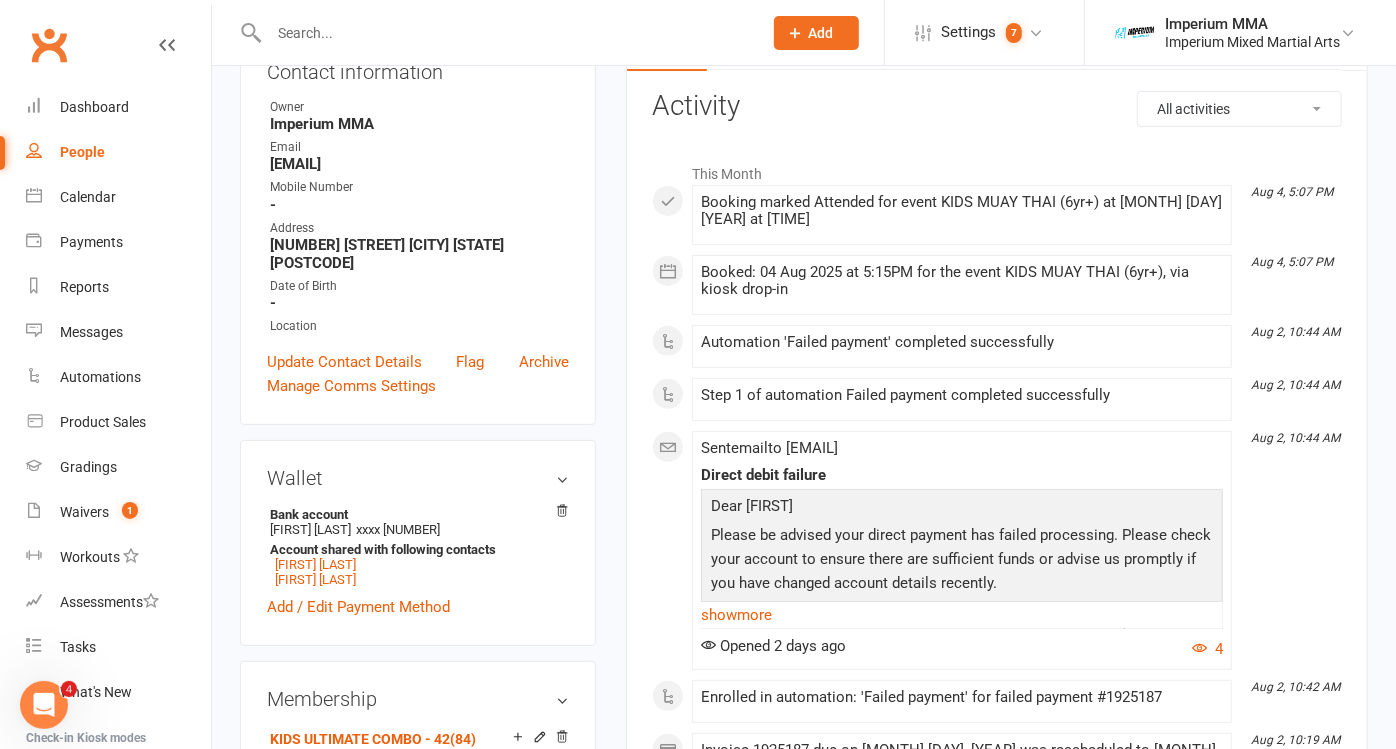 scroll, scrollTop: 333, scrollLeft: 0, axis: vertical 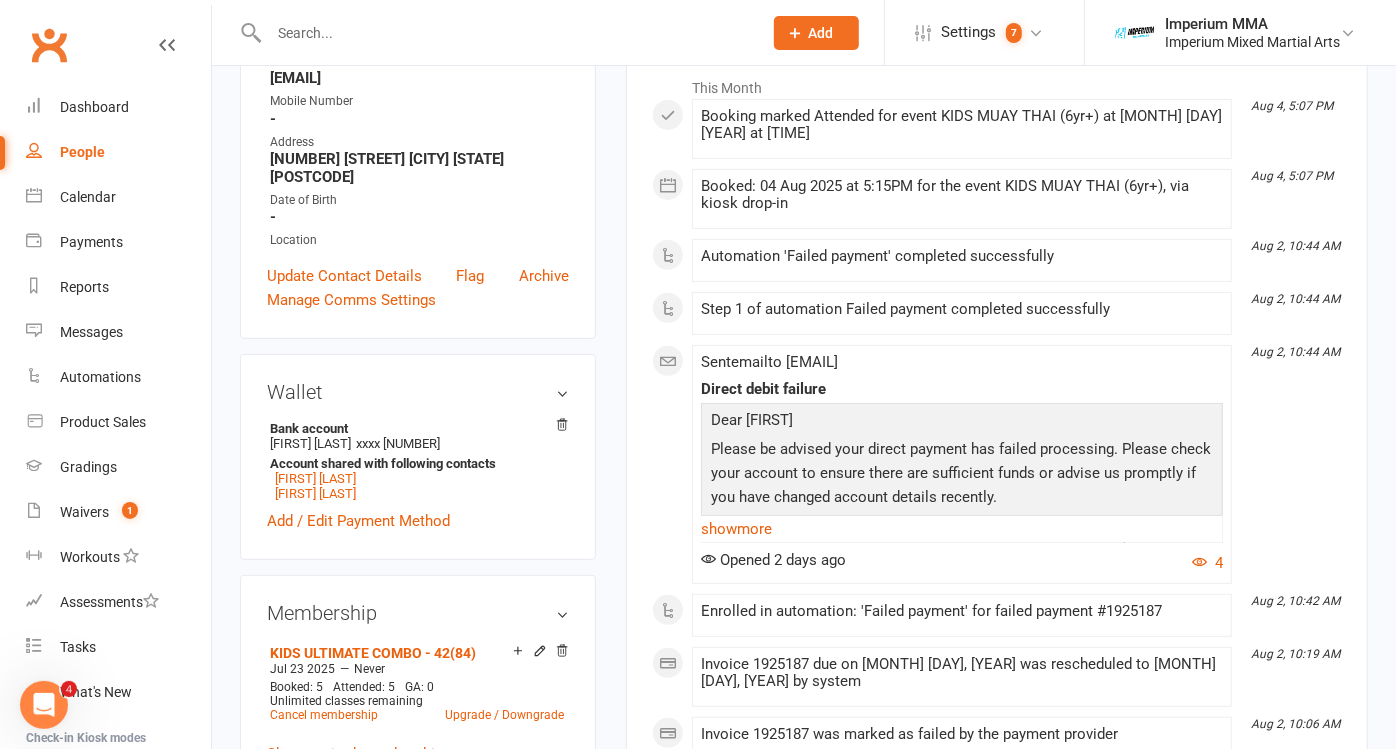 click on "Wallet" at bounding box center (418, 392) 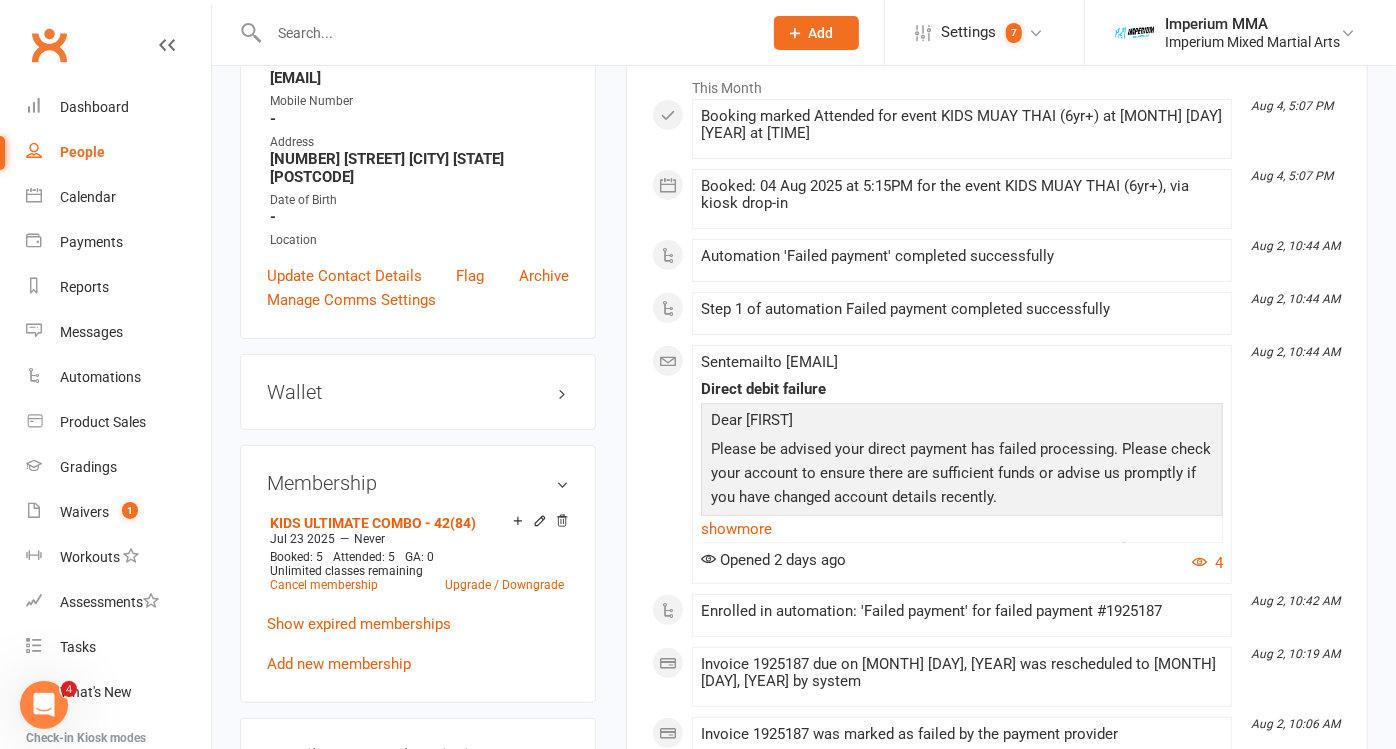 click on "Wallet" at bounding box center [418, 392] 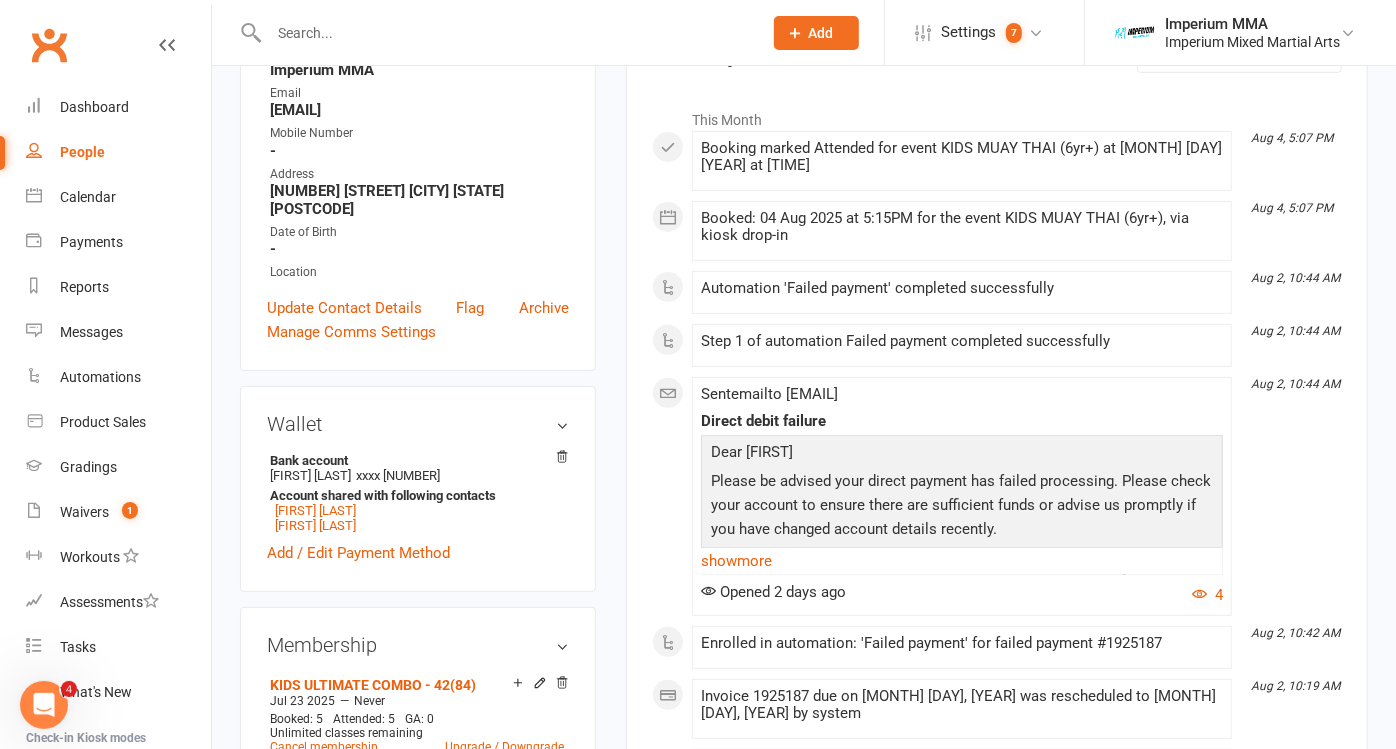 scroll, scrollTop: 0, scrollLeft: 0, axis: both 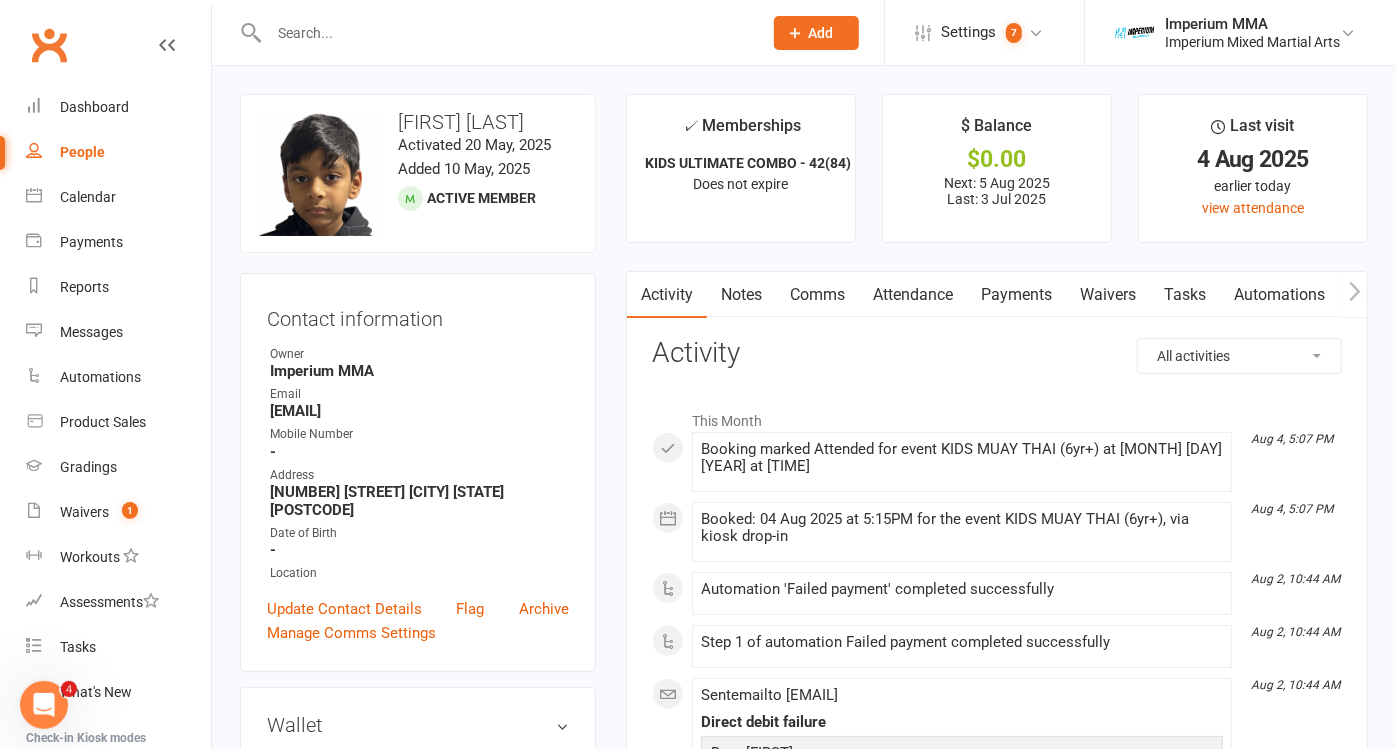 click on "Payments" at bounding box center [1016, 295] 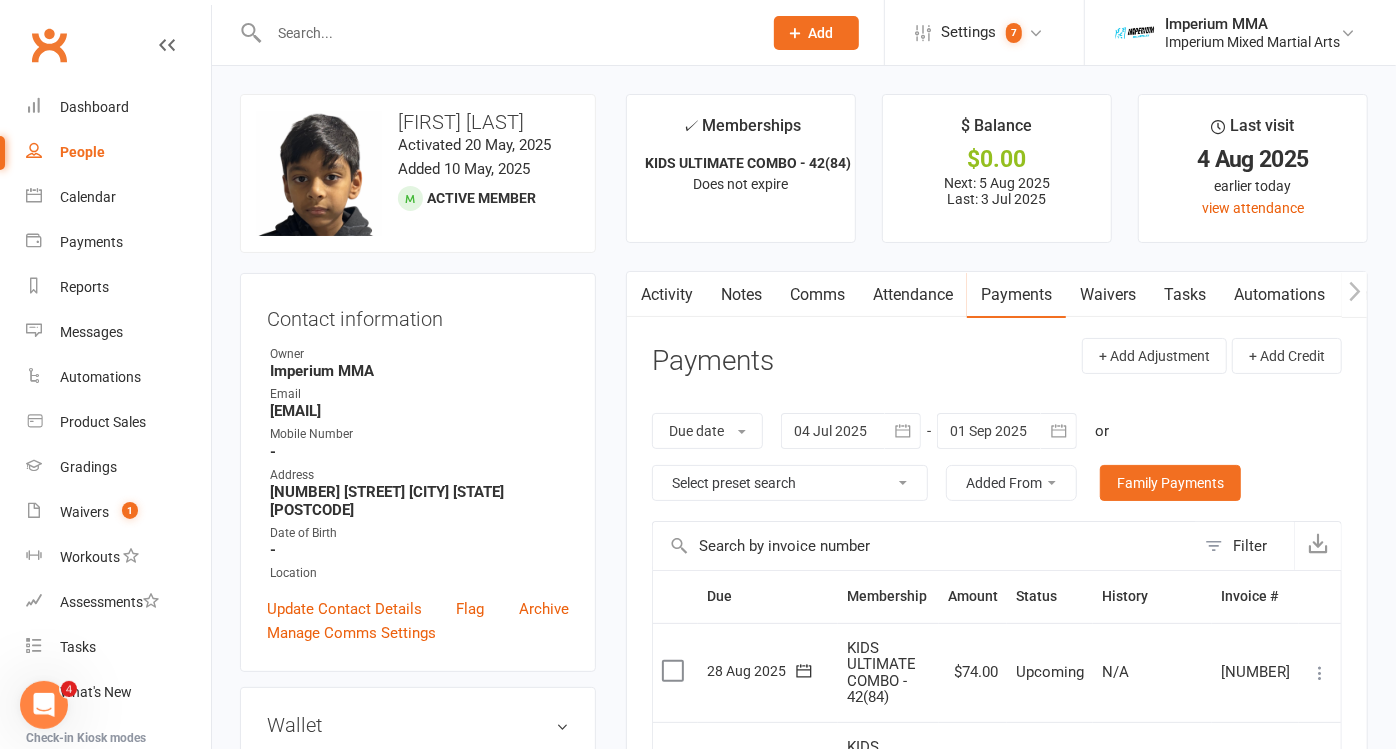scroll, scrollTop: 333, scrollLeft: 0, axis: vertical 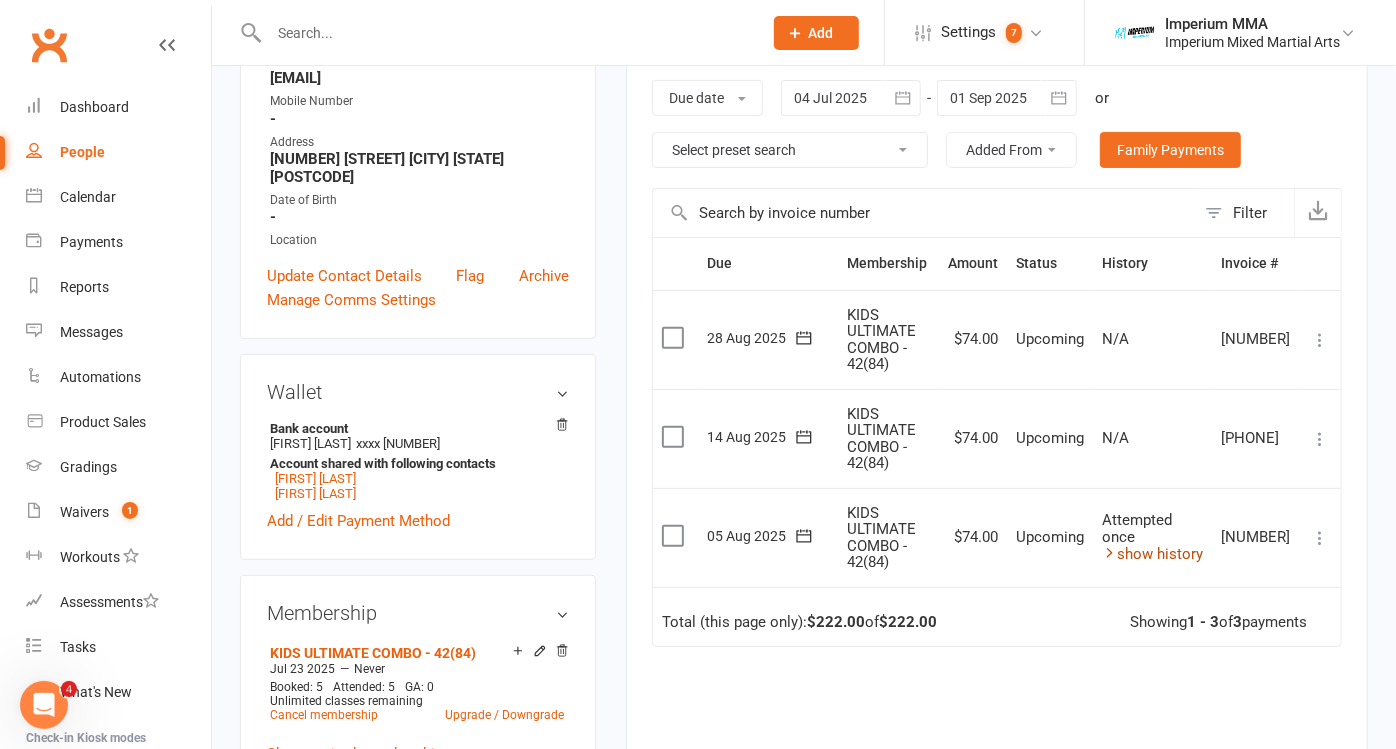 click on "show history" at bounding box center (1152, 554) 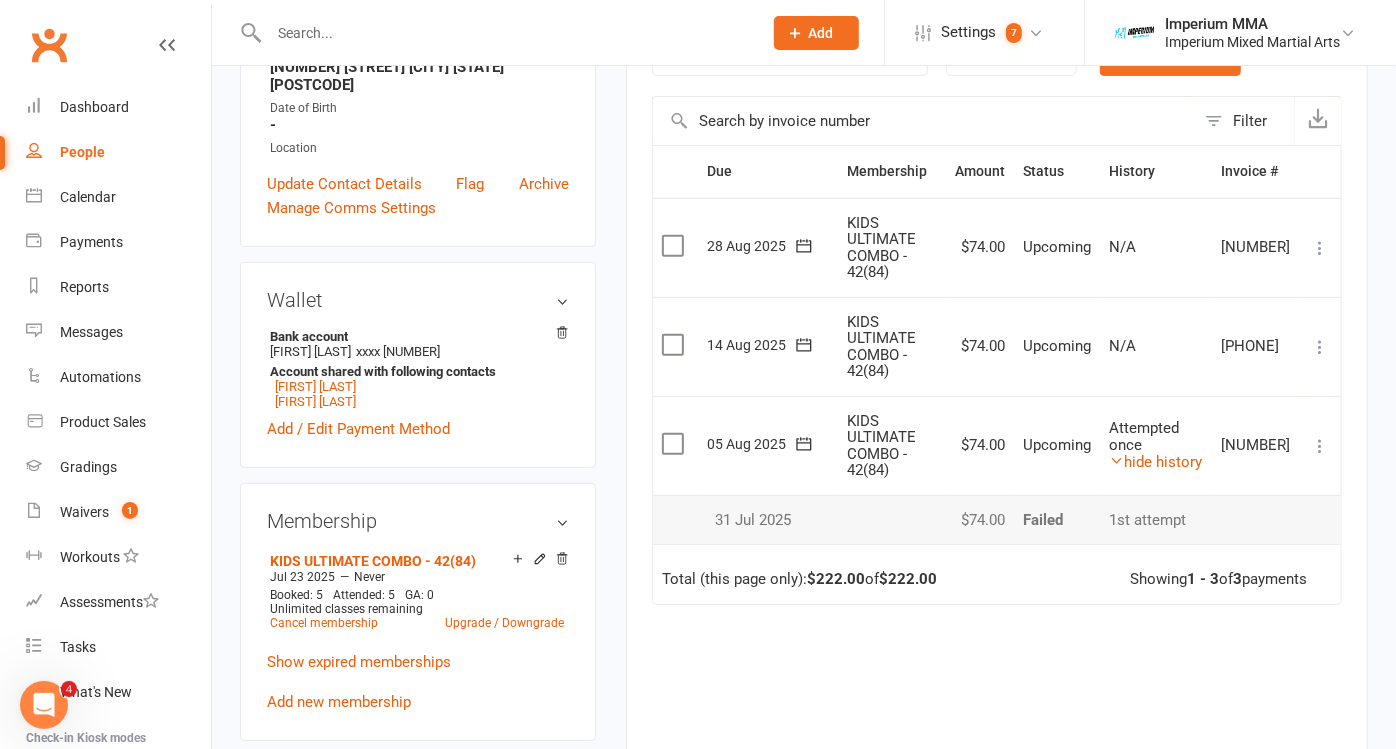 scroll, scrollTop: 444, scrollLeft: 0, axis: vertical 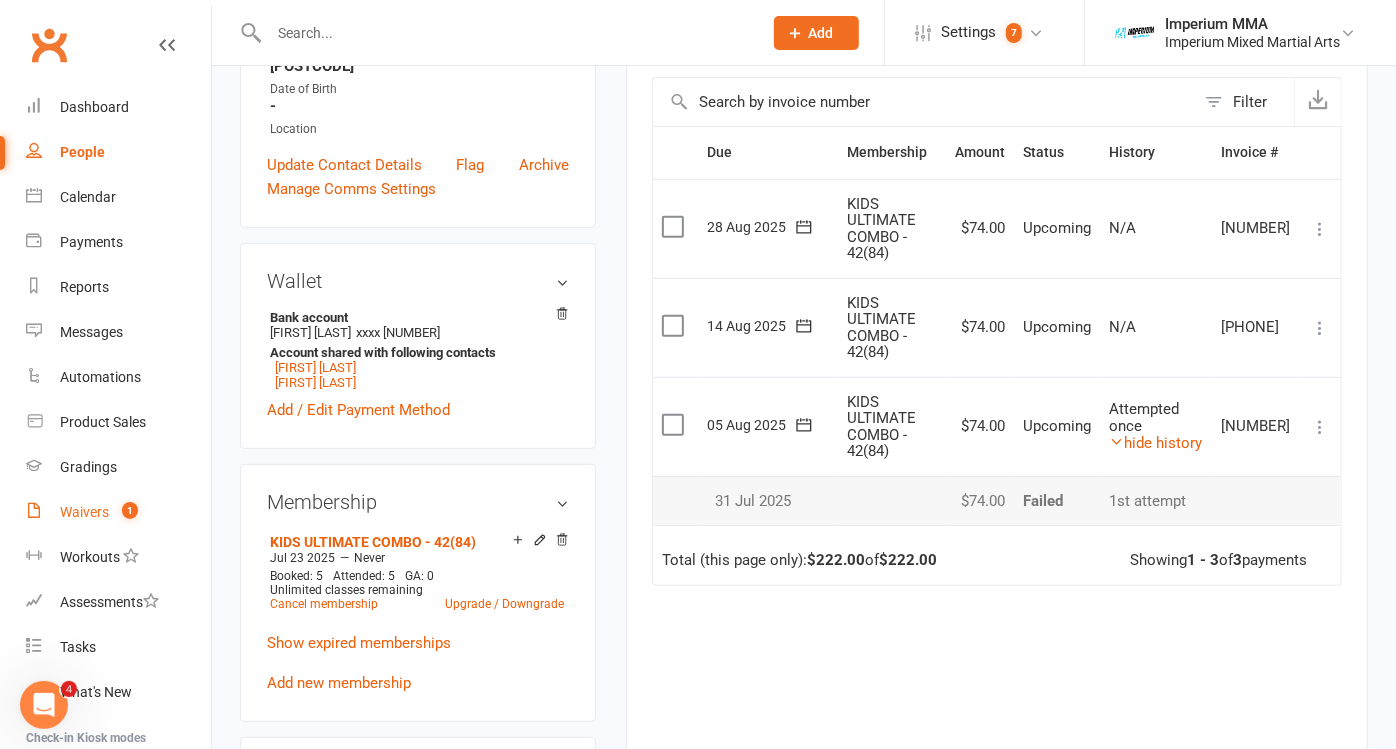 click on "Waivers" at bounding box center (84, 512) 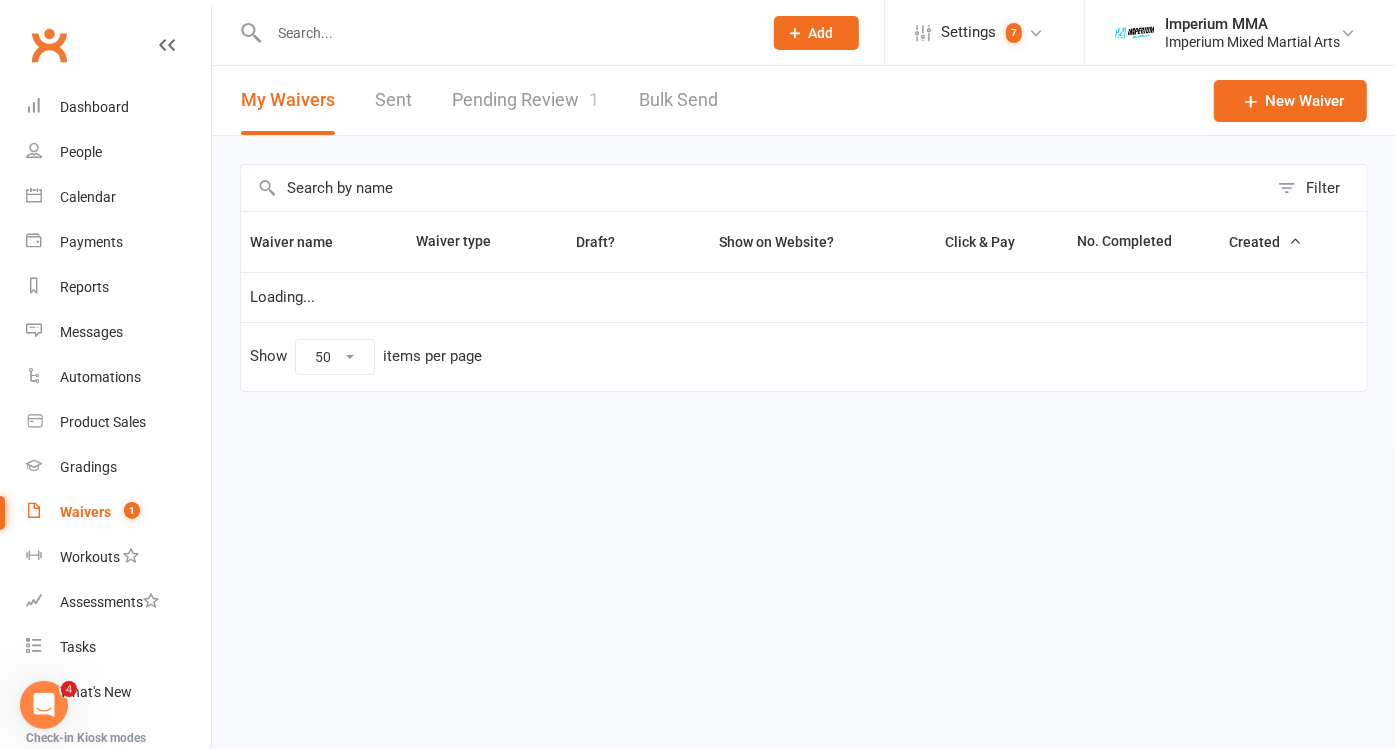 scroll, scrollTop: 0, scrollLeft: 0, axis: both 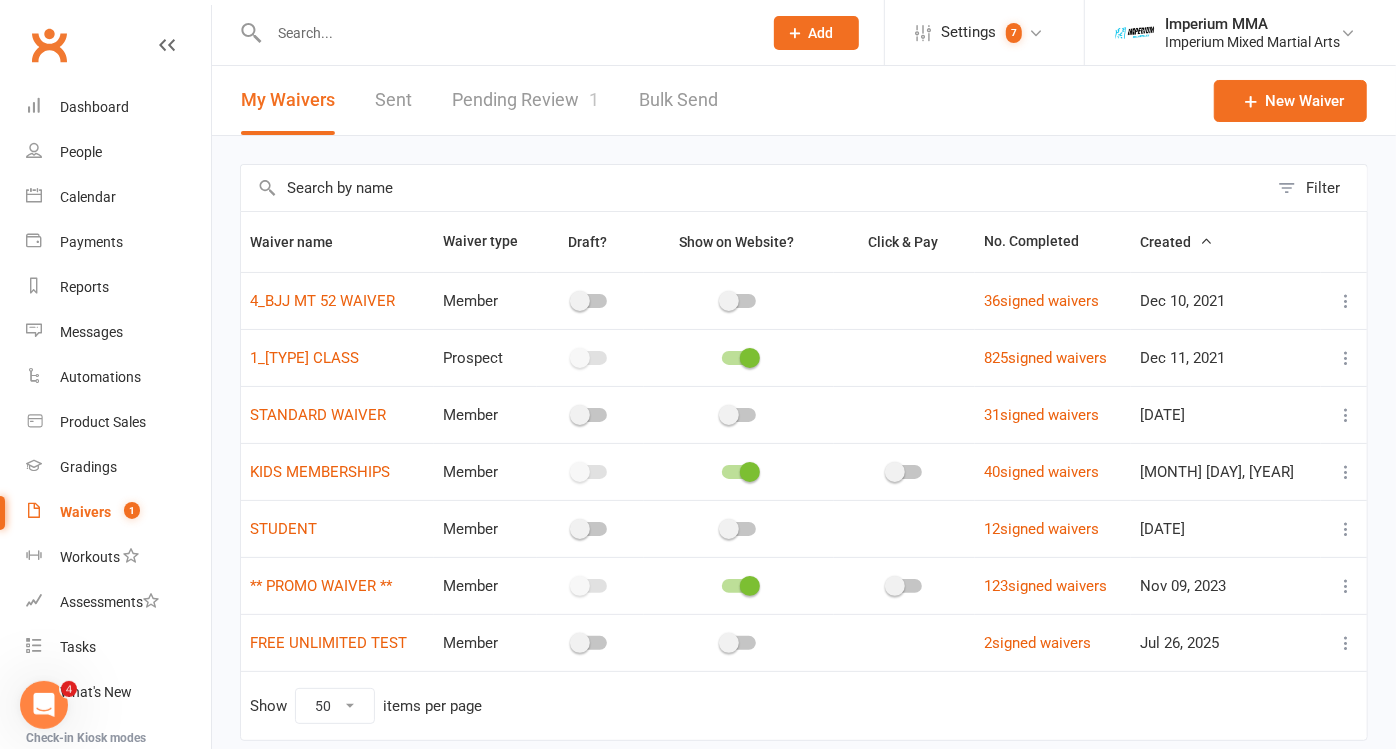 click on "Pending Review 1" at bounding box center [525, 100] 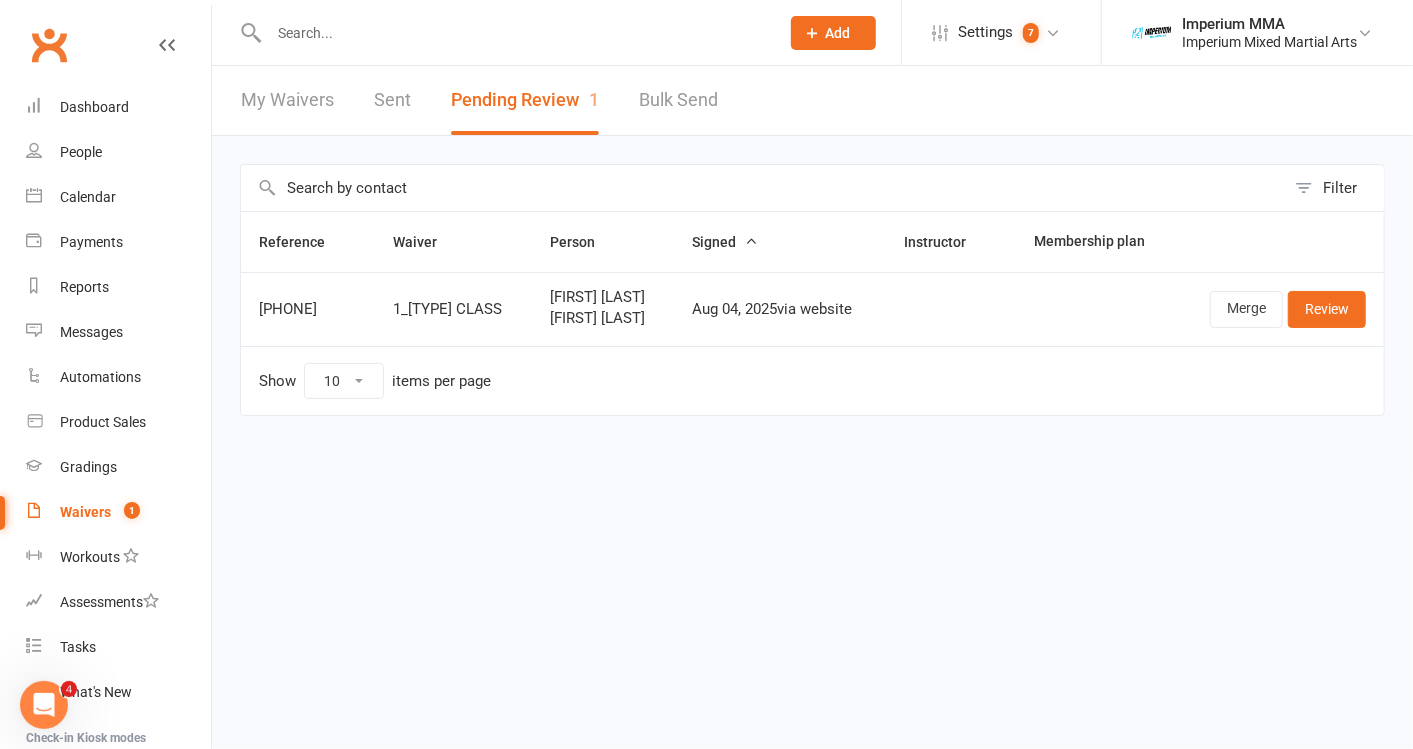 click at bounding box center (514, 33) 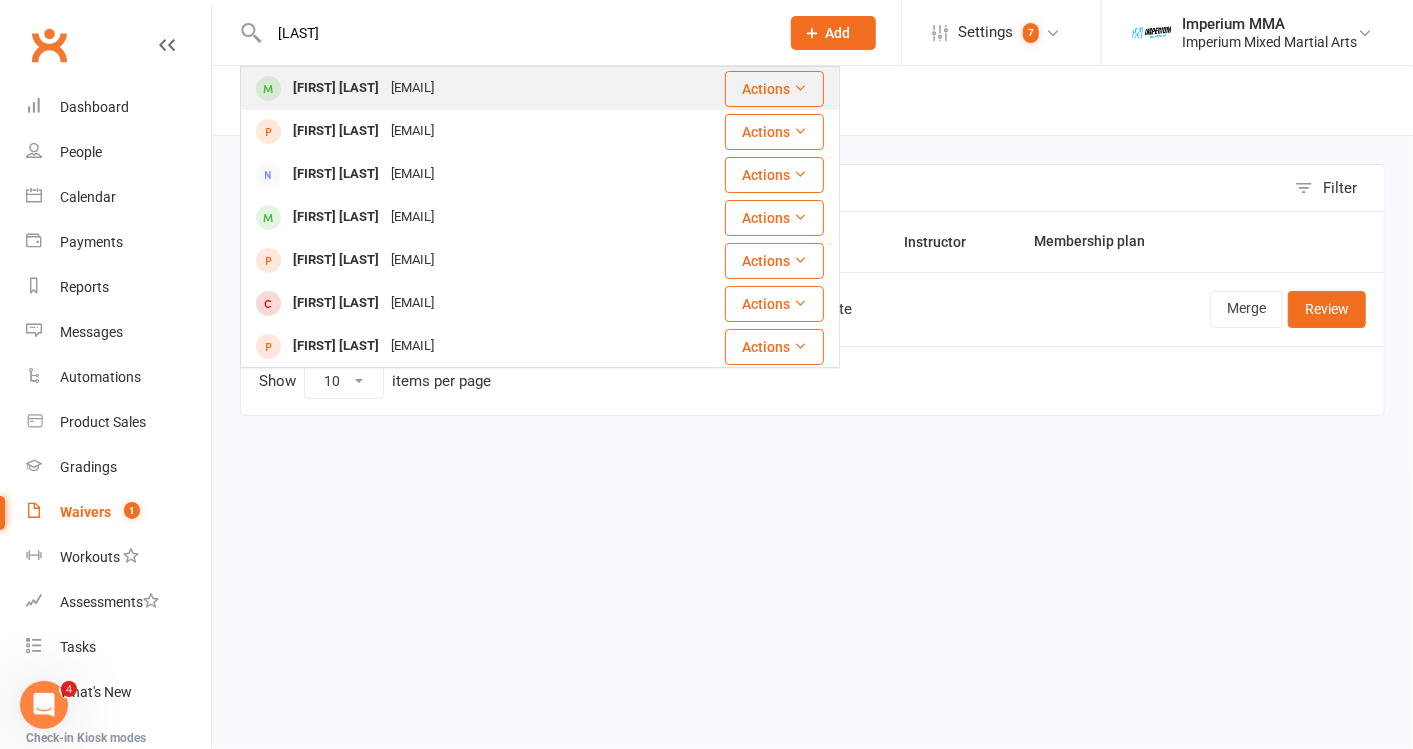 type on "[LAST]" 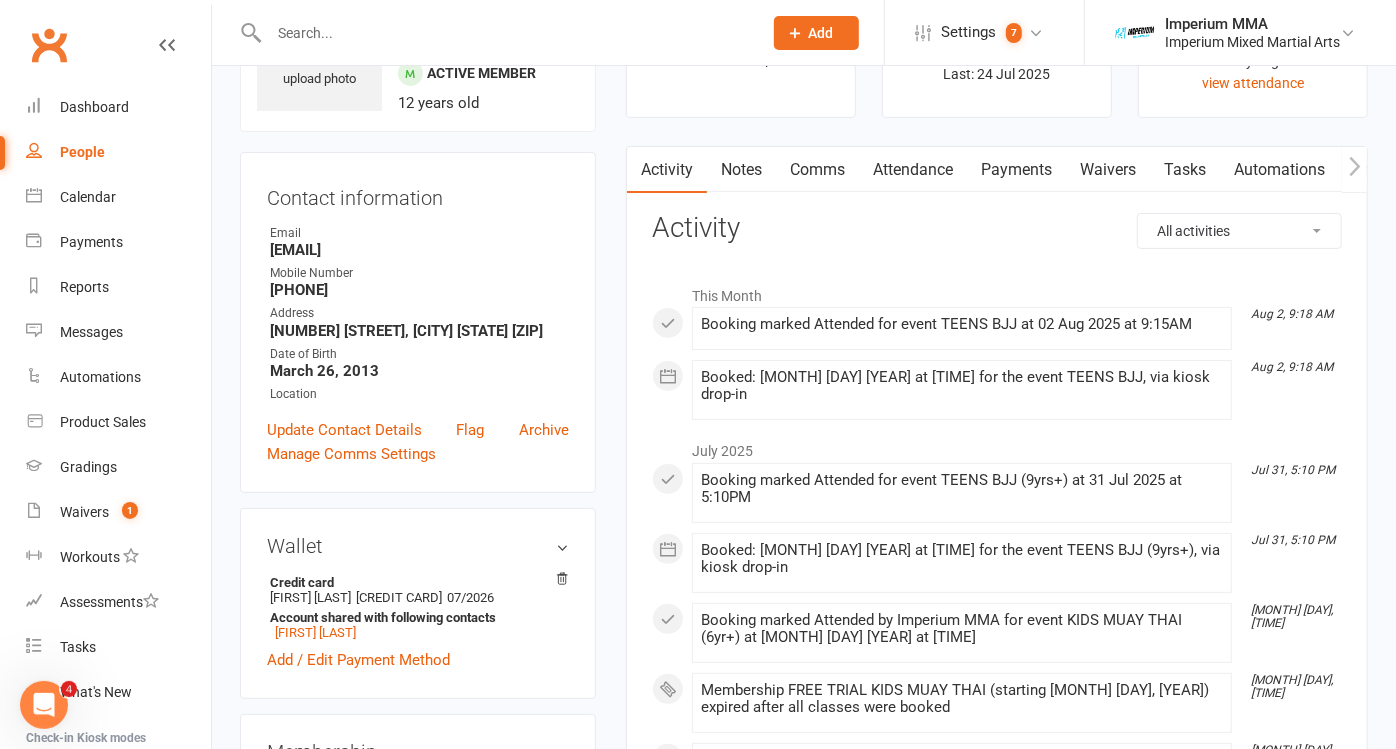 scroll, scrollTop: 0, scrollLeft: 0, axis: both 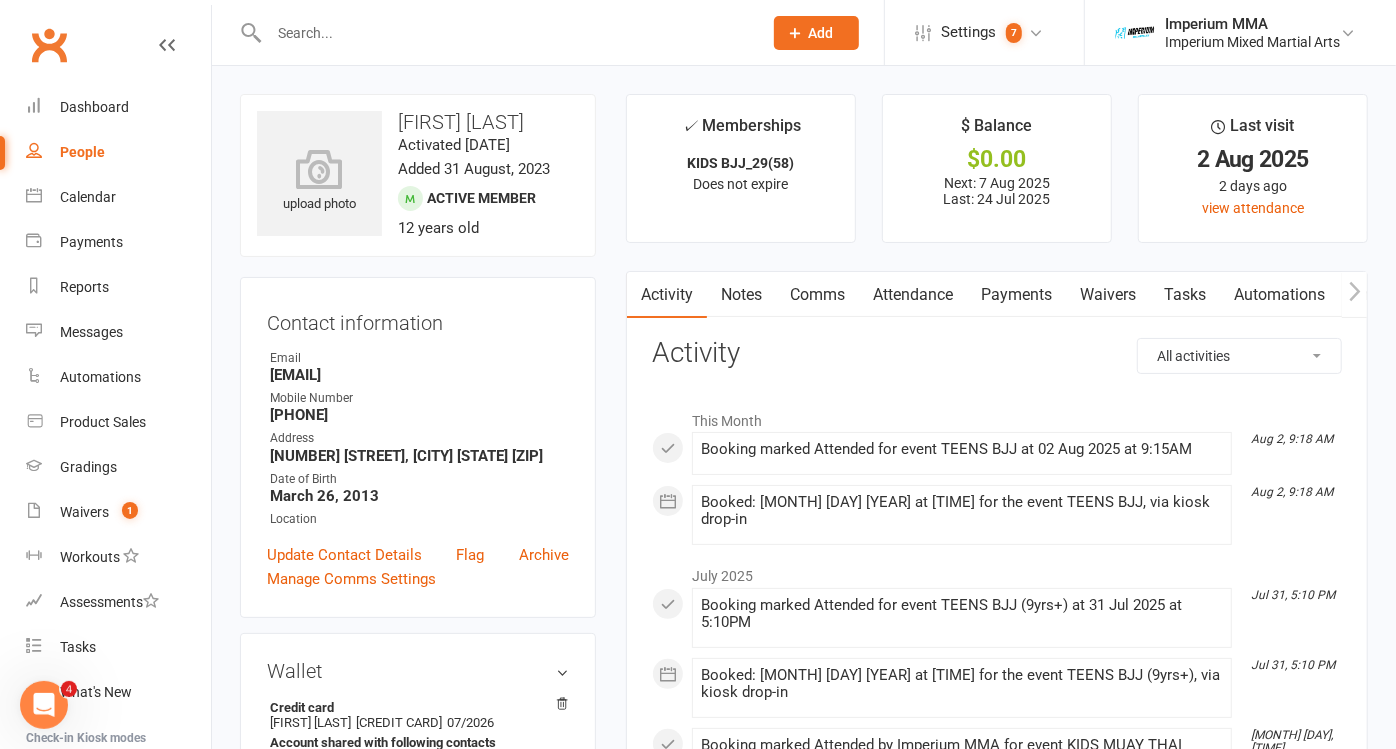 click at bounding box center [505, 33] 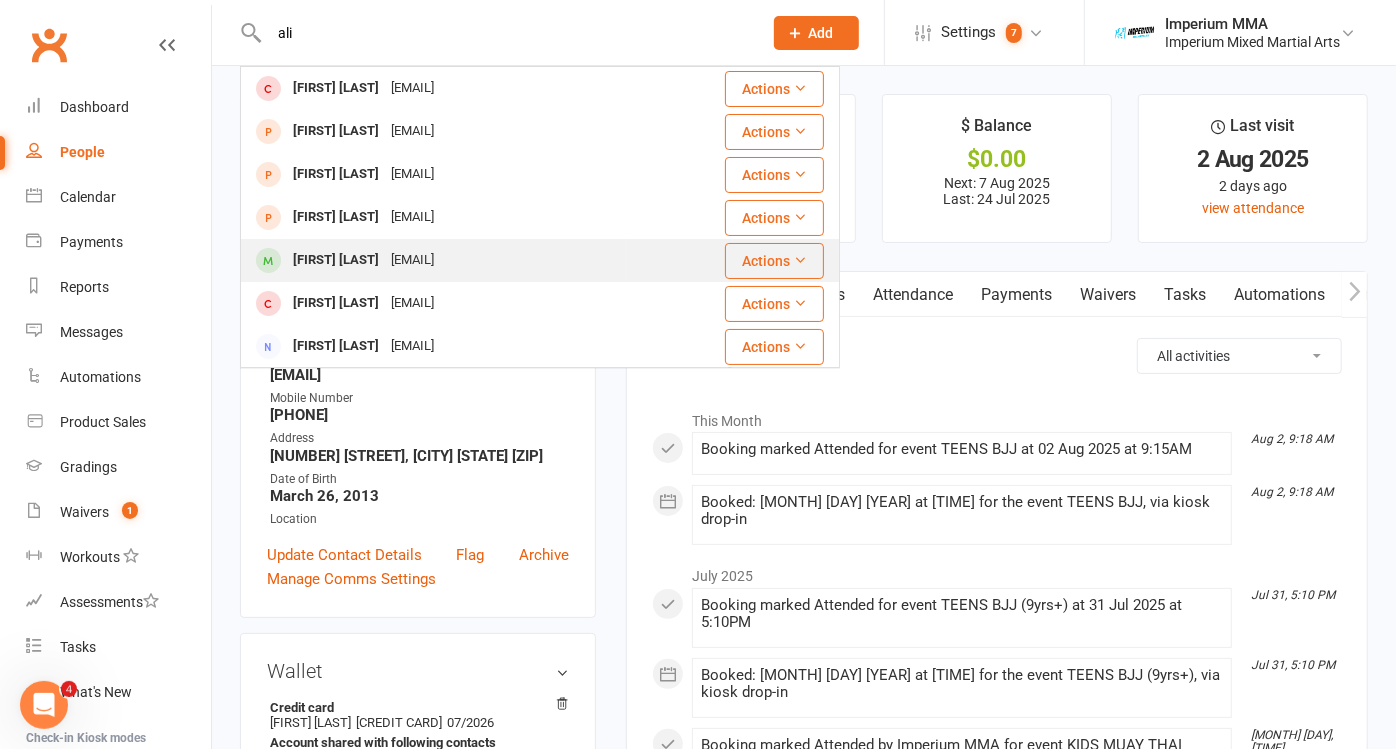 type on "ali" 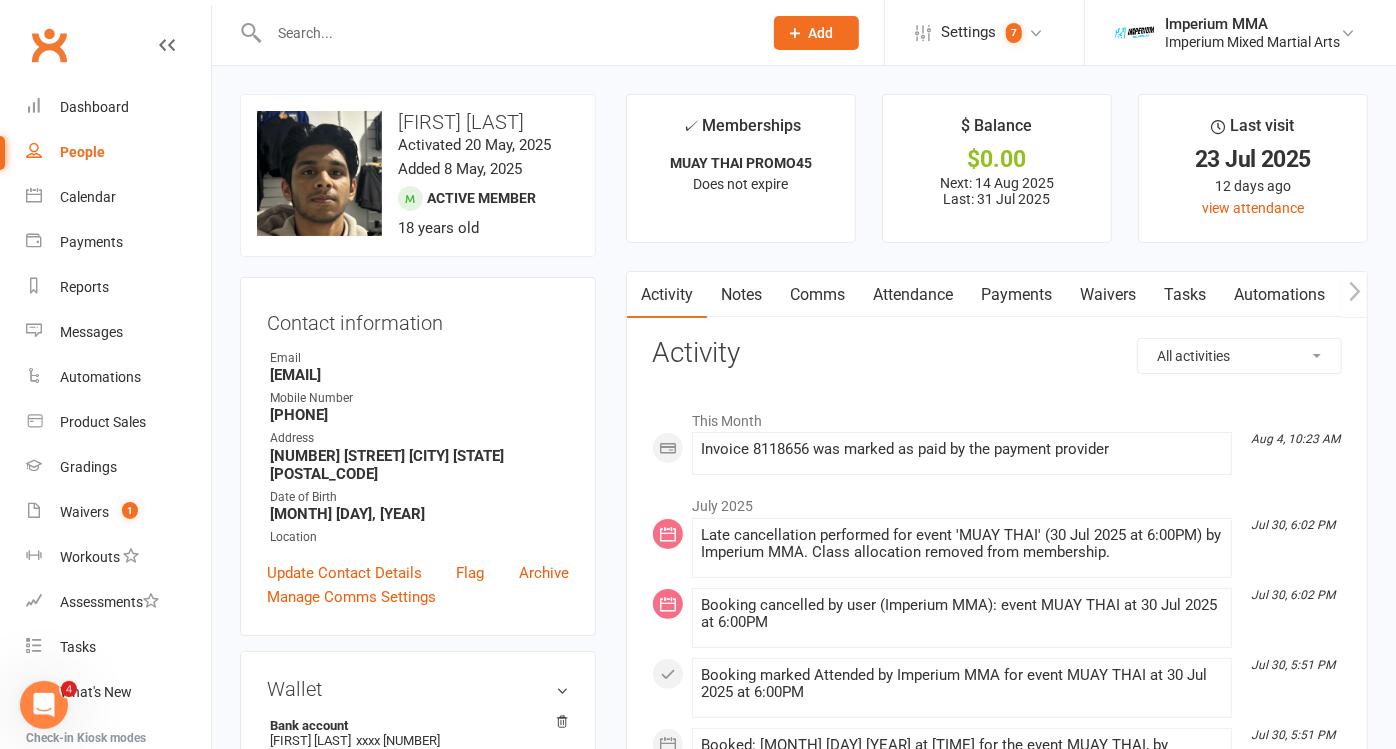 click on "Payments" at bounding box center [1016, 295] 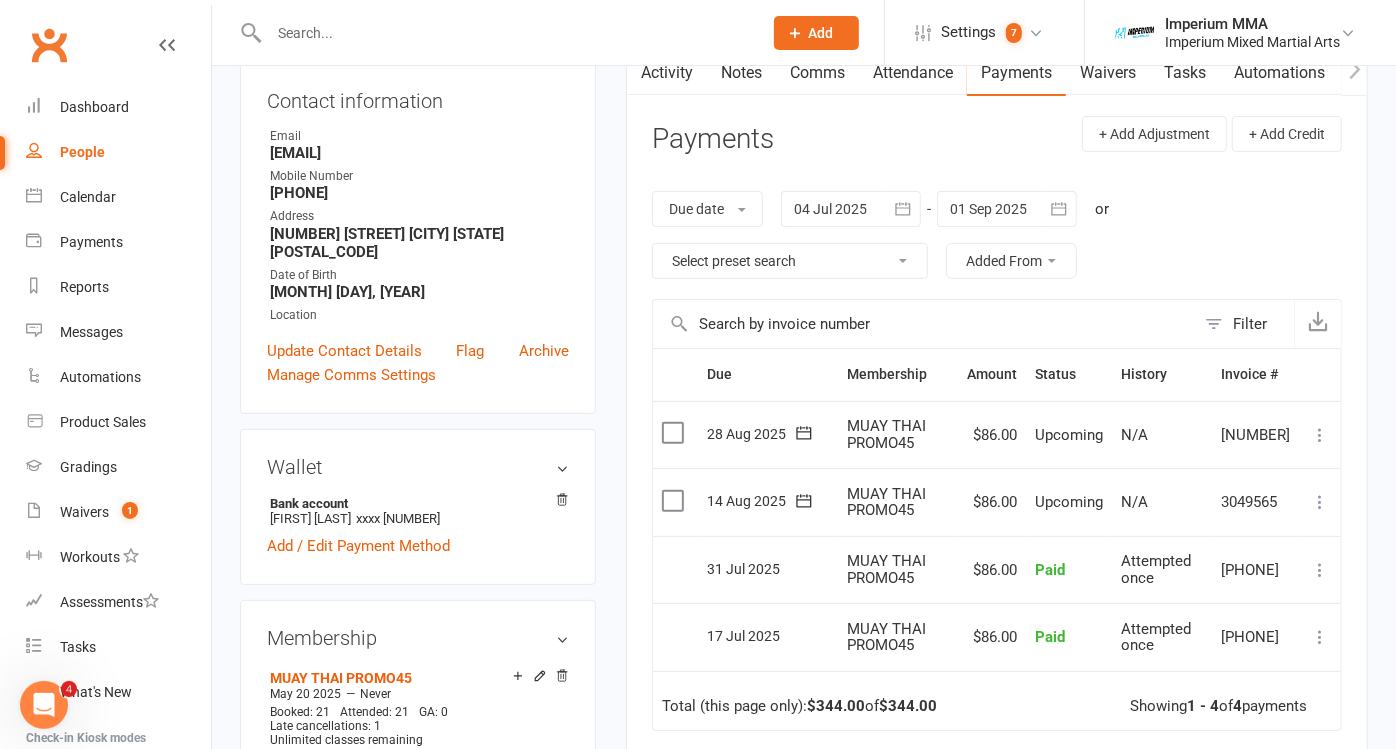 scroll, scrollTop: 333, scrollLeft: 0, axis: vertical 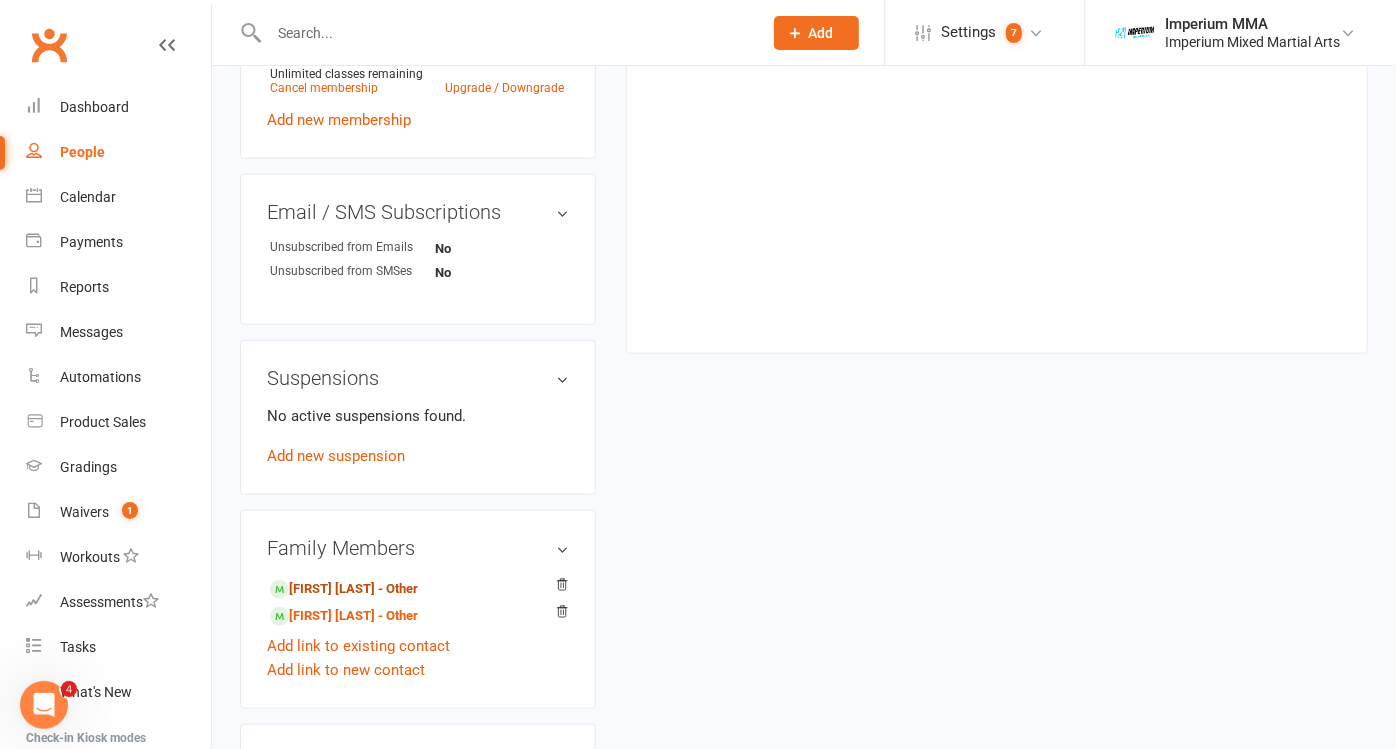 click on "[FIRST] [LAST] - Other" at bounding box center (344, 589) 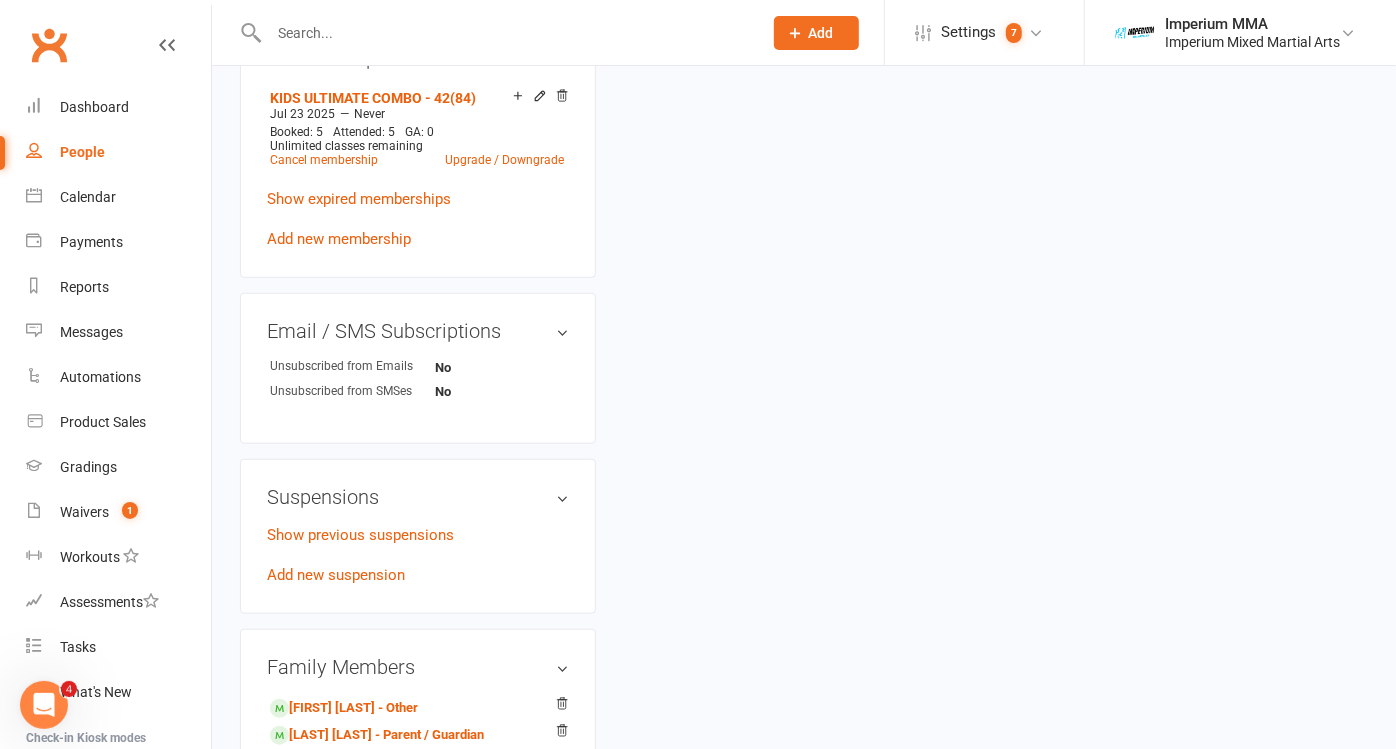scroll, scrollTop: 0, scrollLeft: 0, axis: both 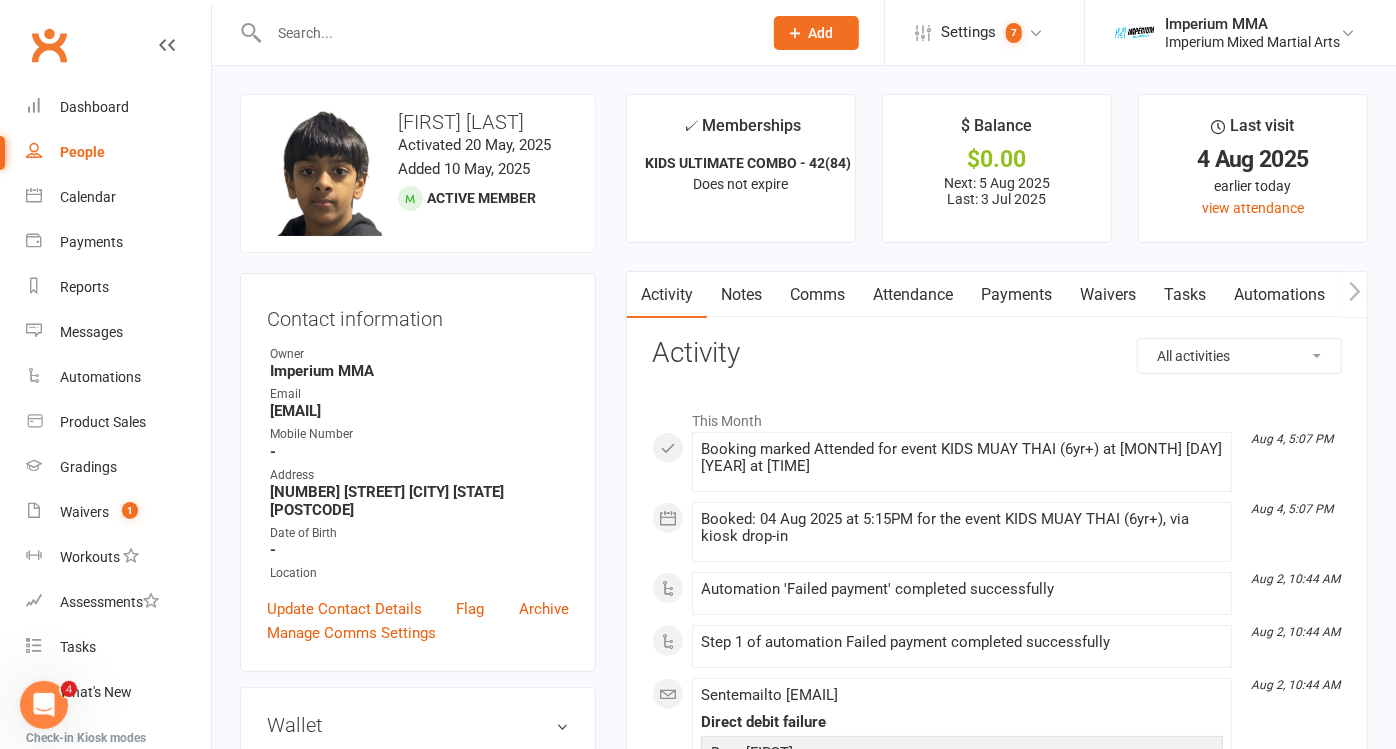 click on "Payments" at bounding box center [1016, 295] 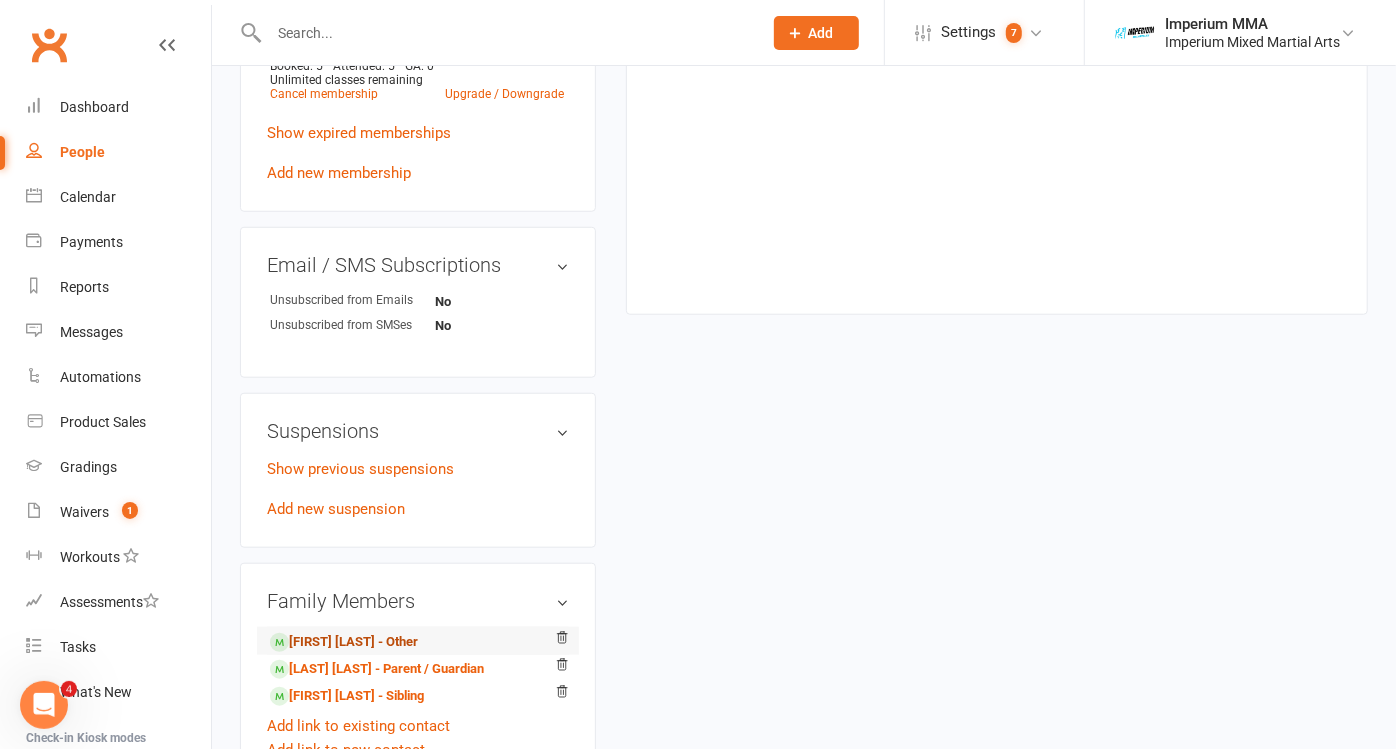 scroll, scrollTop: 1000, scrollLeft: 0, axis: vertical 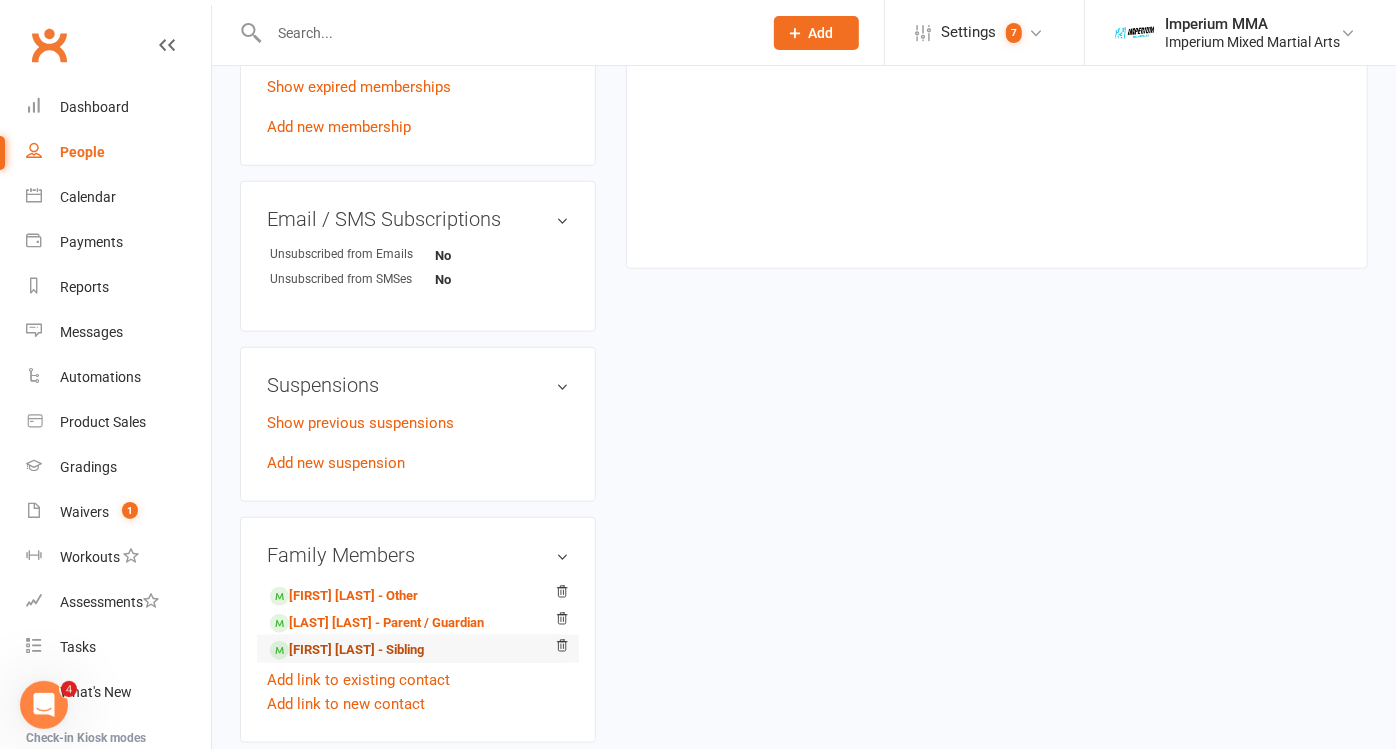 click on "[FIRST] [LAST] - Sibling" at bounding box center (347, 650) 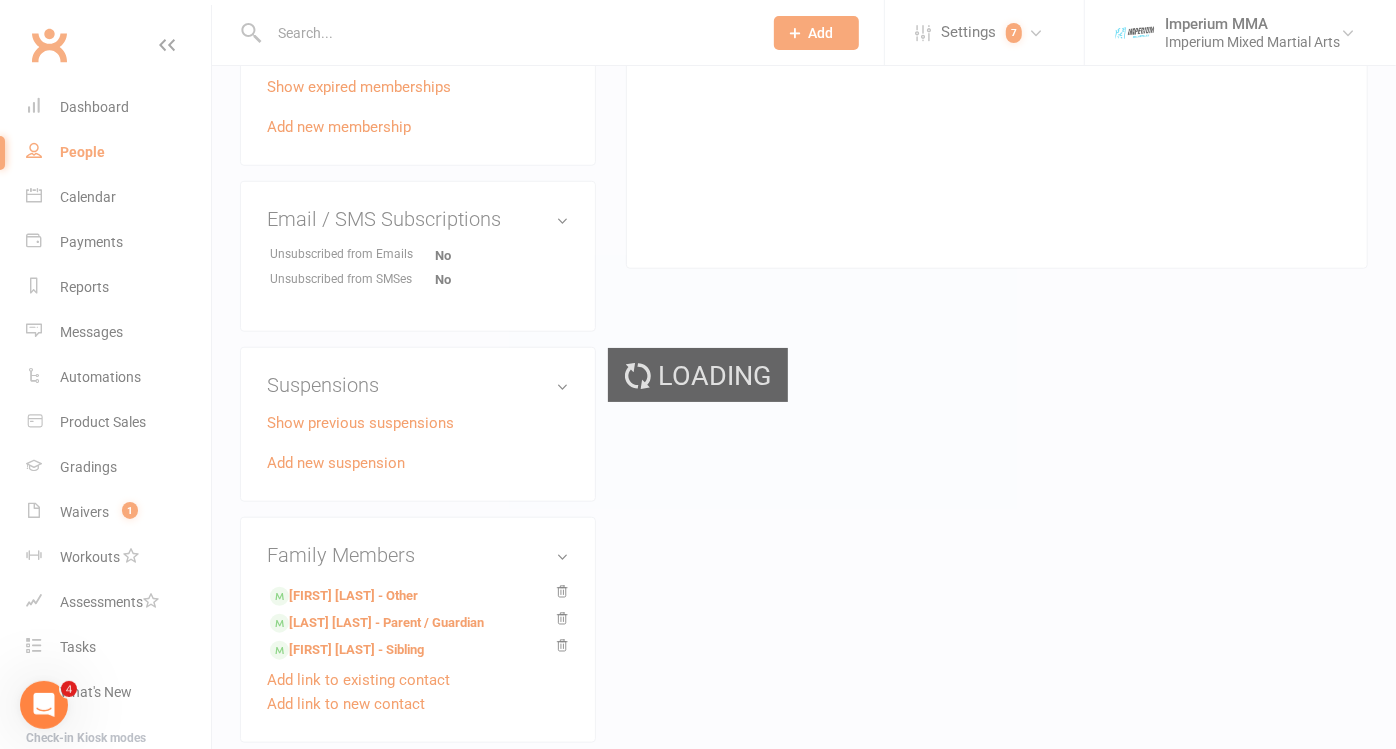 scroll, scrollTop: 0, scrollLeft: 0, axis: both 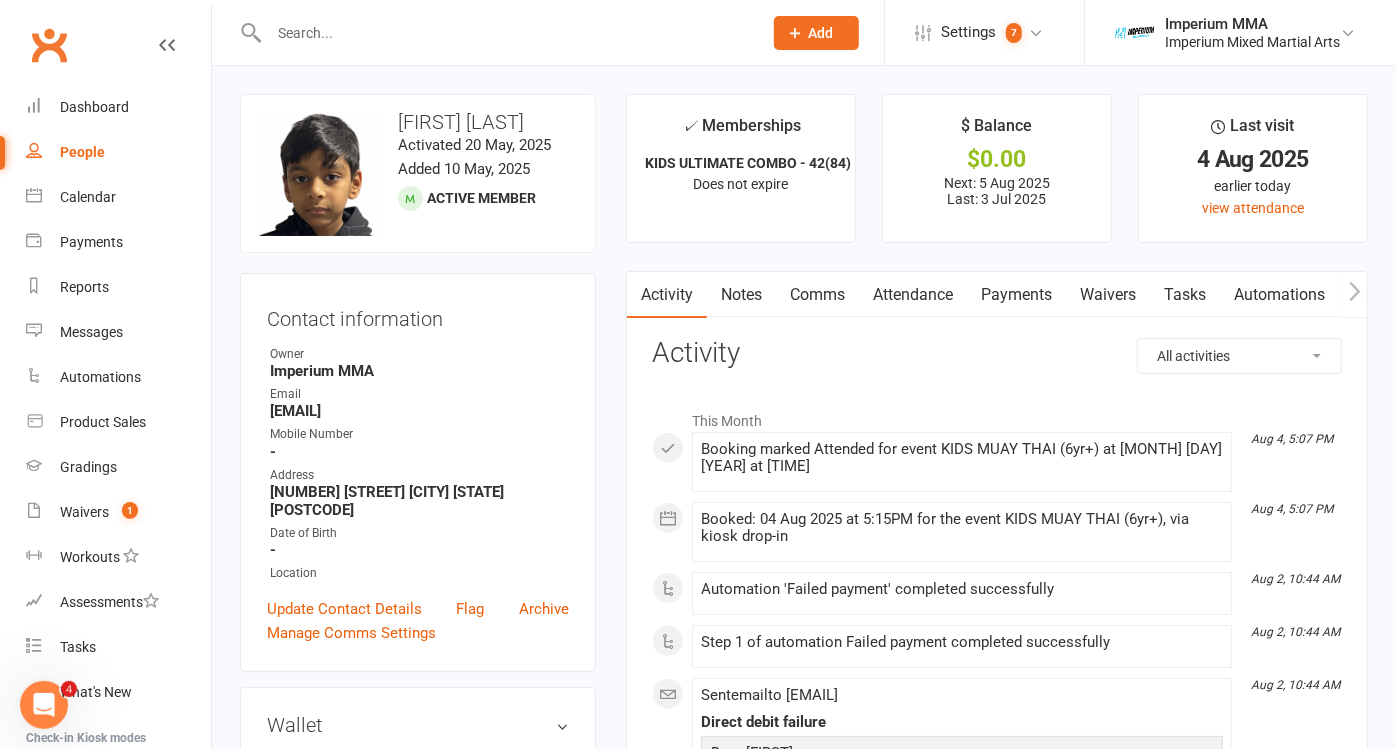click on "Payments" at bounding box center (1016, 295) 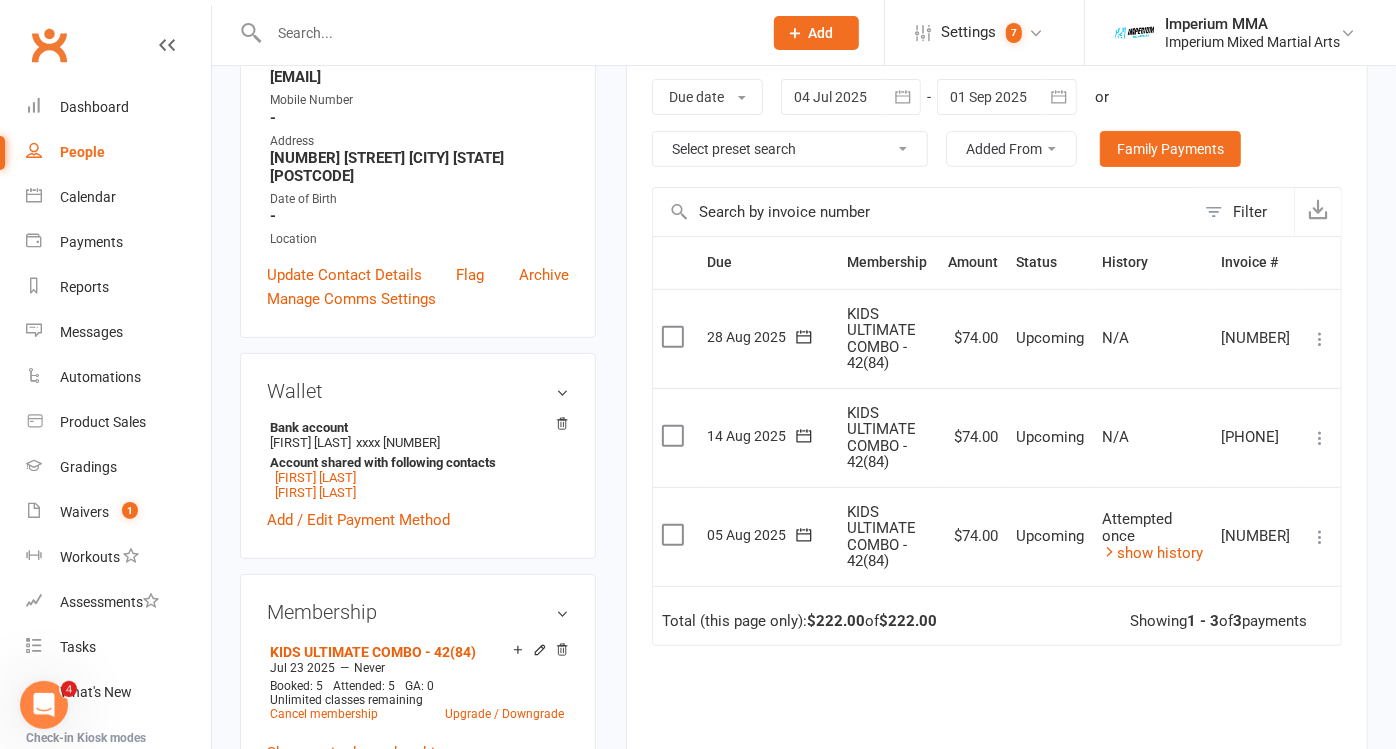 scroll, scrollTop: 444, scrollLeft: 0, axis: vertical 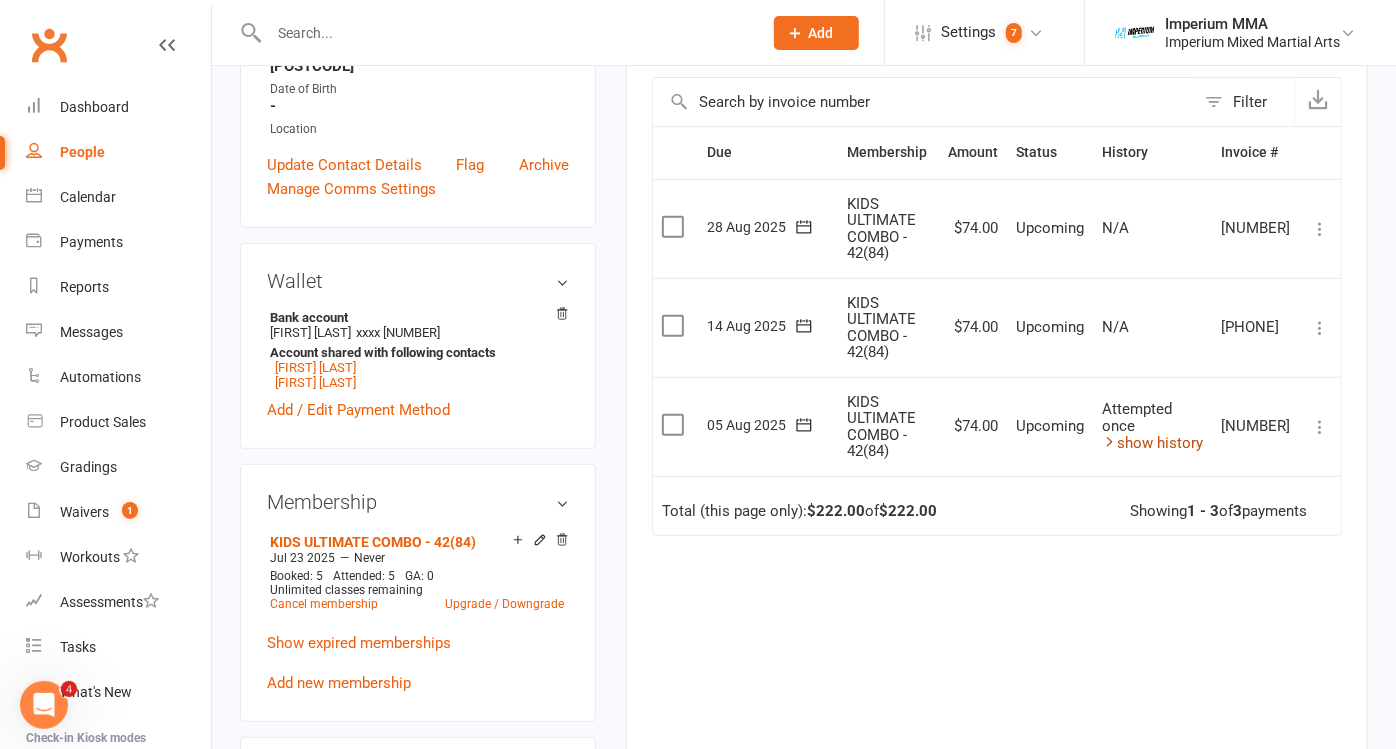 click on "show history" at bounding box center (1152, 443) 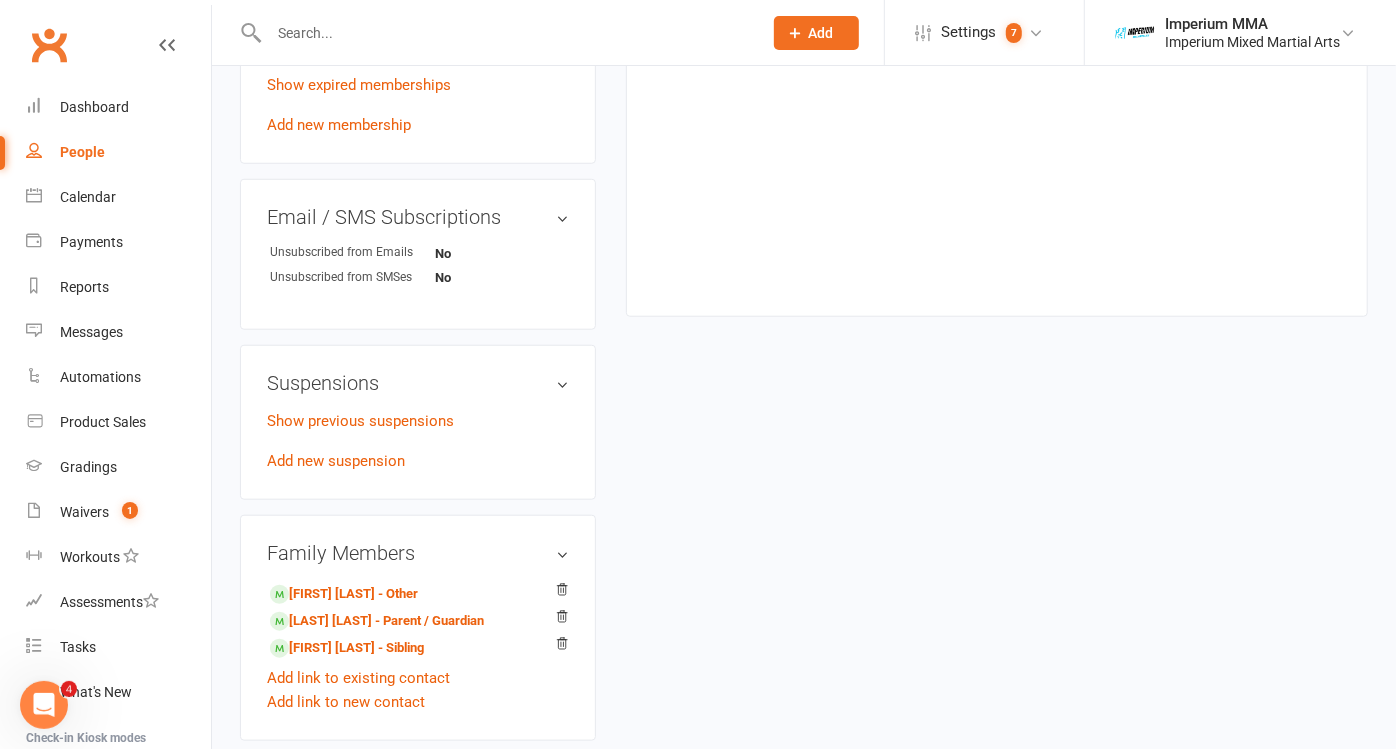 scroll, scrollTop: 1111, scrollLeft: 0, axis: vertical 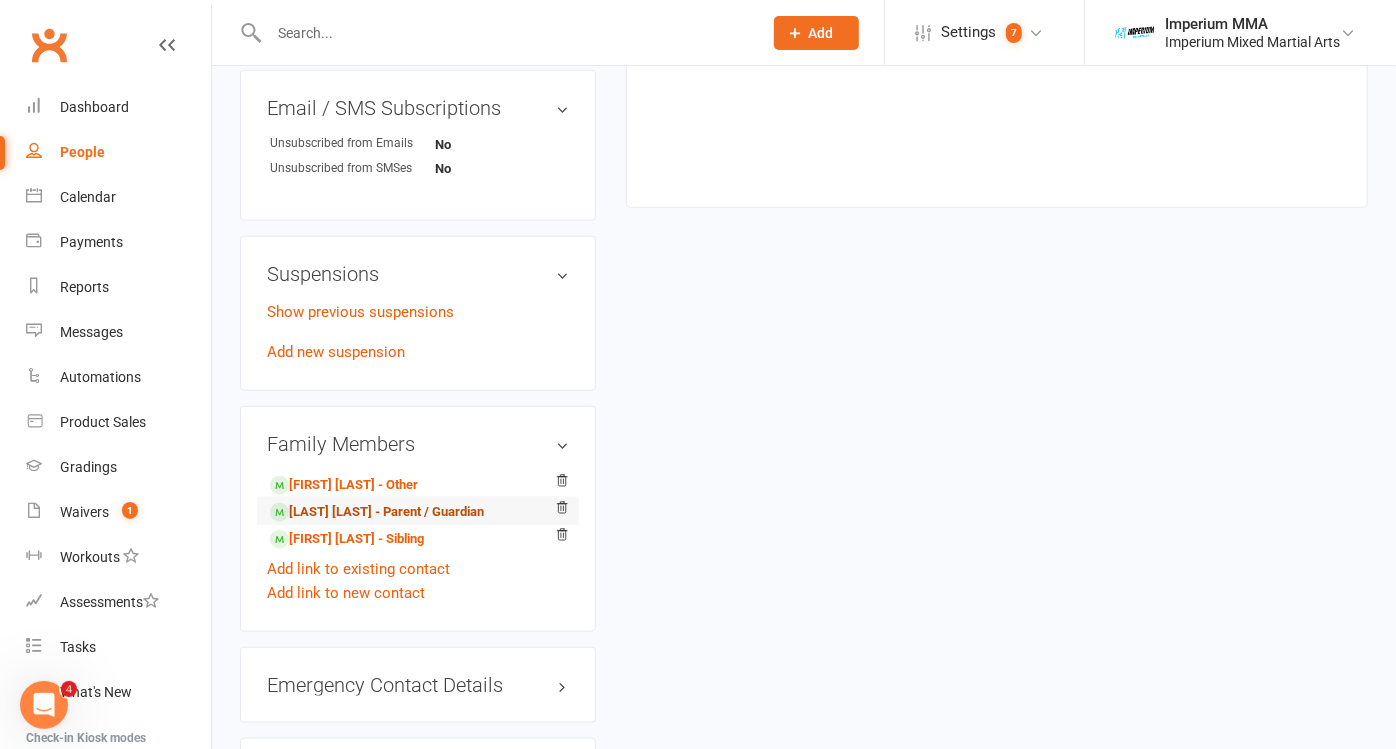 click on "[LAST] [LAST] - Parent / Guardian" at bounding box center (377, 512) 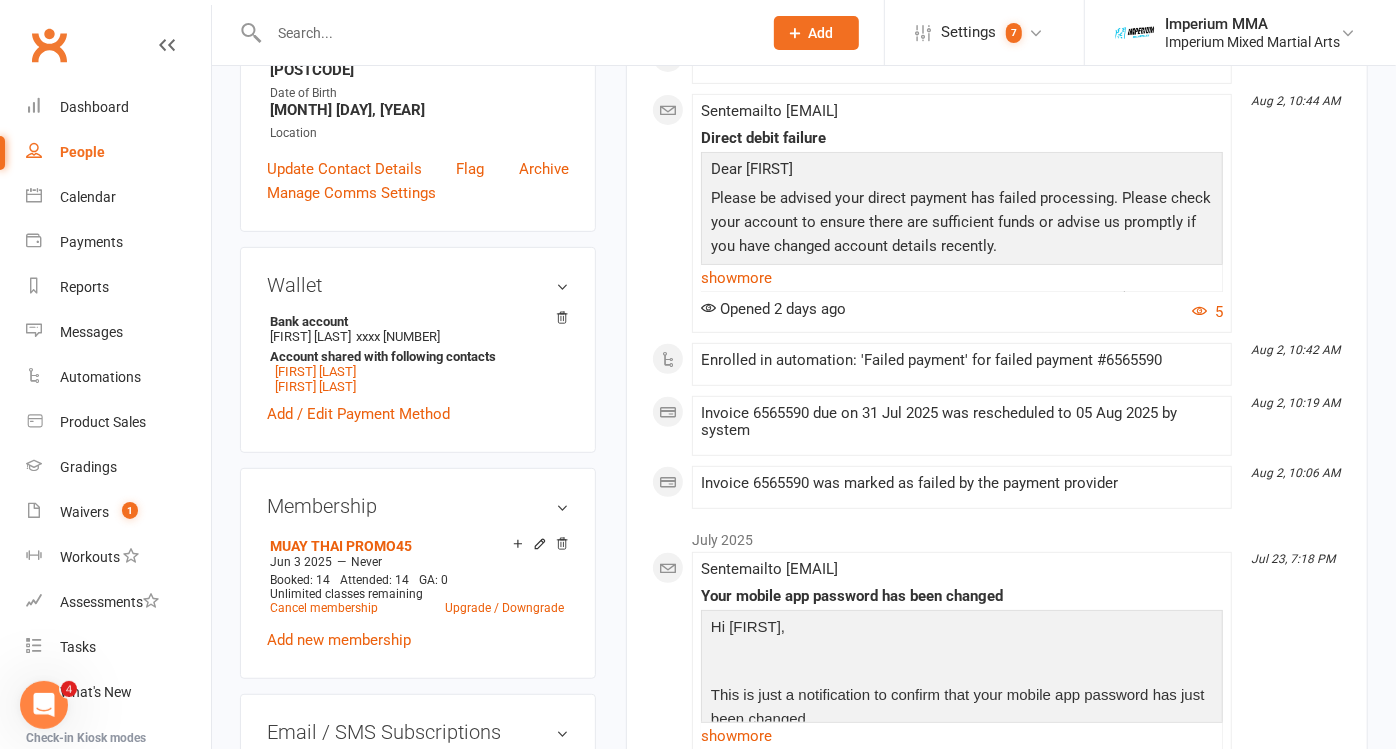 scroll, scrollTop: 0, scrollLeft: 0, axis: both 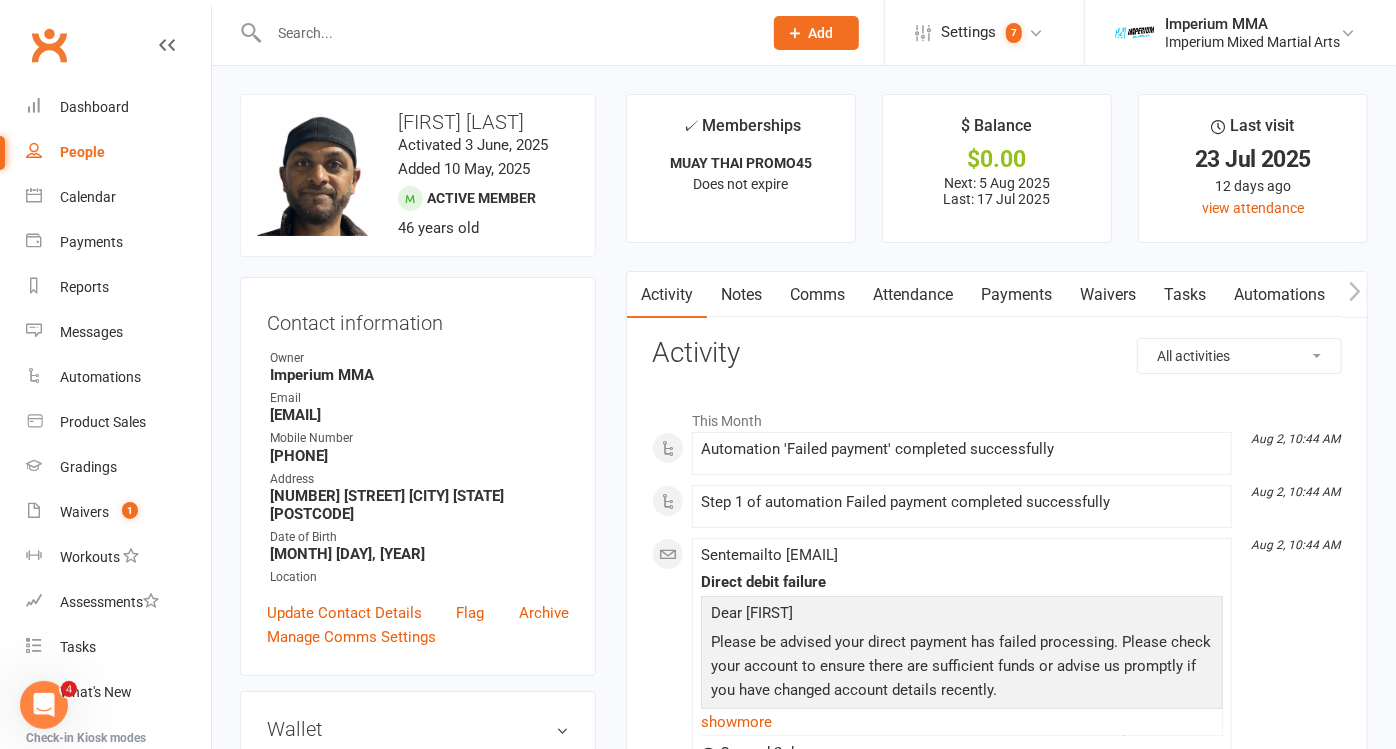 click on "Payments" at bounding box center [1016, 295] 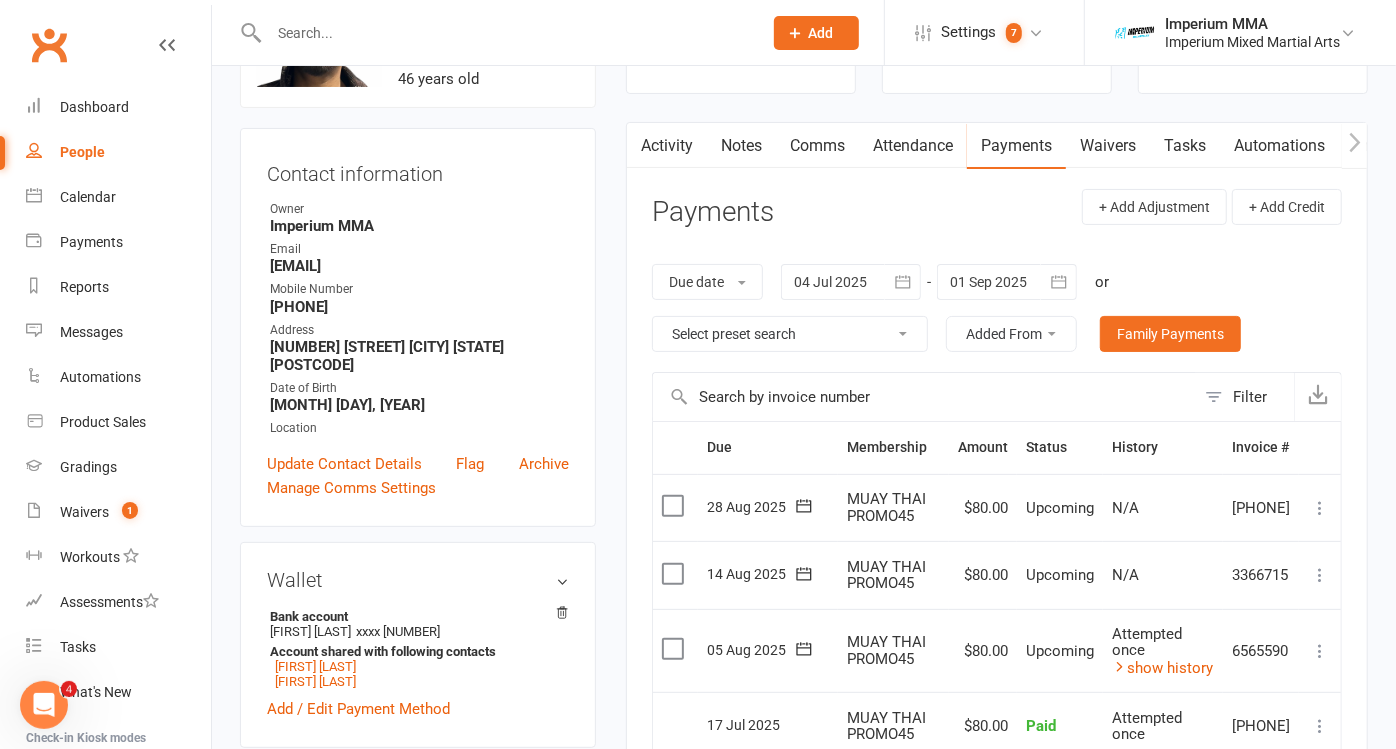 scroll, scrollTop: 333, scrollLeft: 0, axis: vertical 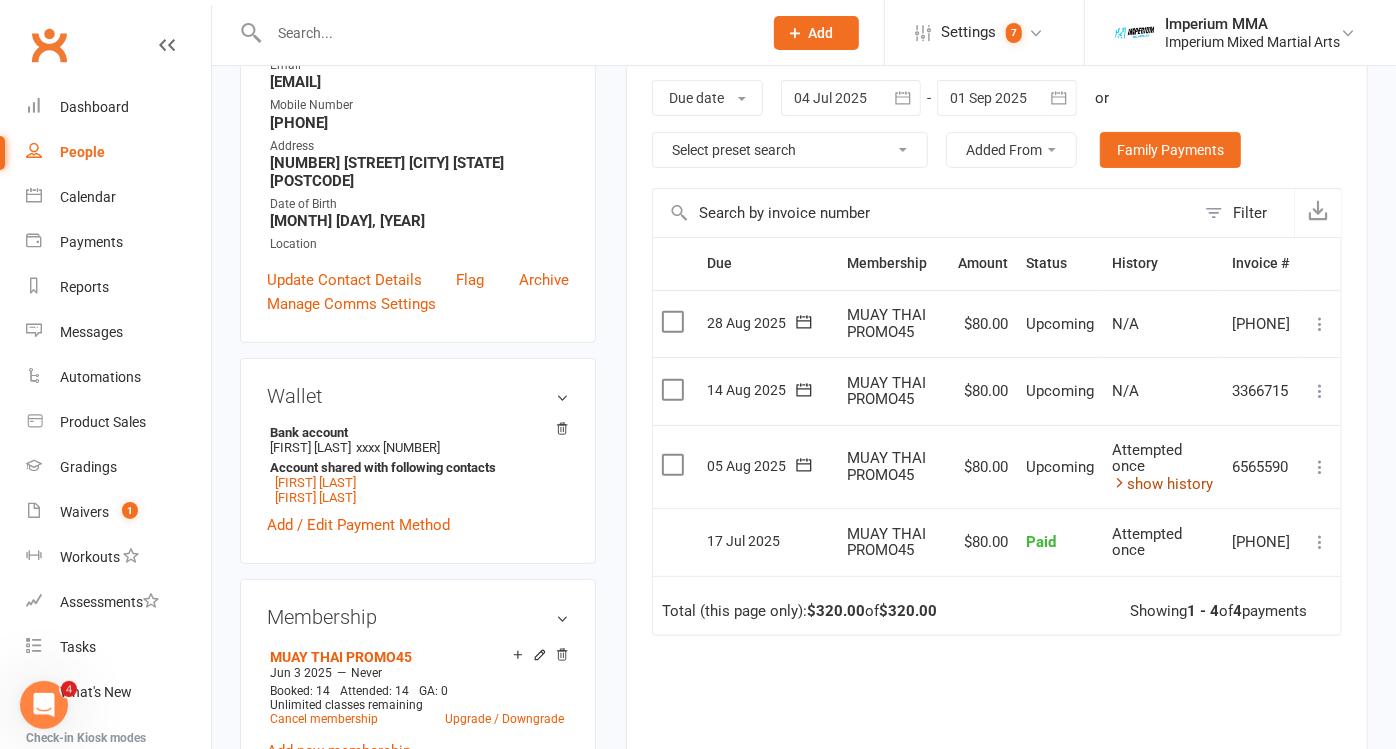 click on "show history" at bounding box center [1162, 484] 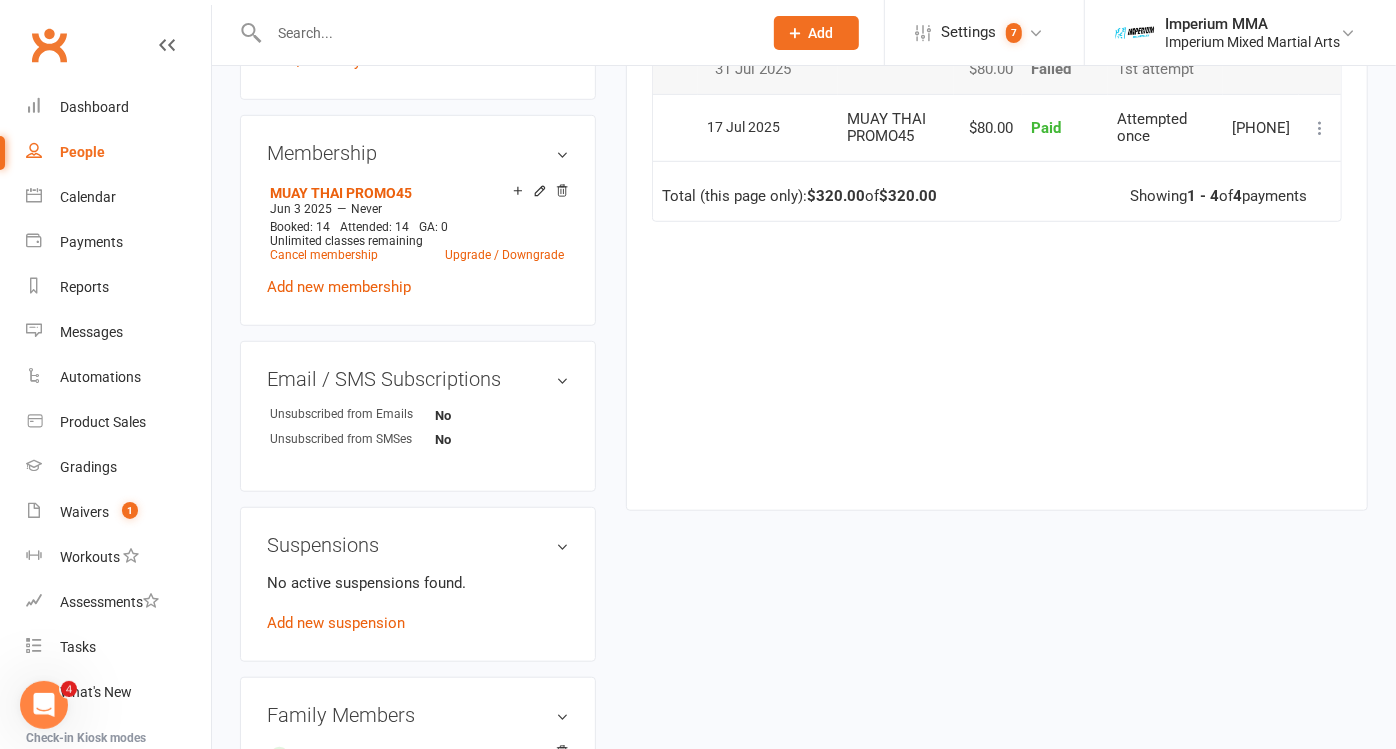 scroll, scrollTop: 1000, scrollLeft: 0, axis: vertical 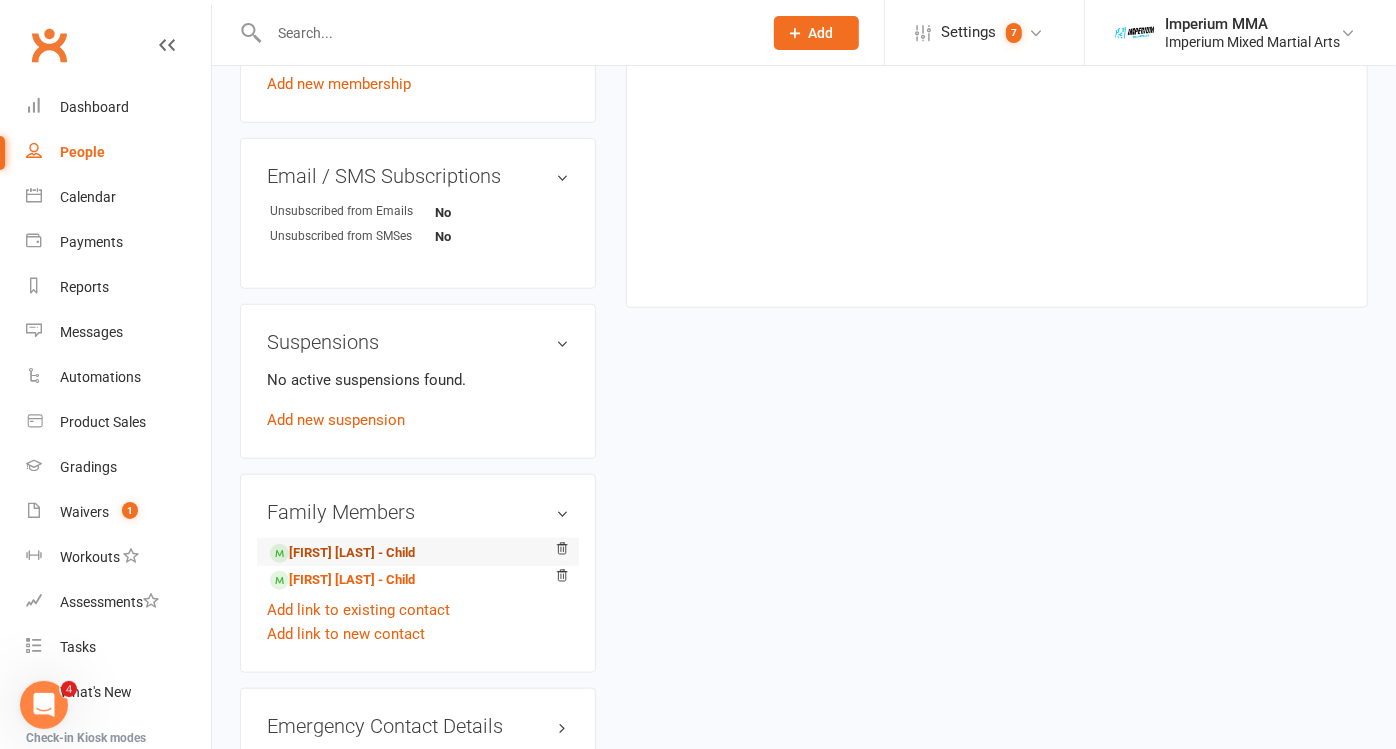click on "[FIRST] [LAST] - Child" at bounding box center [342, 553] 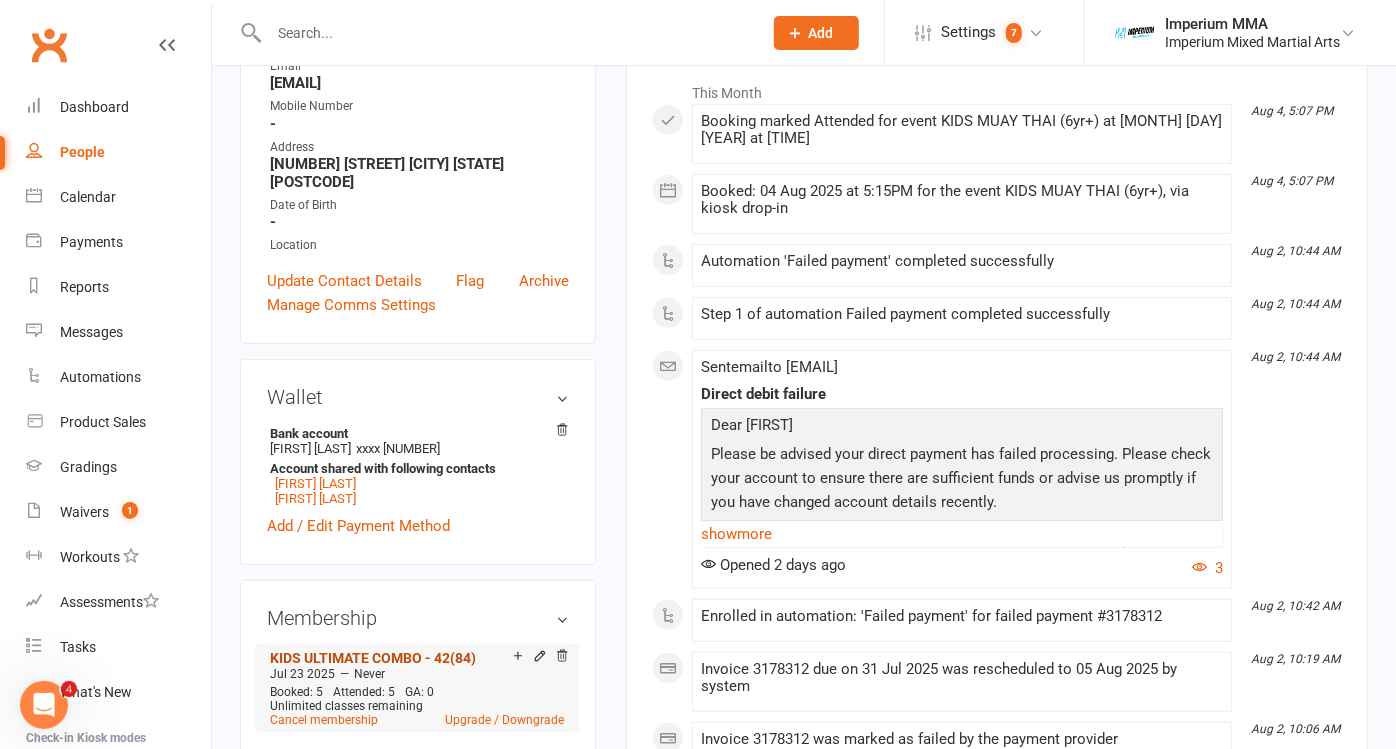 scroll, scrollTop: 444, scrollLeft: 0, axis: vertical 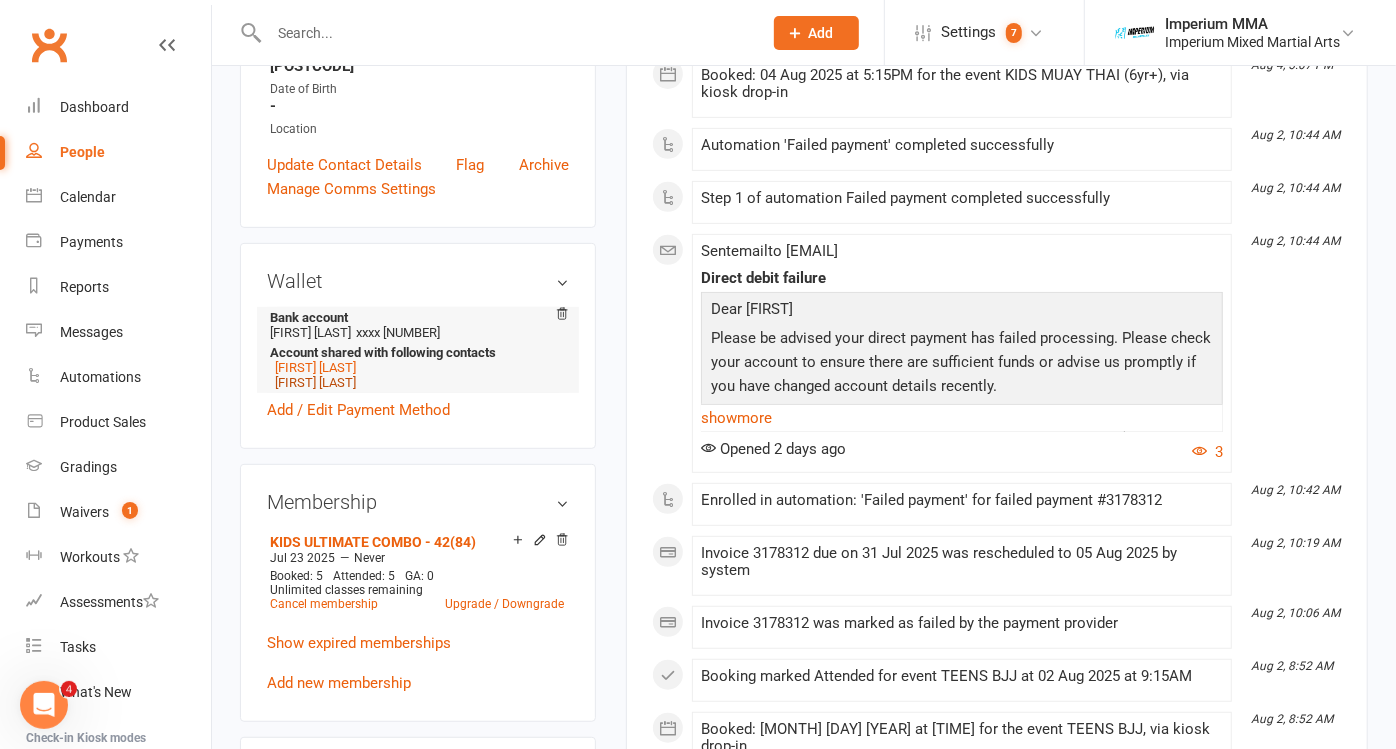 click on "[FIRST] [LAST]" at bounding box center (315, 382) 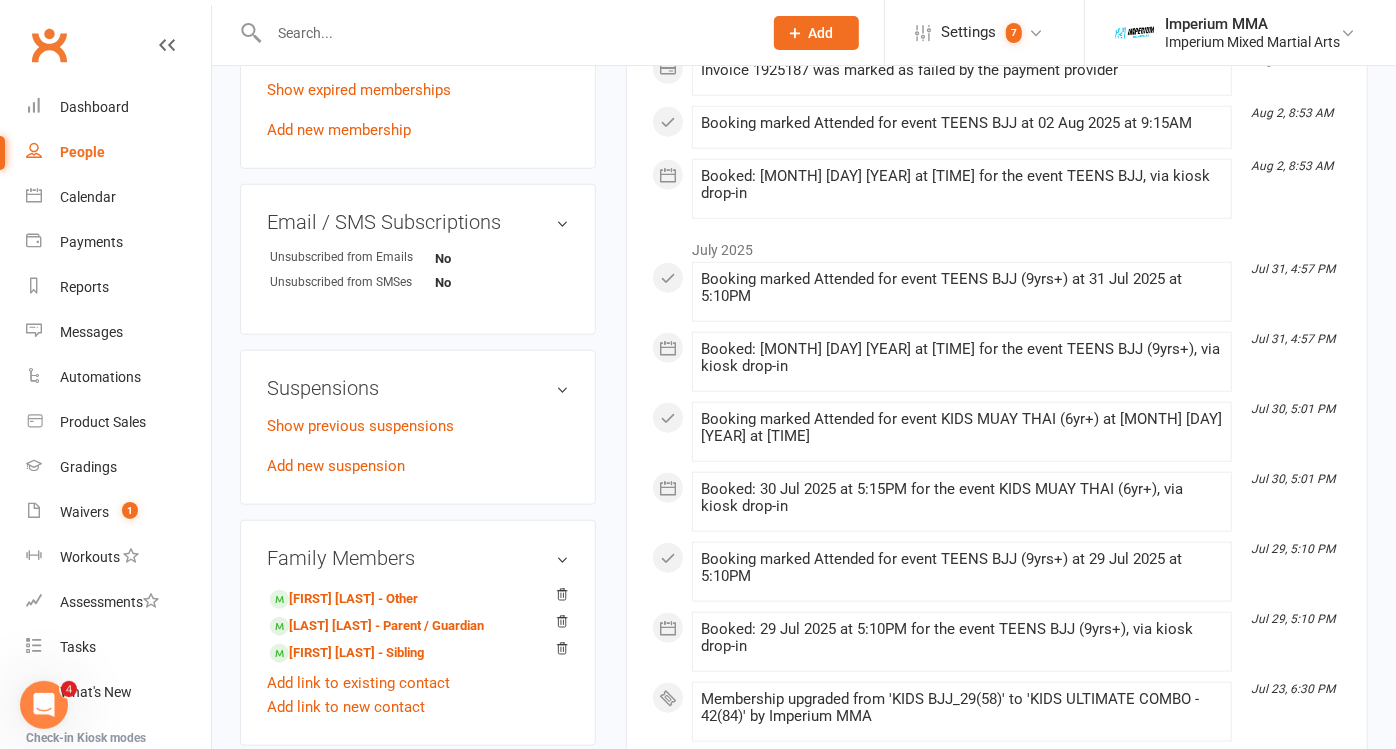 scroll, scrollTop: 1000, scrollLeft: 0, axis: vertical 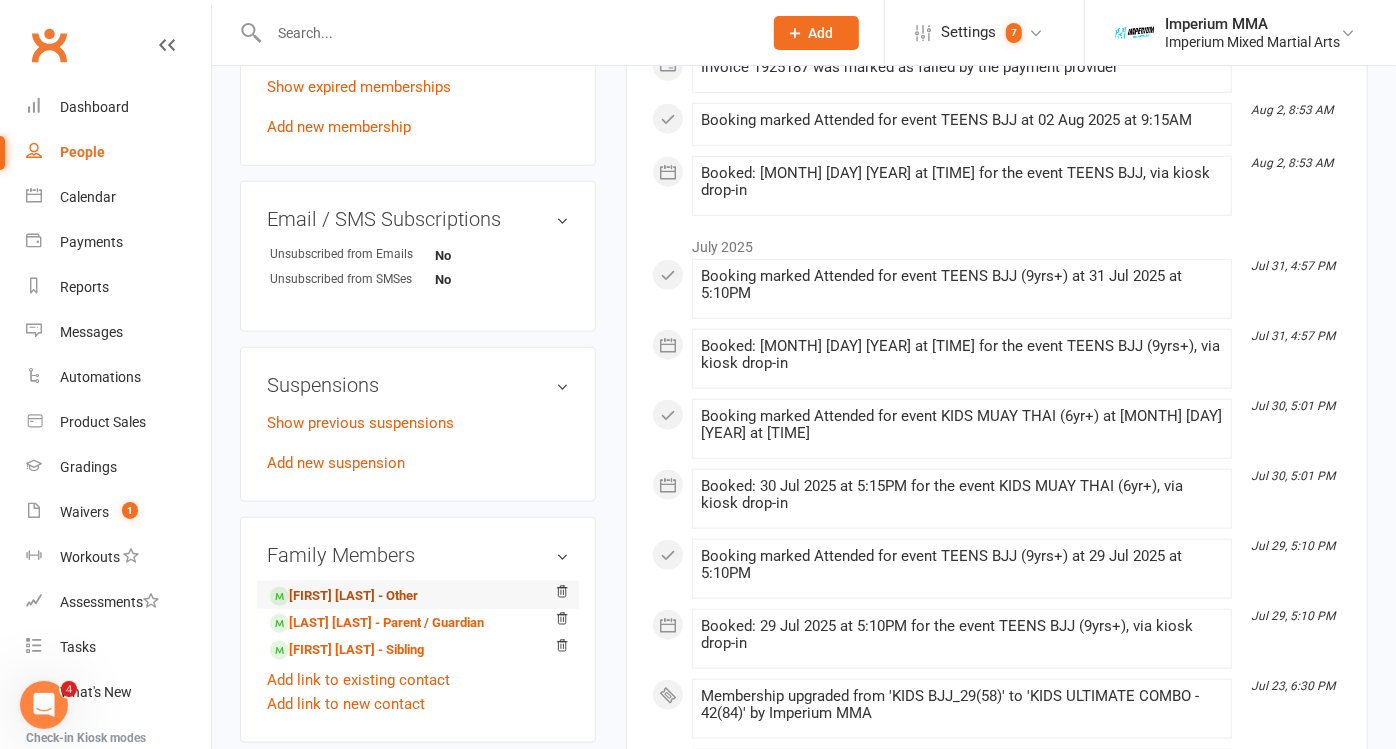 click on "[FIRST] [LAST] - Other" at bounding box center [344, 596] 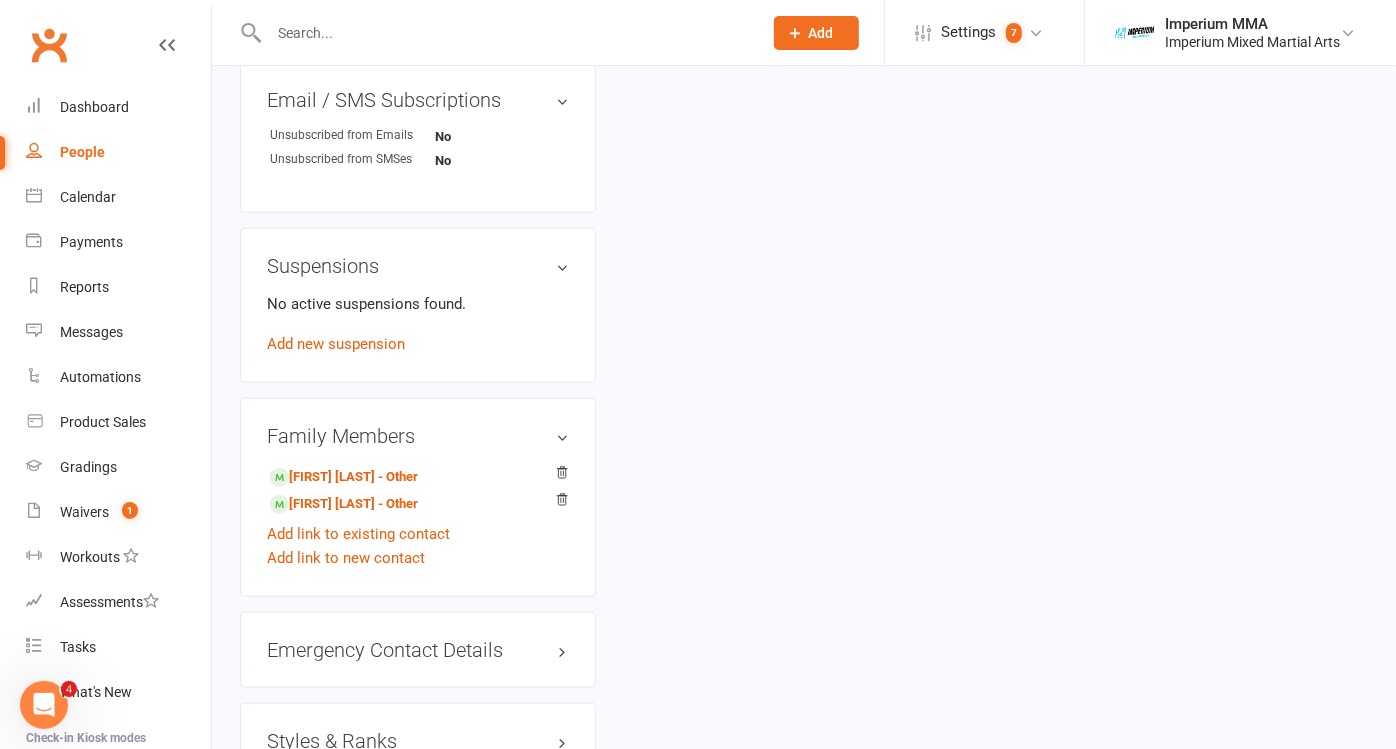 scroll, scrollTop: 0, scrollLeft: 0, axis: both 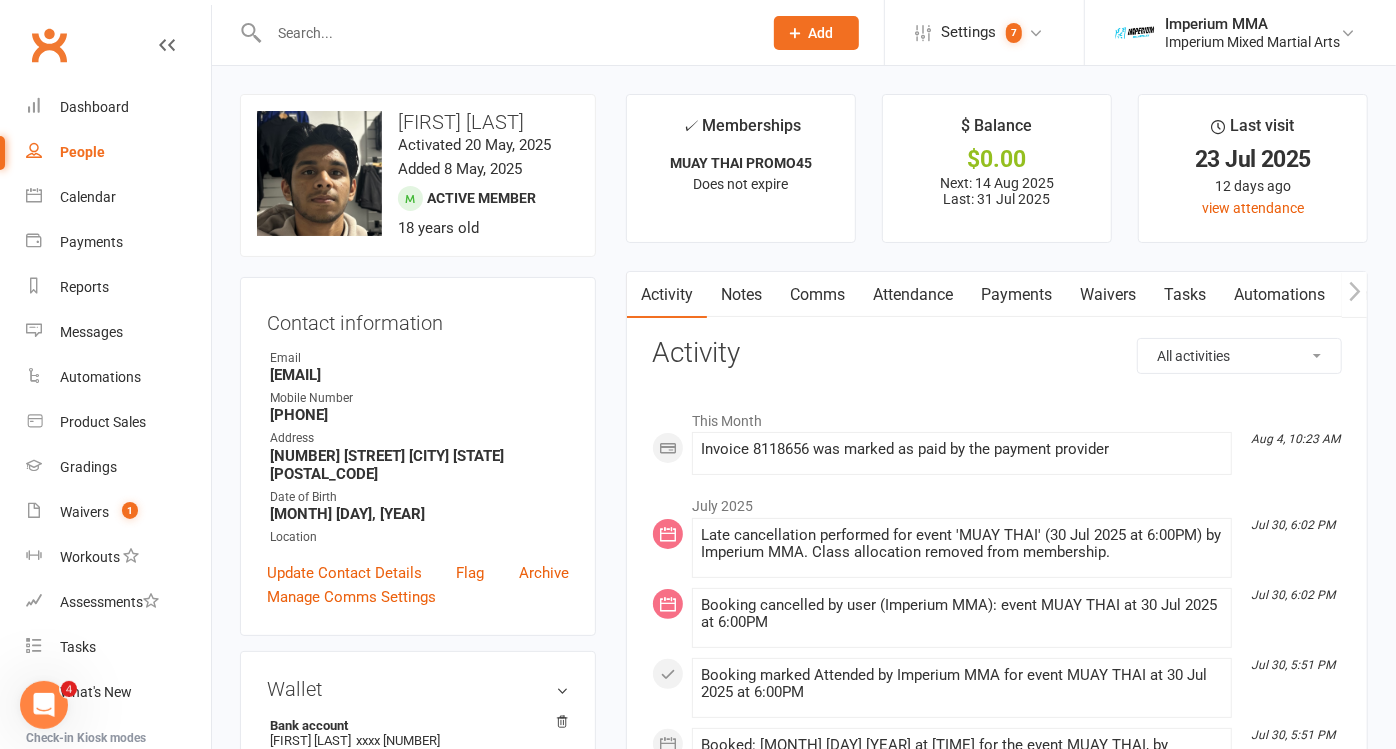 click on "Payments" at bounding box center (1016, 295) 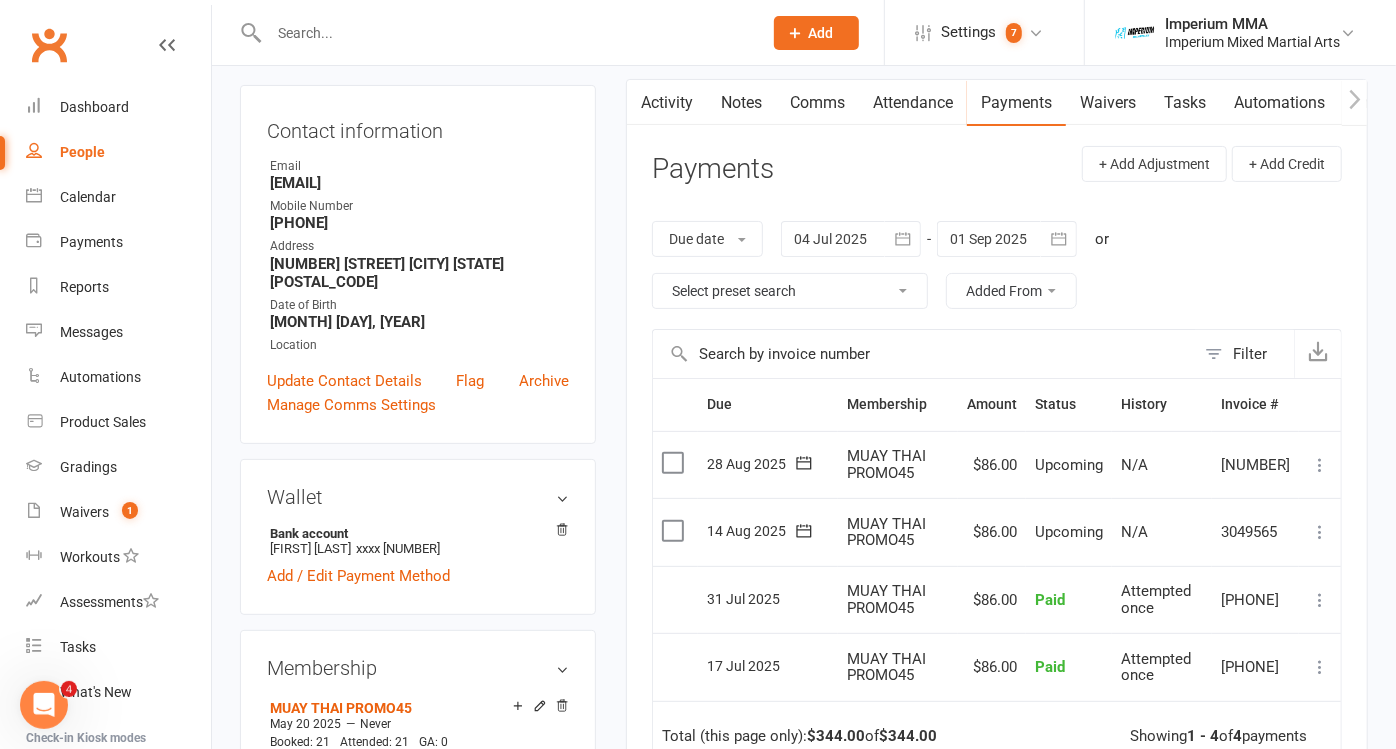 scroll, scrollTop: 0, scrollLeft: 0, axis: both 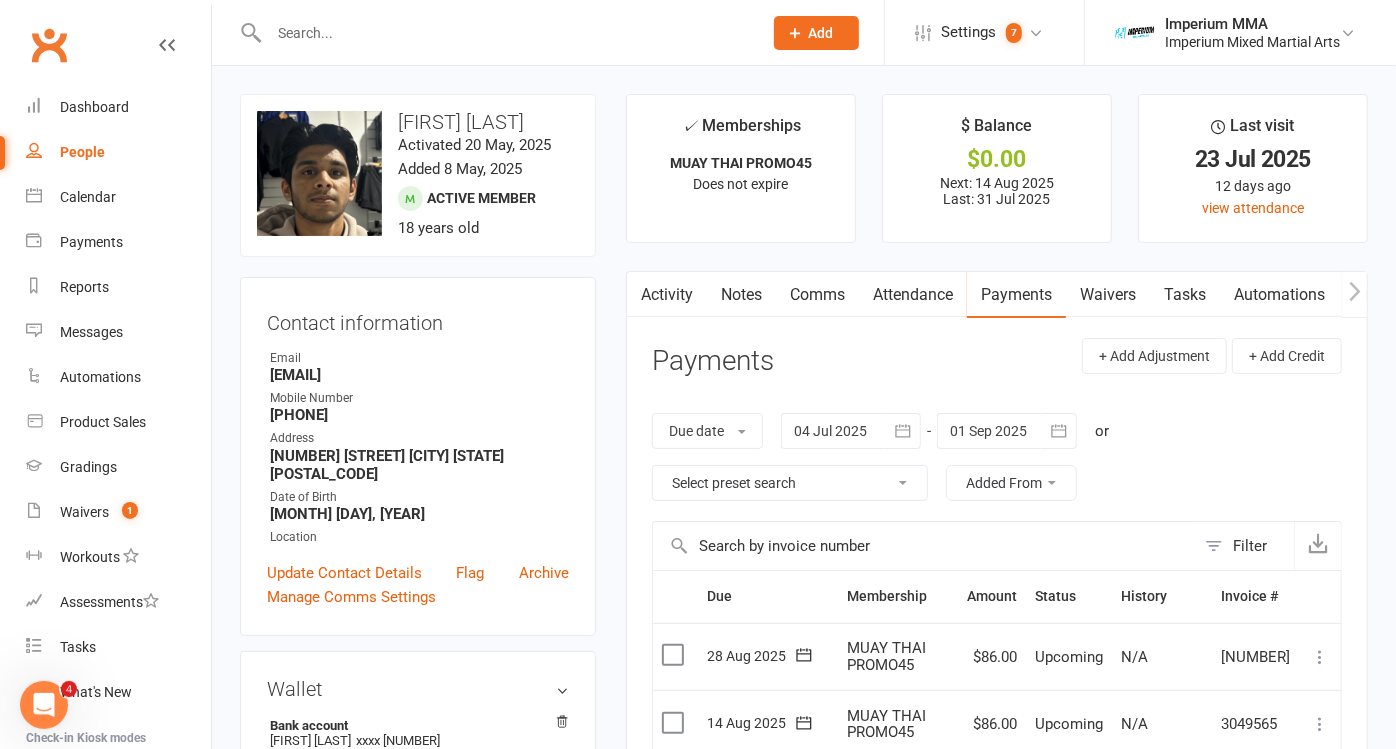 click at bounding box center [505, 33] 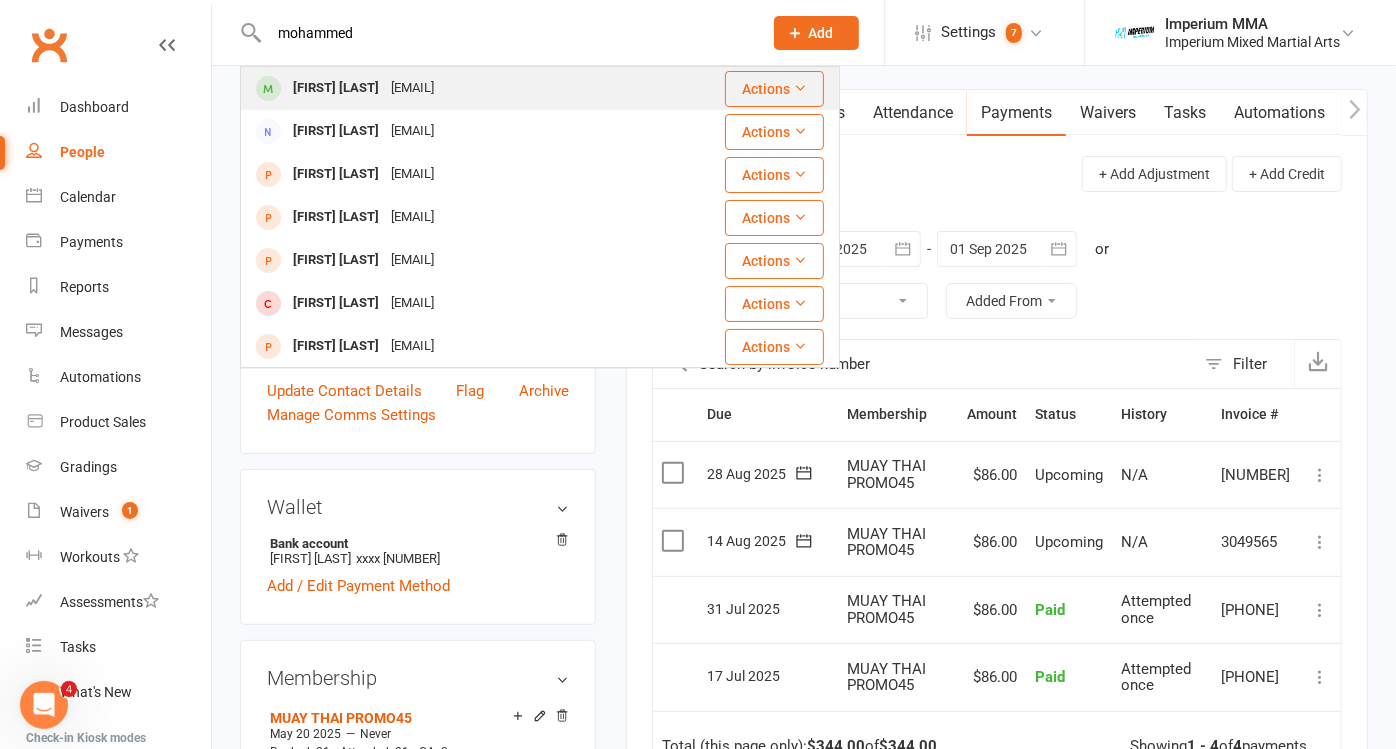scroll, scrollTop: 222, scrollLeft: 0, axis: vertical 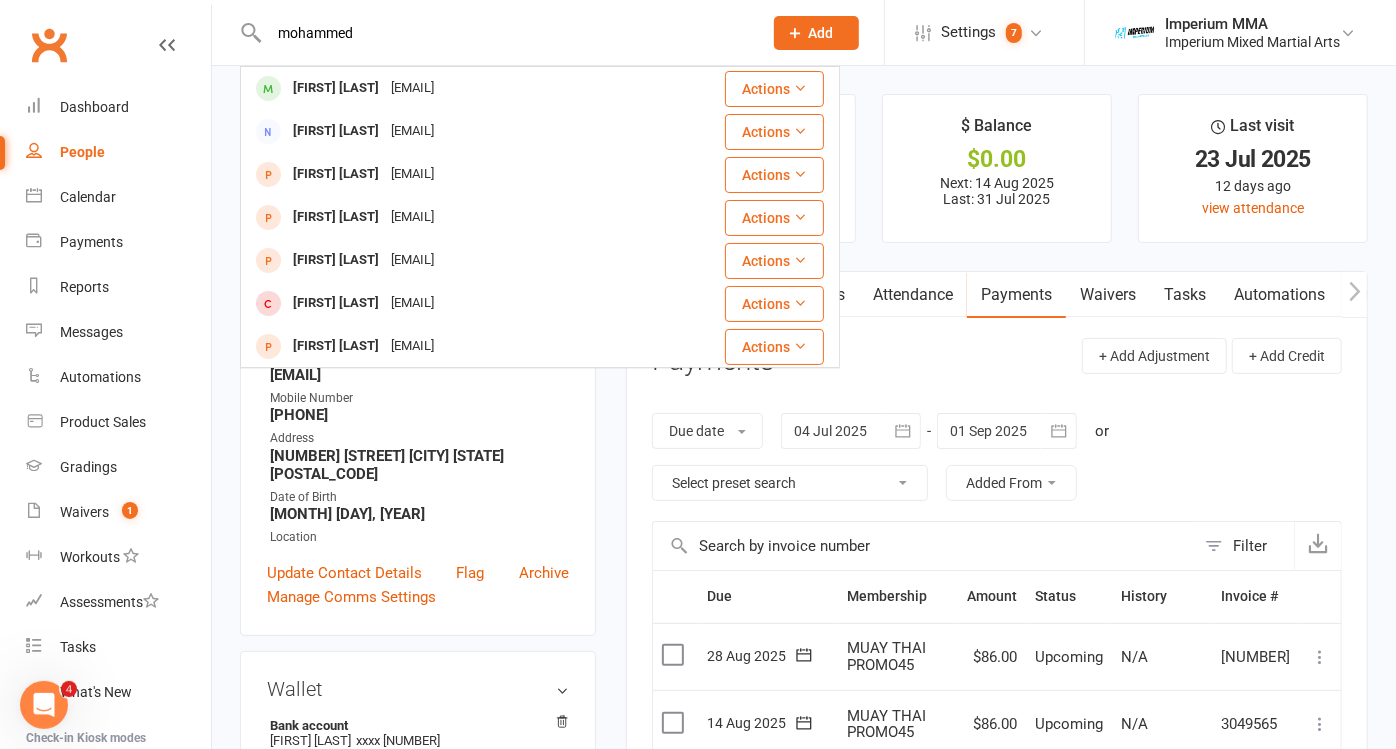 drag, startPoint x: 408, startPoint y: 41, endPoint x: 200, endPoint y: 35, distance: 208.08652 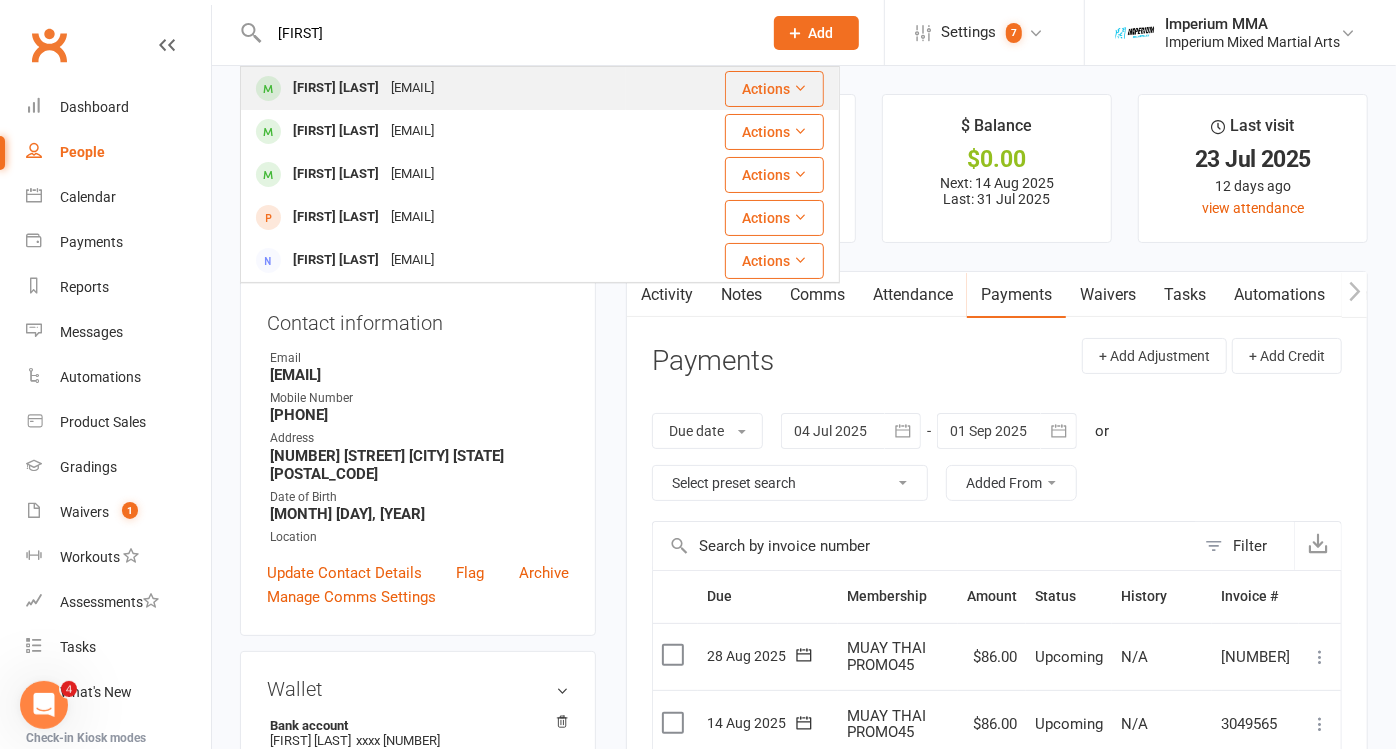 type on "[FIRST]" 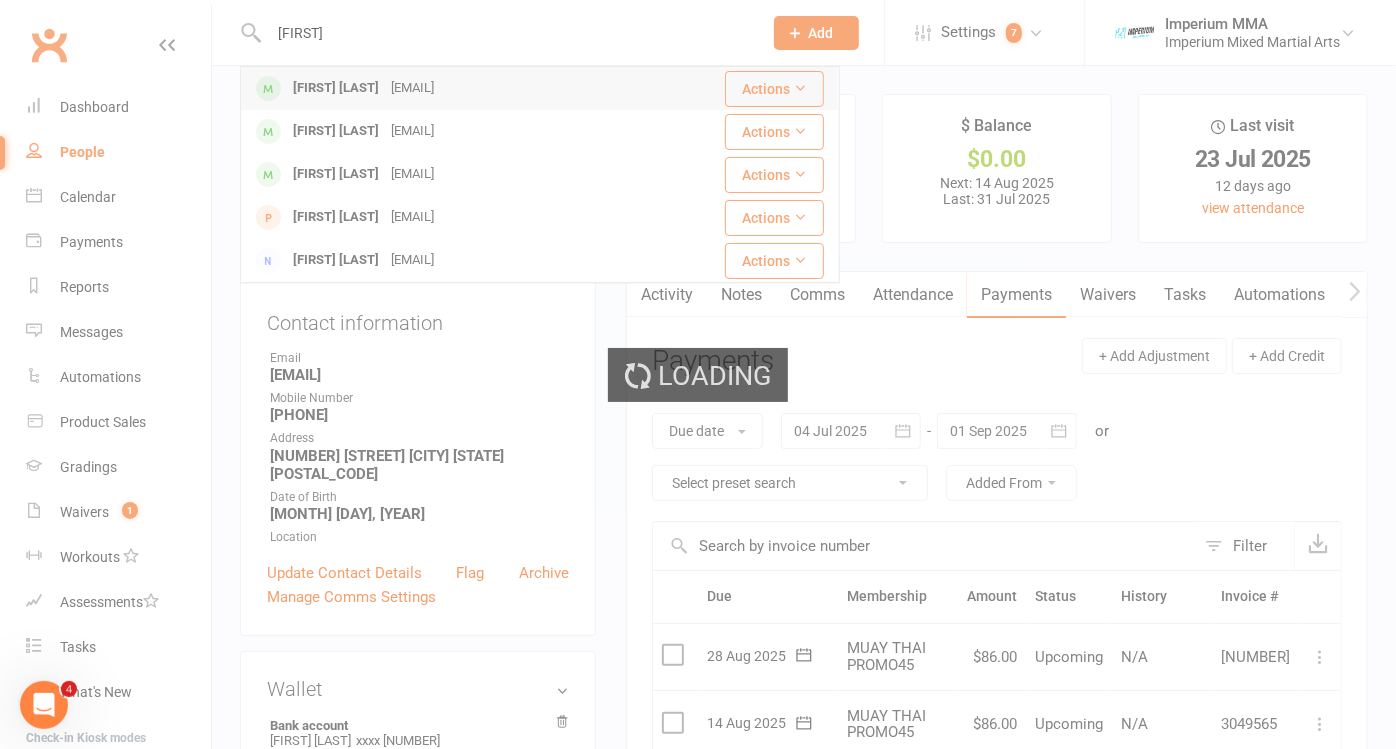 type 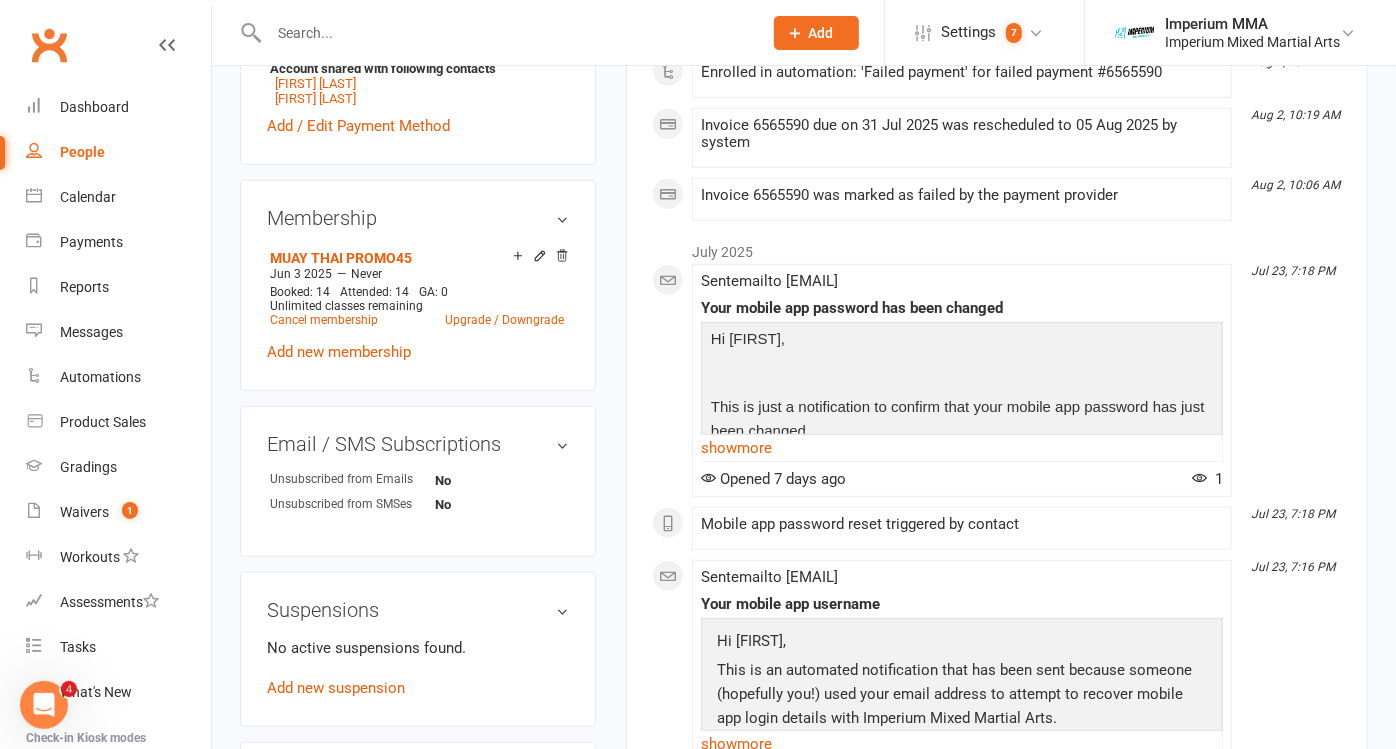 scroll, scrollTop: 777, scrollLeft: 0, axis: vertical 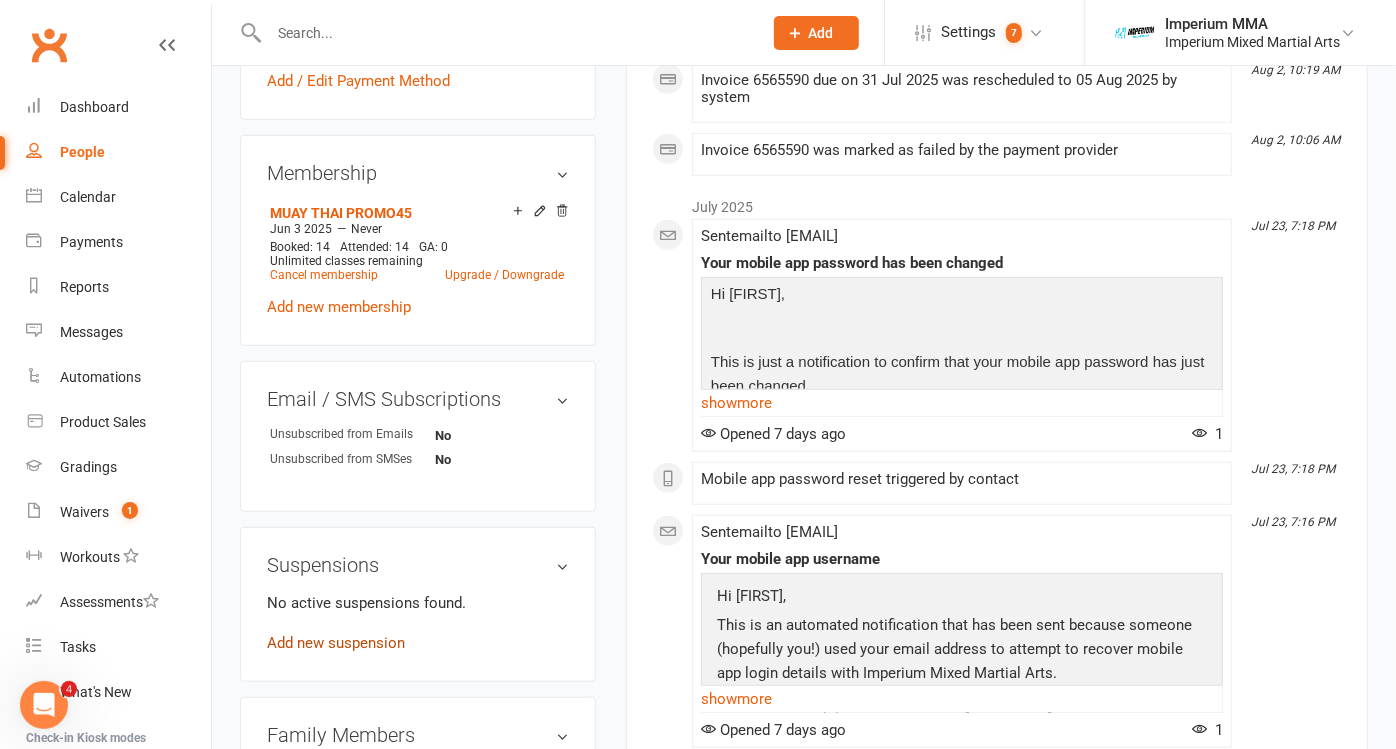 click on "Add new suspension" at bounding box center (336, 643) 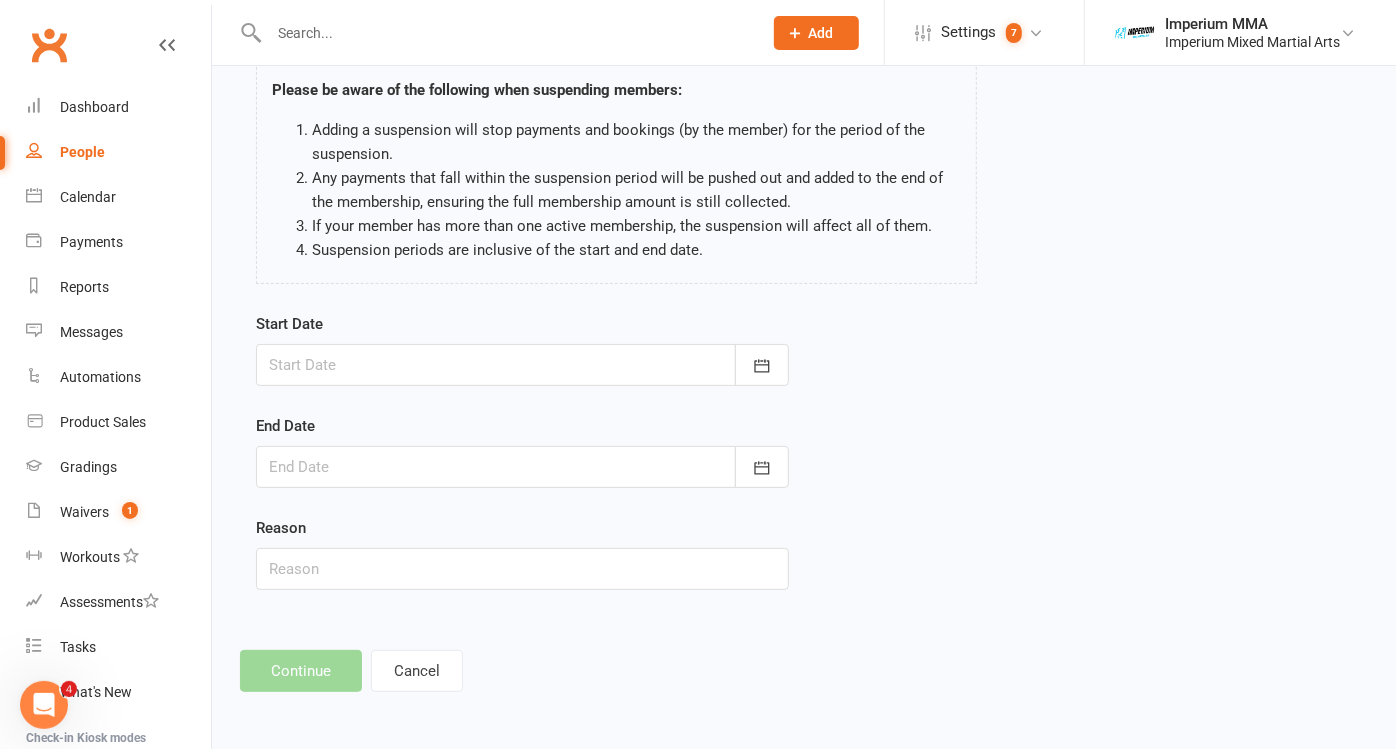 scroll, scrollTop: 0, scrollLeft: 0, axis: both 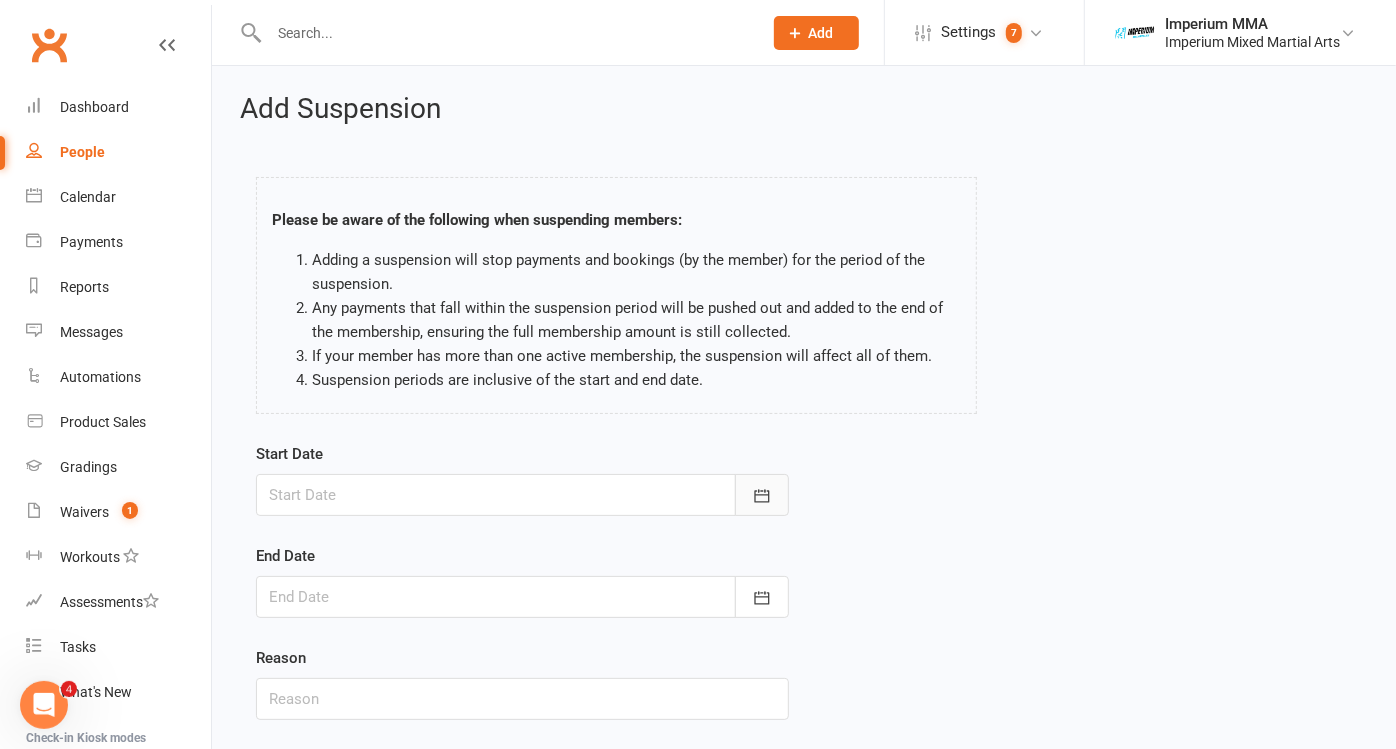 click at bounding box center [762, 495] 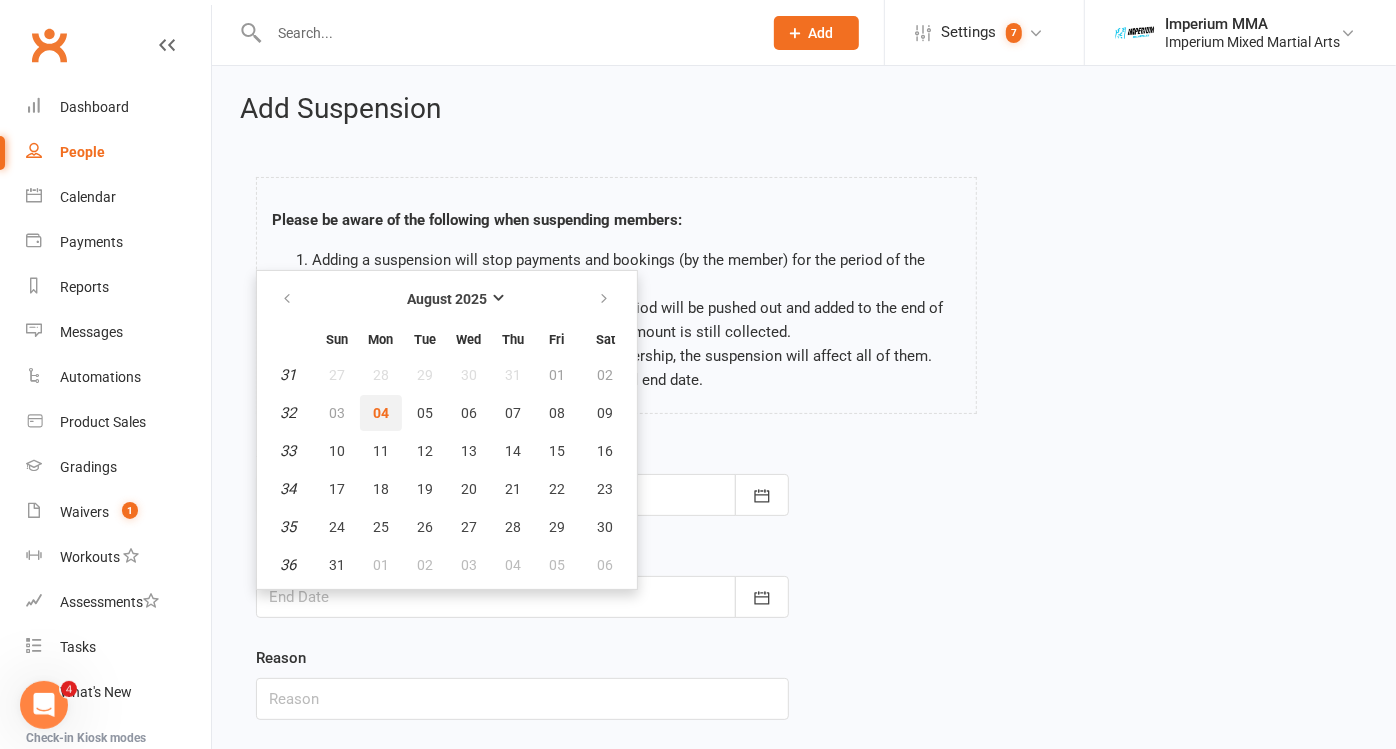 click on "04" at bounding box center (381, 413) 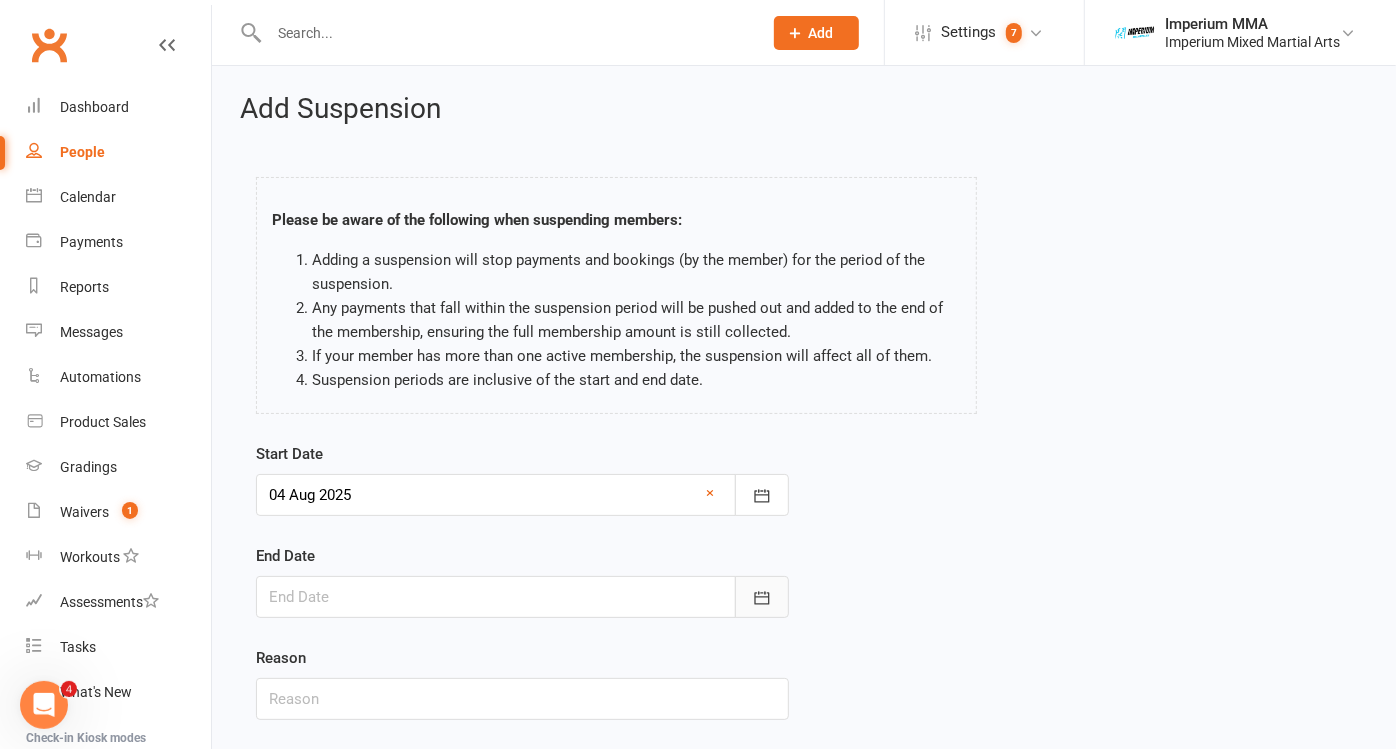 click 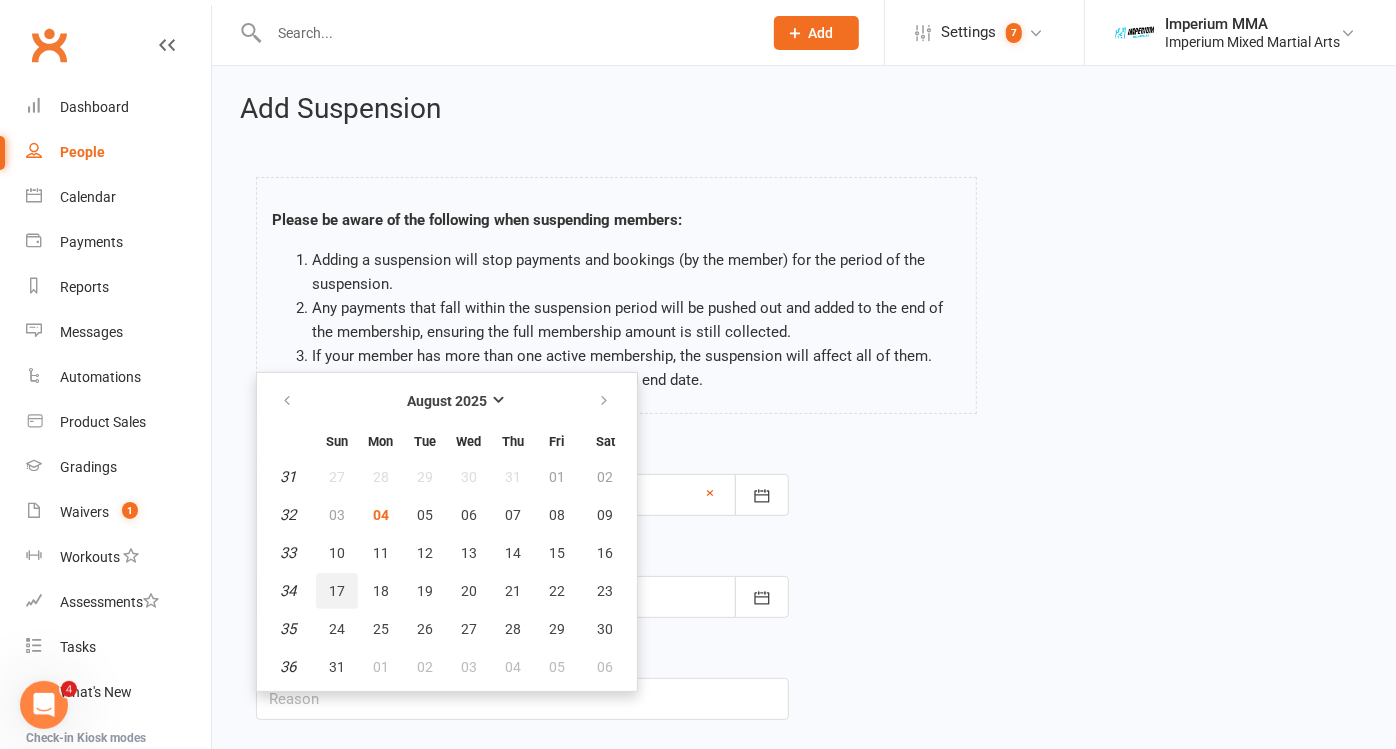 click on "17" at bounding box center (337, 591) 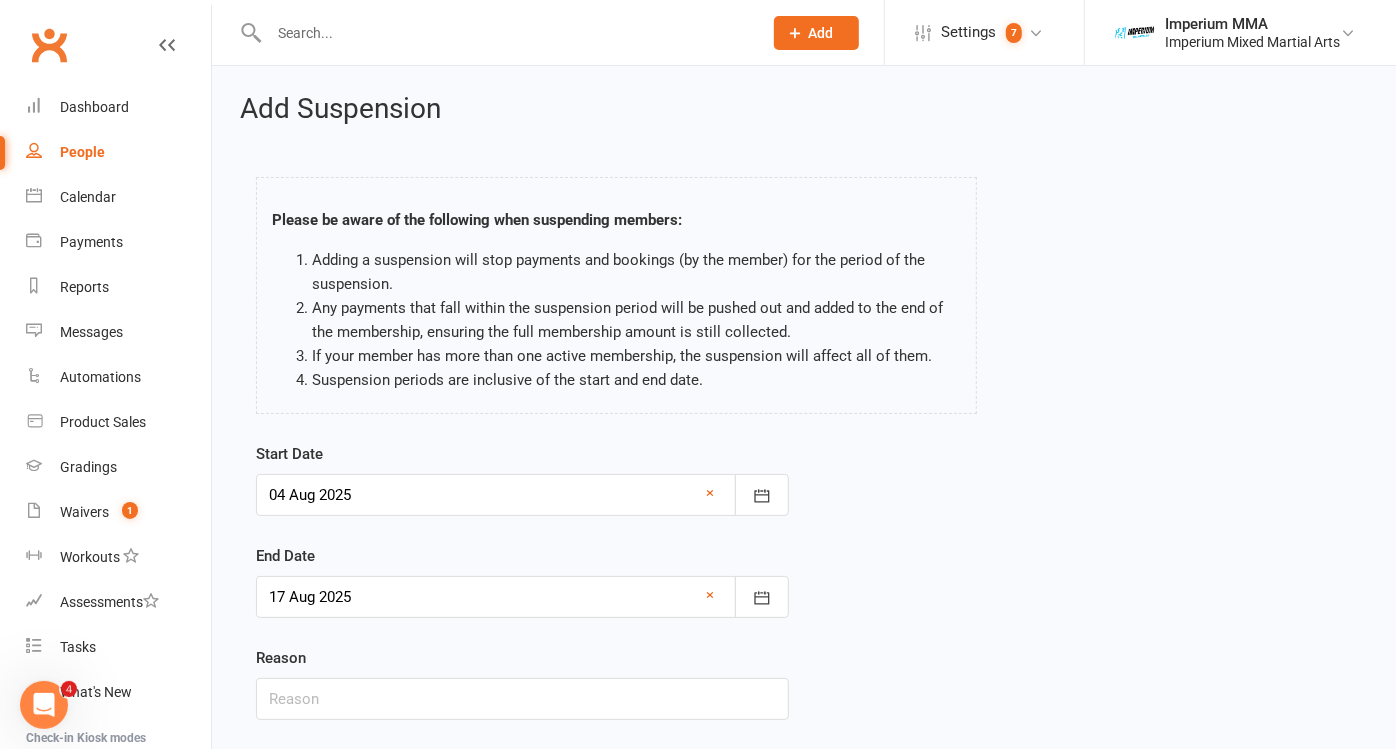 scroll, scrollTop: 127, scrollLeft: 0, axis: vertical 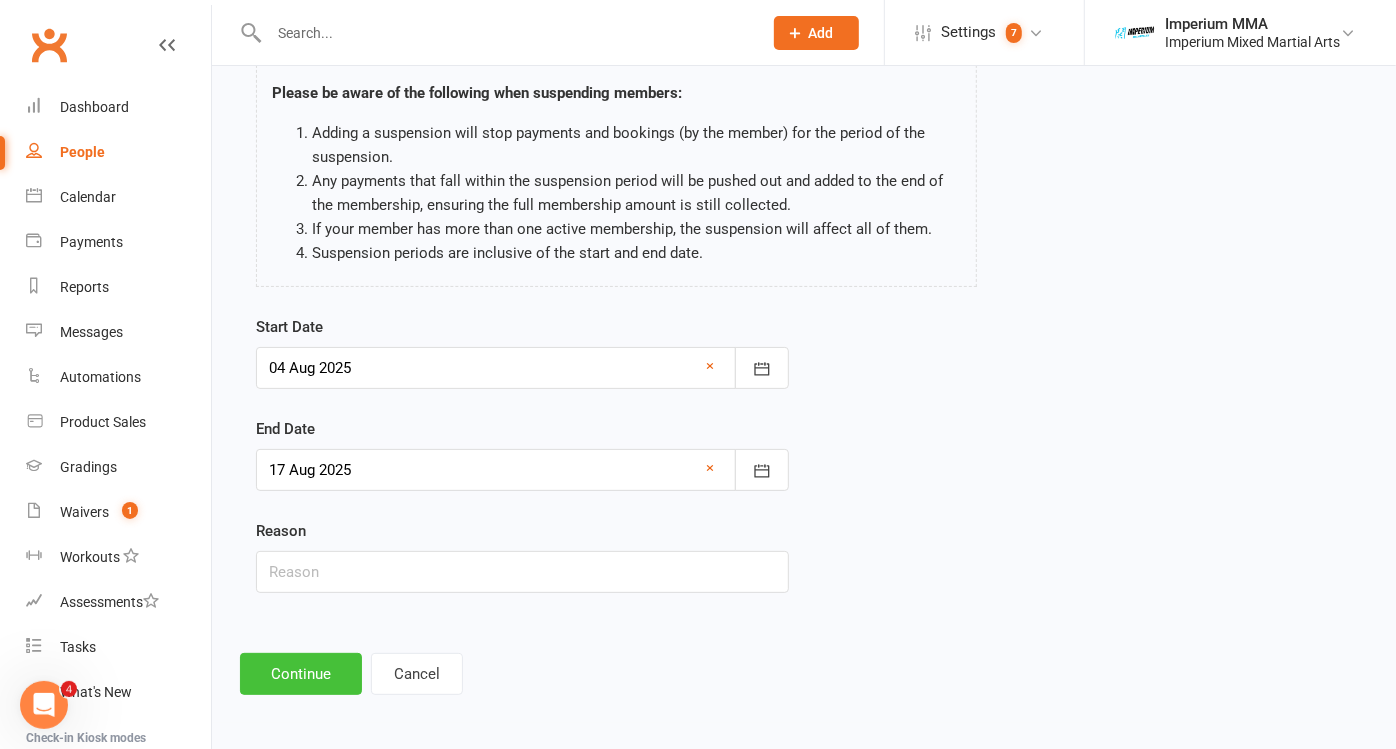 click on "Continue" at bounding box center (301, 674) 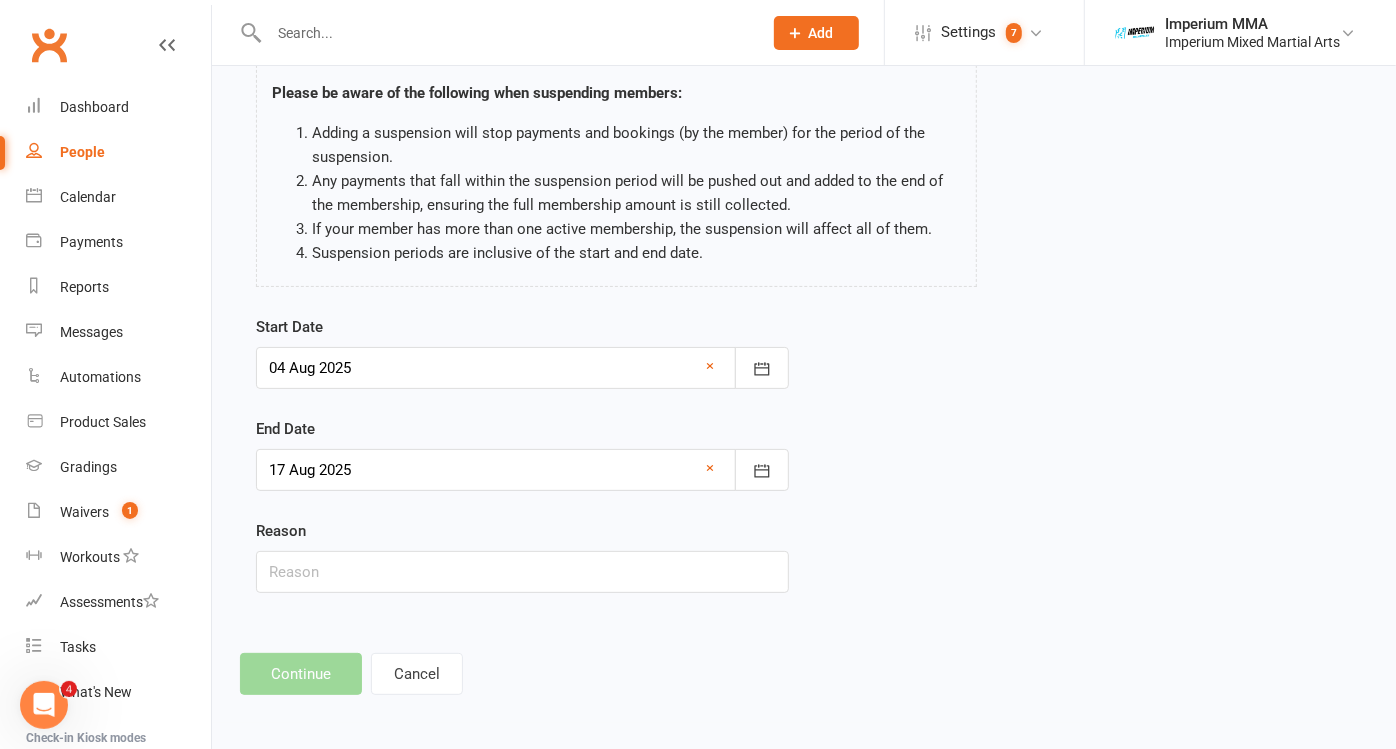 scroll, scrollTop: 0, scrollLeft: 0, axis: both 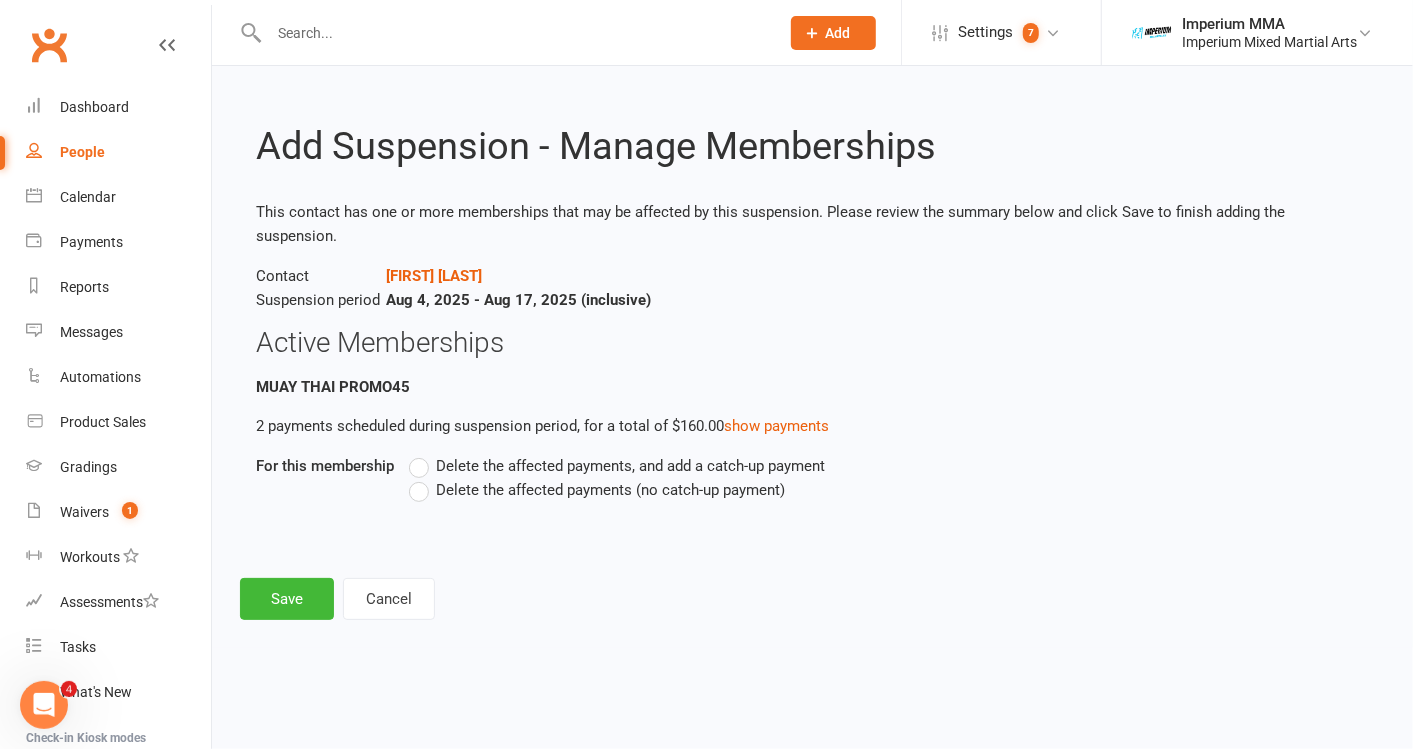 click on "Delete the affected payments (no catch-up payment)" at bounding box center (597, 490) 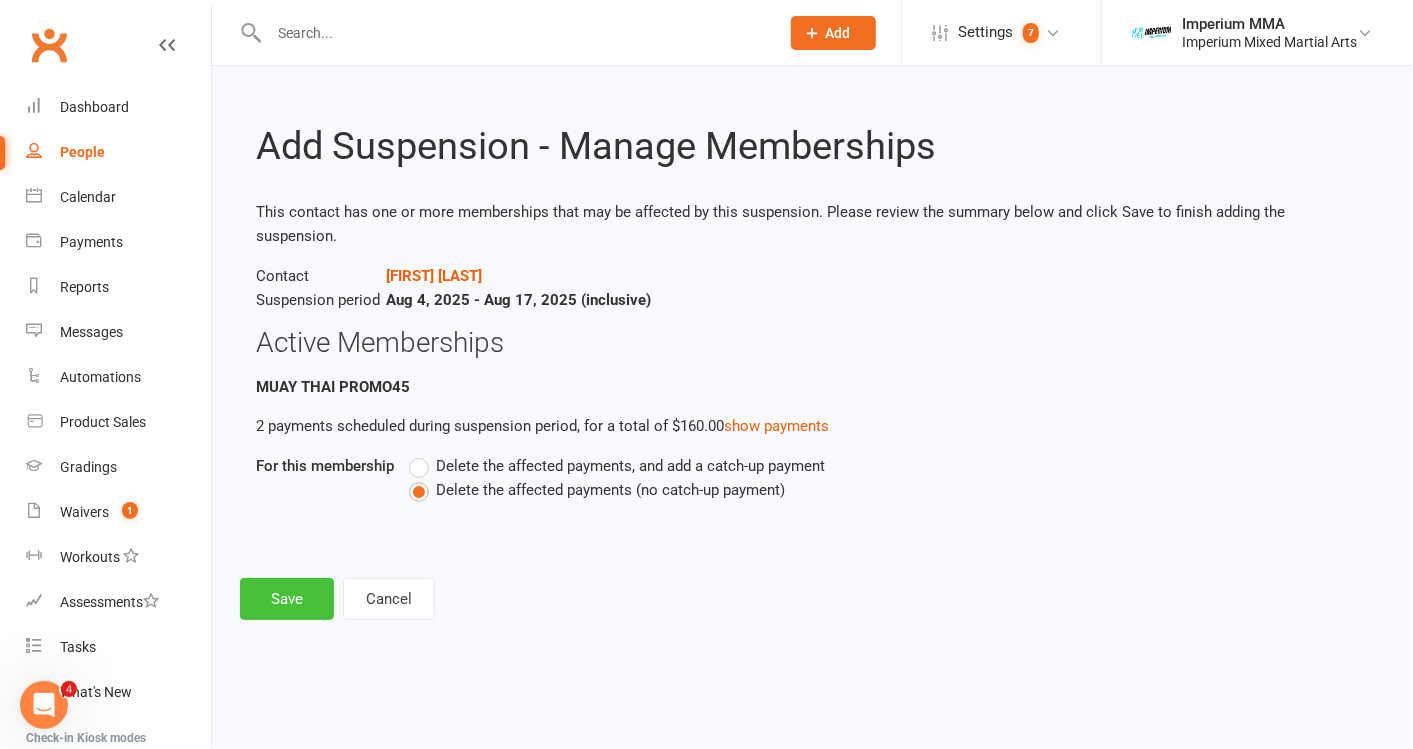 click on "Save" at bounding box center [287, 599] 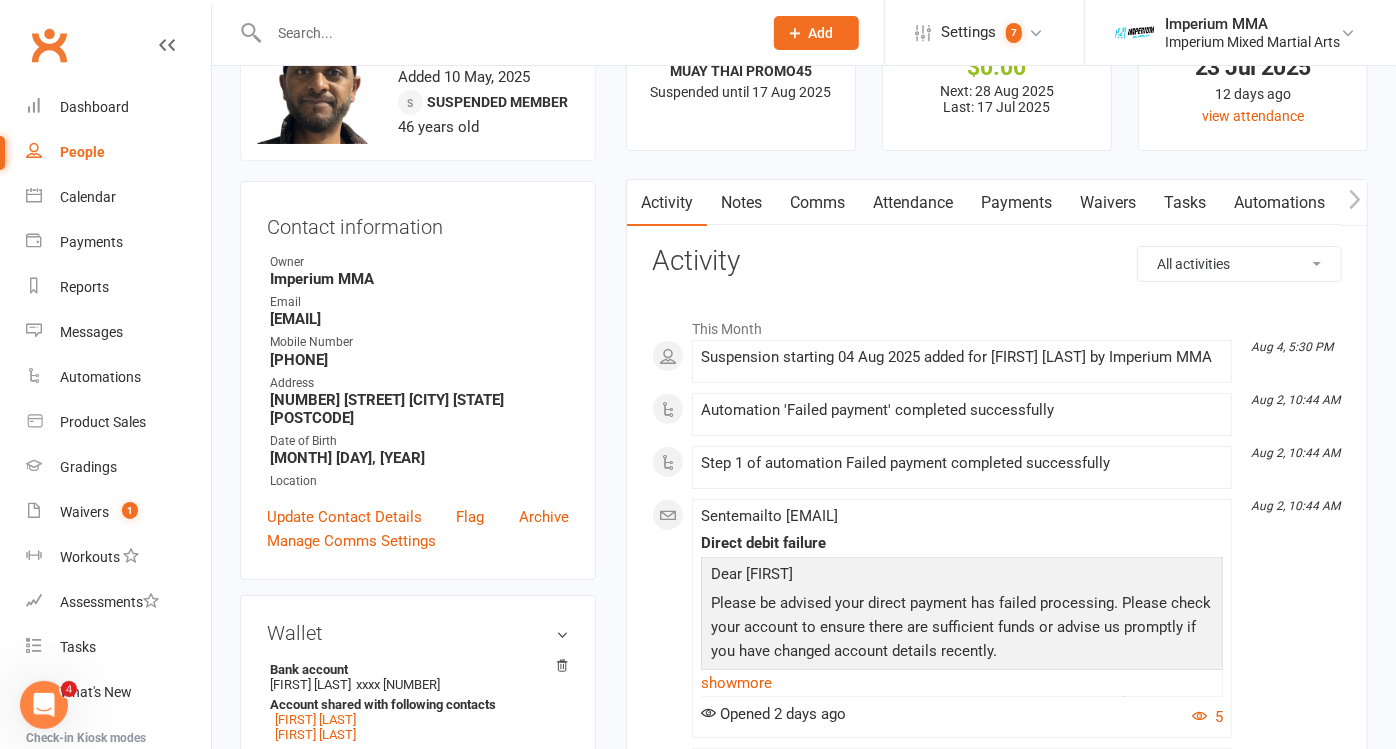 scroll, scrollTop: 0, scrollLeft: 0, axis: both 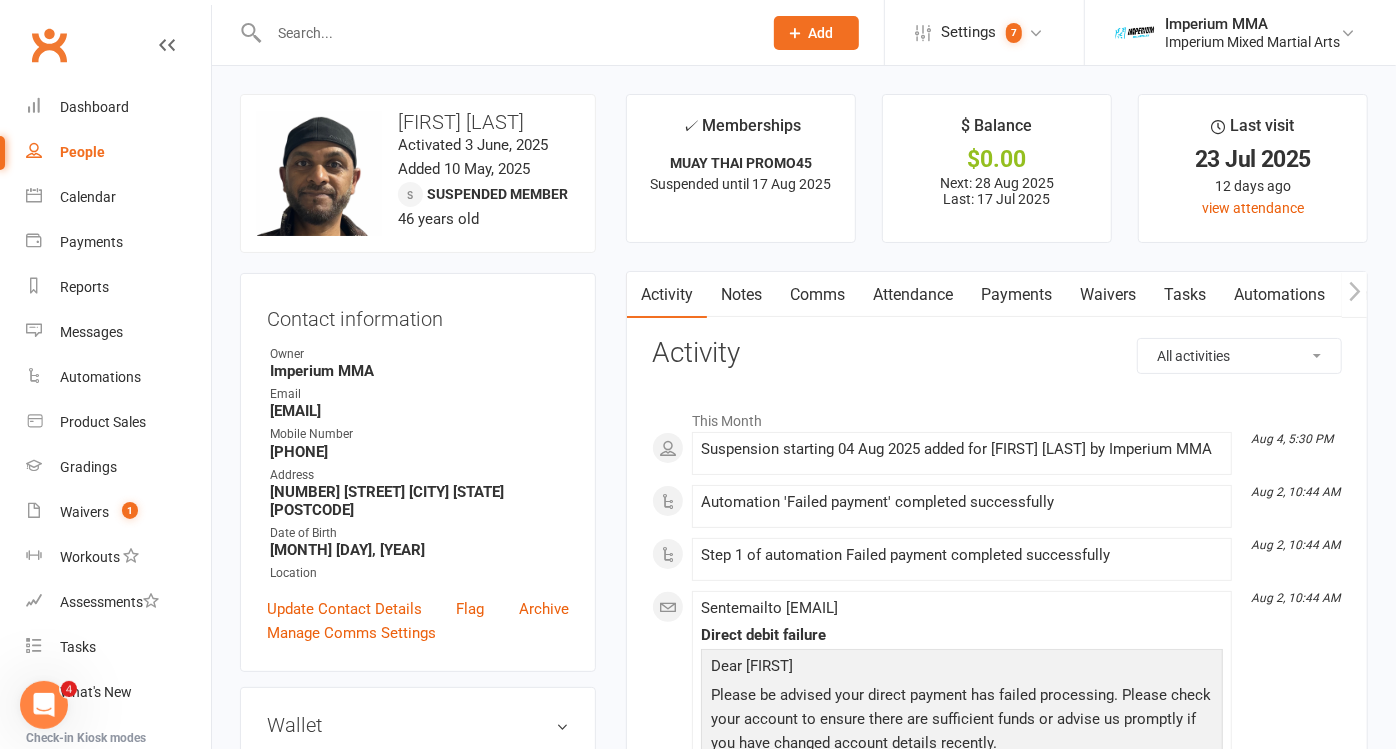 click on "Payments" at bounding box center (1016, 295) 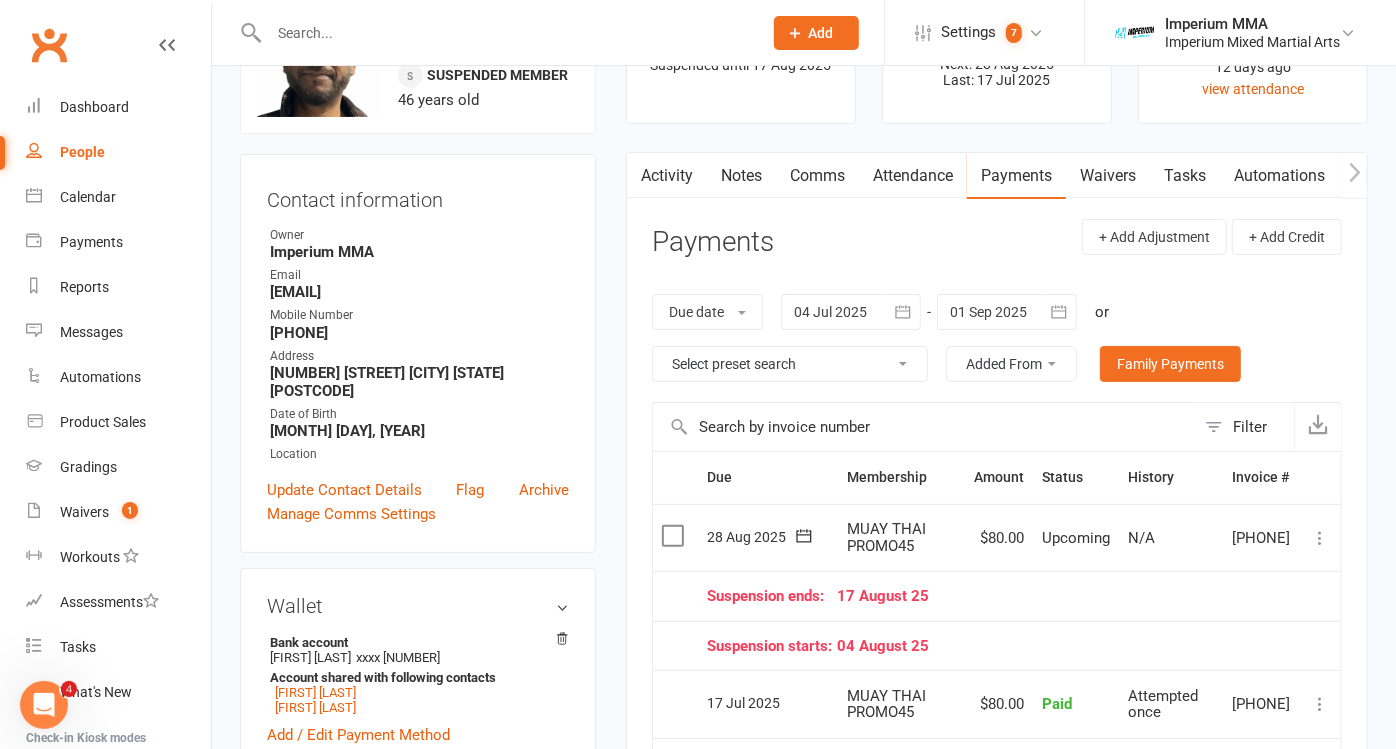 scroll, scrollTop: 111, scrollLeft: 0, axis: vertical 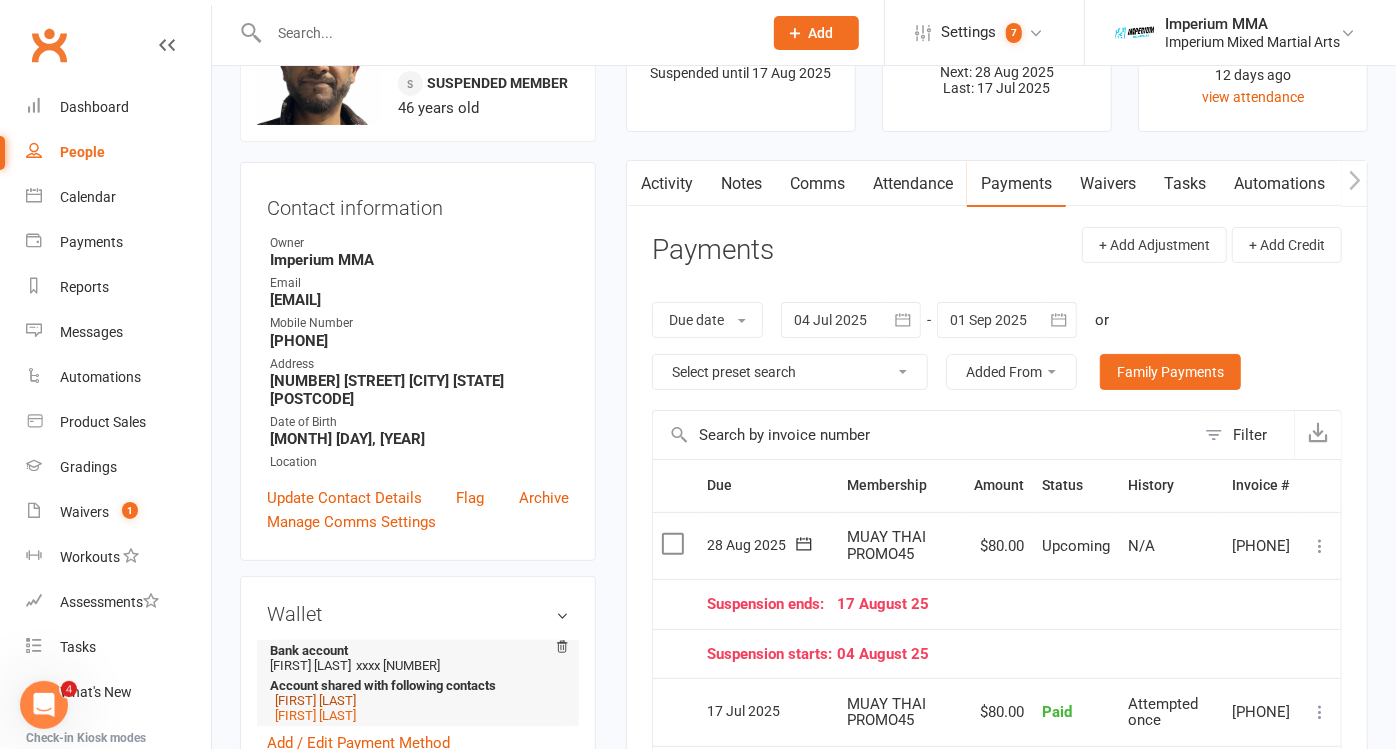 click on "[FIRST] [LAST]" at bounding box center [315, 700] 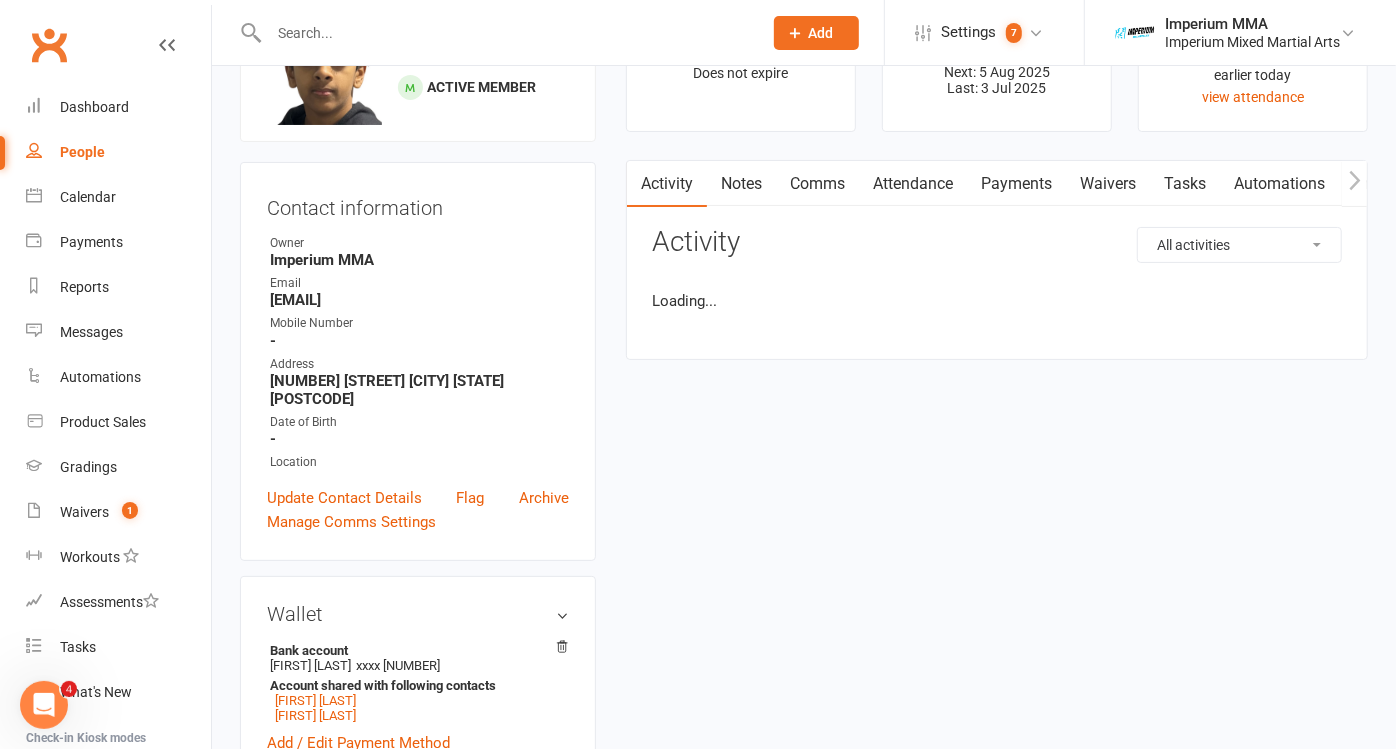scroll, scrollTop: 0, scrollLeft: 0, axis: both 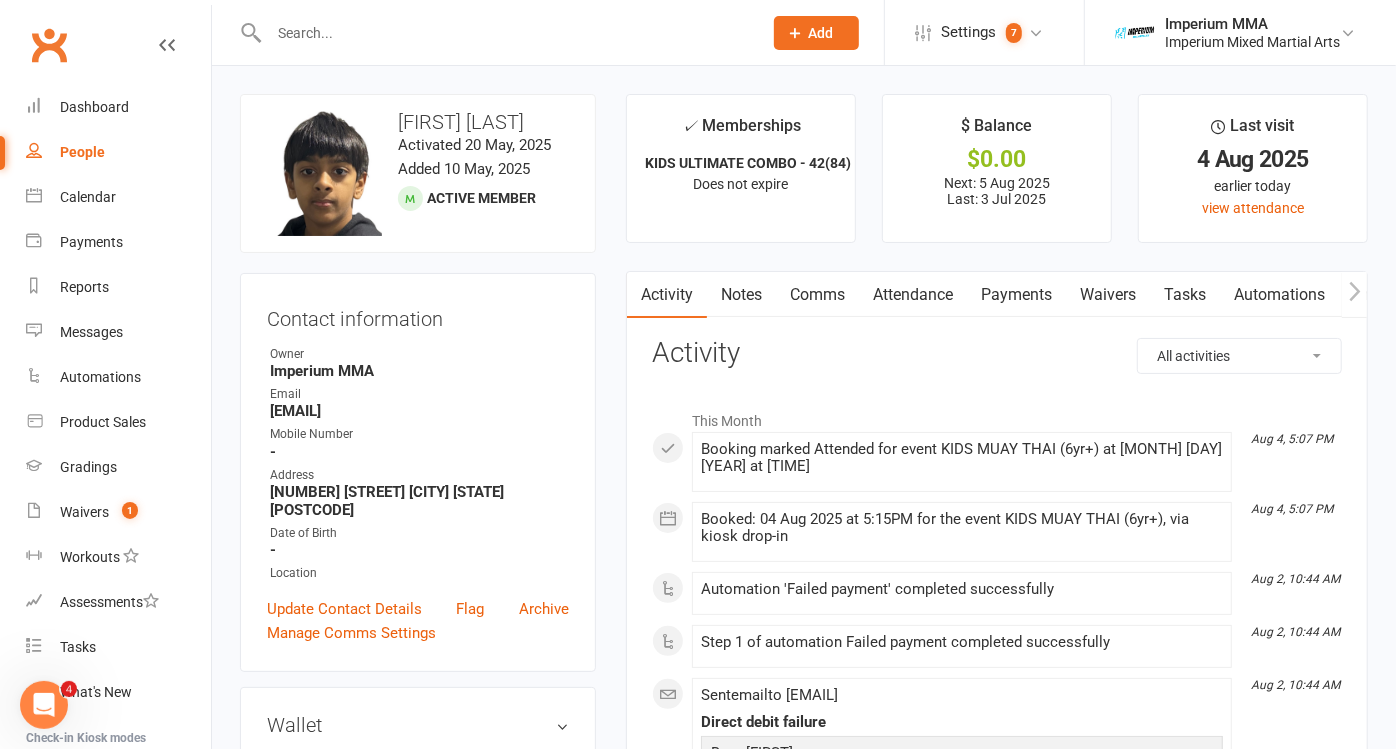 click on "Payments" at bounding box center [1016, 295] 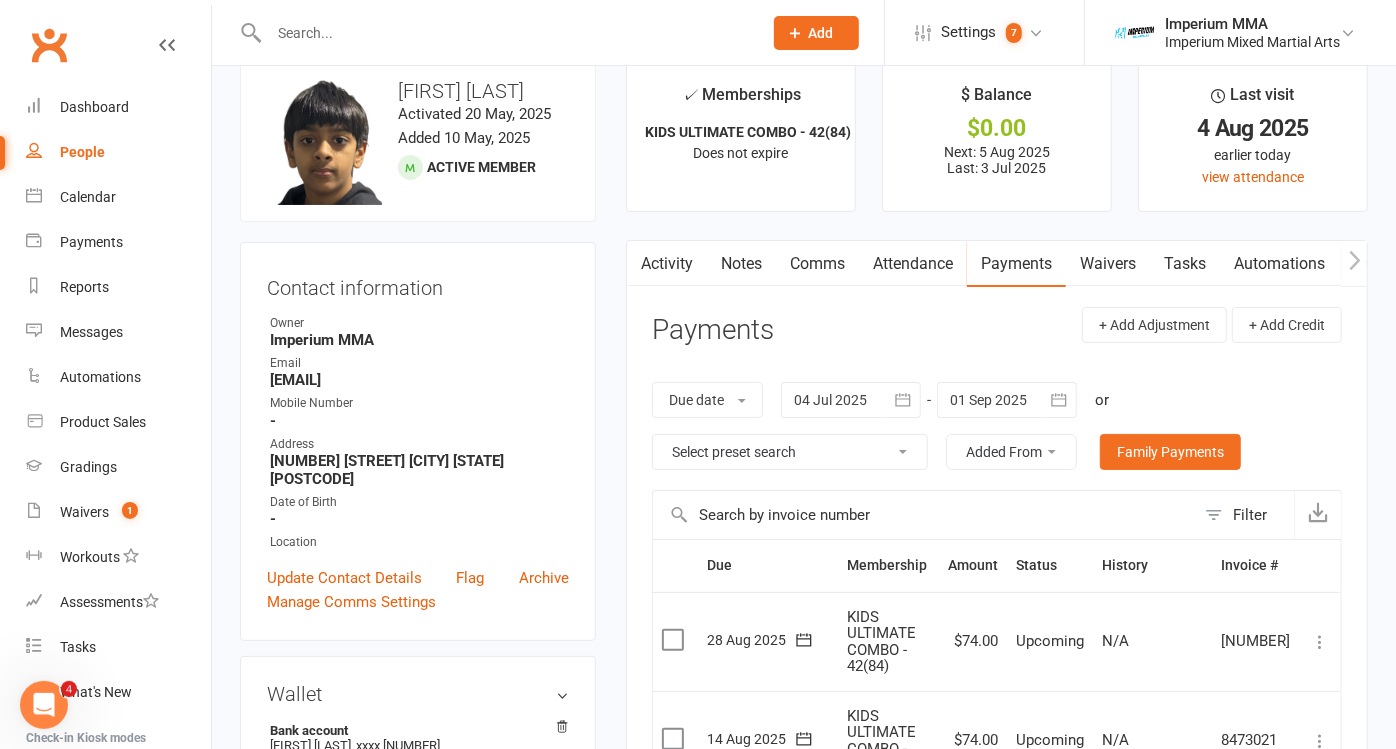 scroll, scrollTop: 222, scrollLeft: 0, axis: vertical 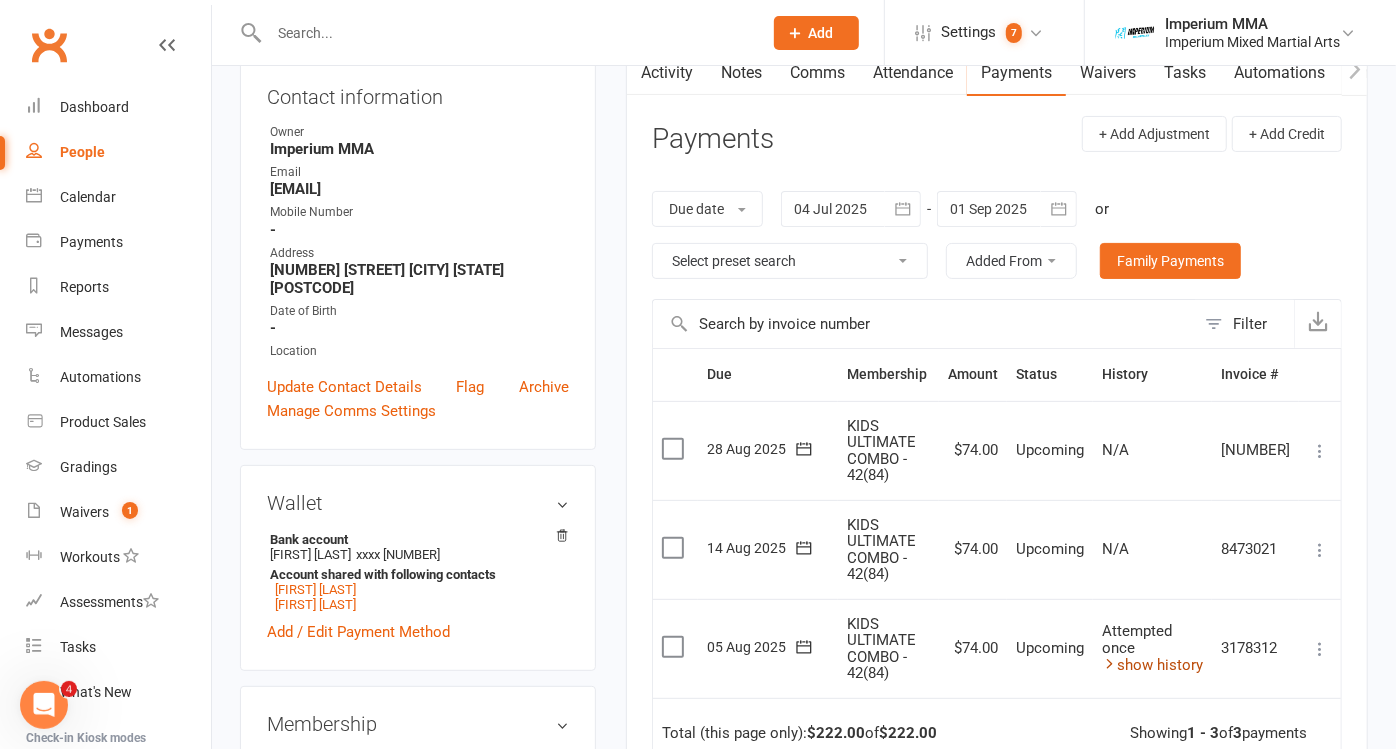 click on "show history" at bounding box center [1152, 665] 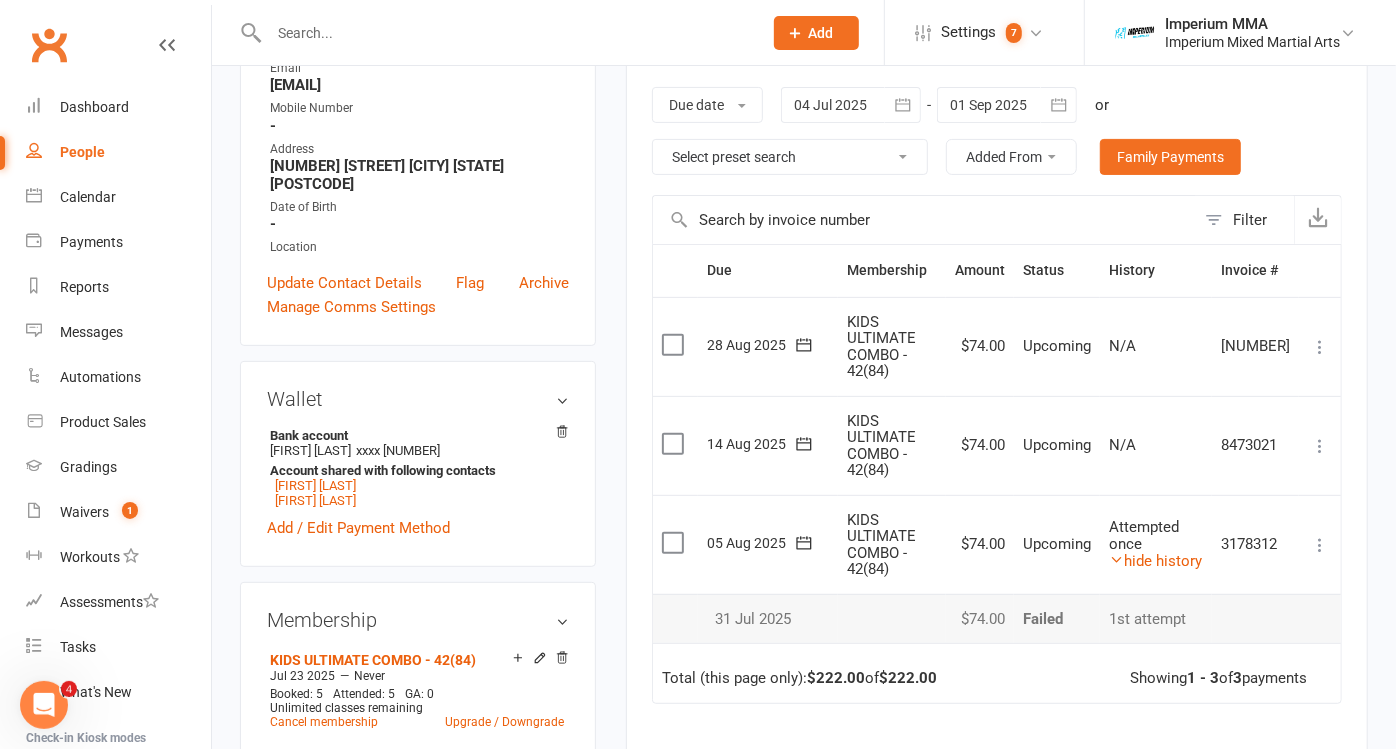 scroll, scrollTop: 444, scrollLeft: 0, axis: vertical 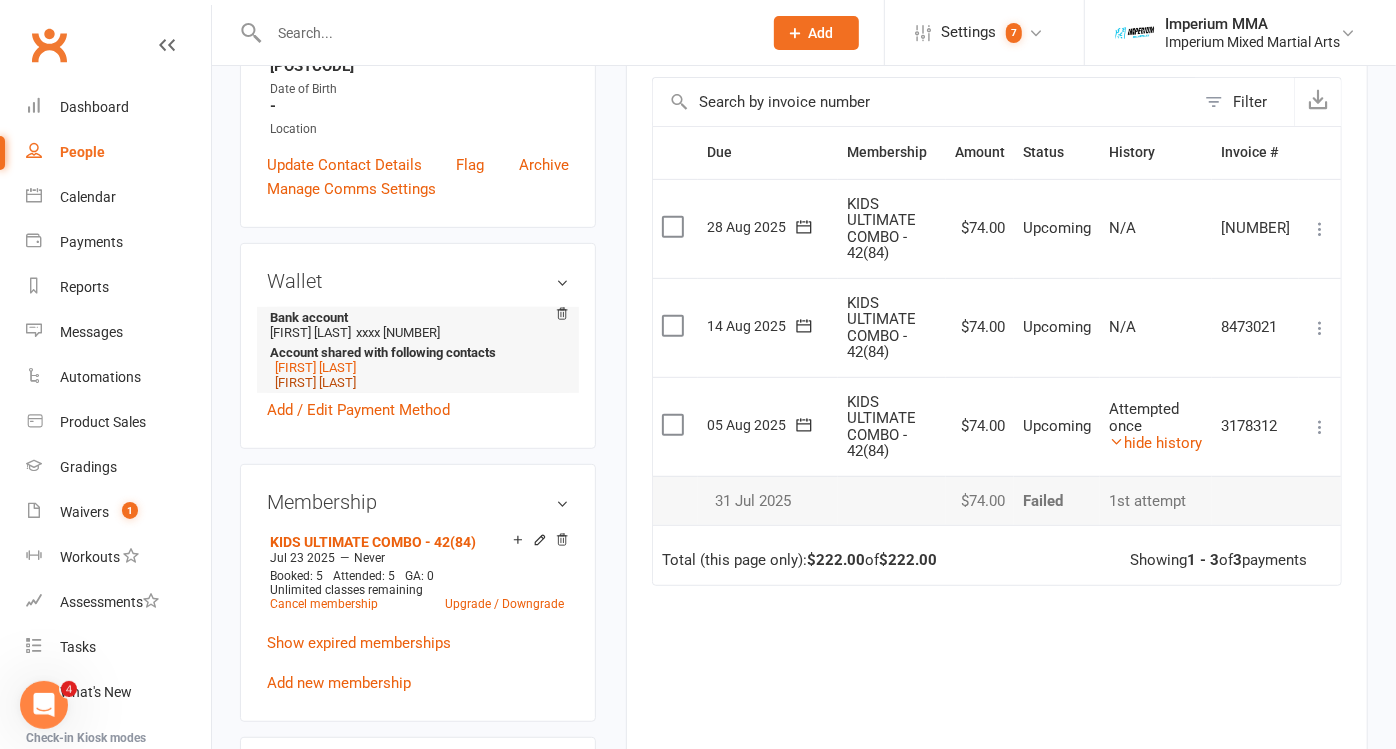 click on "[FIRST] [LAST]" at bounding box center (315, 382) 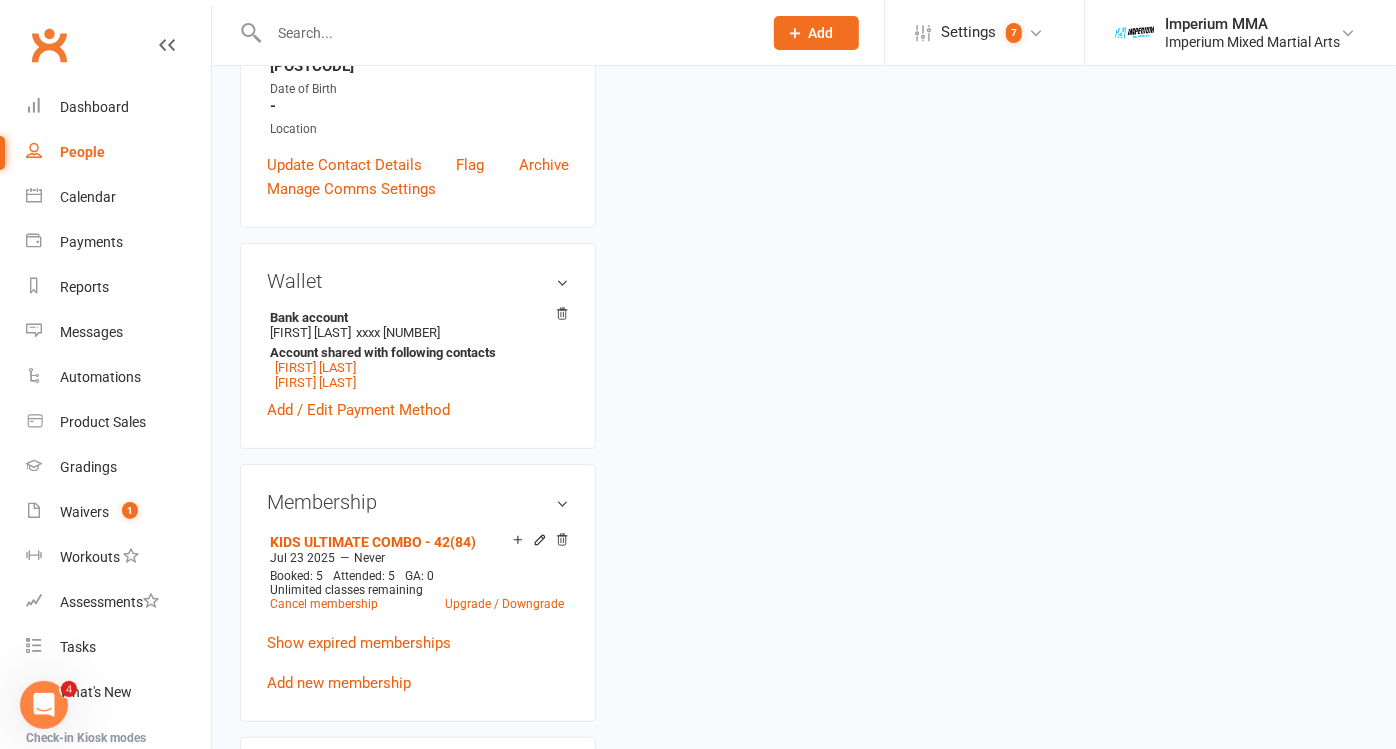 scroll, scrollTop: 0, scrollLeft: 0, axis: both 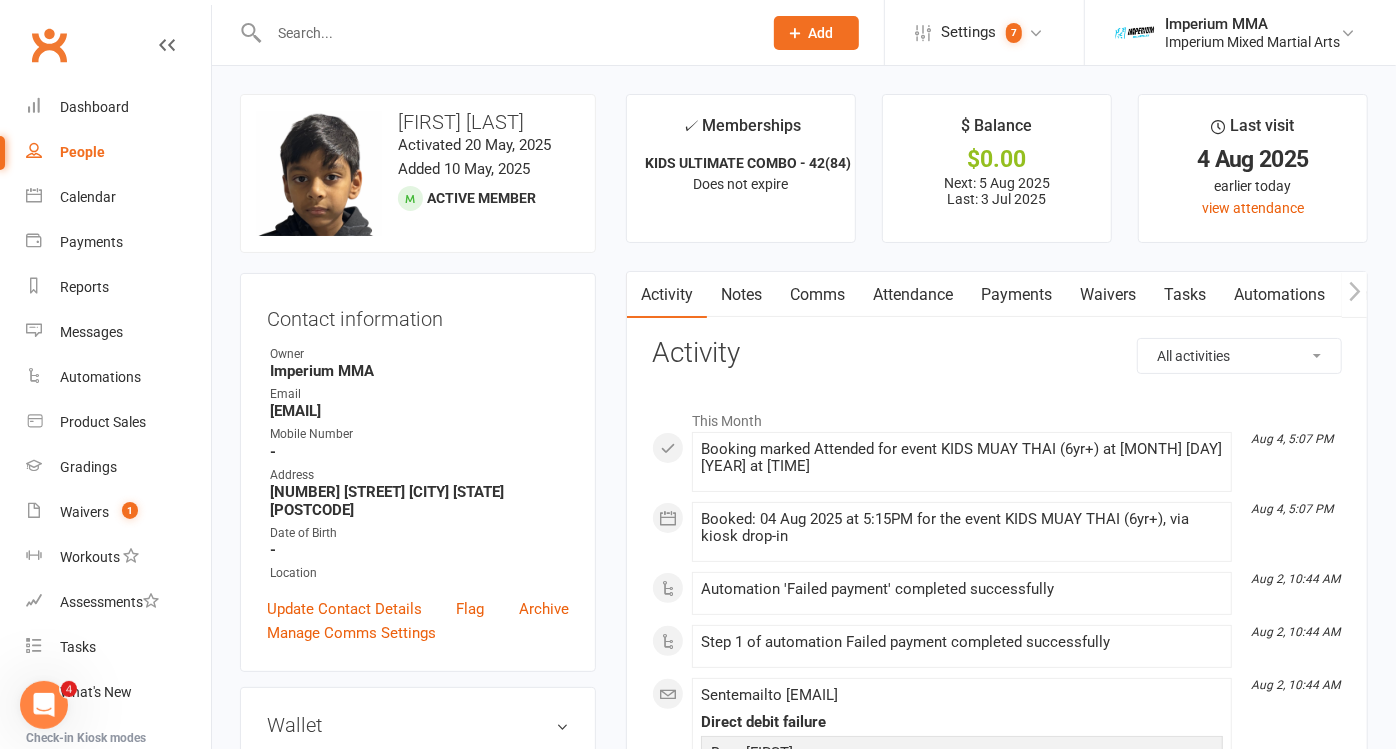 click on "Payments" at bounding box center [1016, 295] 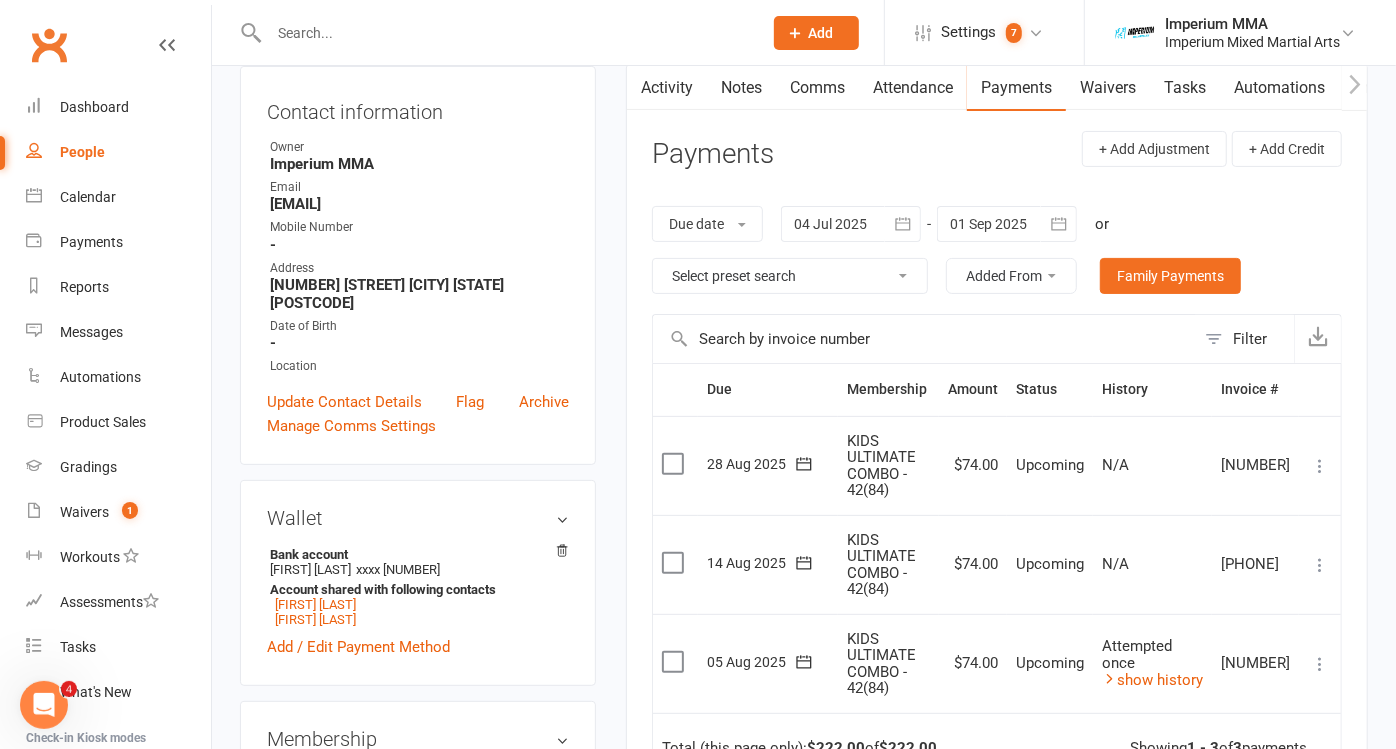scroll, scrollTop: 222, scrollLeft: 0, axis: vertical 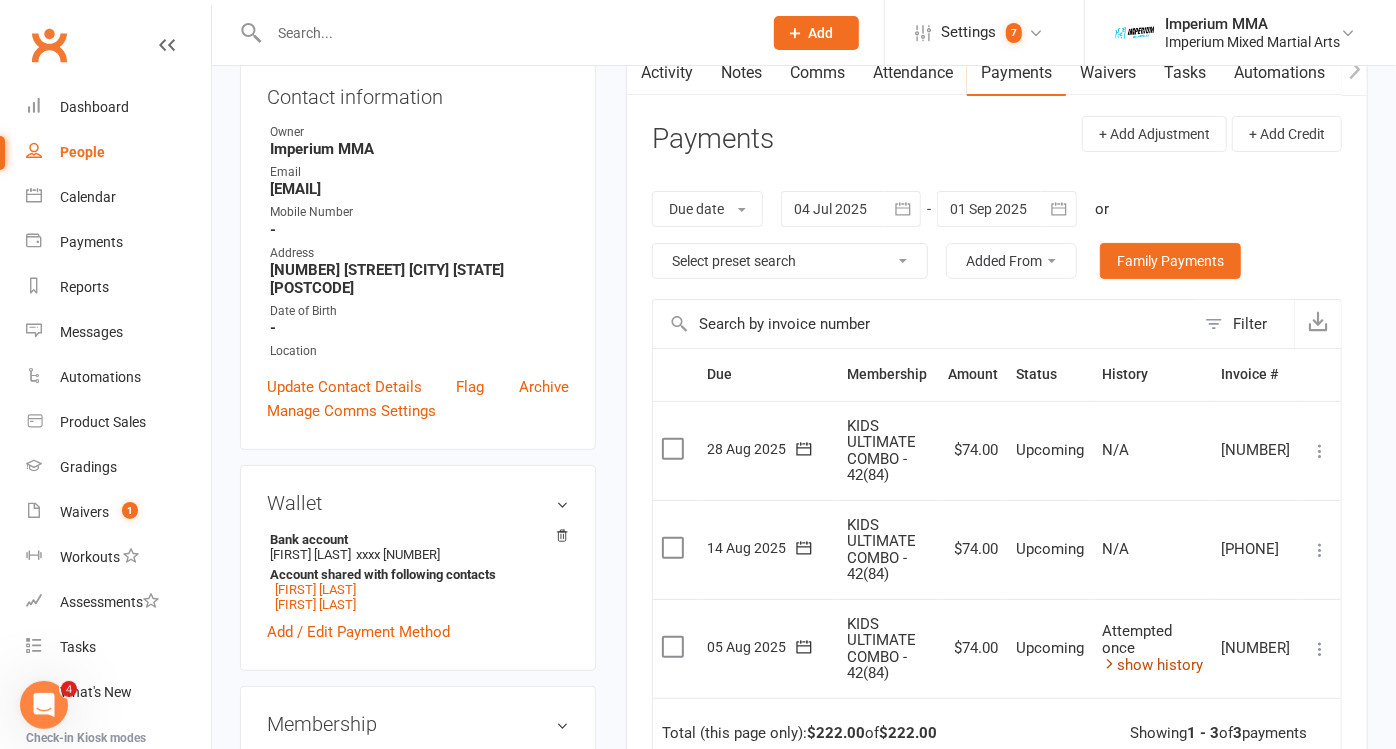 click on "show history" at bounding box center [1152, 665] 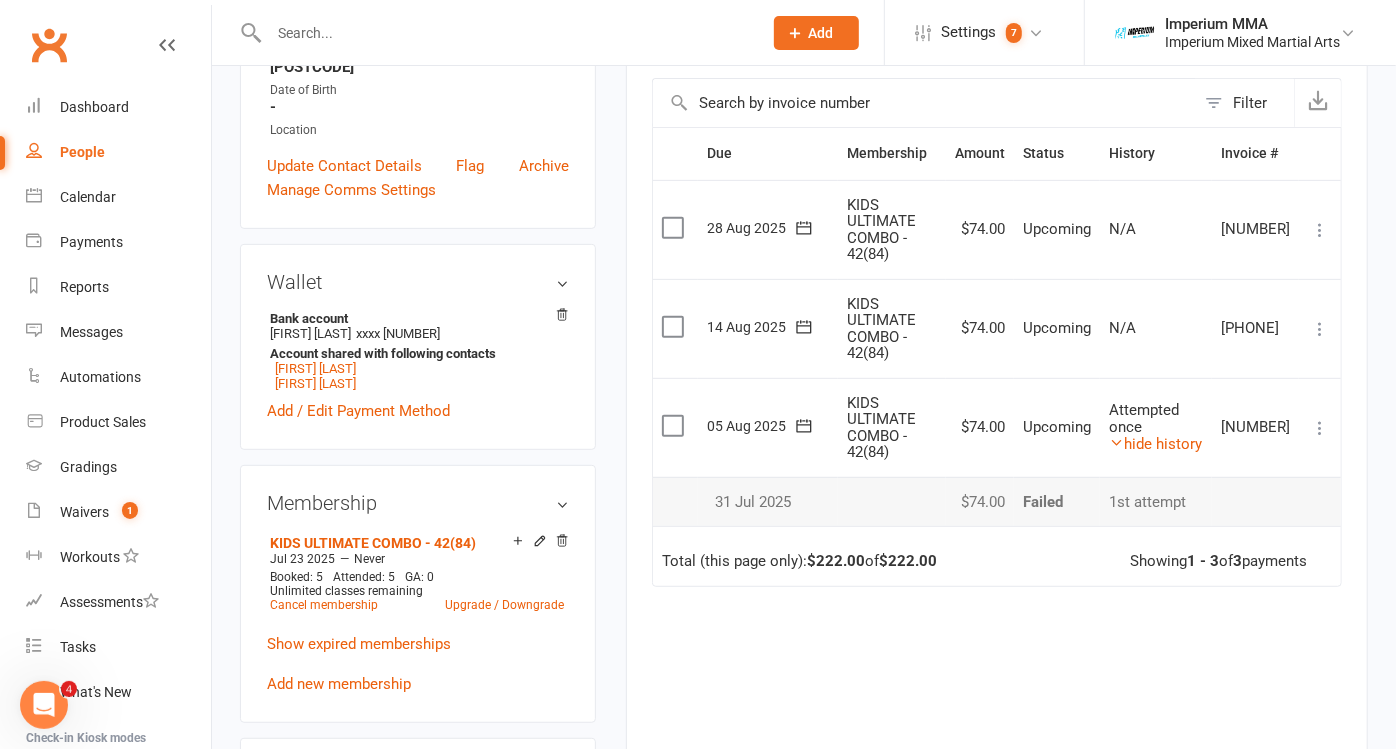 scroll, scrollTop: 444, scrollLeft: 0, axis: vertical 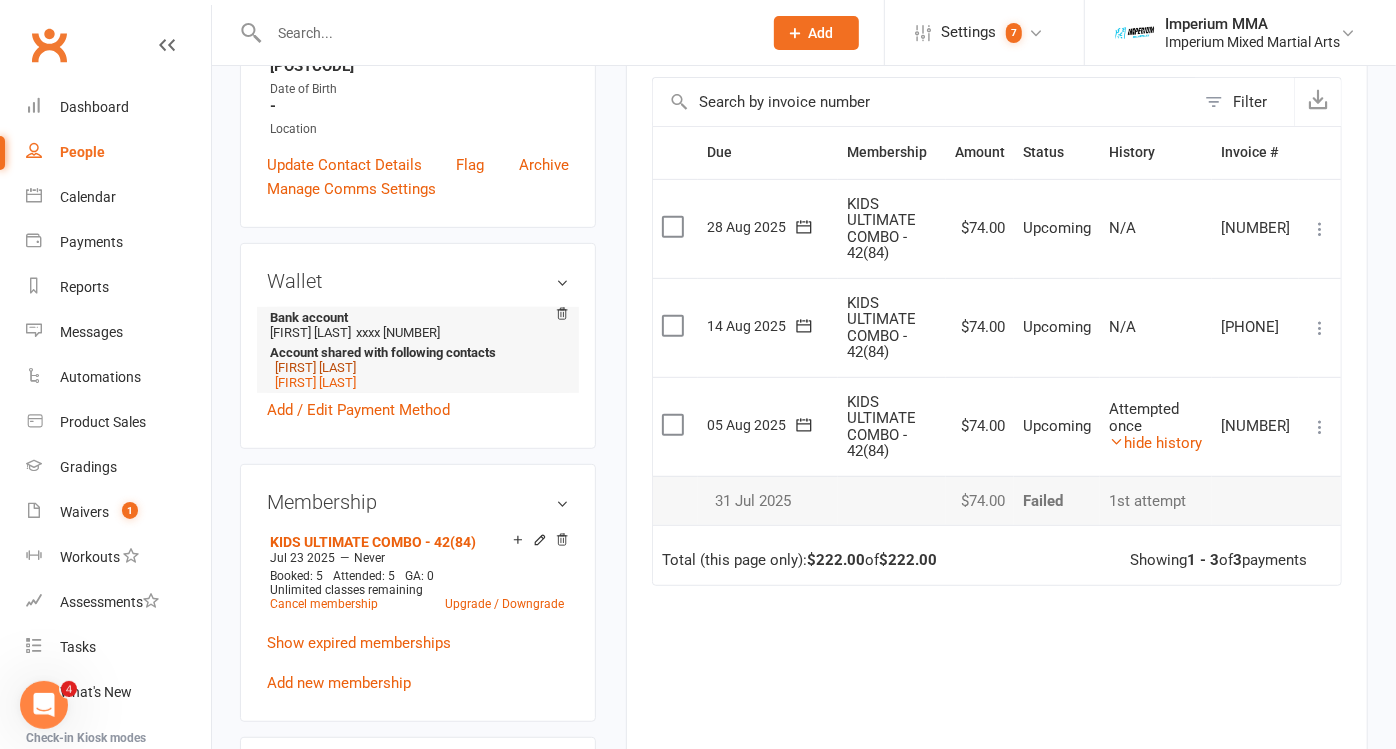 click on "[FIRST] [LAST]" at bounding box center [315, 367] 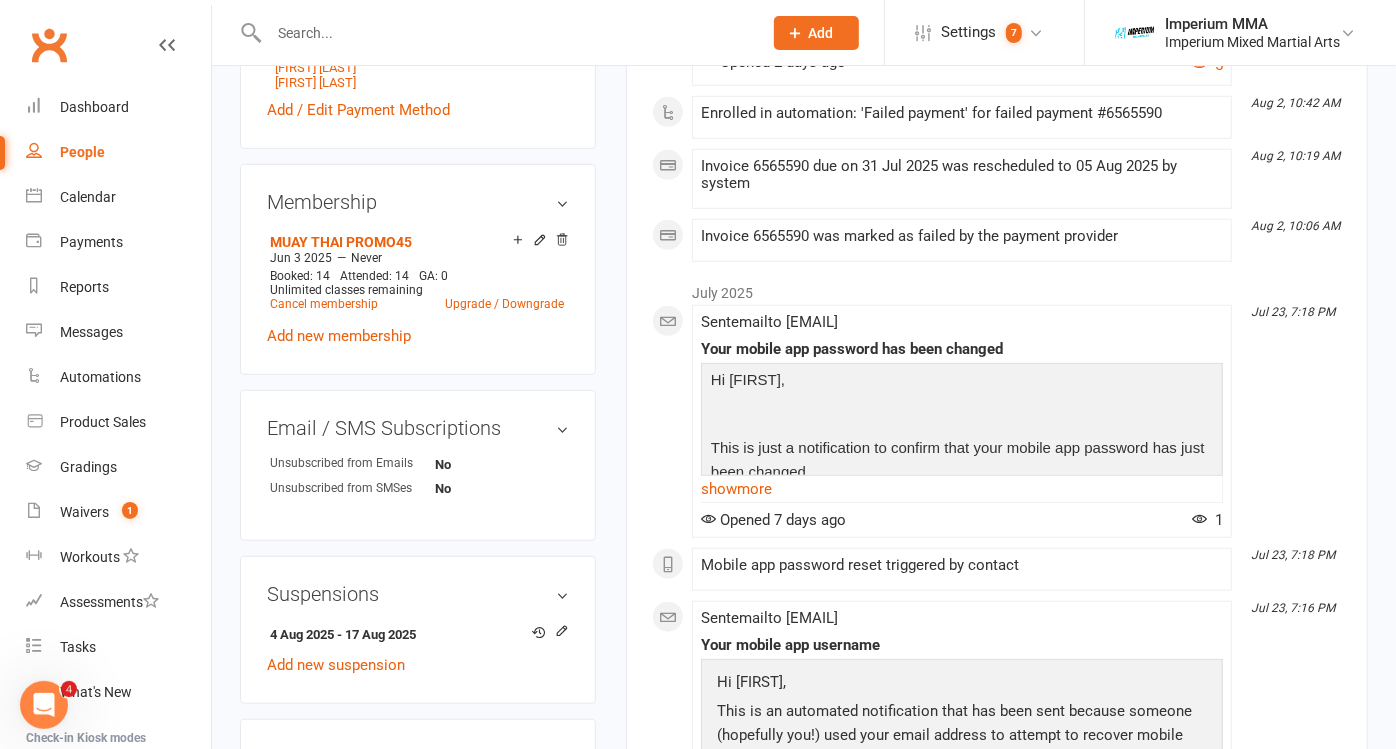 scroll, scrollTop: 777, scrollLeft: 0, axis: vertical 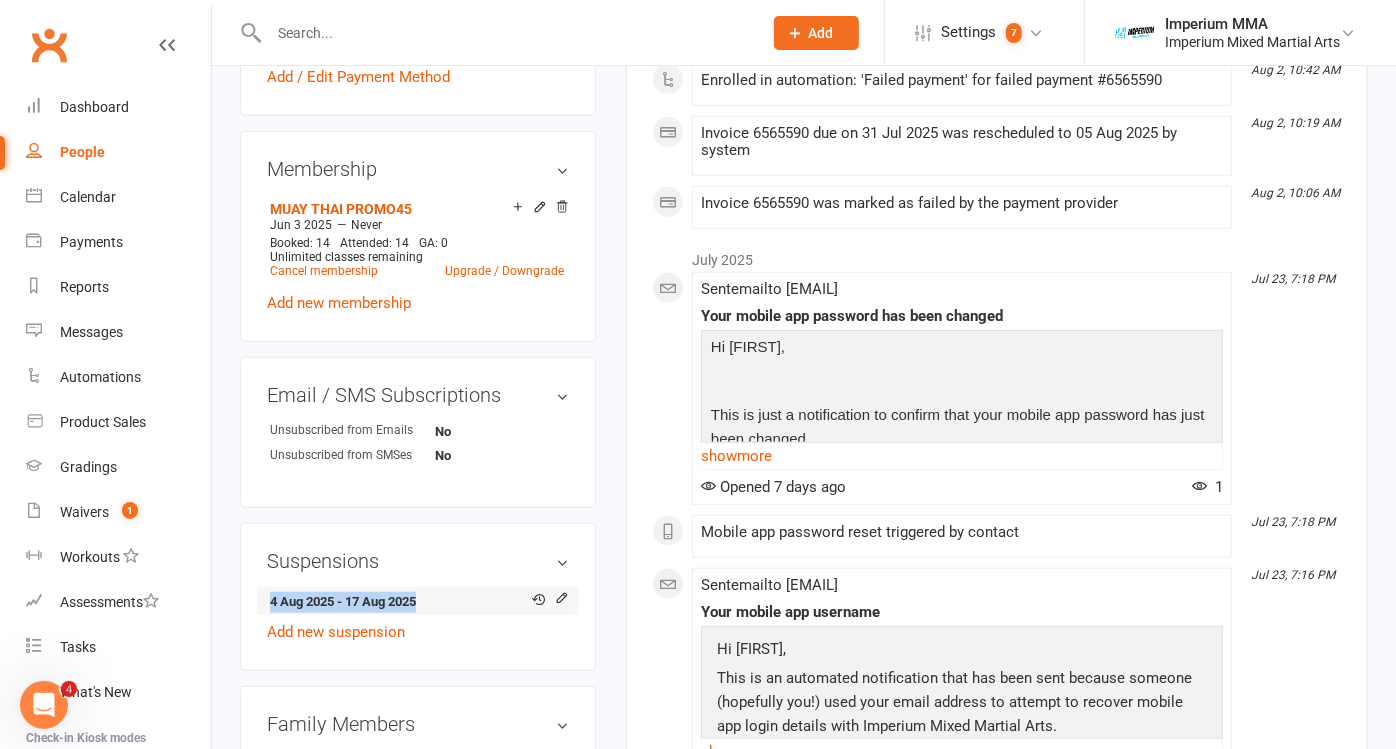 drag, startPoint x: 269, startPoint y: 579, endPoint x: 425, endPoint y: 574, distance: 156.08011 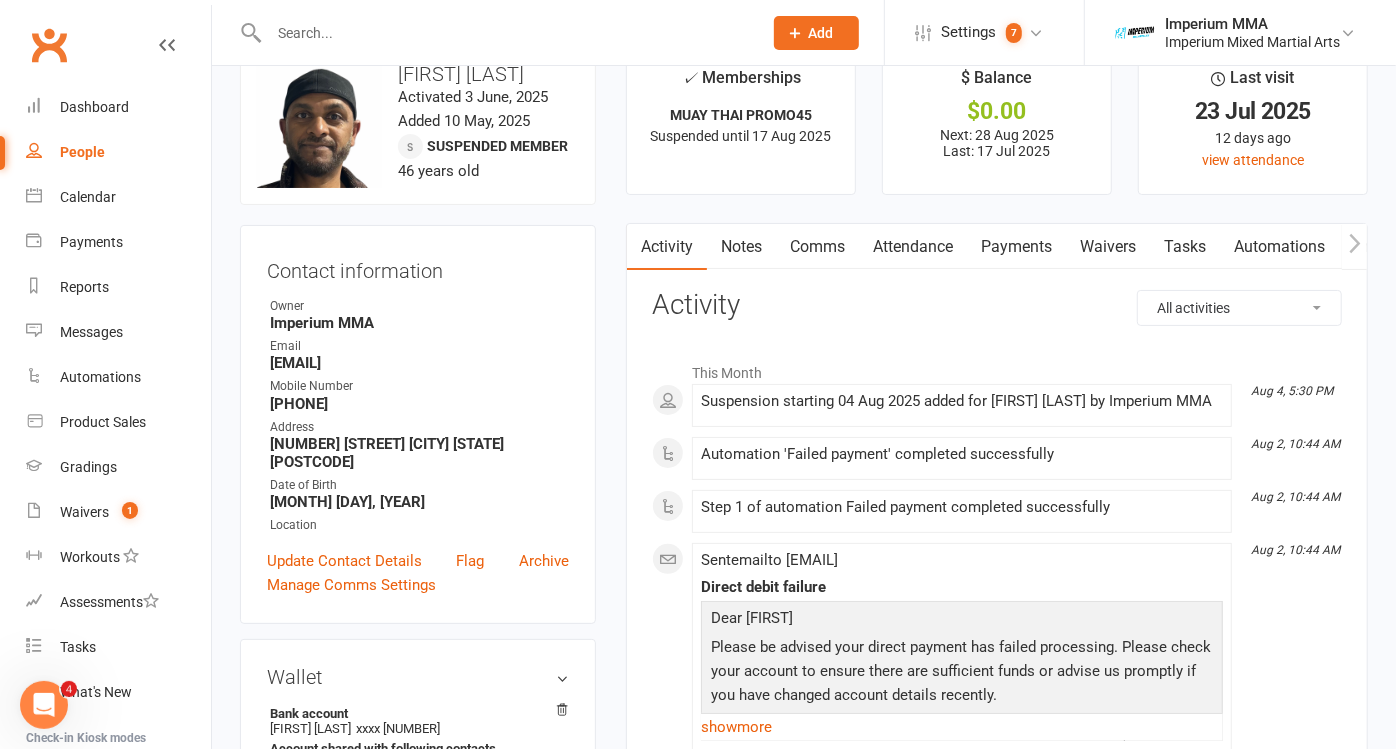 scroll, scrollTop: 0, scrollLeft: 0, axis: both 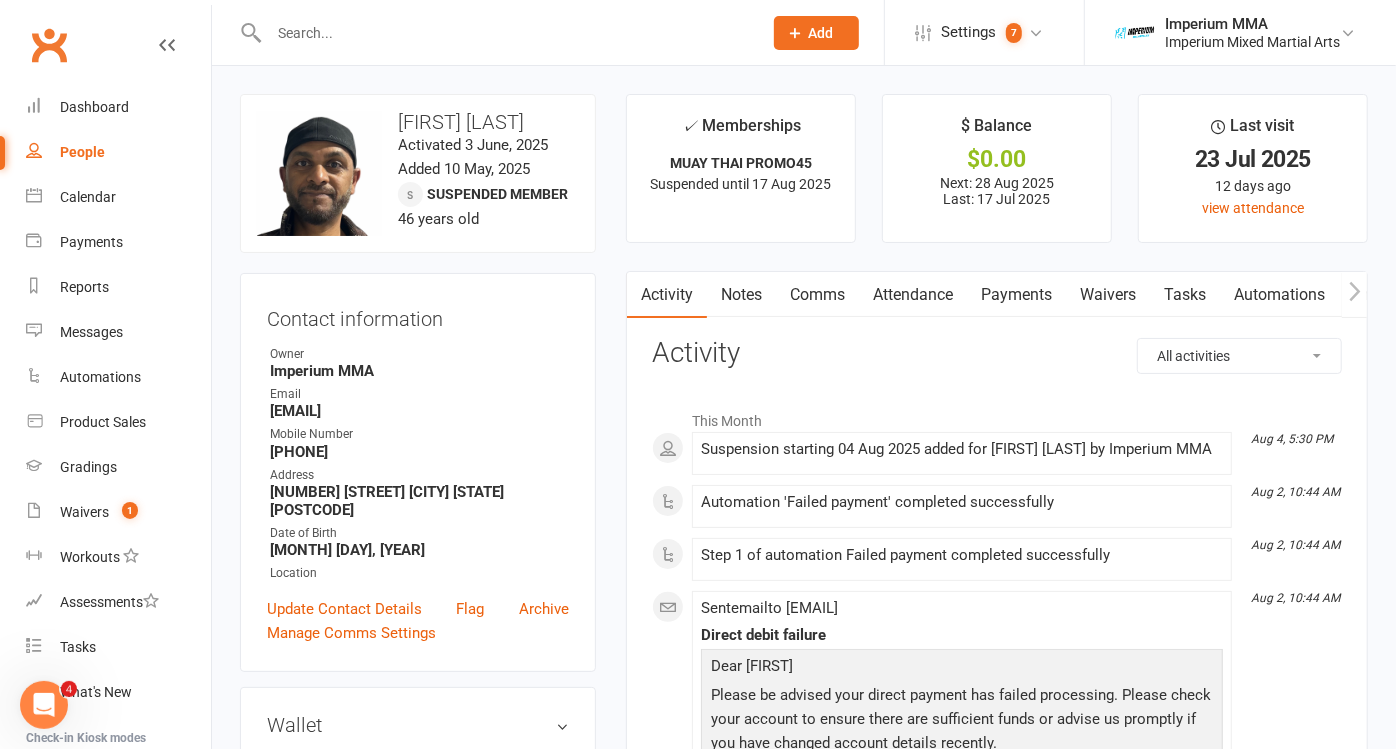 click on "Comms" at bounding box center (817, 295) 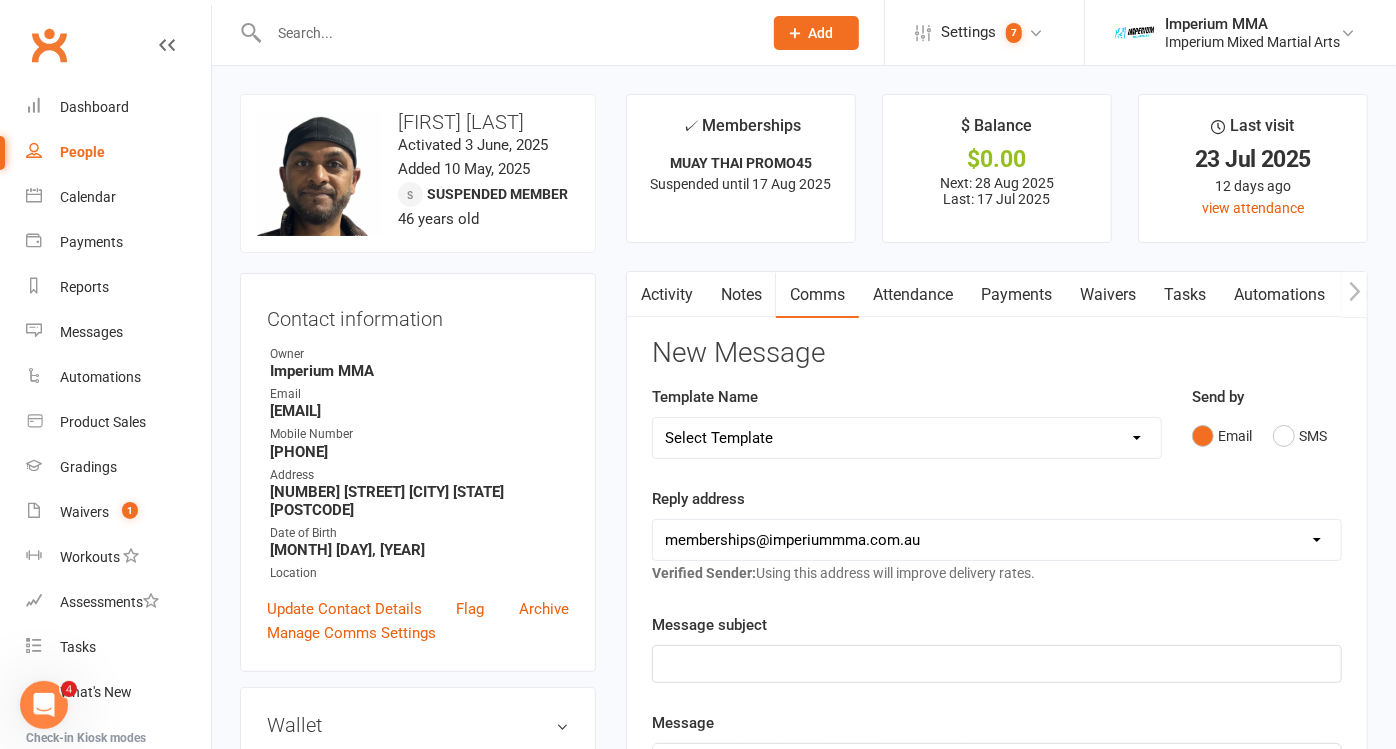 click on "Select Template [SMS] WE MISS YOU [EMAIL] 10 CLASS PASS EXPIRY [EMAIL] Confirmation of cancellation [EMAIL] membership expiry [EMAIL] Follow Up Email (Unable to contact) [EMAIL] Free Trial Class Email [SMS] Free Trial Class SMS [EMAIL] Upfront membership confirmation email [EMAIL] BJJ GRADING - ADULTS - TEENS - MINIS [EMAIL] SCHOOL HOLIDAY TIMETABLE - KIDS BJJ [EMAIL] BJJ Welcome Email [EMAIL] NO SHOW TRIAL CLASS [EMAIL] REMINDER TRIAL CLASS [EMAIL] Trial Class Booking confirmation Template [EMAIL] Failed payment [EMAIL] PROMOTIONAL [EMAIL] confirmation of suspension [EMAIL] suspension expiry" at bounding box center [907, 438] 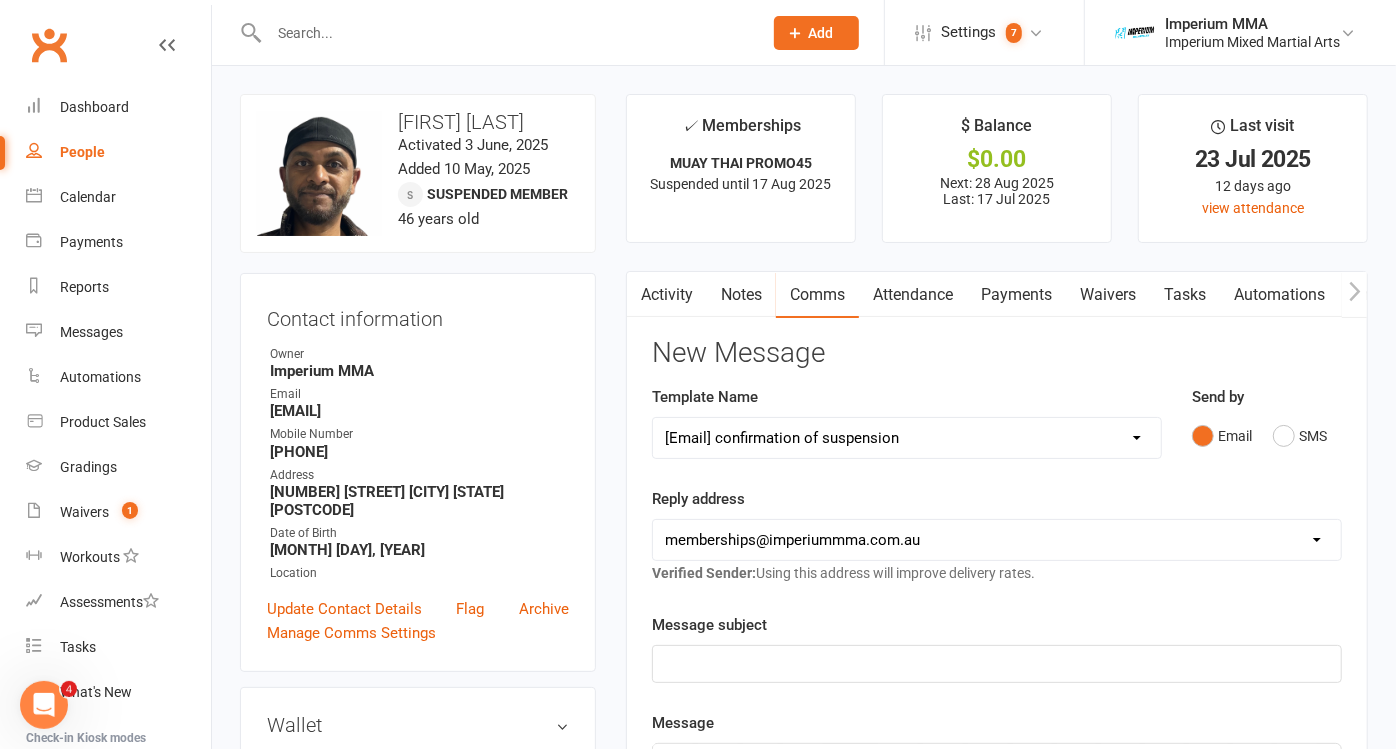 click on "Select Template [SMS] WE MISS YOU [EMAIL] 10 CLASS PASS EXPIRY [EMAIL] Confirmation of cancellation [EMAIL] membership expiry [EMAIL] Follow Up Email (Unable to contact) [EMAIL] Free Trial Class Email [SMS] Free Trial Class SMS [EMAIL] Upfront membership confirmation email [EMAIL] BJJ GRADING - ADULTS - TEENS - MINIS [EMAIL] SCHOOL HOLIDAY TIMETABLE - KIDS BJJ [EMAIL] BJJ Welcome Email [EMAIL] NO SHOW TRIAL CLASS [EMAIL] REMINDER TRIAL CLASS [EMAIL] Trial Class Booking confirmation Template [EMAIL] Failed payment [EMAIL] PROMOTIONAL [EMAIL] confirmation of suspension [EMAIL] suspension expiry" at bounding box center (907, 438) 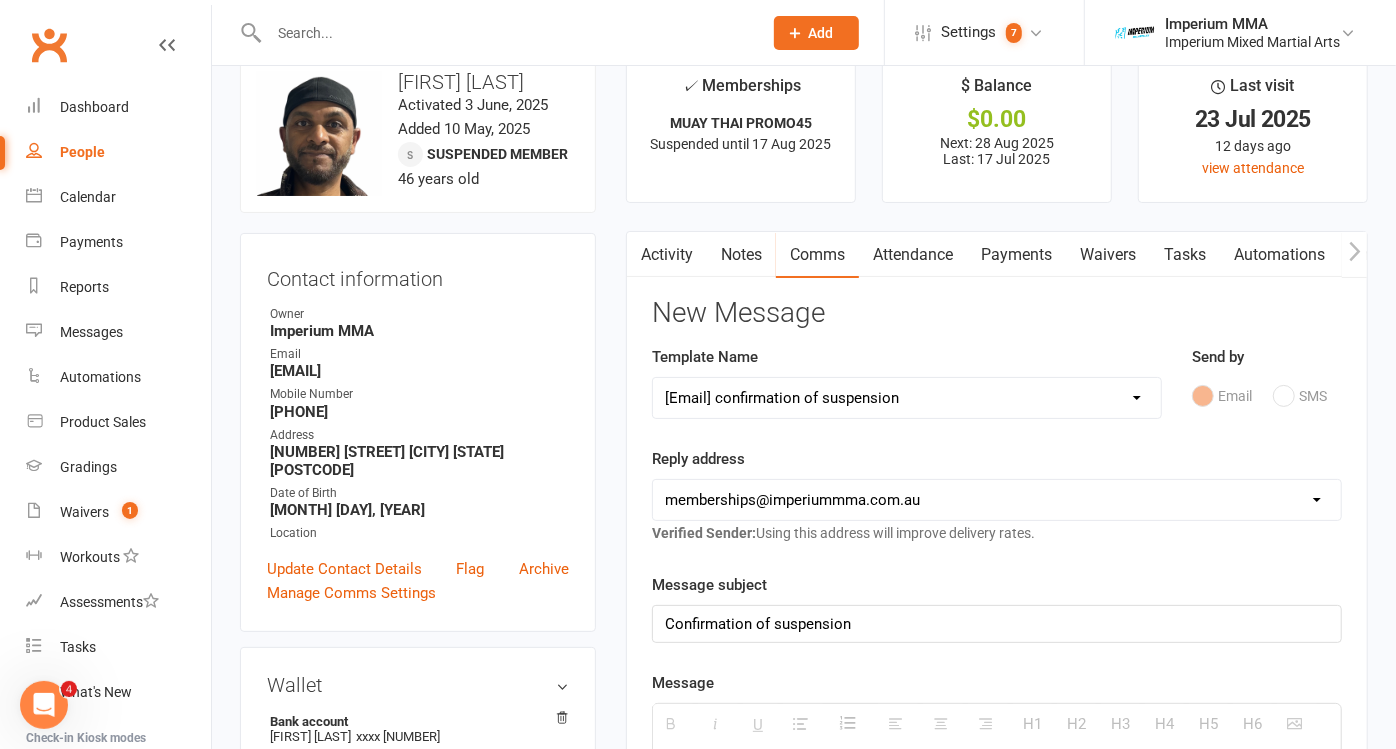 scroll, scrollTop: 222, scrollLeft: 0, axis: vertical 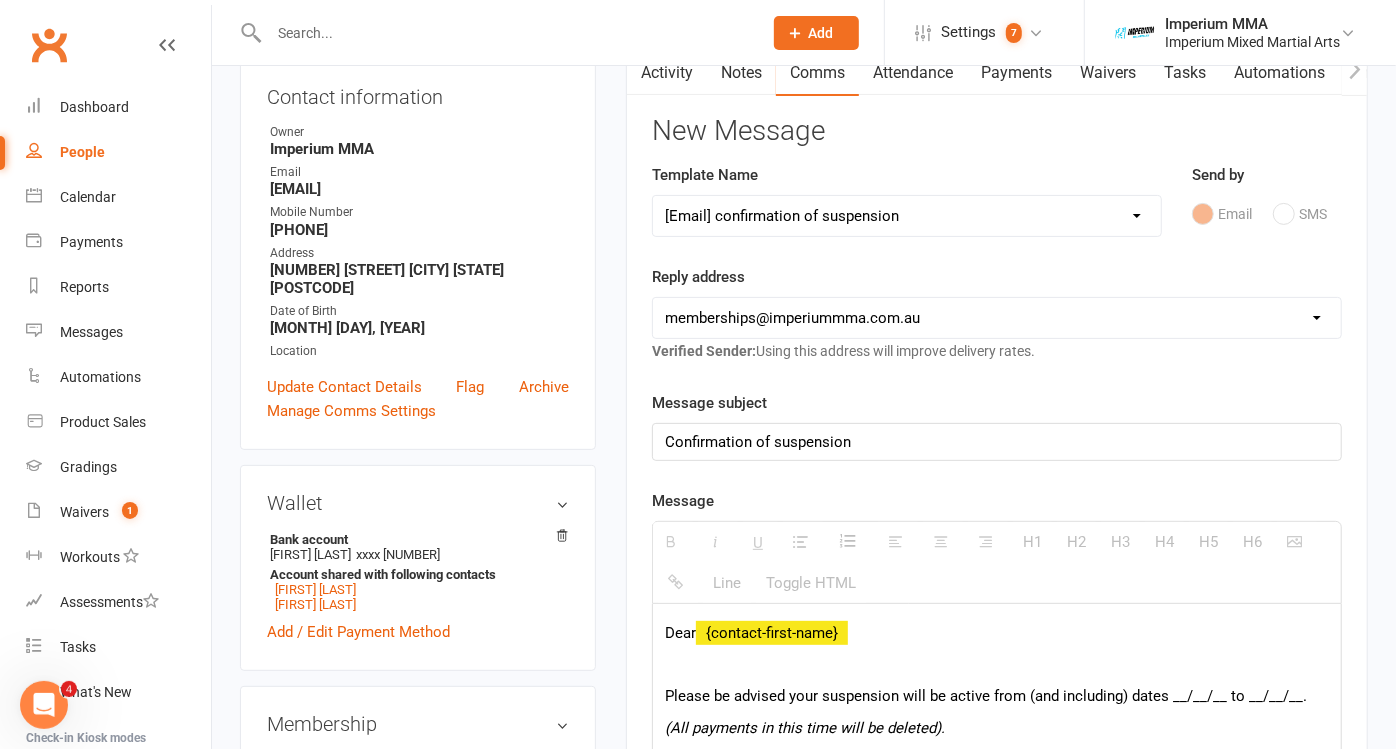 click at bounding box center [997, 665] 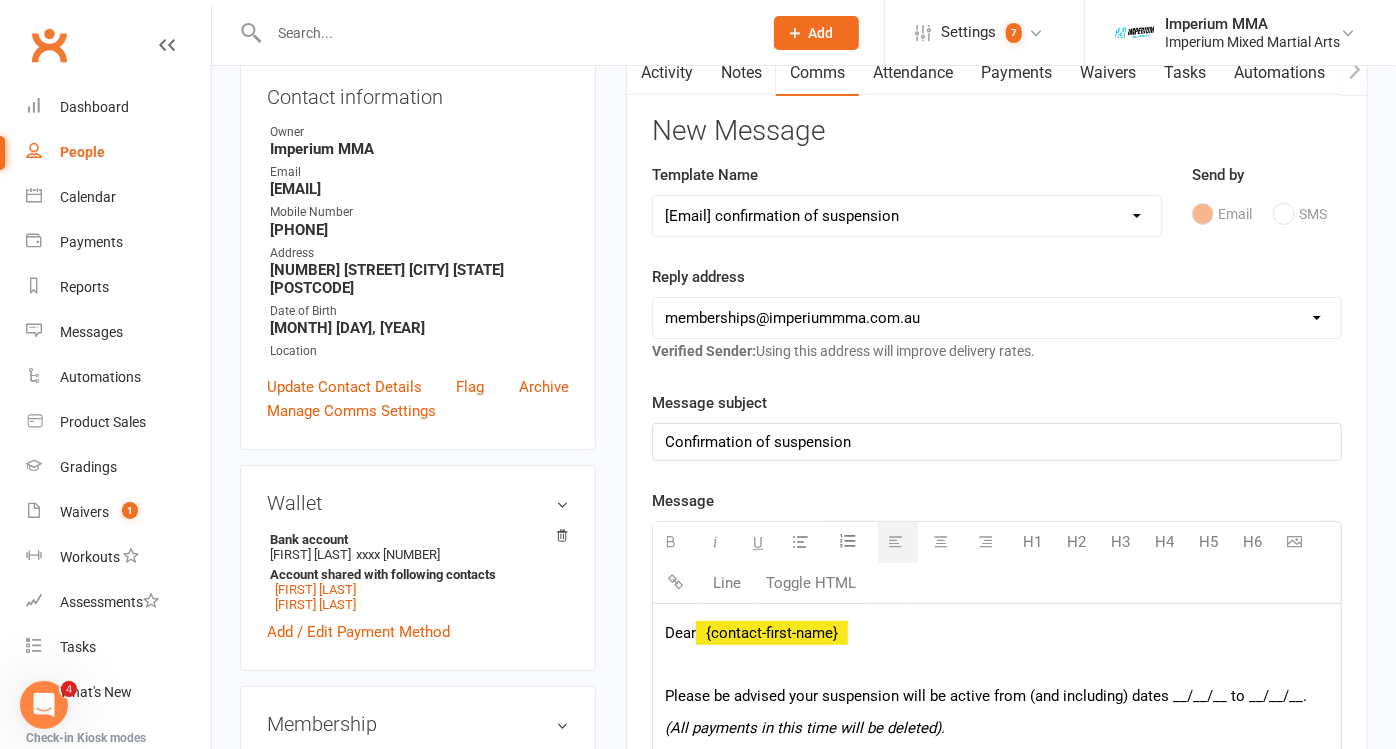 type 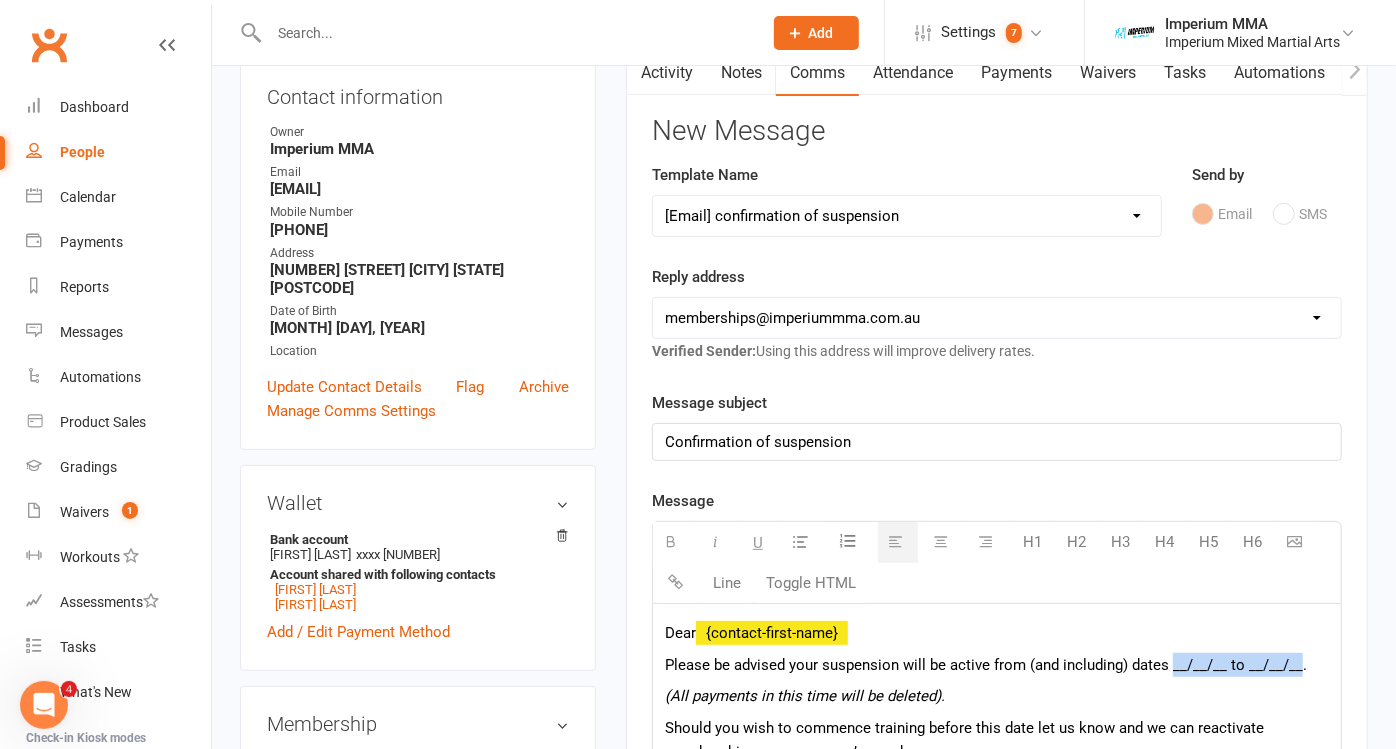 drag, startPoint x: 1168, startPoint y: 661, endPoint x: 1297, endPoint y: 665, distance: 129.062 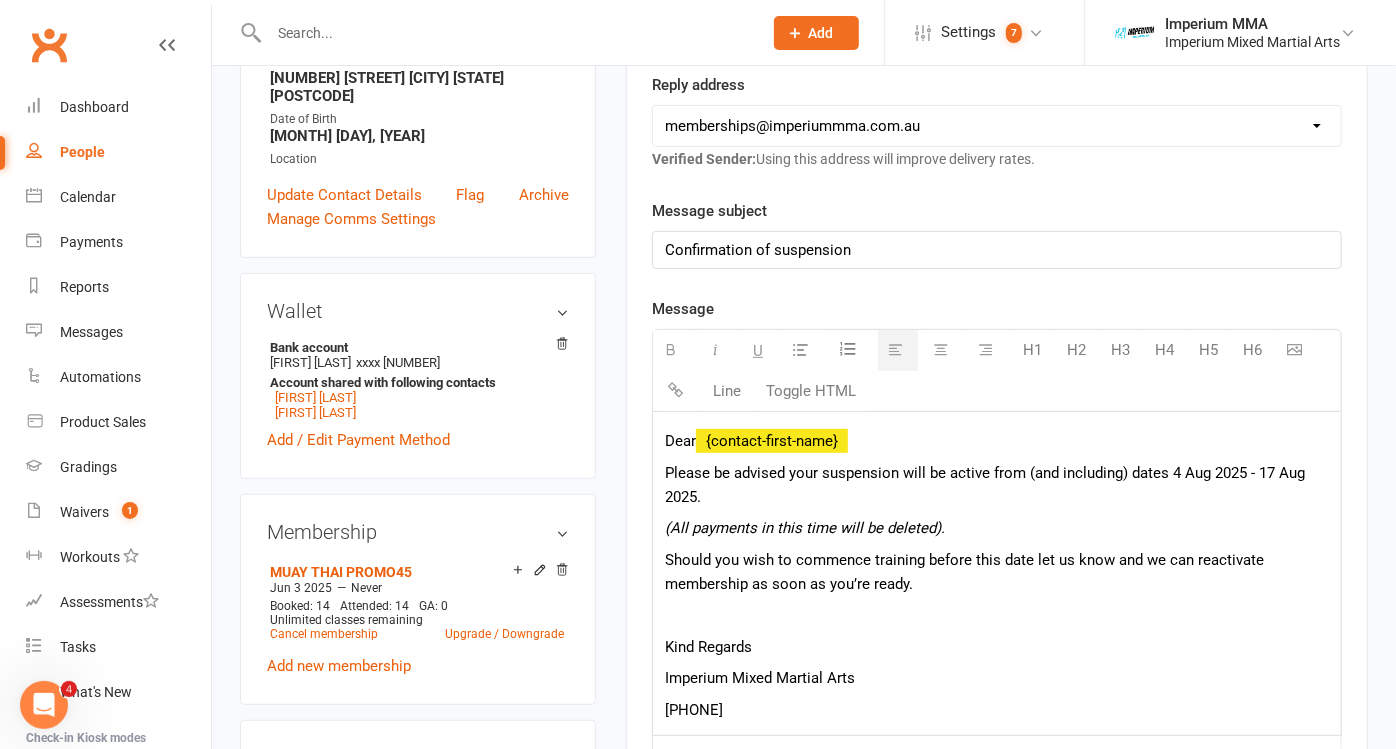 scroll, scrollTop: 444, scrollLeft: 0, axis: vertical 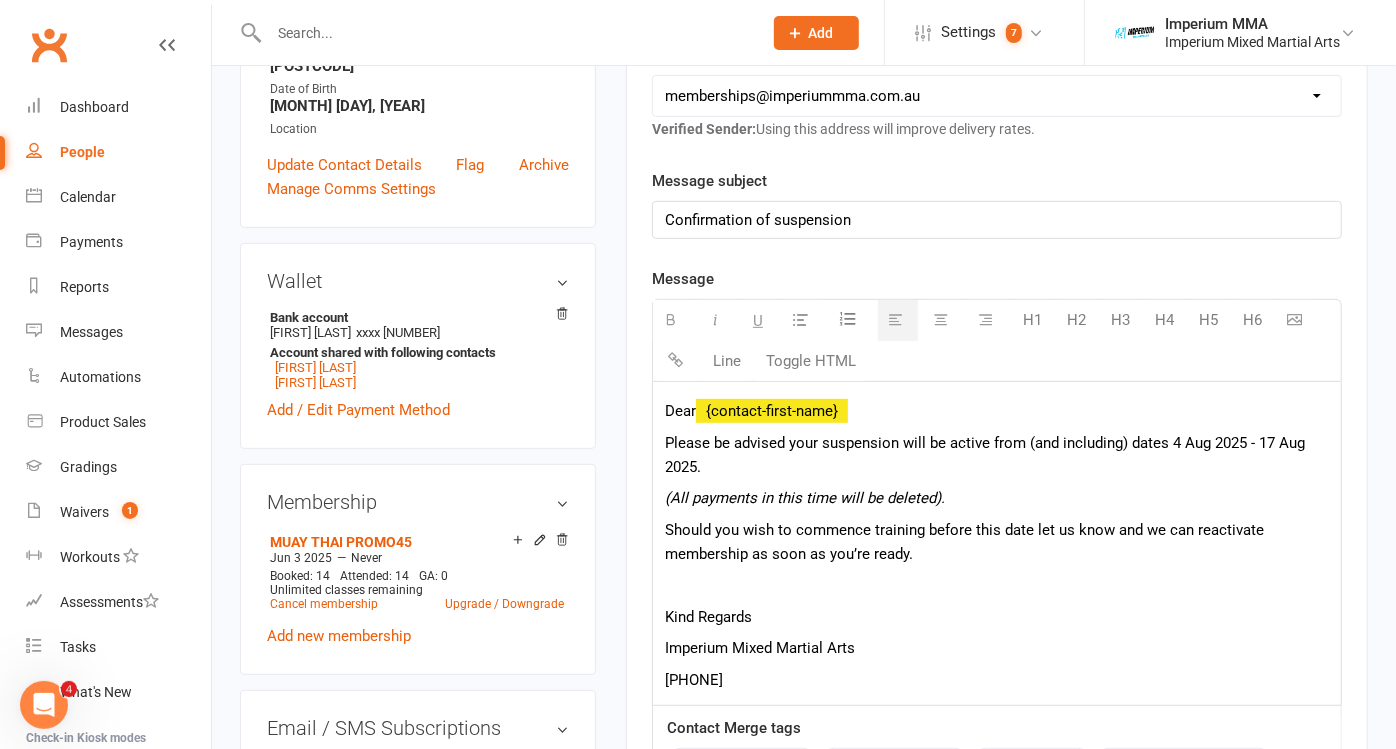 click at bounding box center (997, 585) 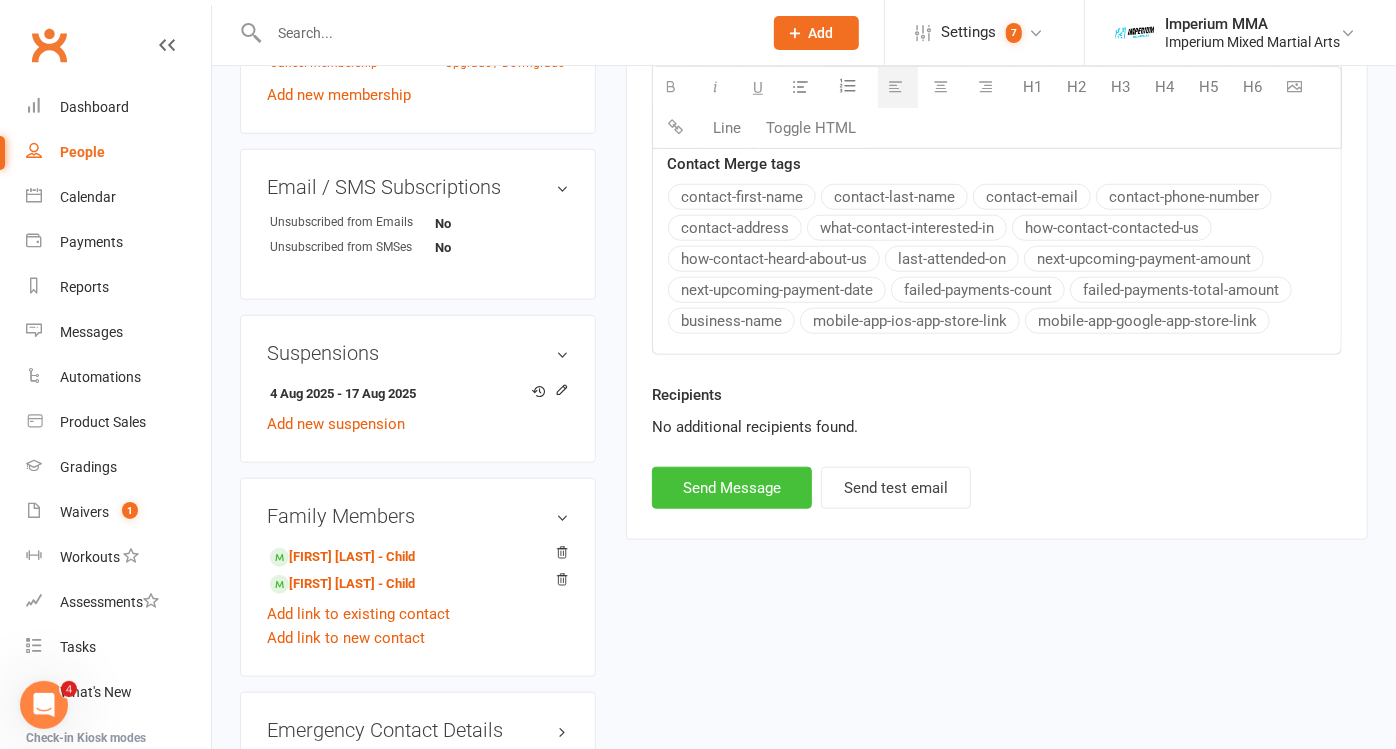 scroll, scrollTop: 1000, scrollLeft: 0, axis: vertical 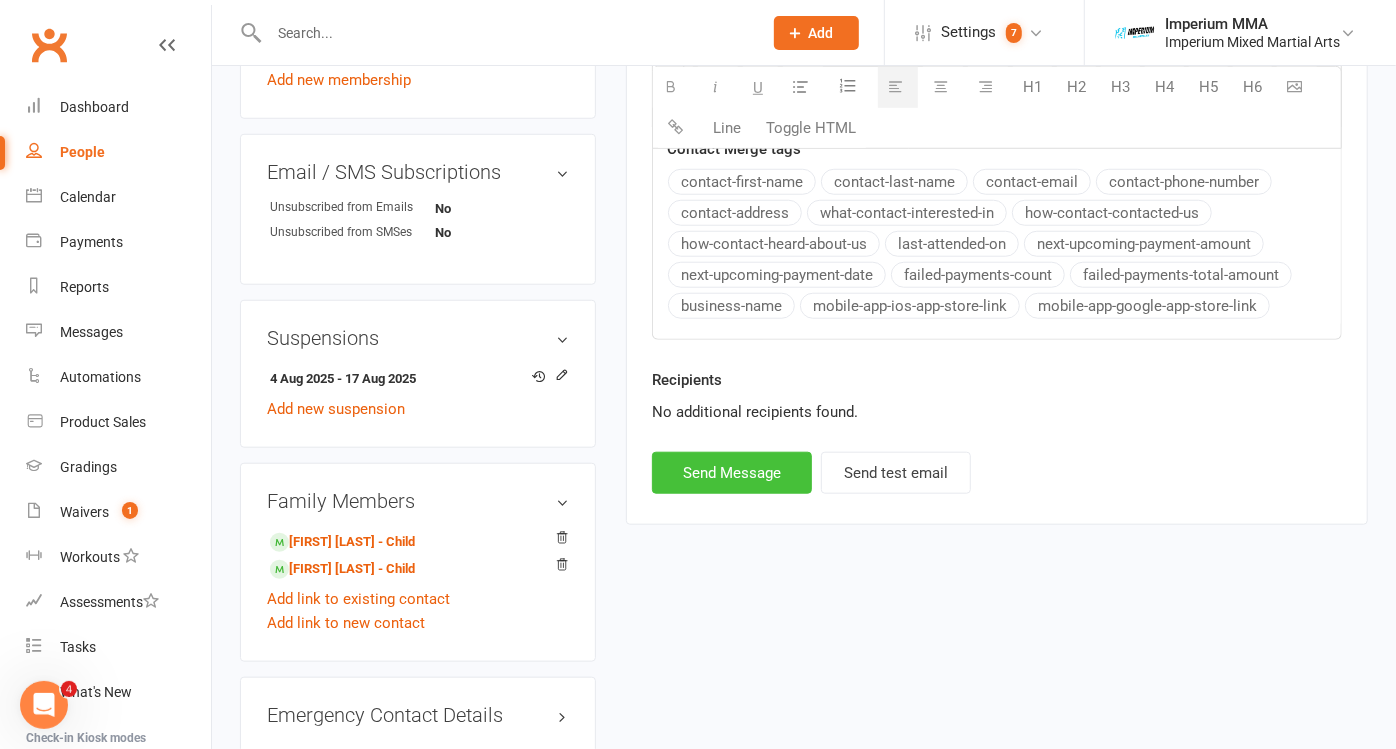 click on "Send Message" at bounding box center (732, 473) 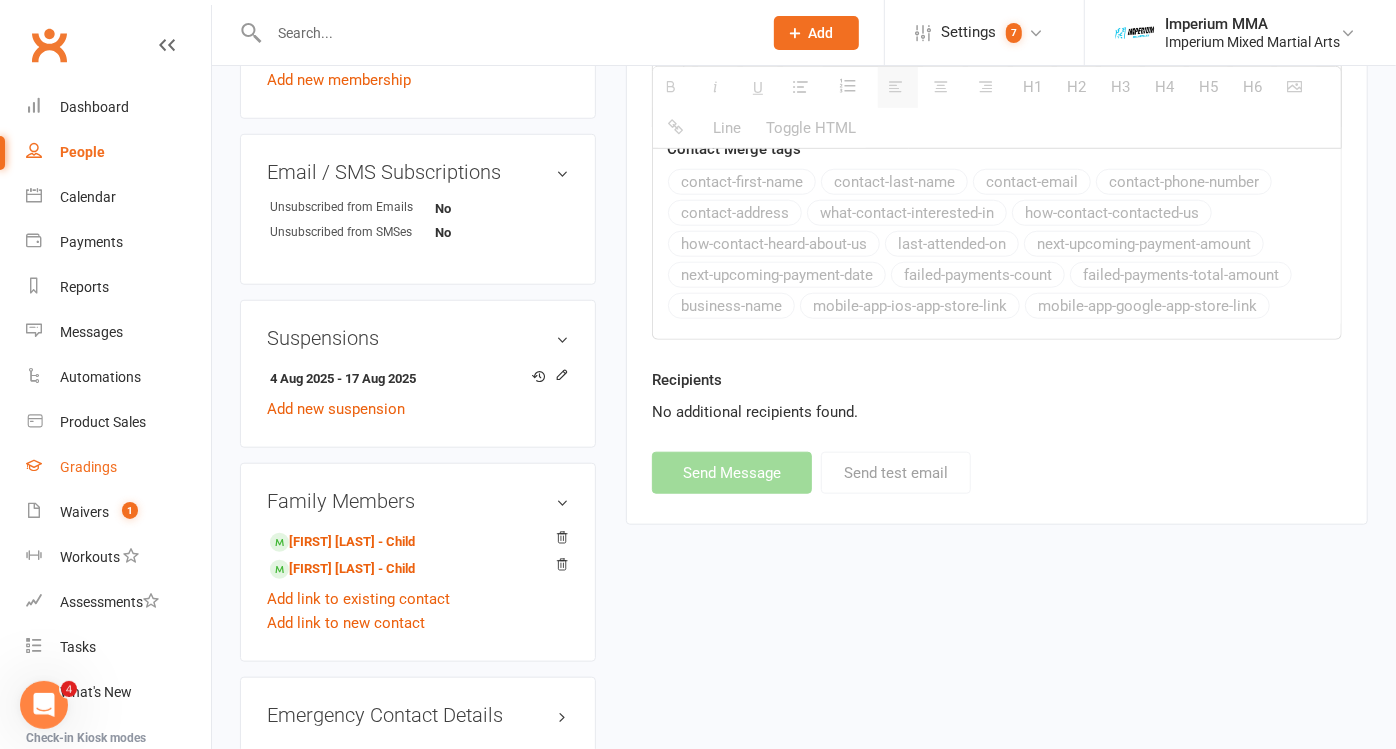 select 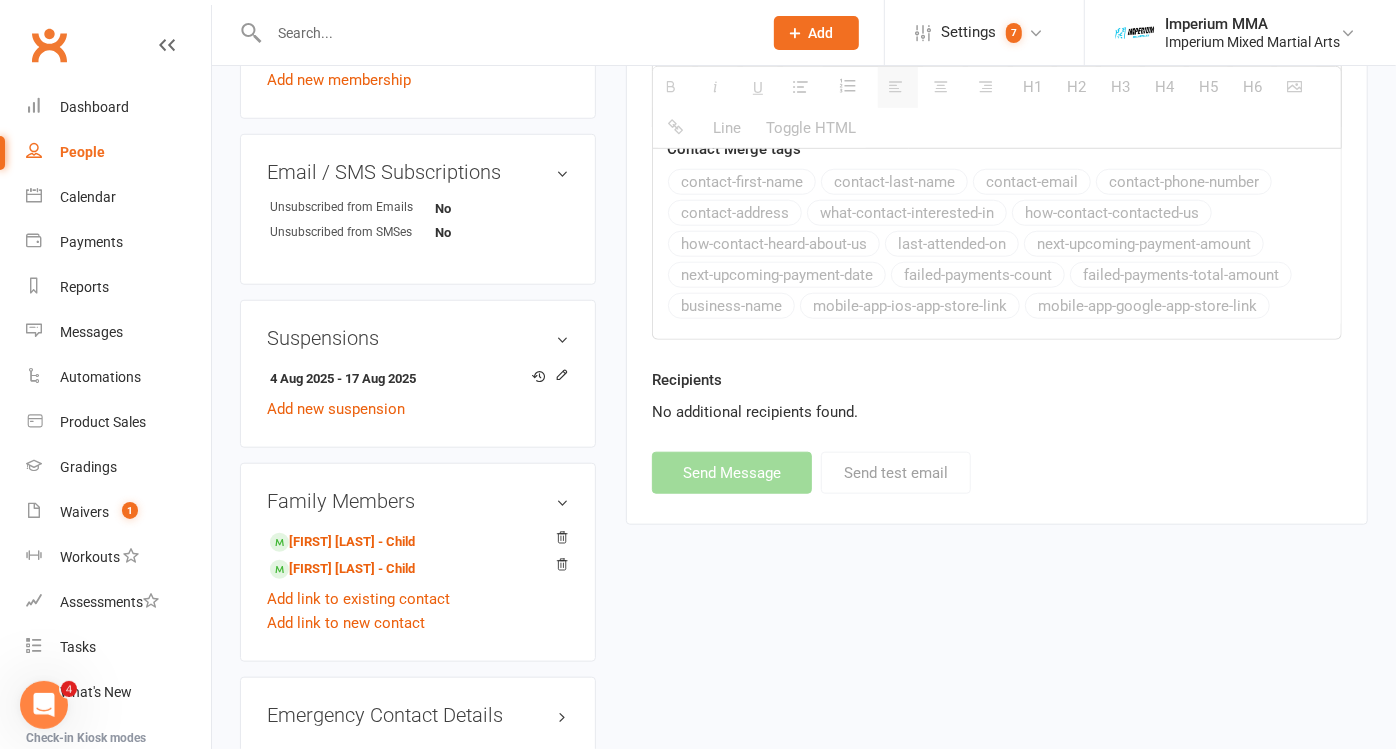 click at bounding box center (505, 33) 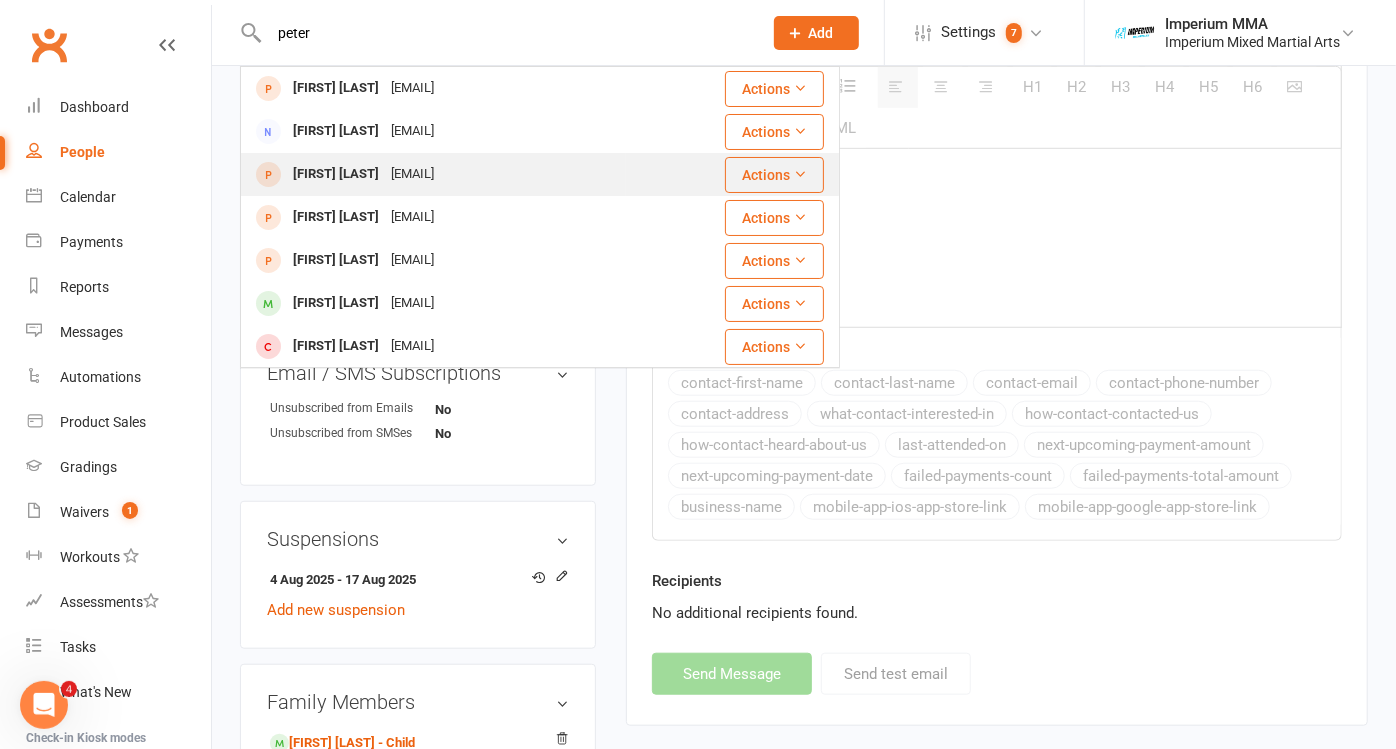 scroll, scrollTop: 777, scrollLeft: 0, axis: vertical 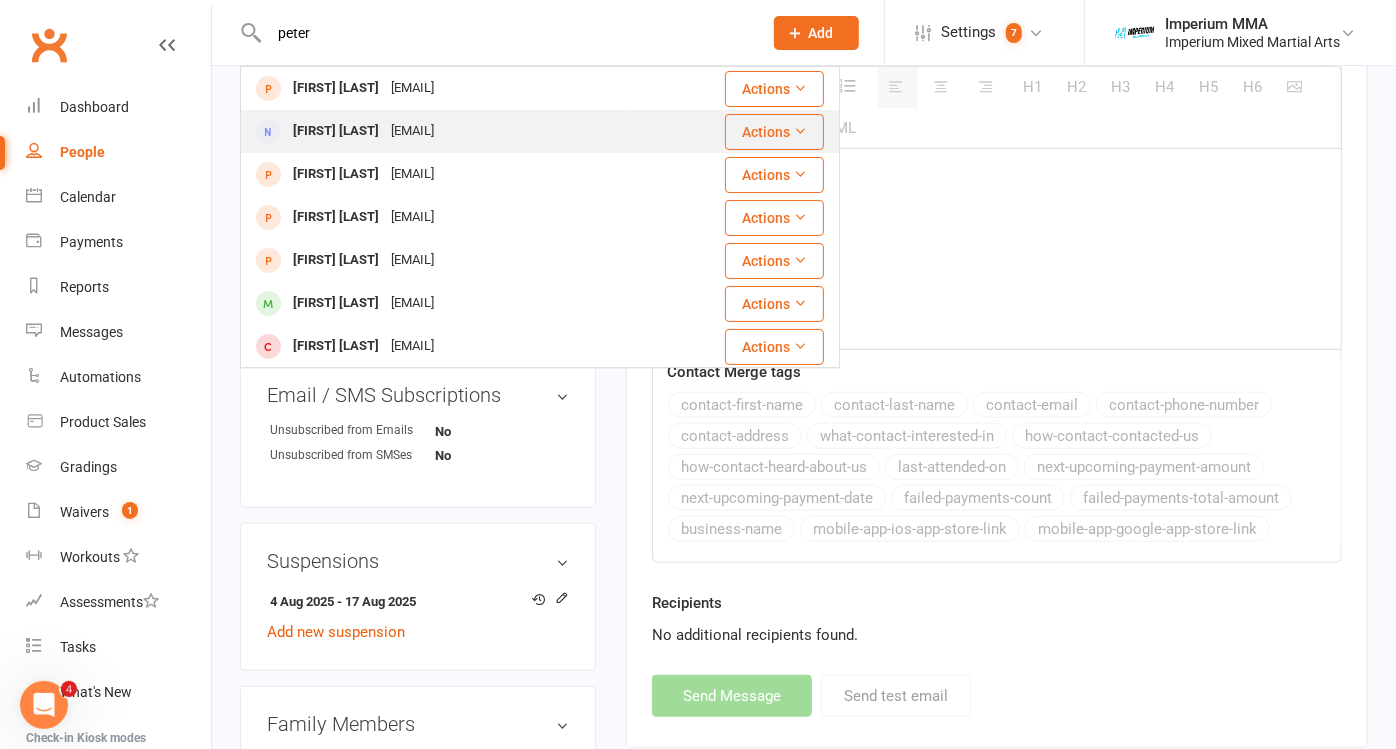 type on "peter" 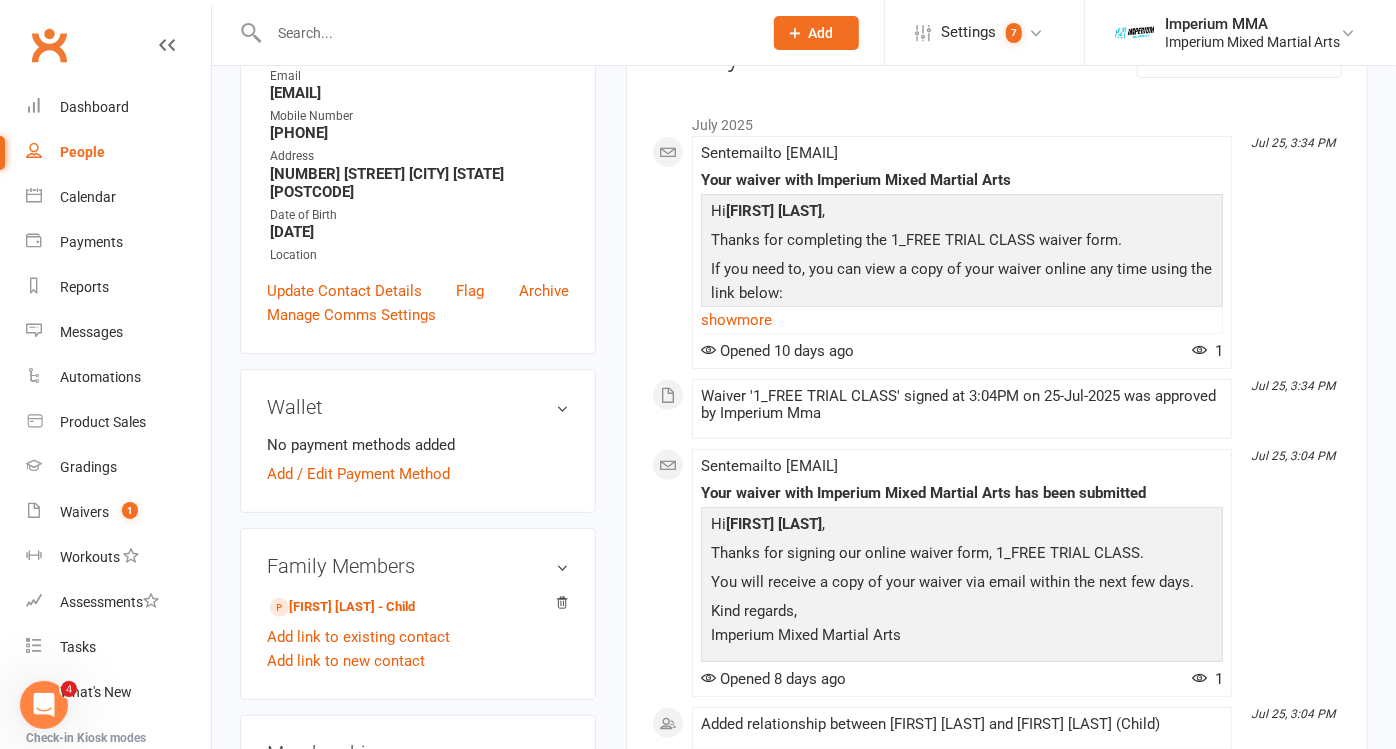 scroll, scrollTop: 333, scrollLeft: 0, axis: vertical 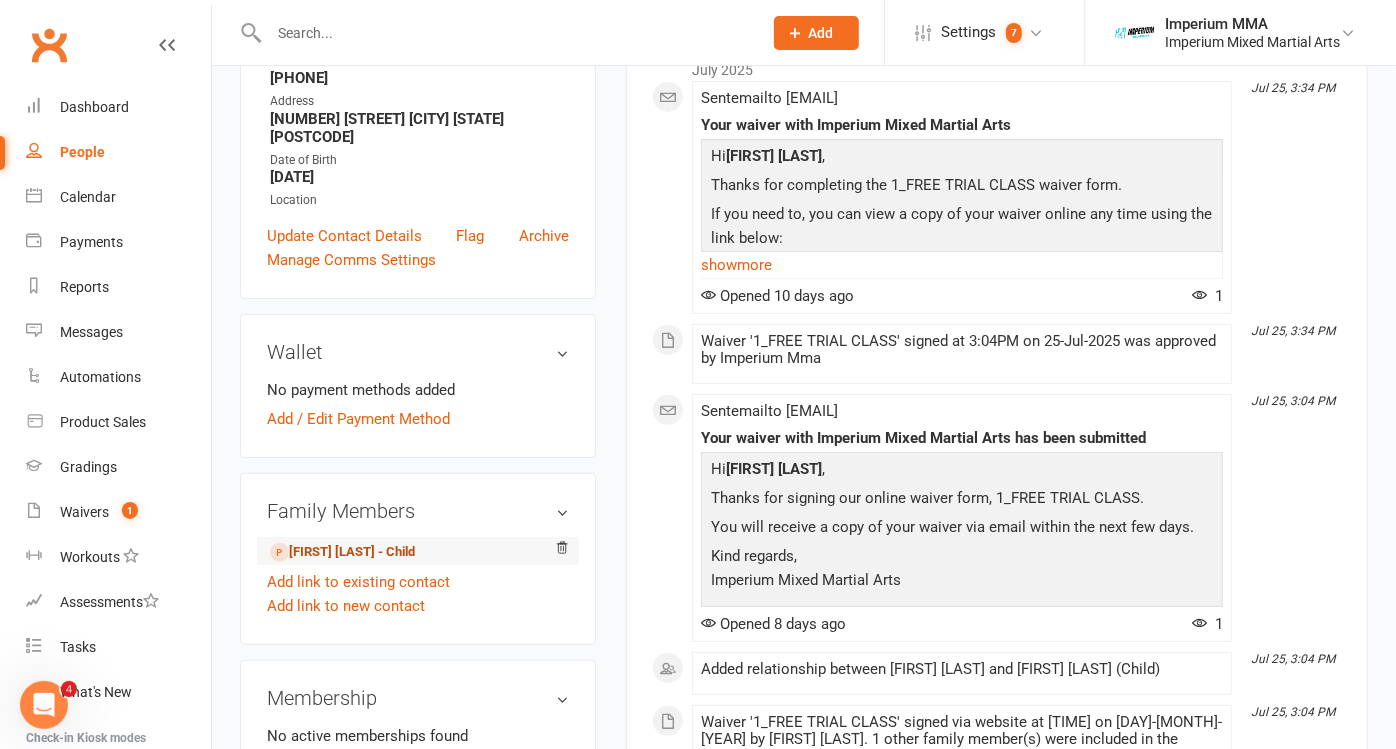 click on "[FIRST] [LAST] - Child" at bounding box center (342, 552) 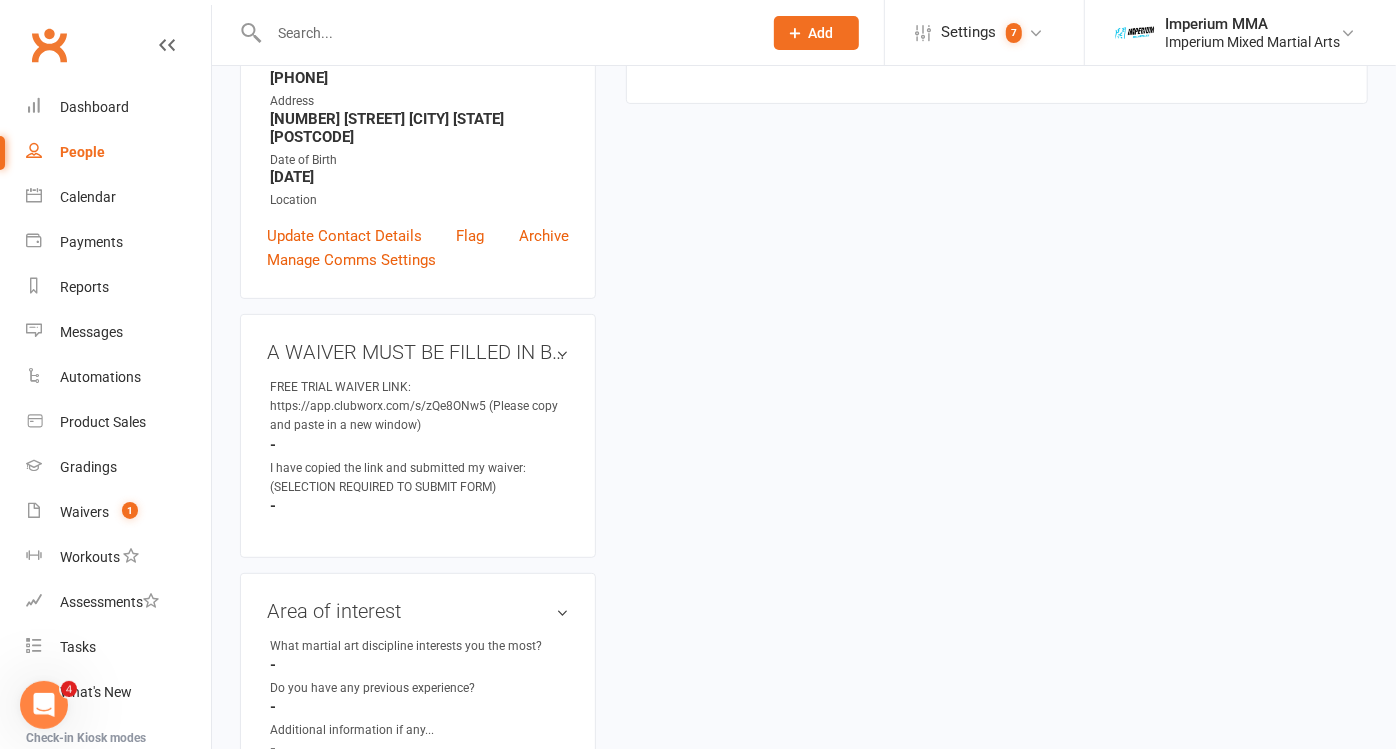 scroll, scrollTop: 0, scrollLeft: 0, axis: both 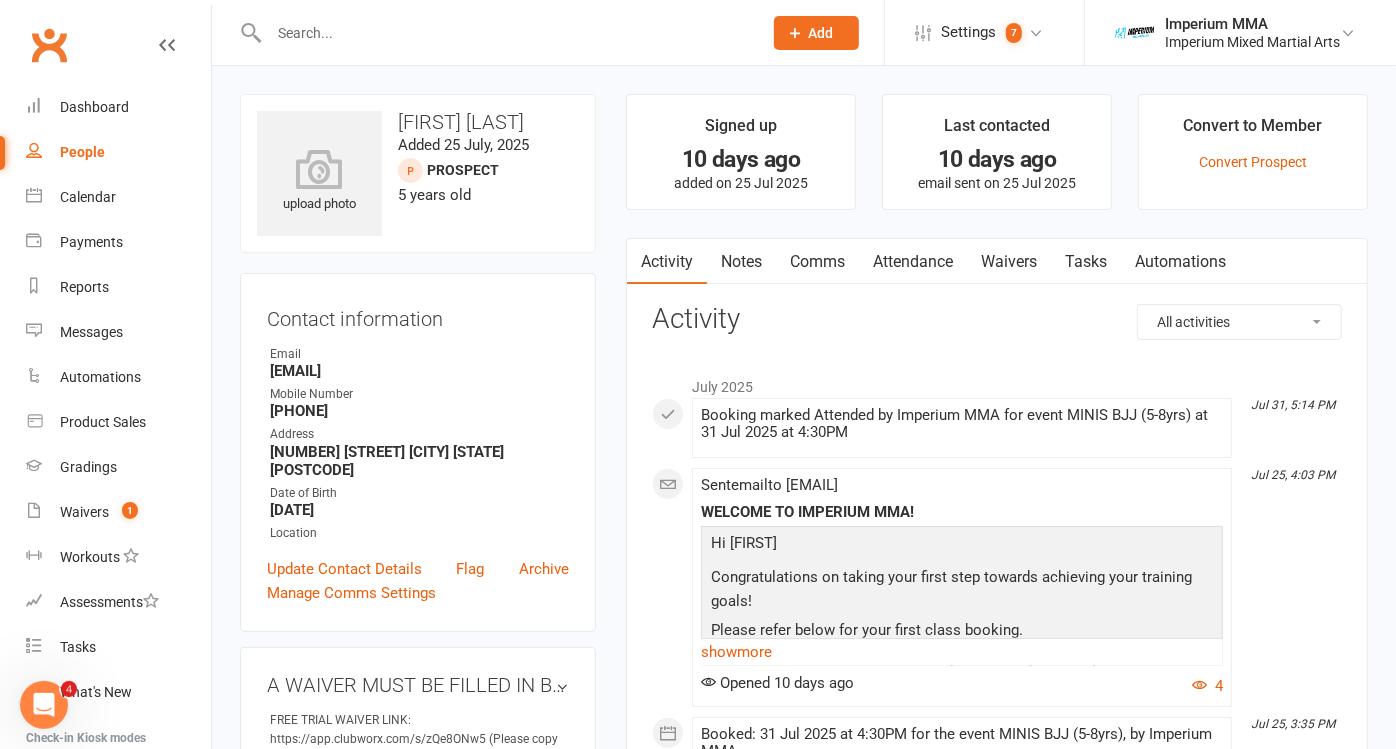 click on "Attendance" at bounding box center [913, 262] 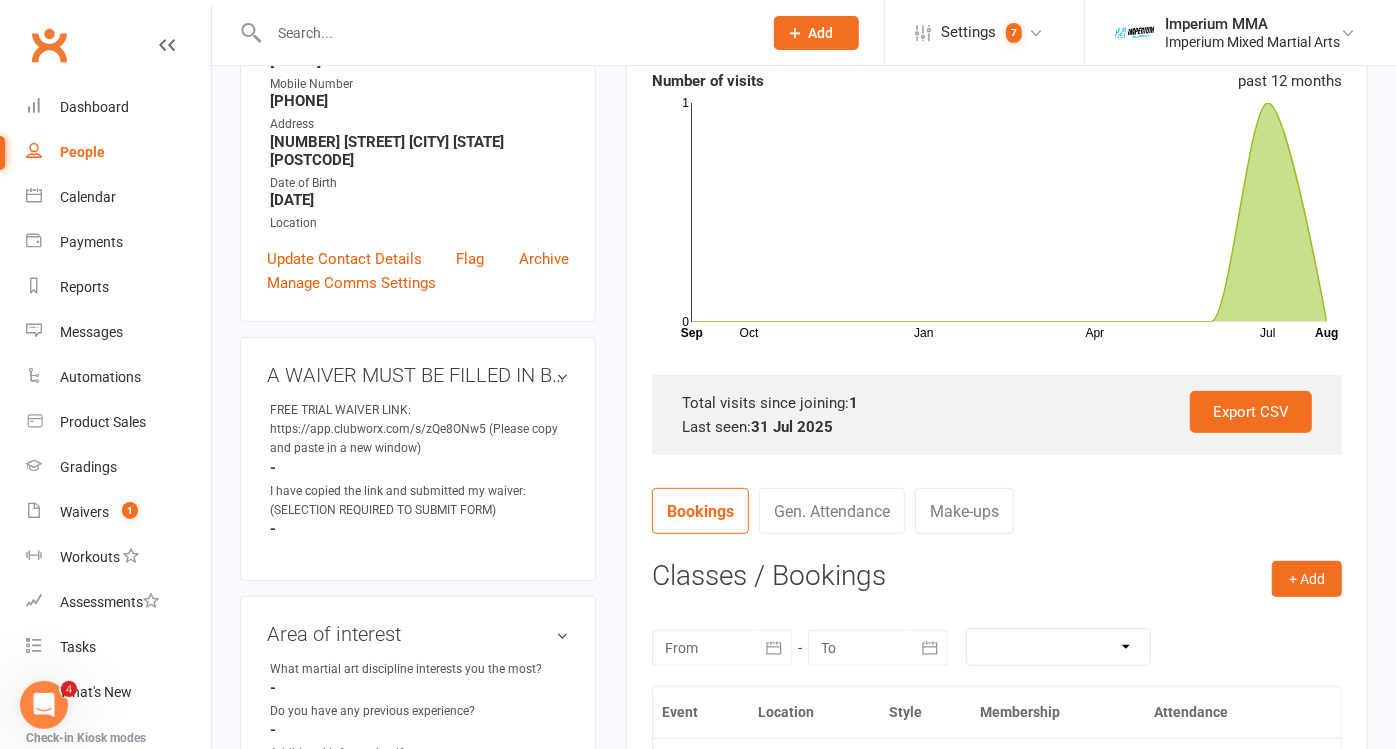 scroll, scrollTop: 111, scrollLeft: 0, axis: vertical 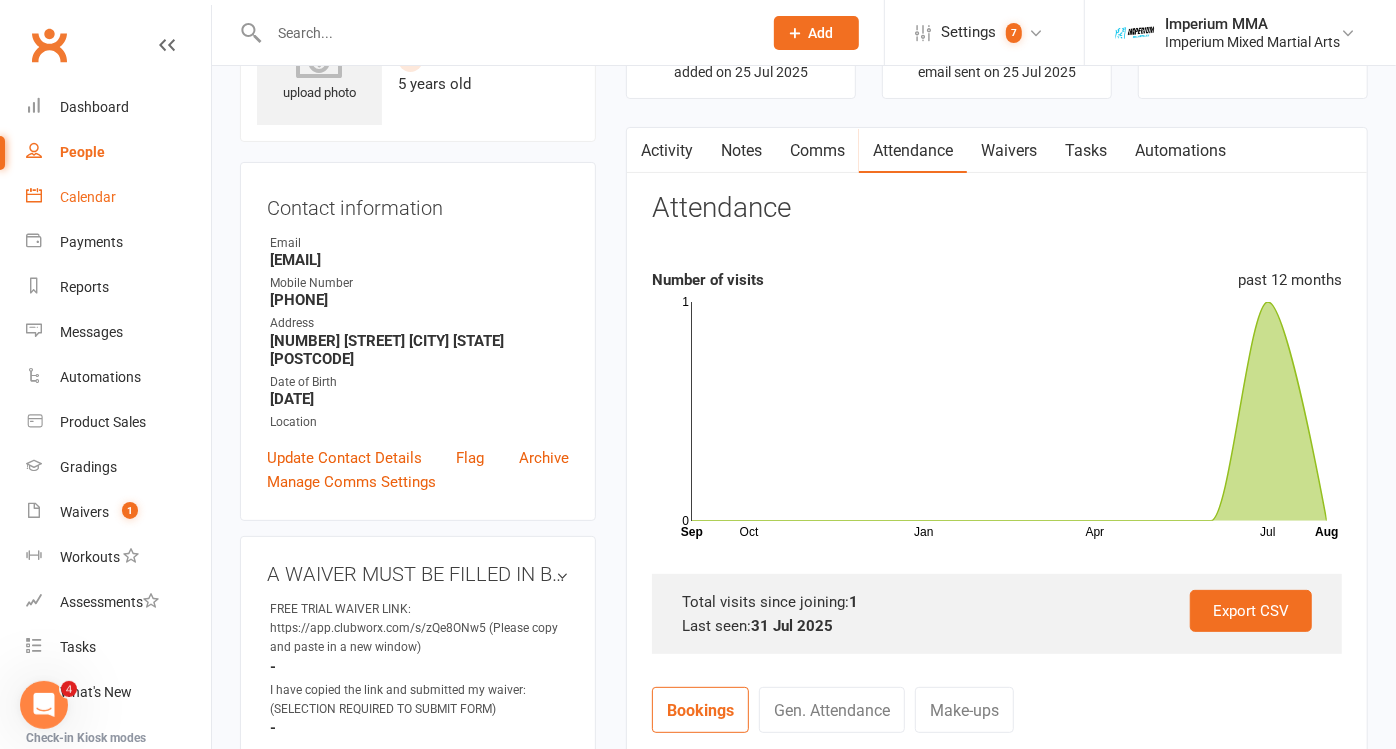 click on "Calendar" at bounding box center (88, 197) 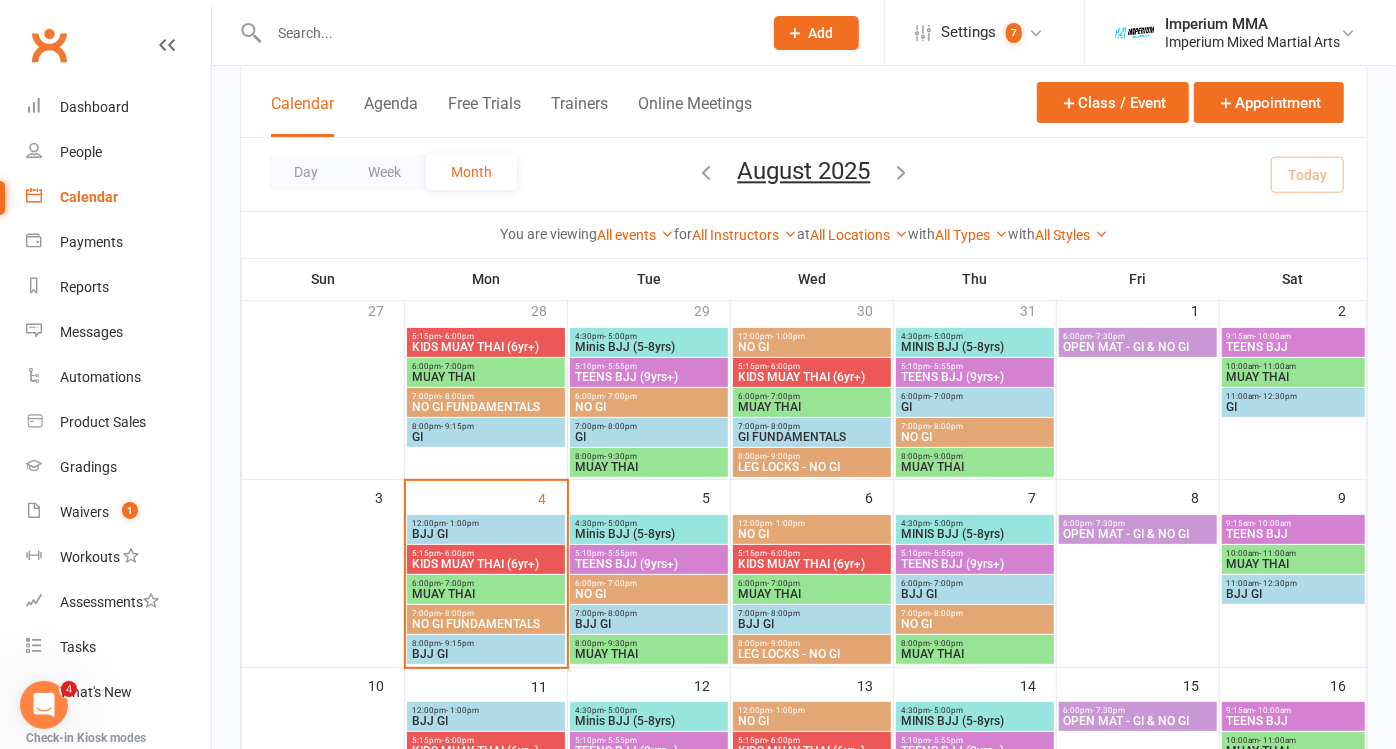 scroll, scrollTop: 222, scrollLeft: 0, axis: vertical 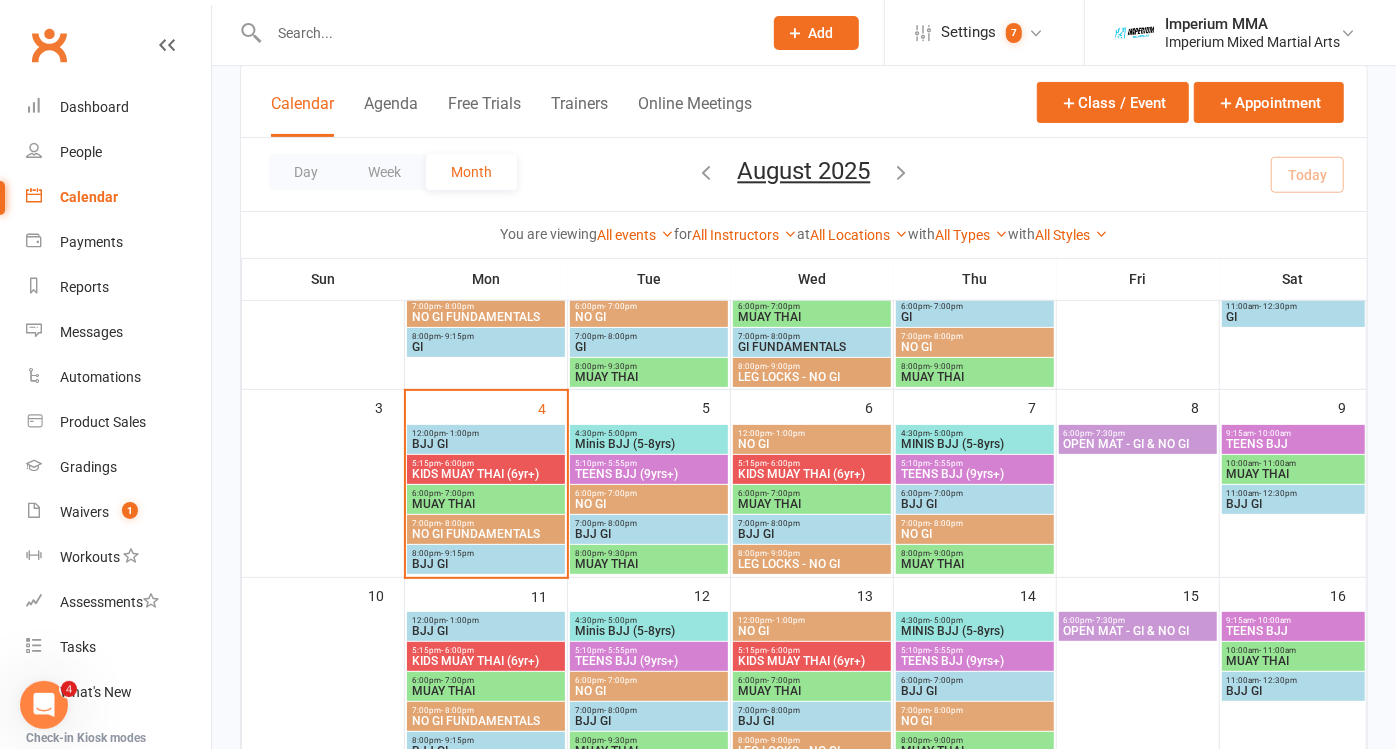 click on "Minis BJJ (5-8yrs)" at bounding box center (649, 444) 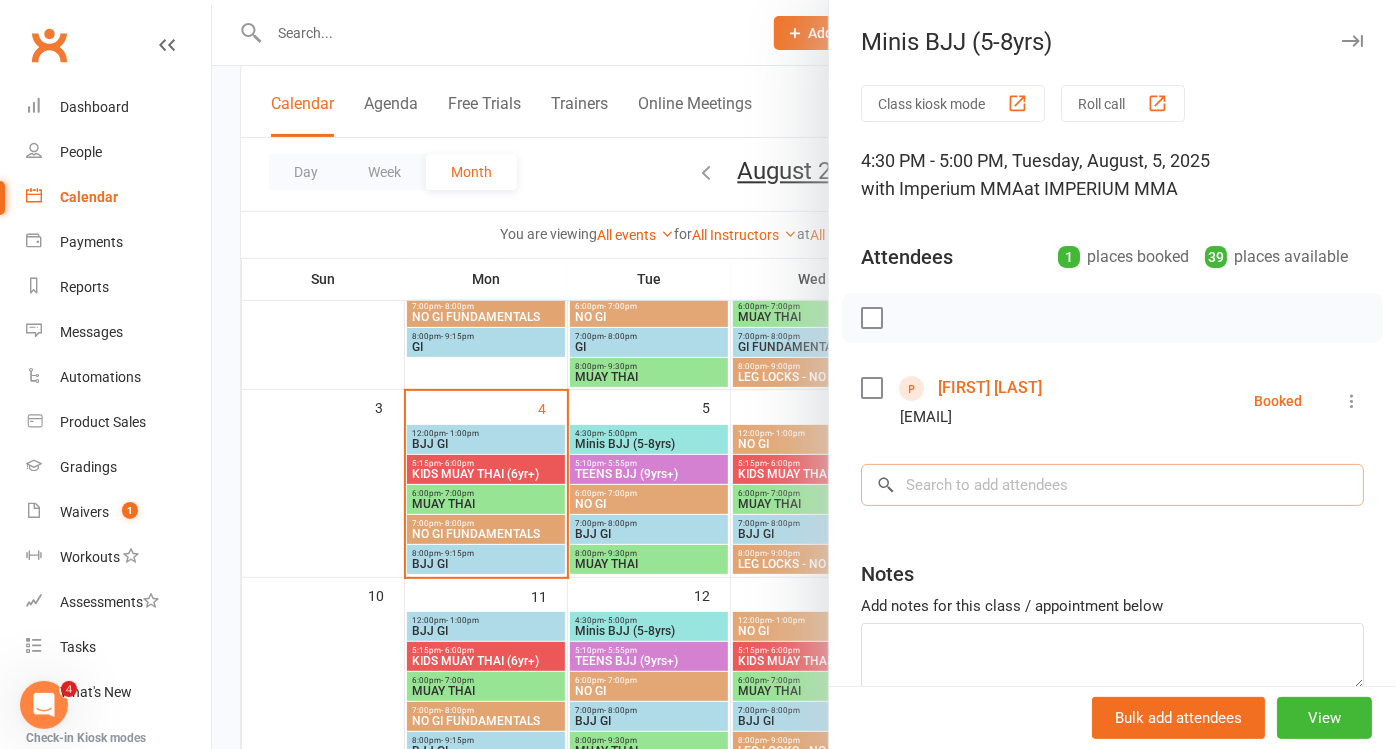 click at bounding box center (1112, 485) 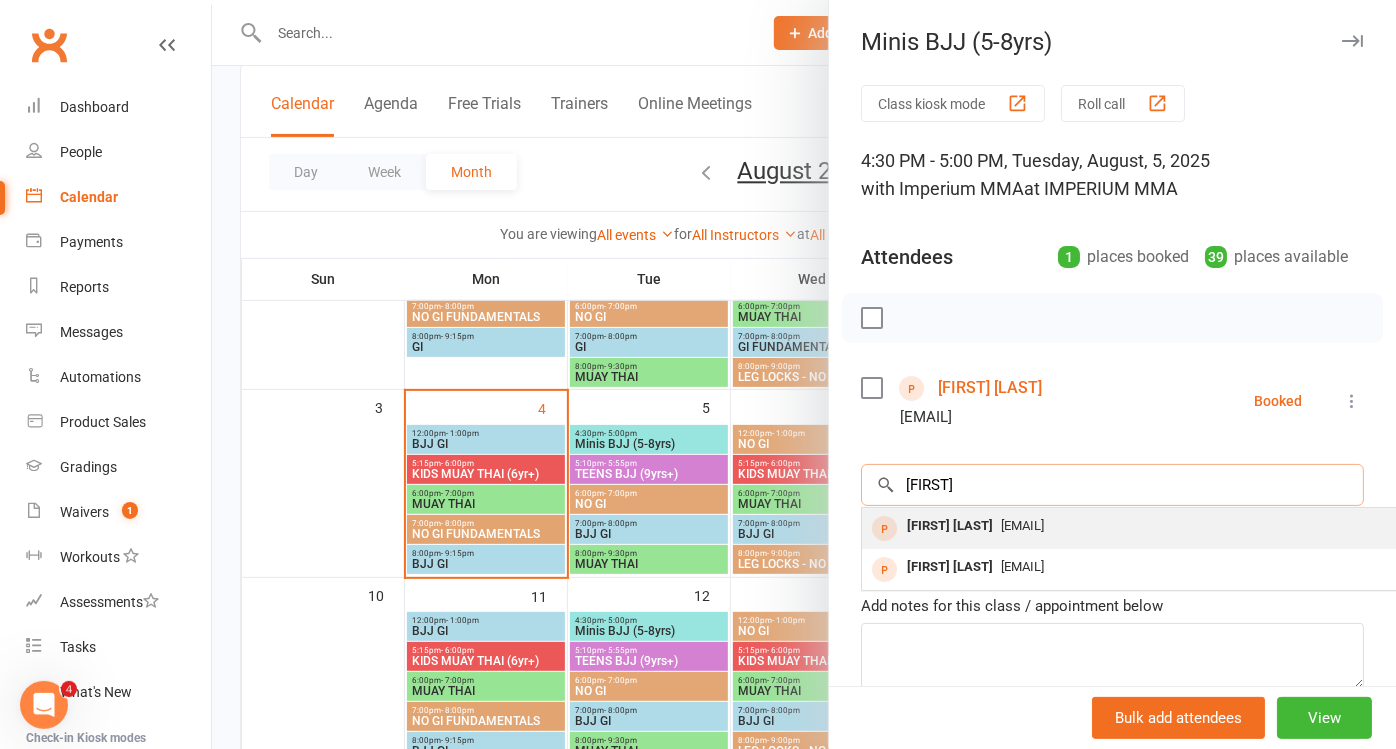type on "[FIRST]" 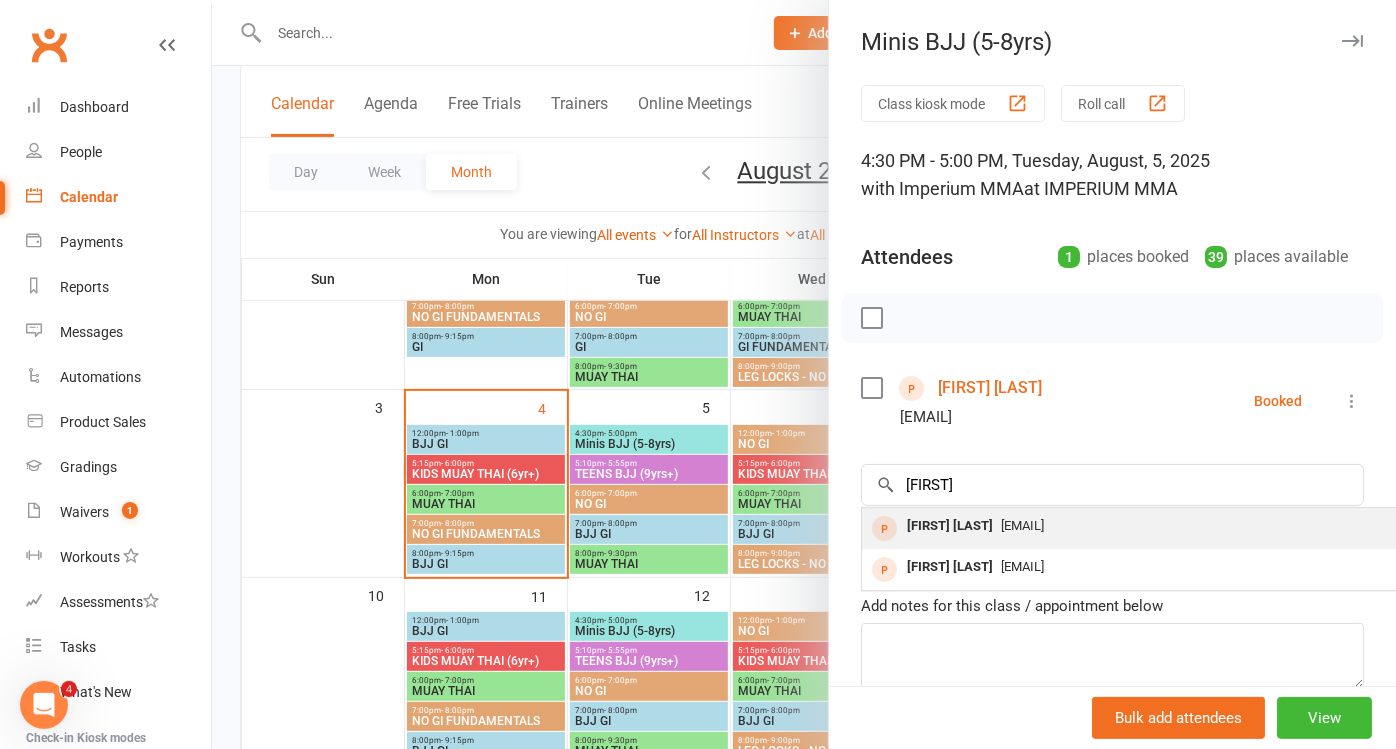 click on "[EMAIL]" at bounding box center (1022, 525) 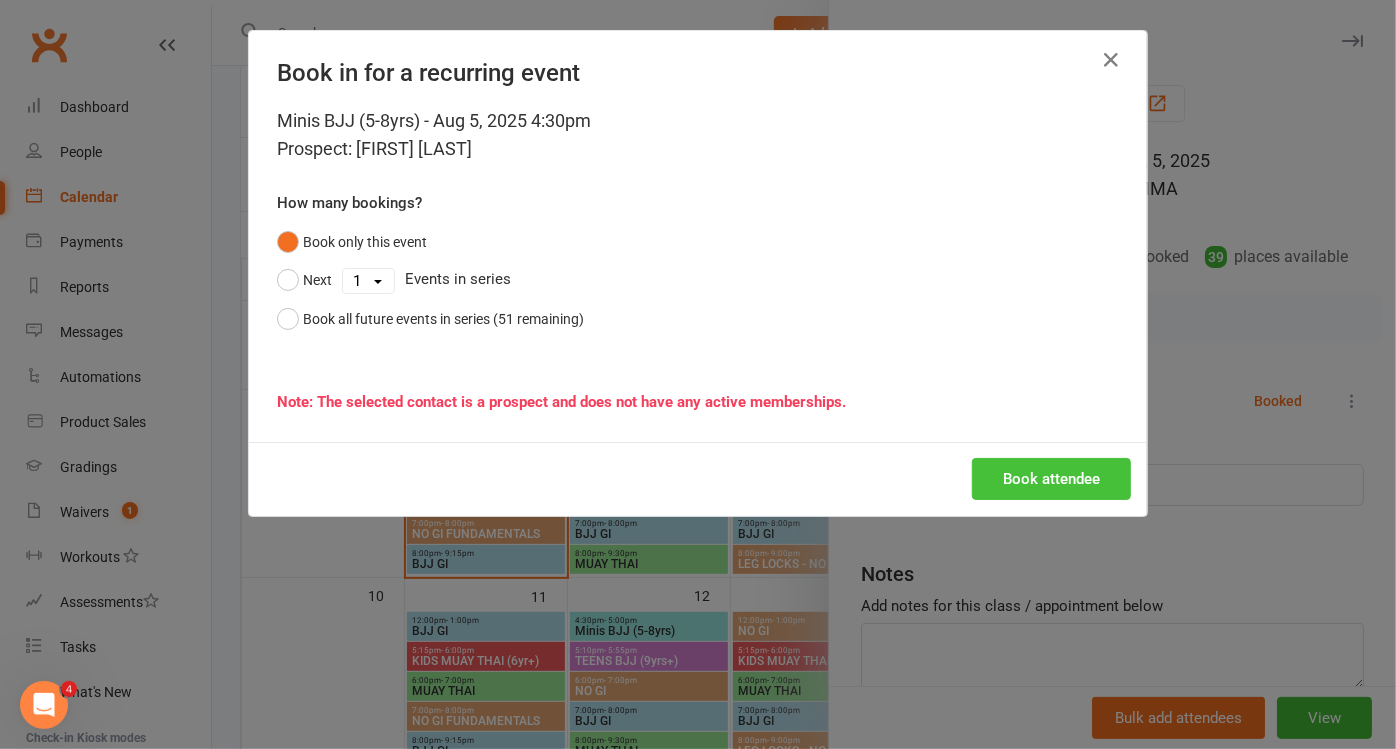 click on "Book attendee" at bounding box center [1051, 479] 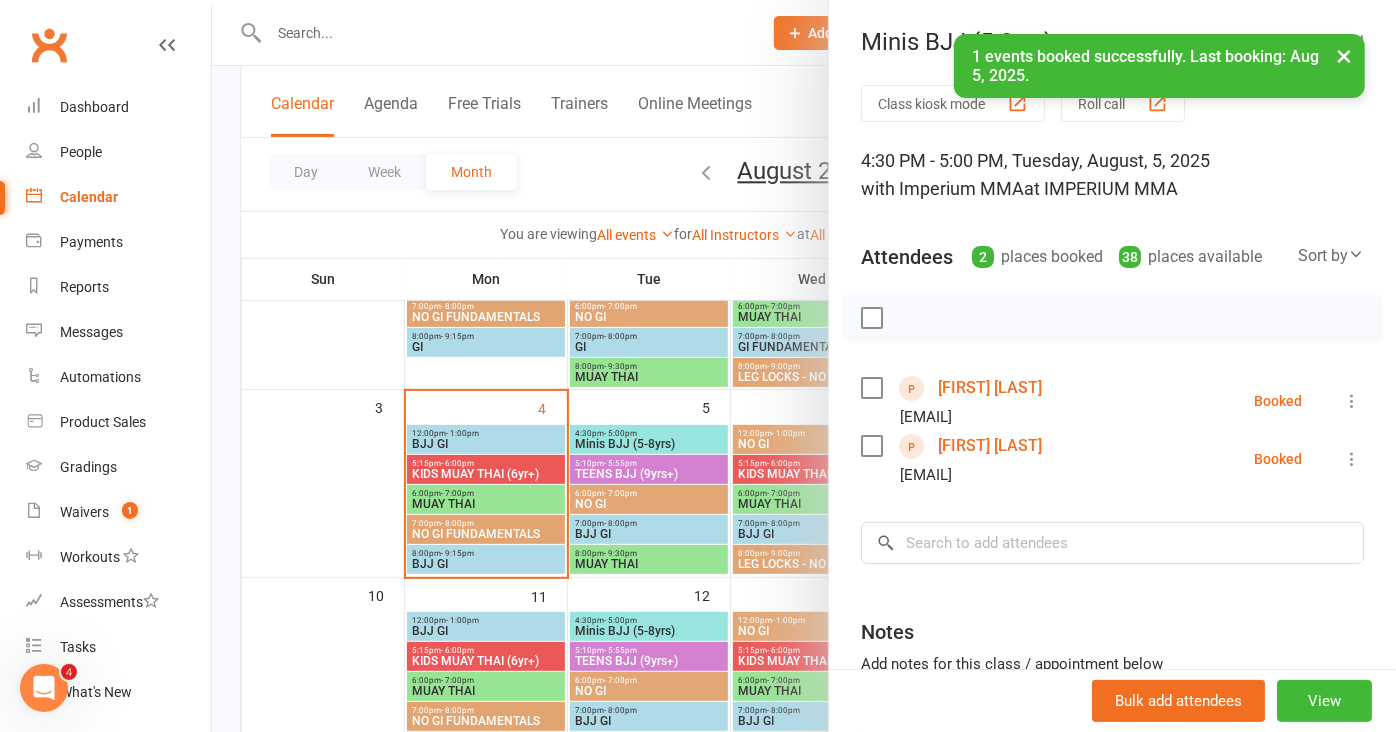click at bounding box center [1352, 401] 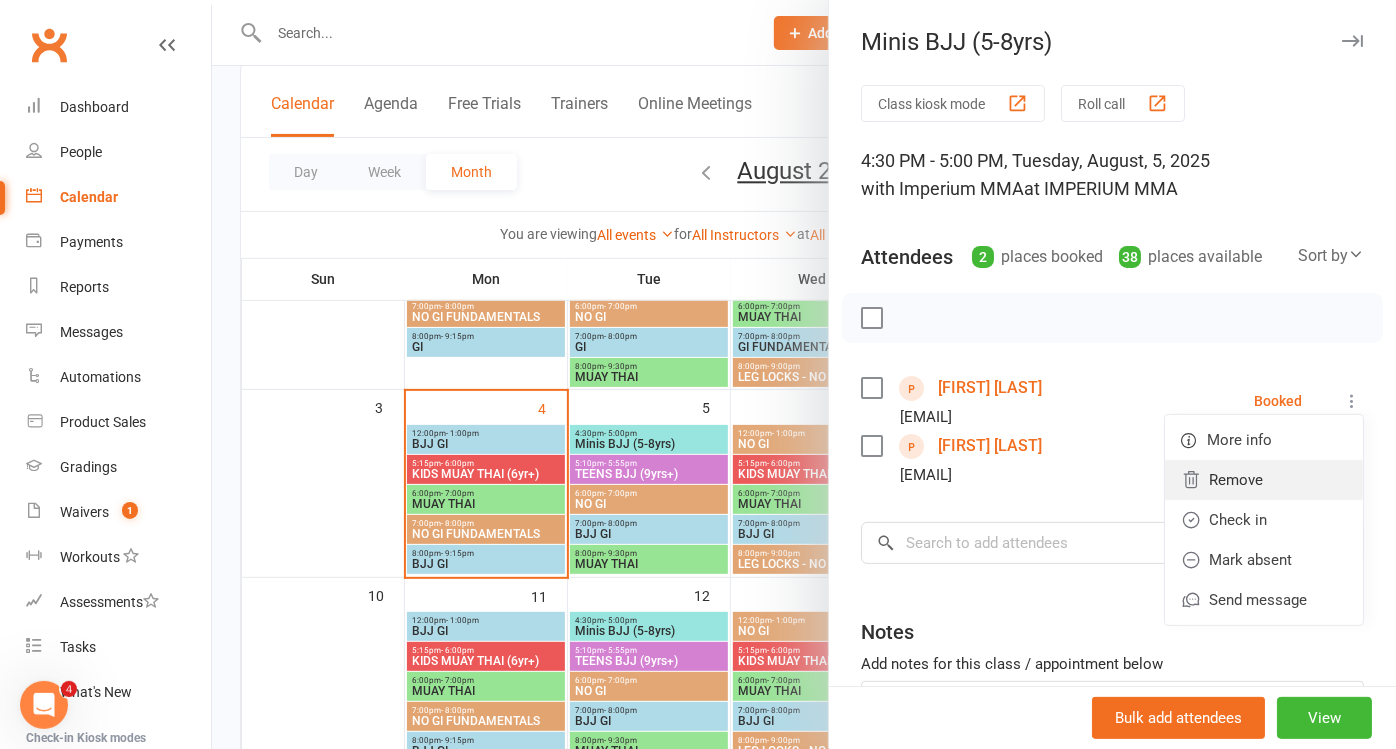 click on "Remove" at bounding box center (1264, 480) 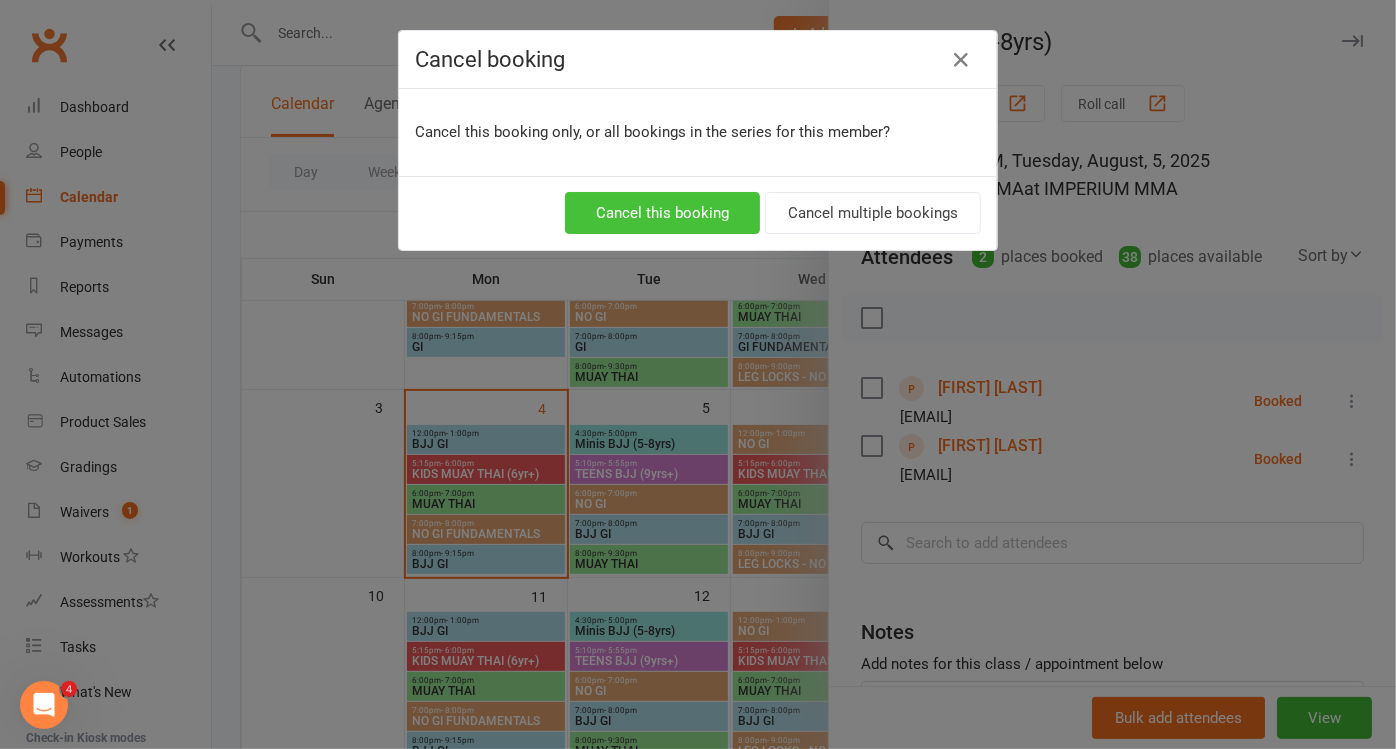 click on "Cancel this booking" at bounding box center [662, 213] 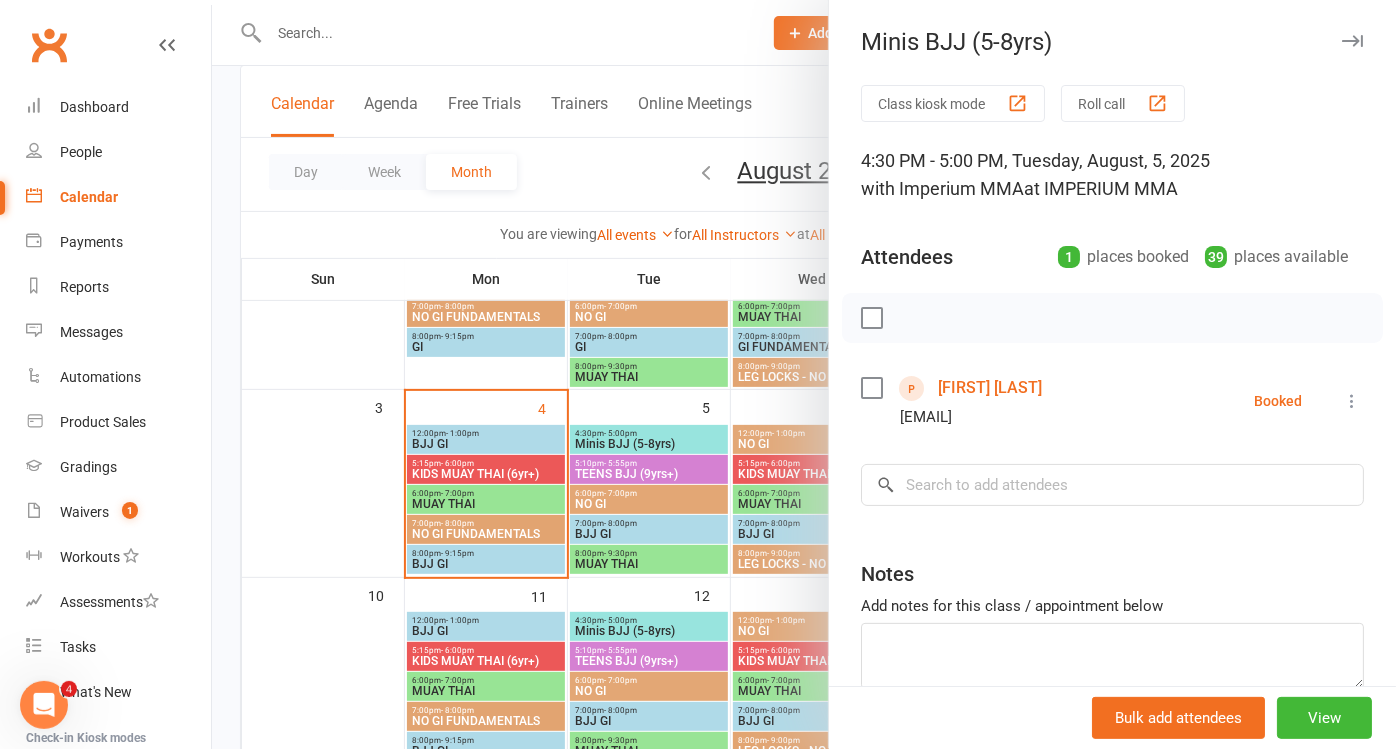 click on "Calendar" at bounding box center (89, 197) 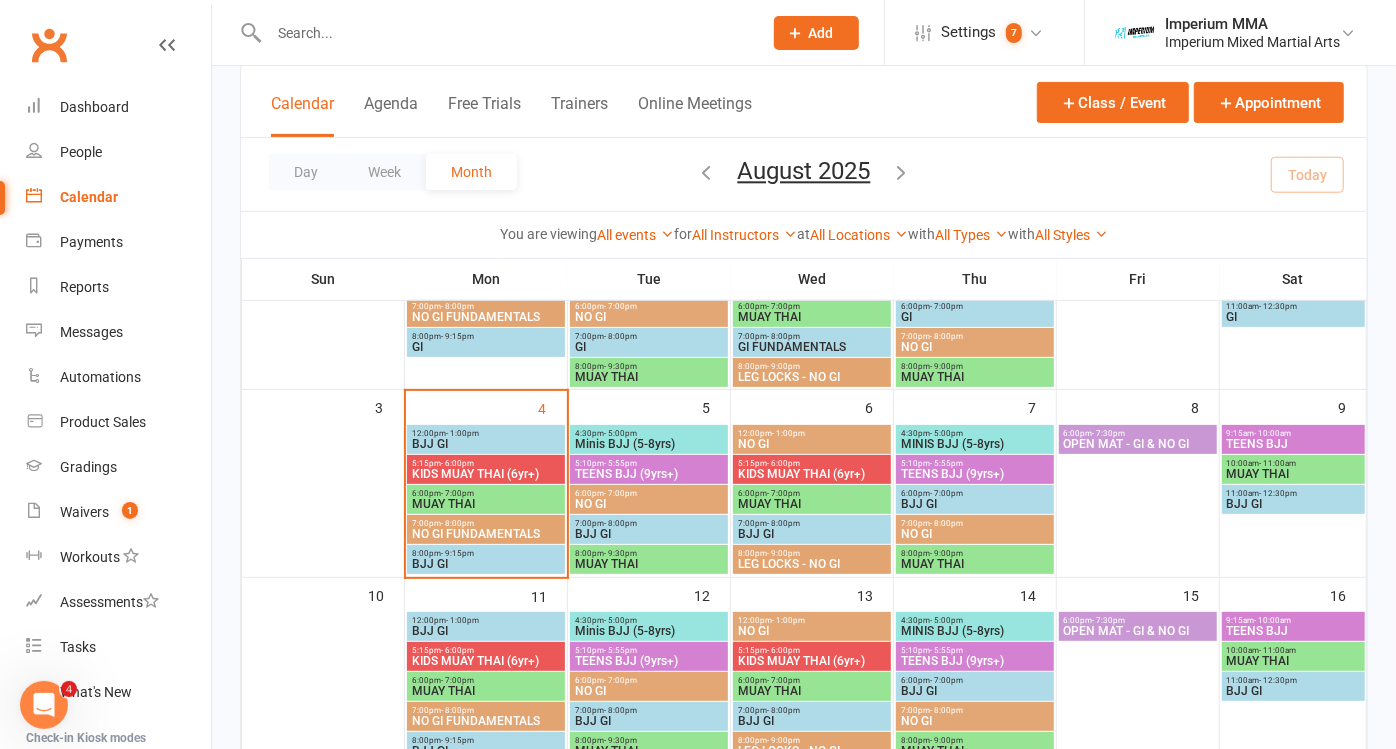 click on "- 6:00pm" at bounding box center [457, 463] 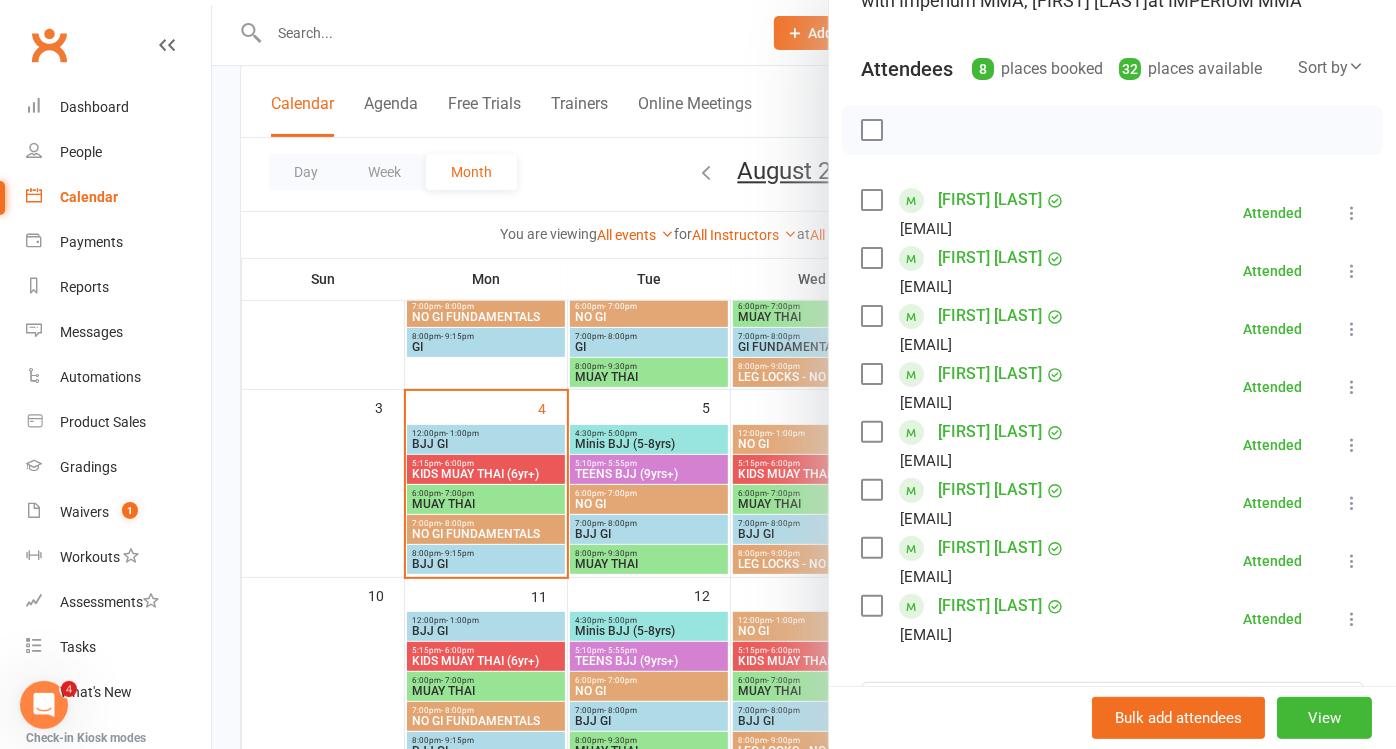 scroll, scrollTop: 222, scrollLeft: 0, axis: vertical 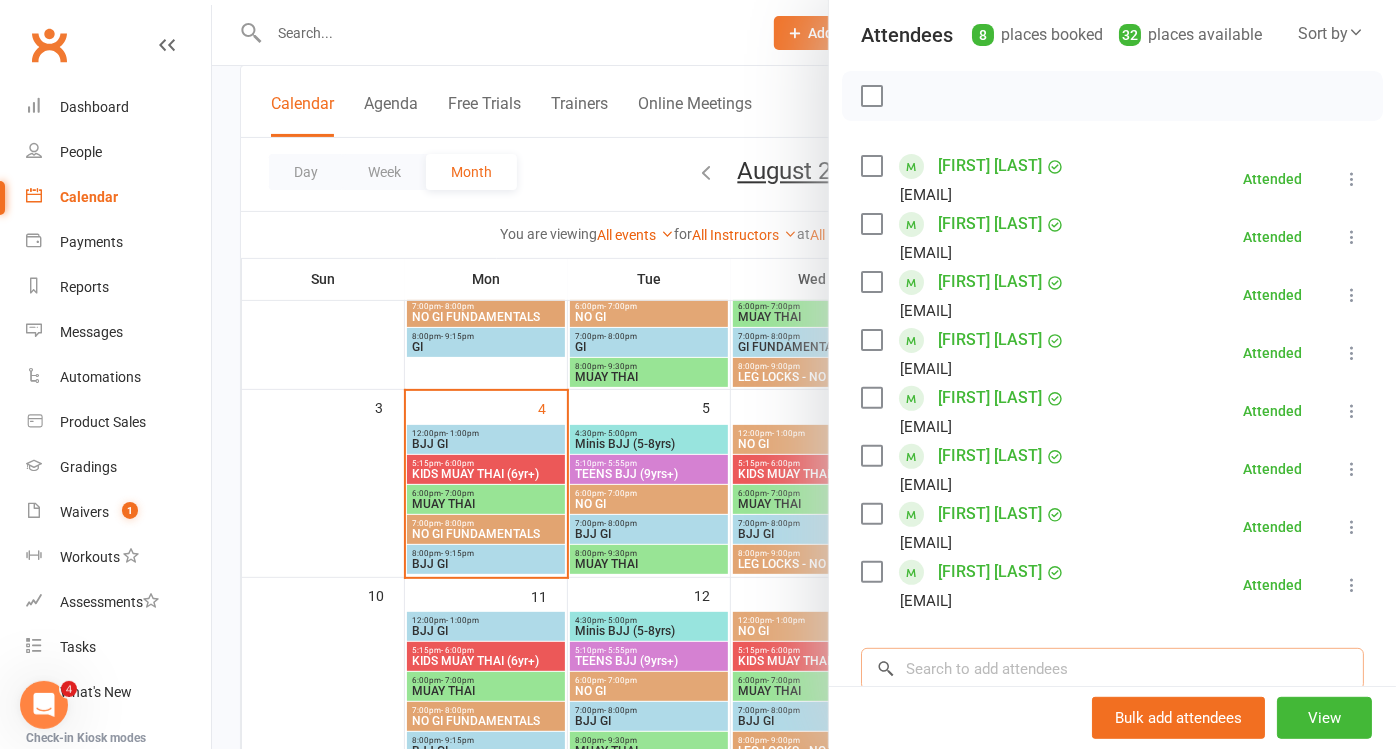 click at bounding box center (1112, 669) 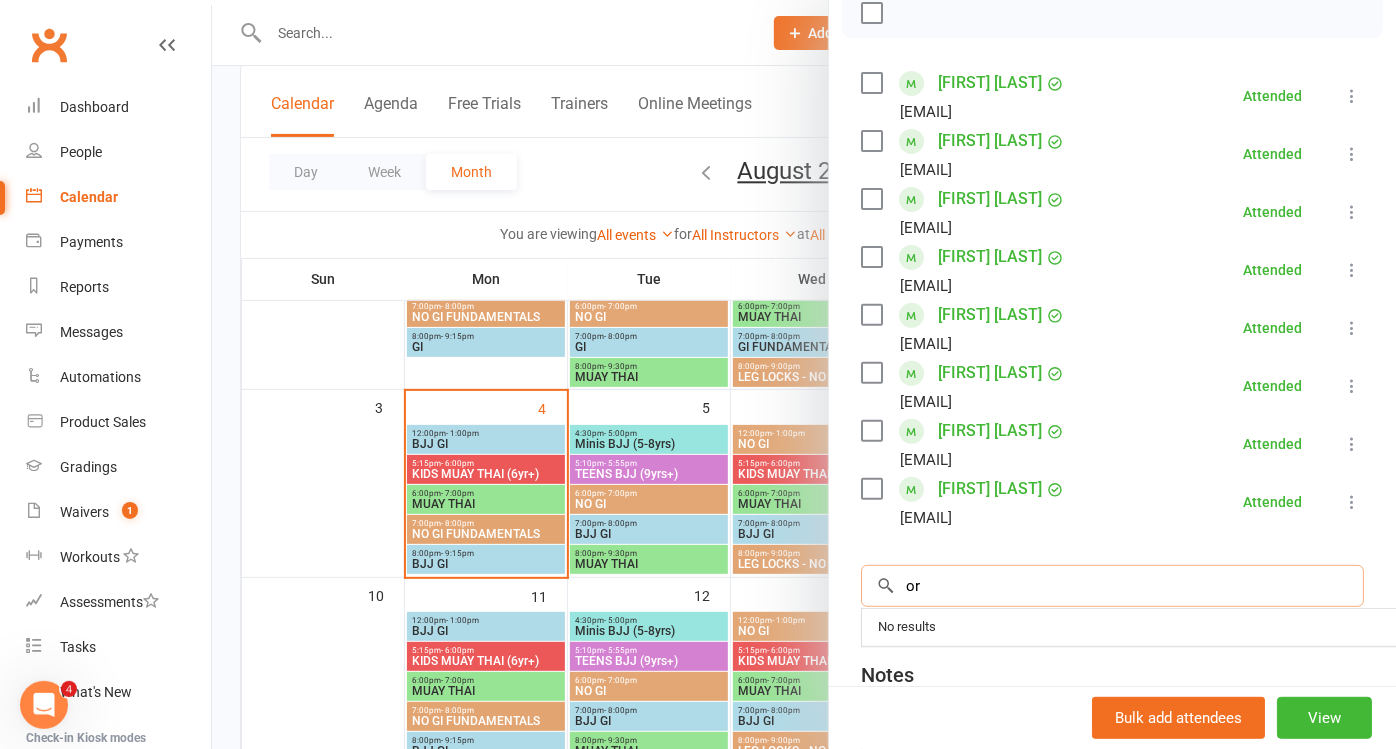 scroll, scrollTop: 333, scrollLeft: 0, axis: vertical 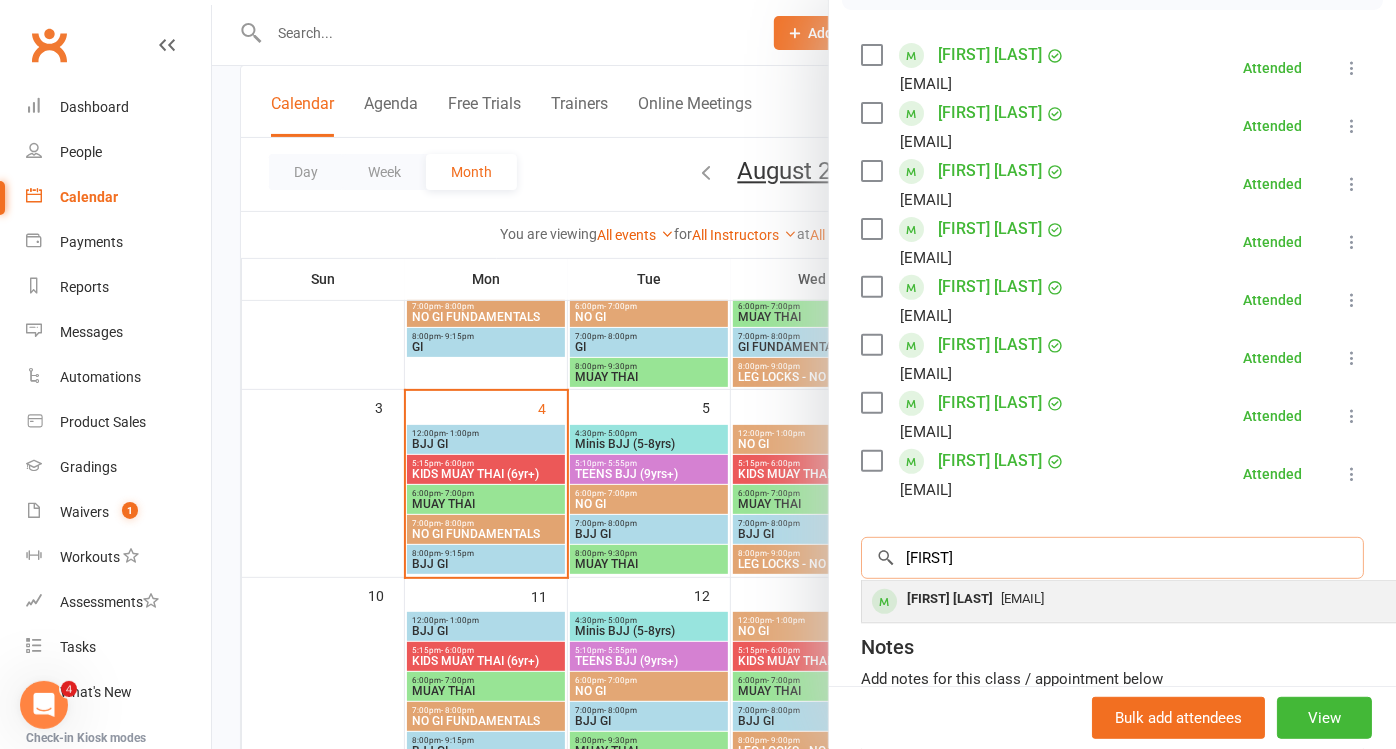 type on "[FIRST]" 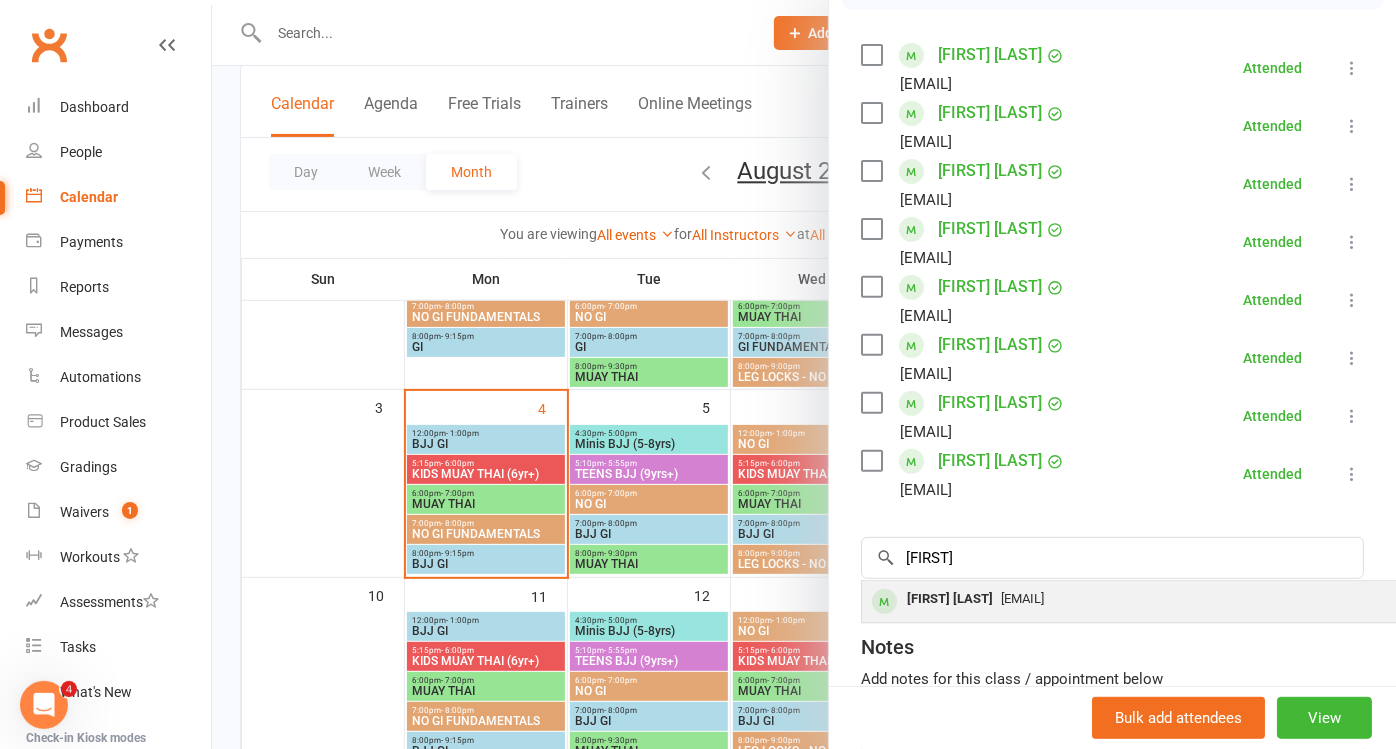 click on "[EMAIL]" at bounding box center [1022, 598] 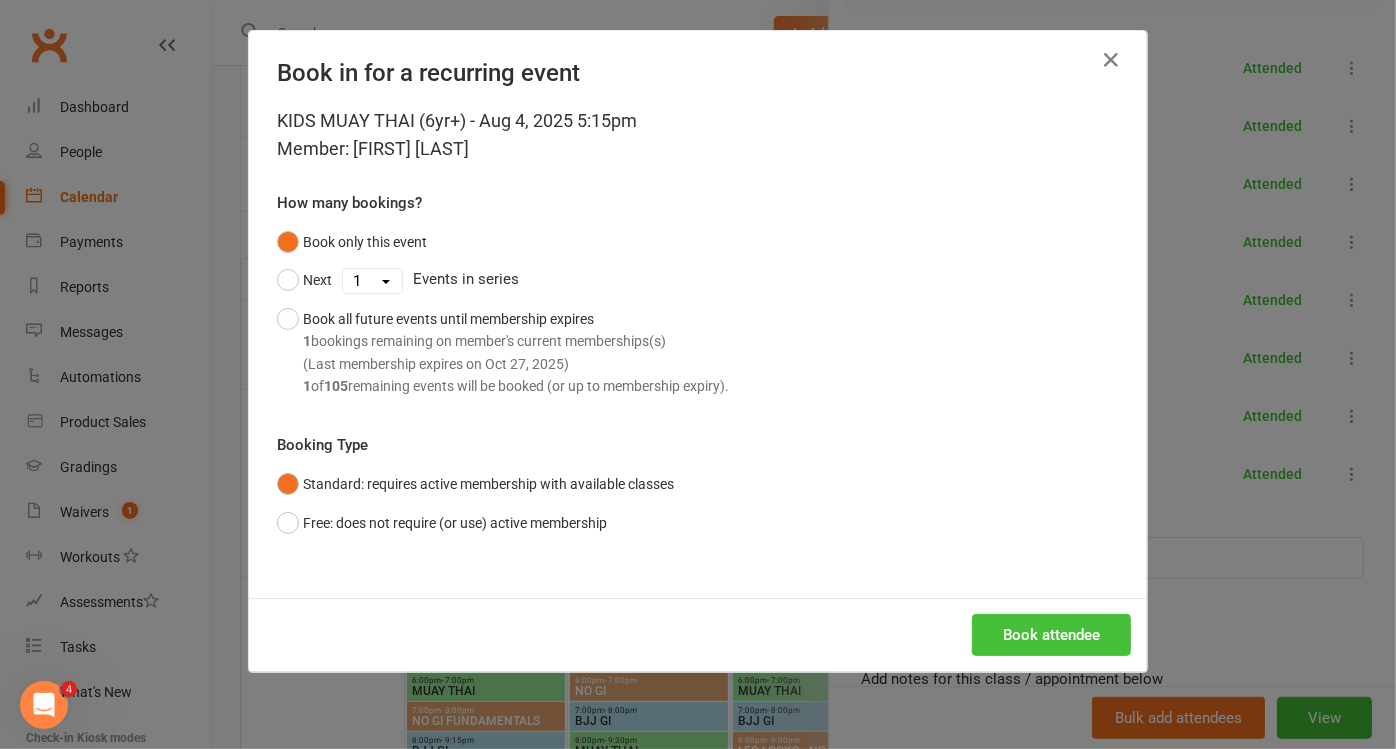 click on "Book attendee" at bounding box center [1051, 635] 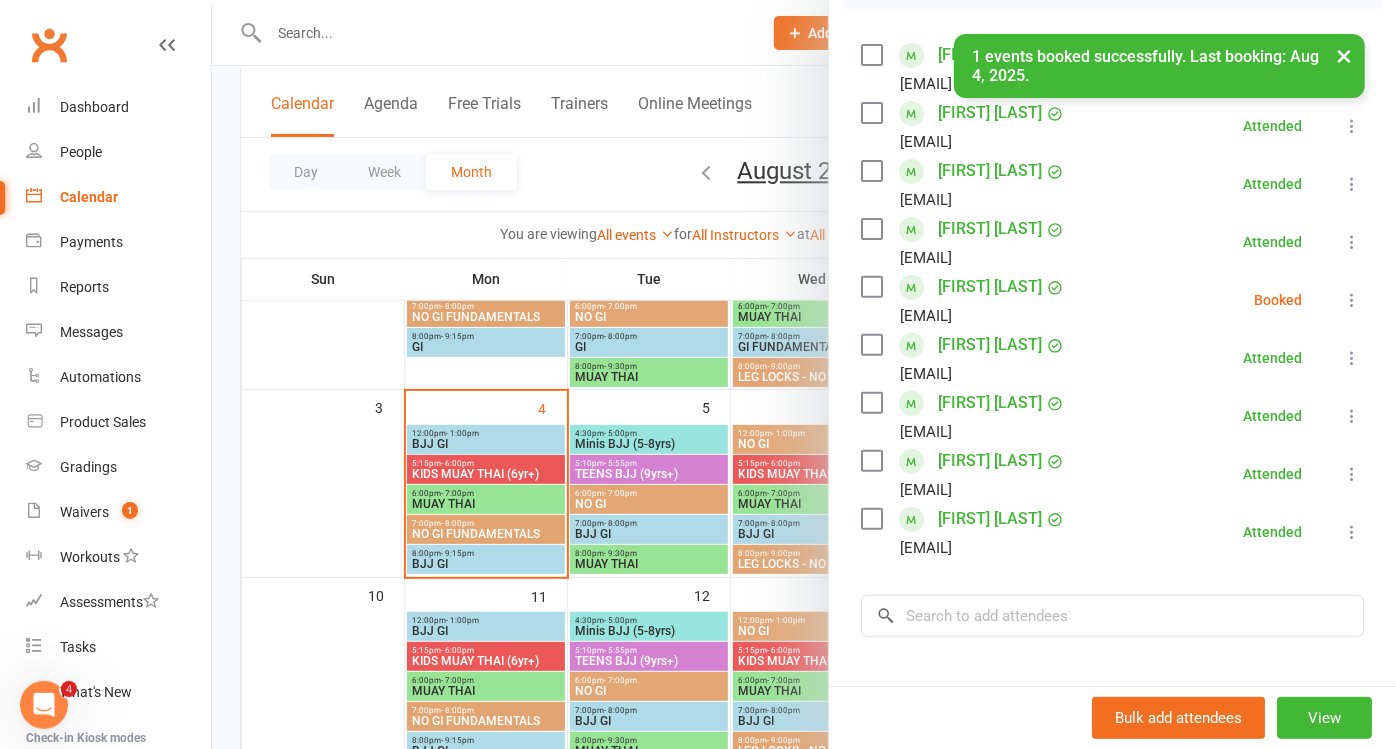 click at bounding box center [1352, 300] 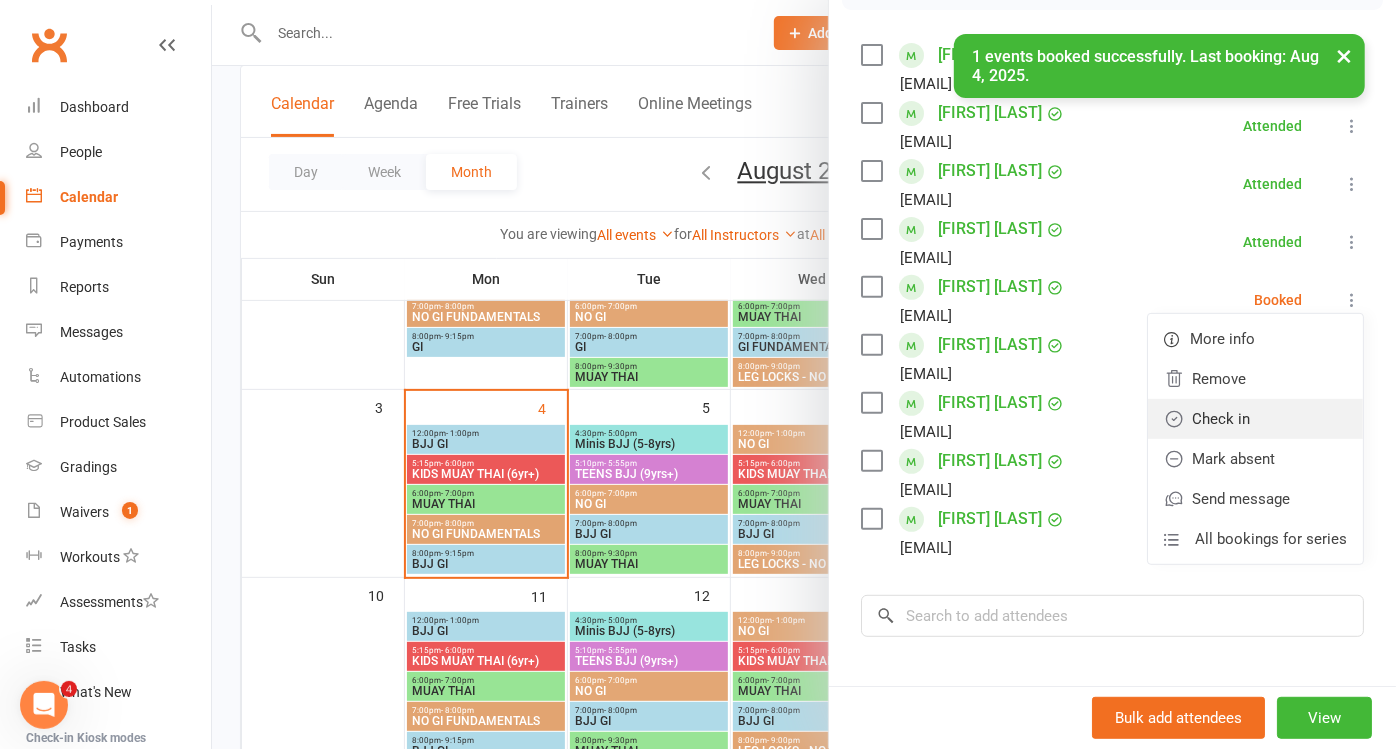click on "Check in" at bounding box center [1255, 419] 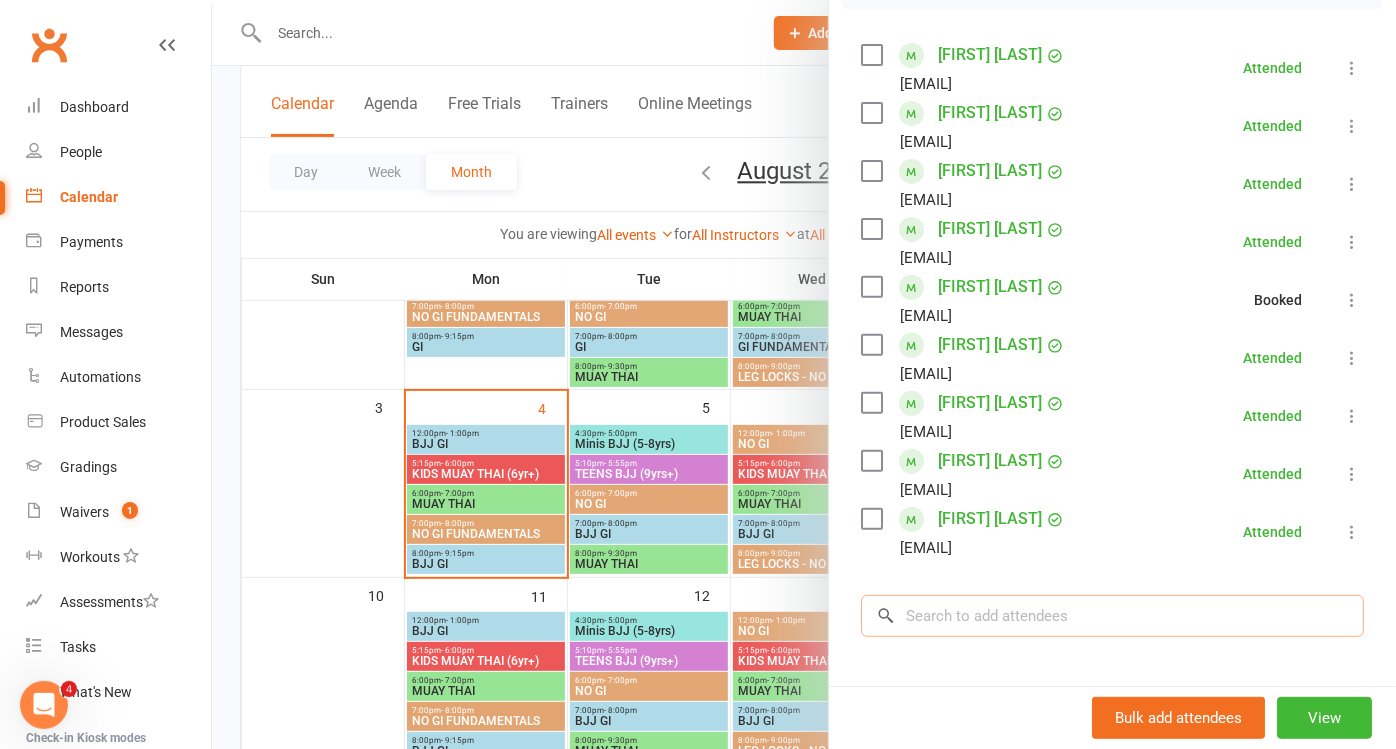 click at bounding box center [1112, 616] 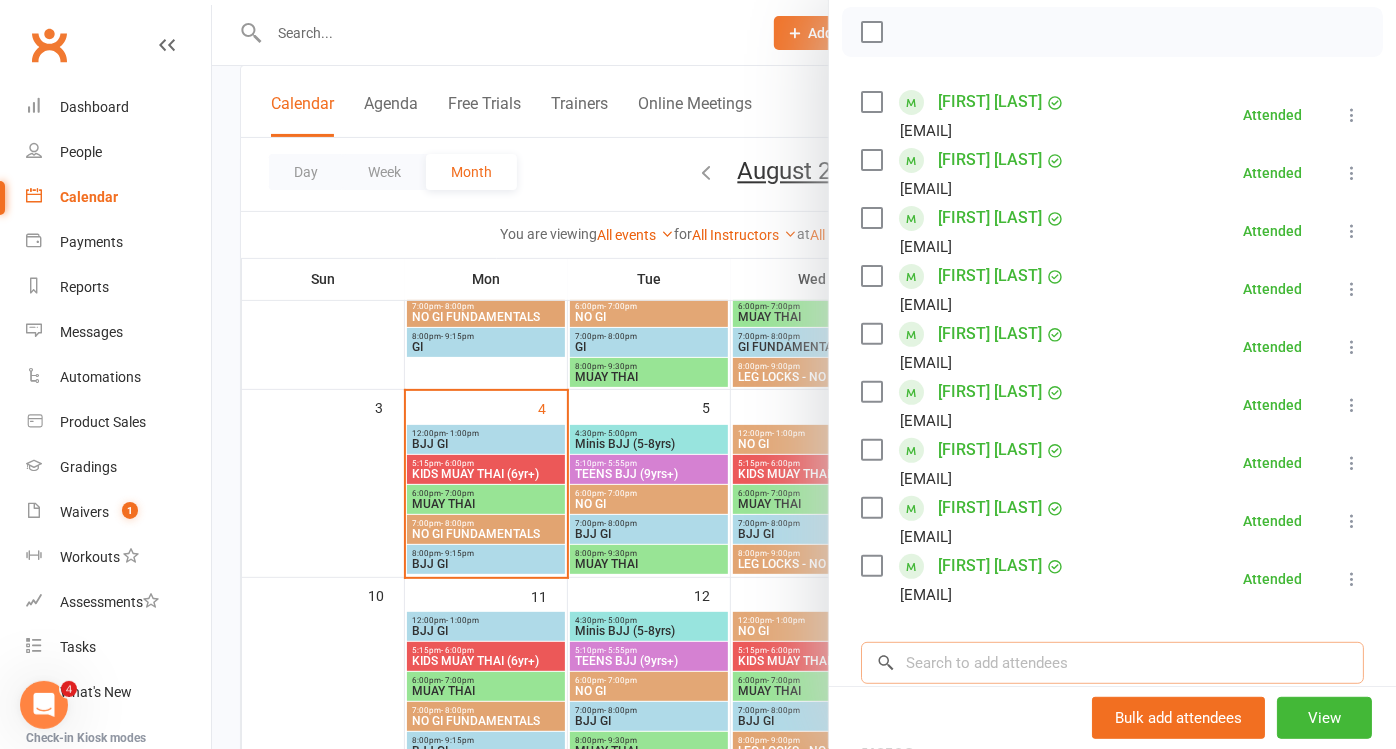 scroll, scrollTop: 333, scrollLeft: 0, axis: vertical 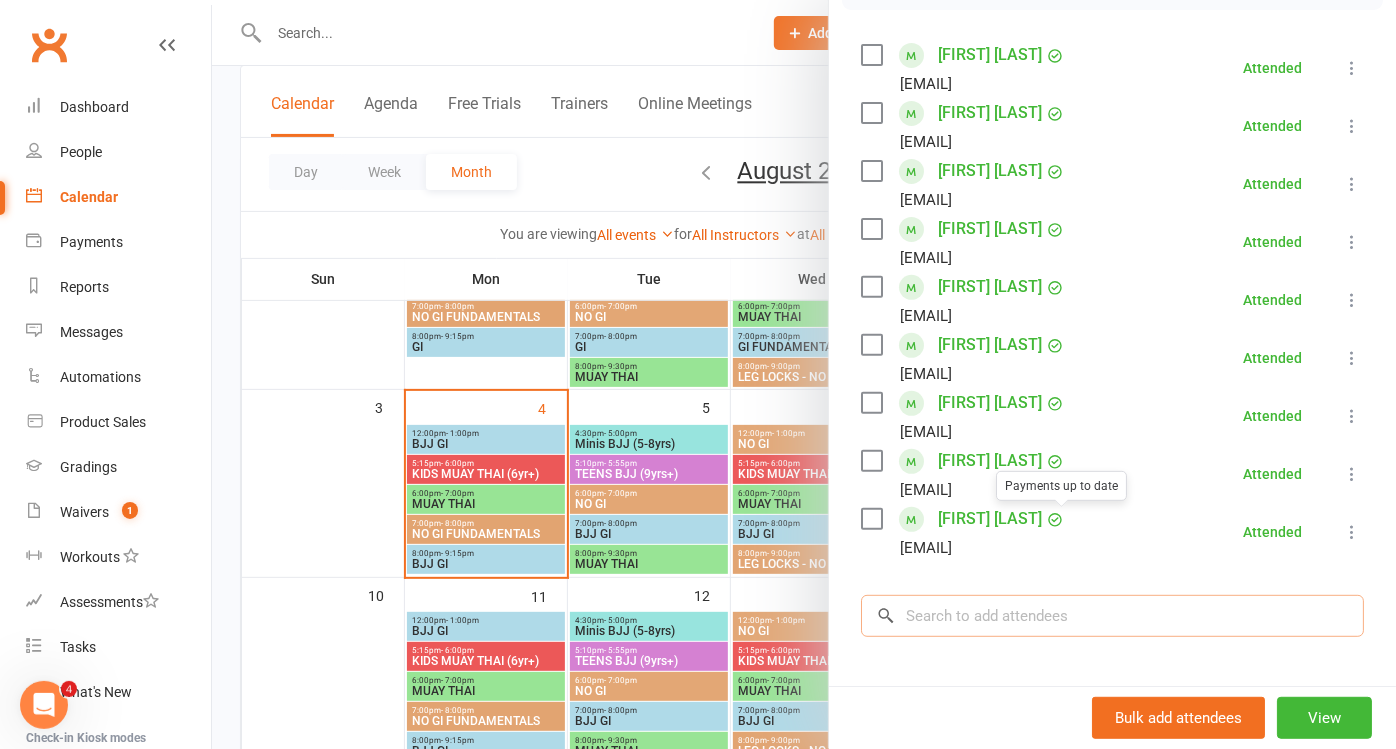 click at bounding box center [1112, 616] 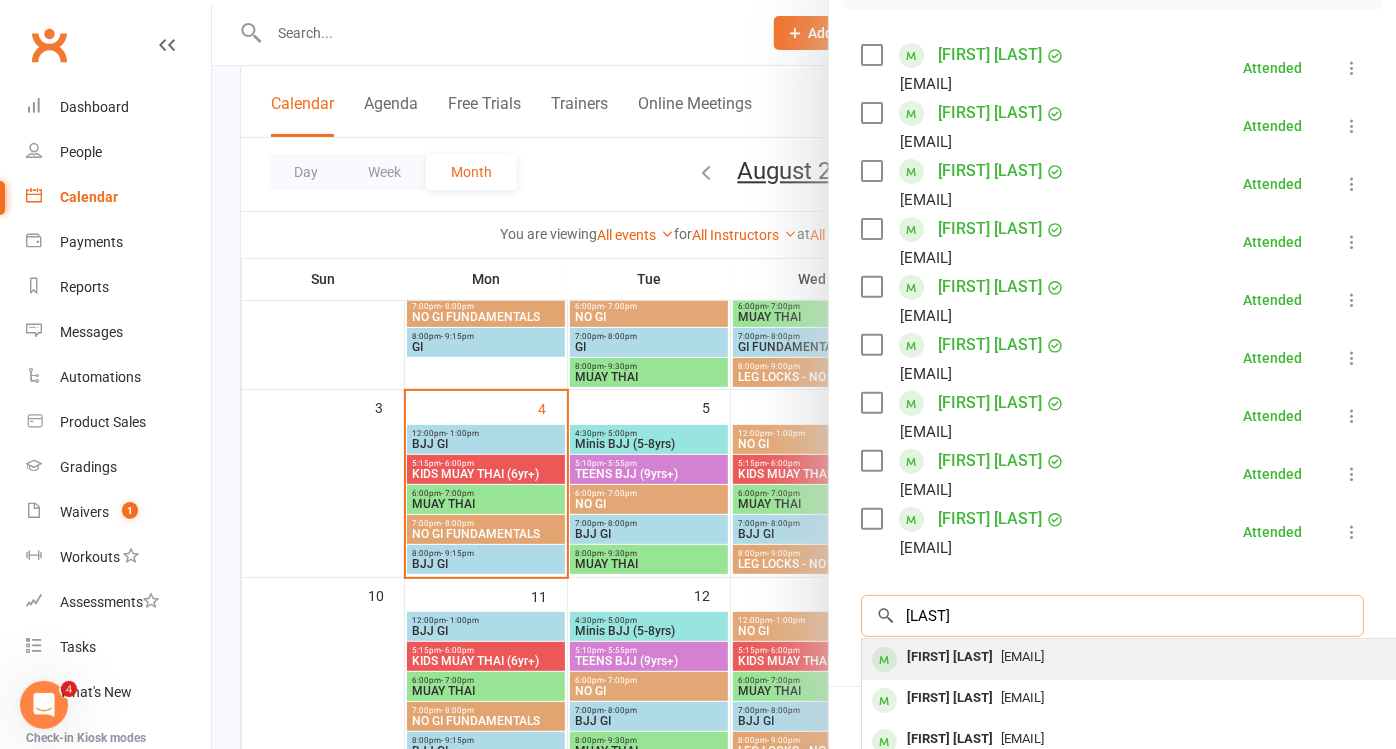 type on "[LAST]" 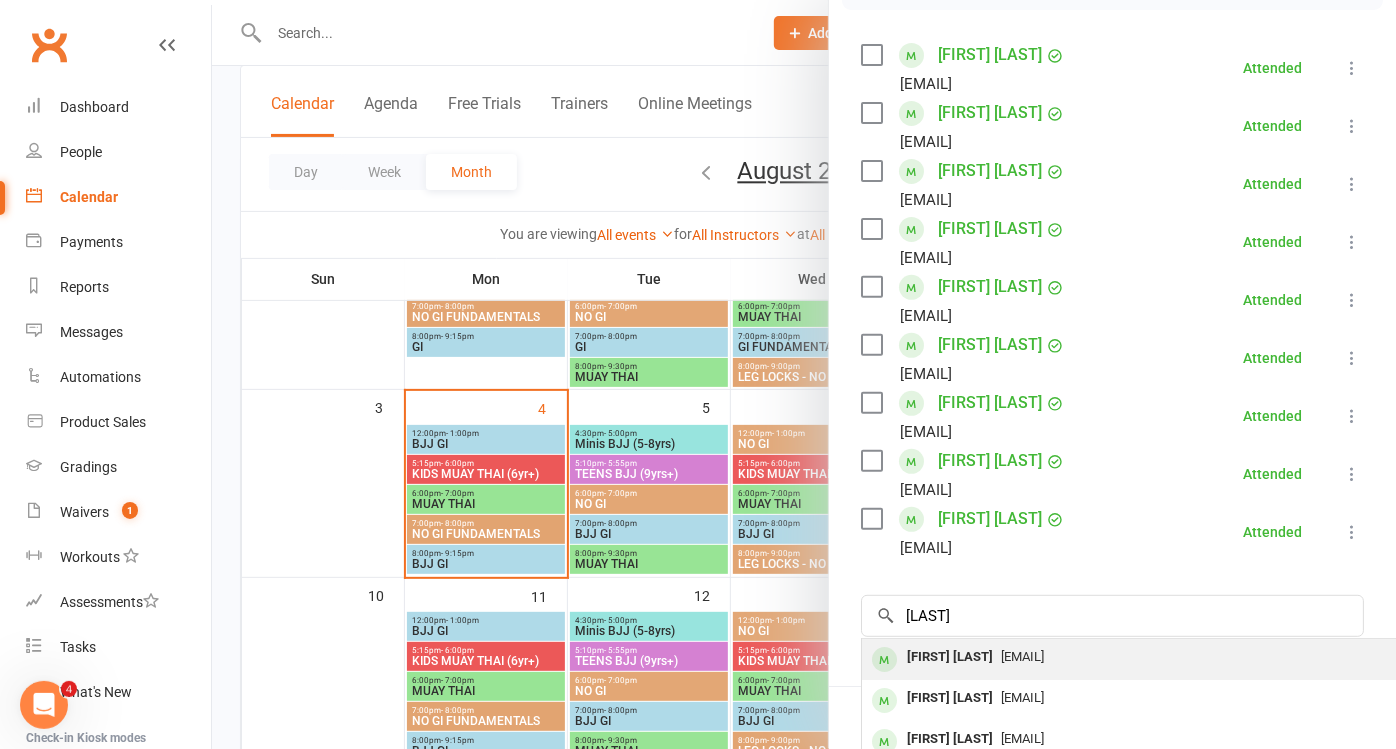 click on "[FIRST] [LAST]" at bounding box center (950, 657) 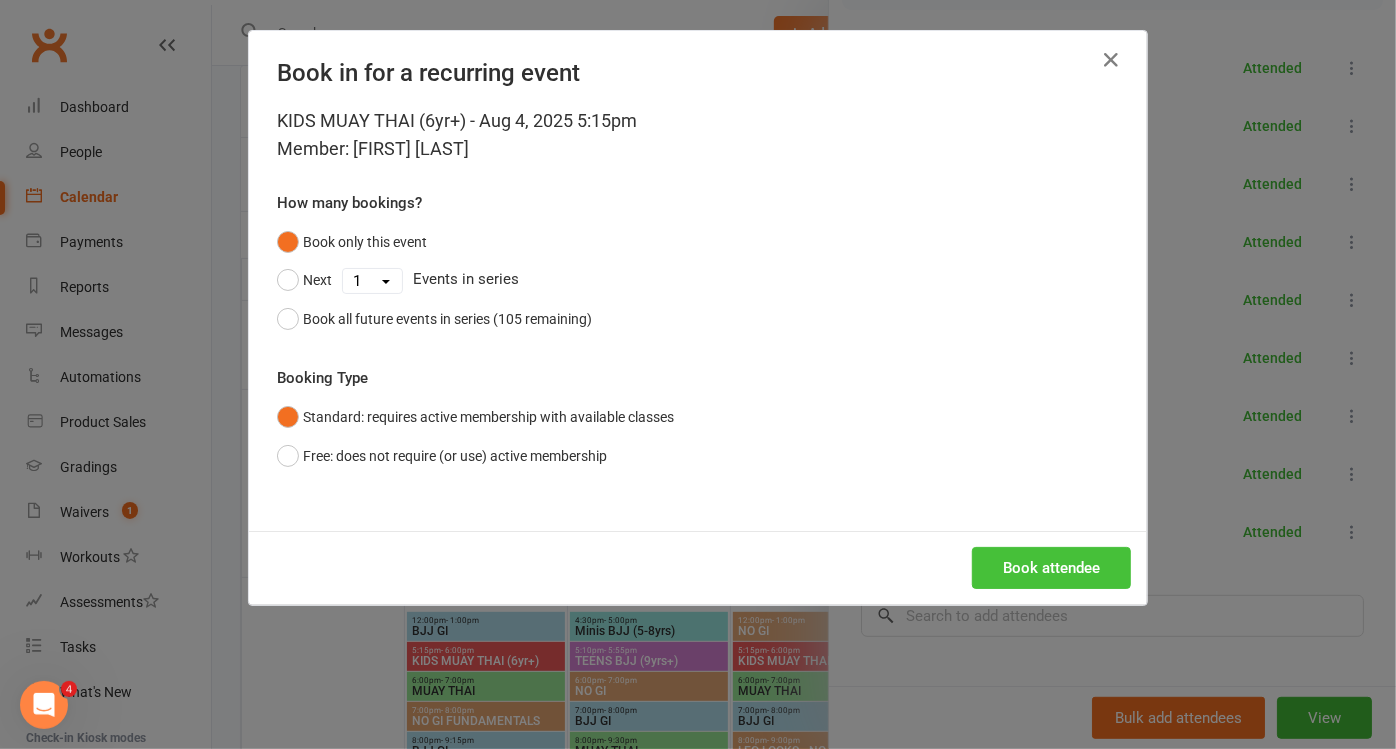 click on "Book attendee" at bounding box center [1051, 568] 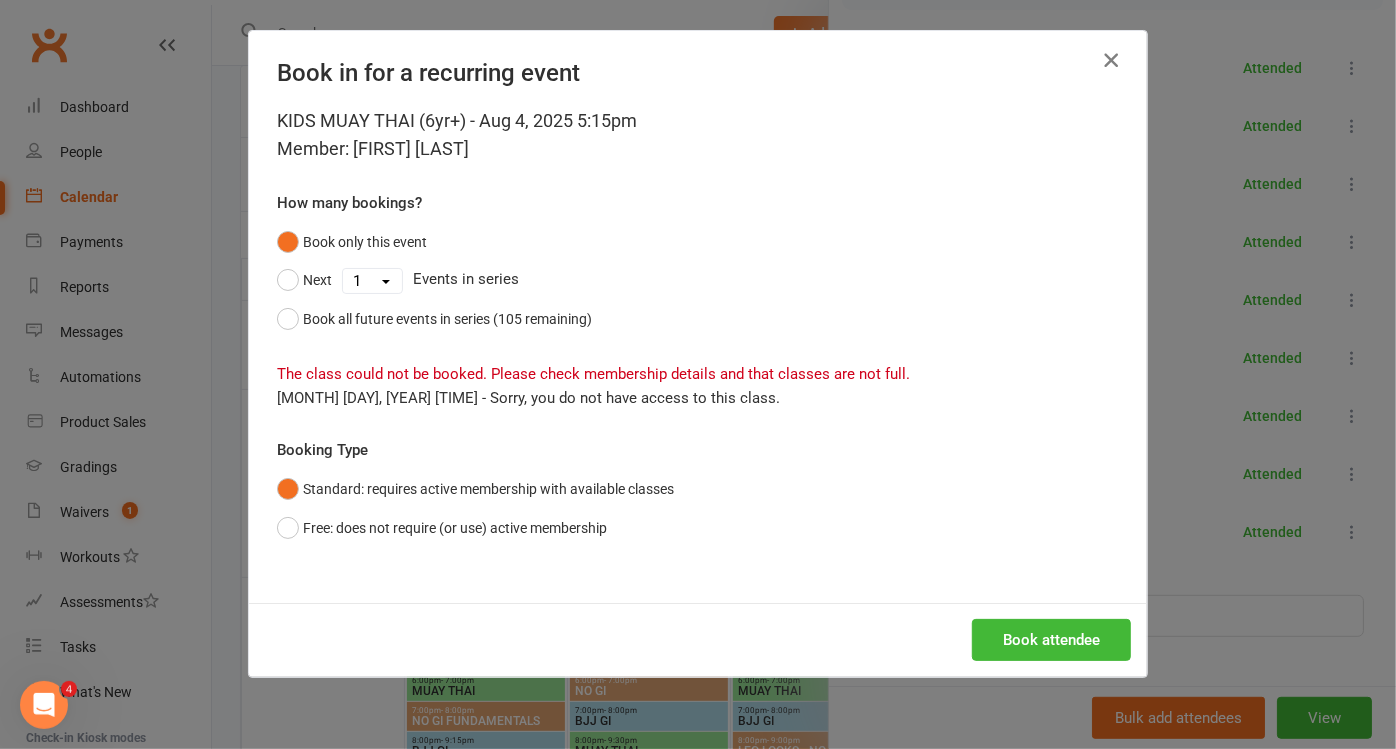 click at bounding box center (1111, 60) 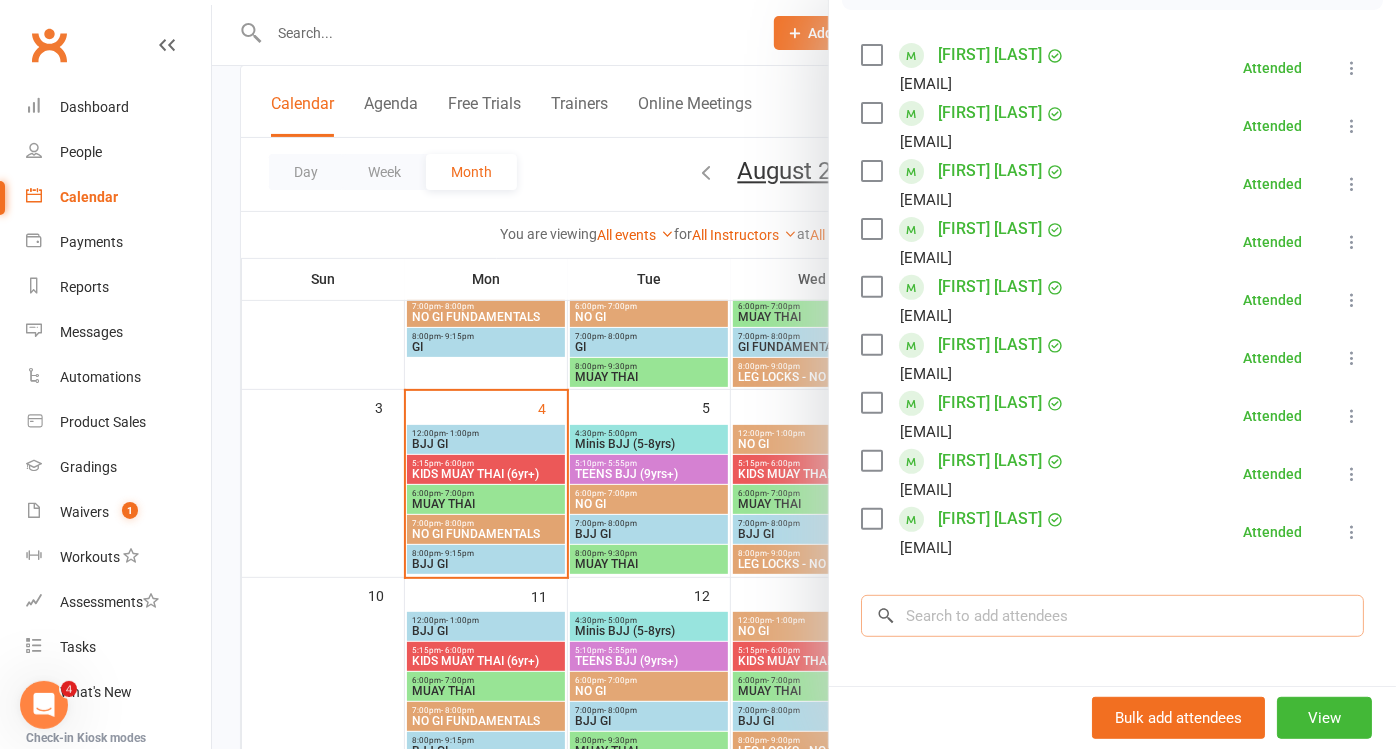 click at bounding box center [1112, 616] 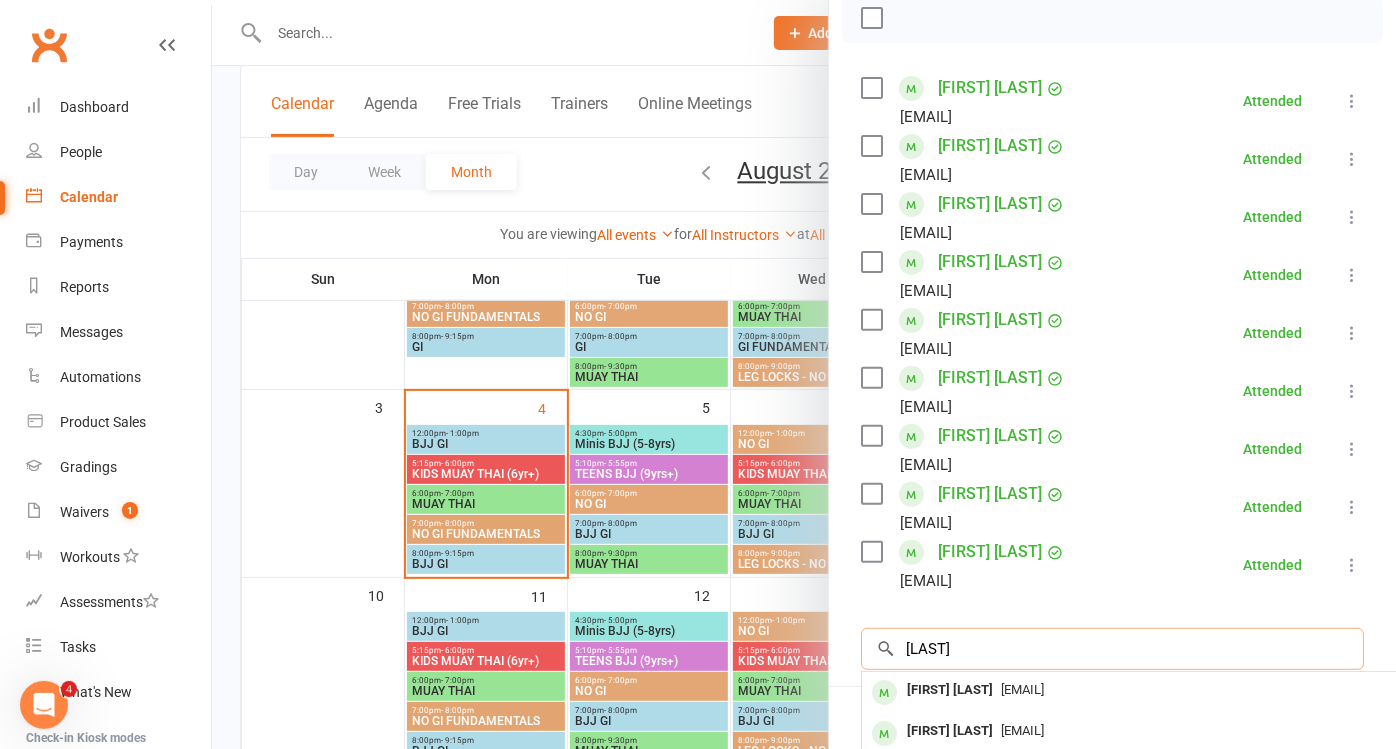 scroll, scrollTop: 444, scrollLeft: 0, axis: vertical 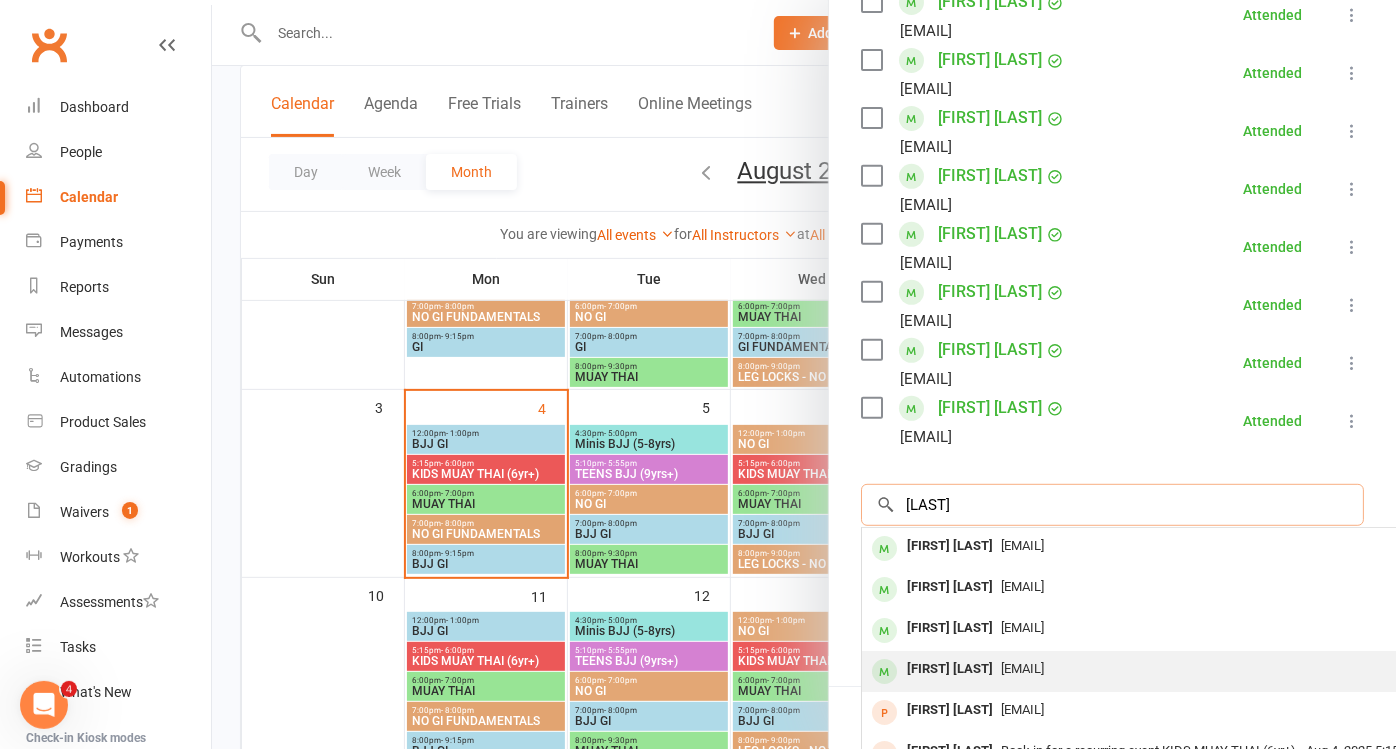 type on "[LAST]" 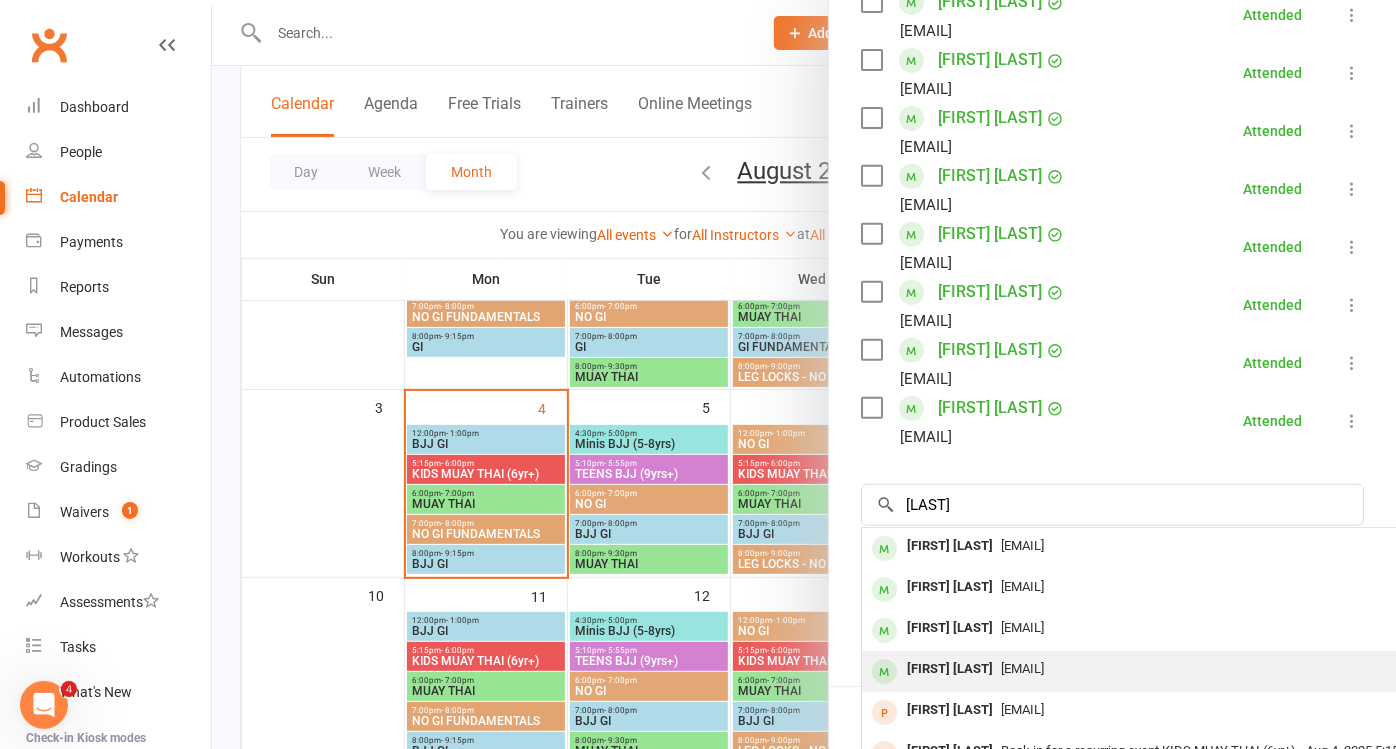 click on "[FIRST] [LAST]" at bounding box center (950, 669) 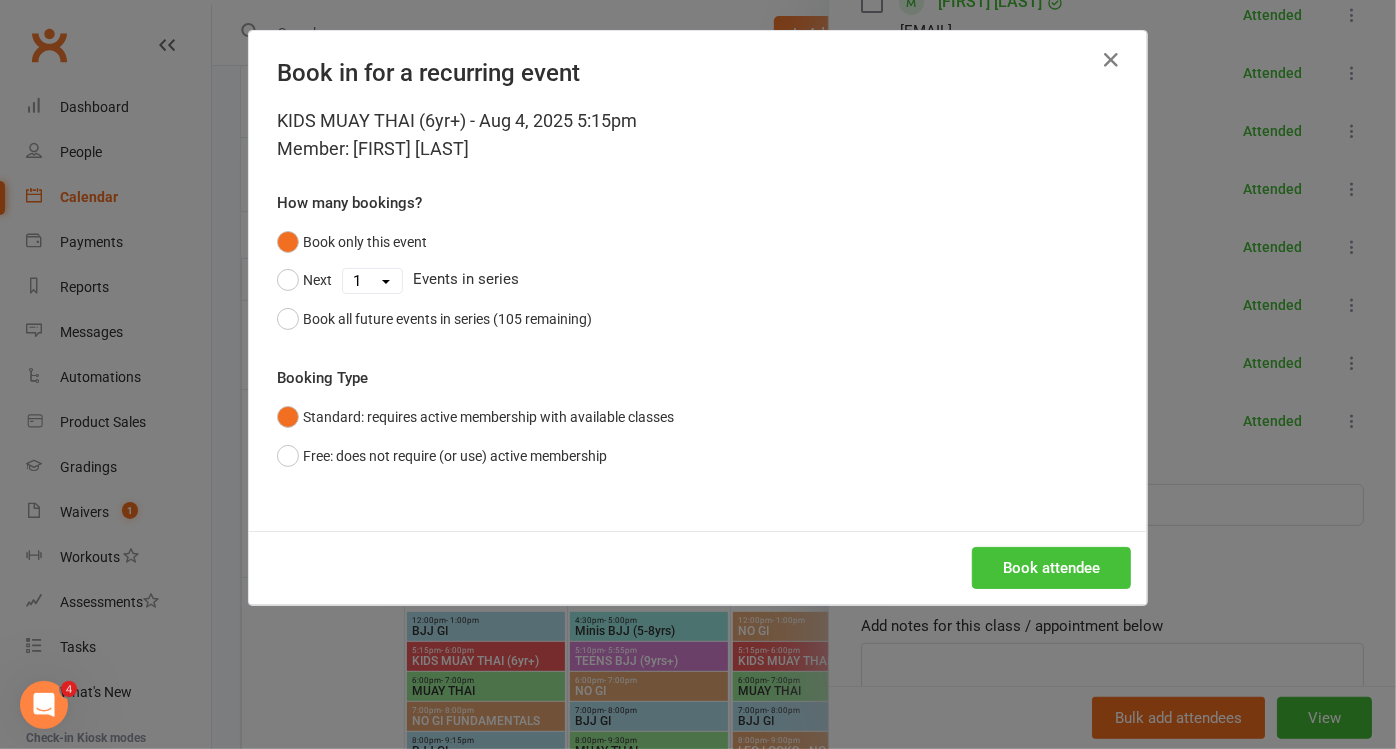 click on "Book attendee" at bounding box center (1051, 568) 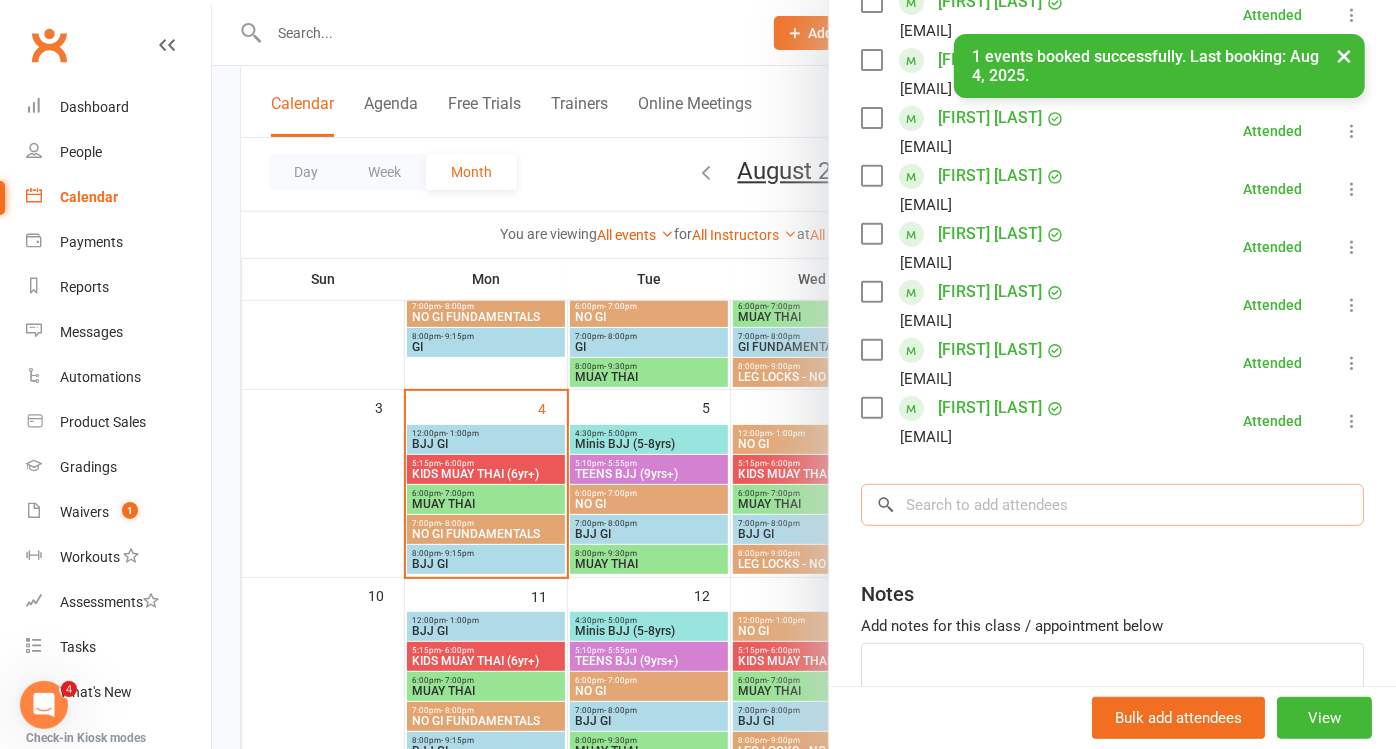 click at bounding box center (1112, 505) 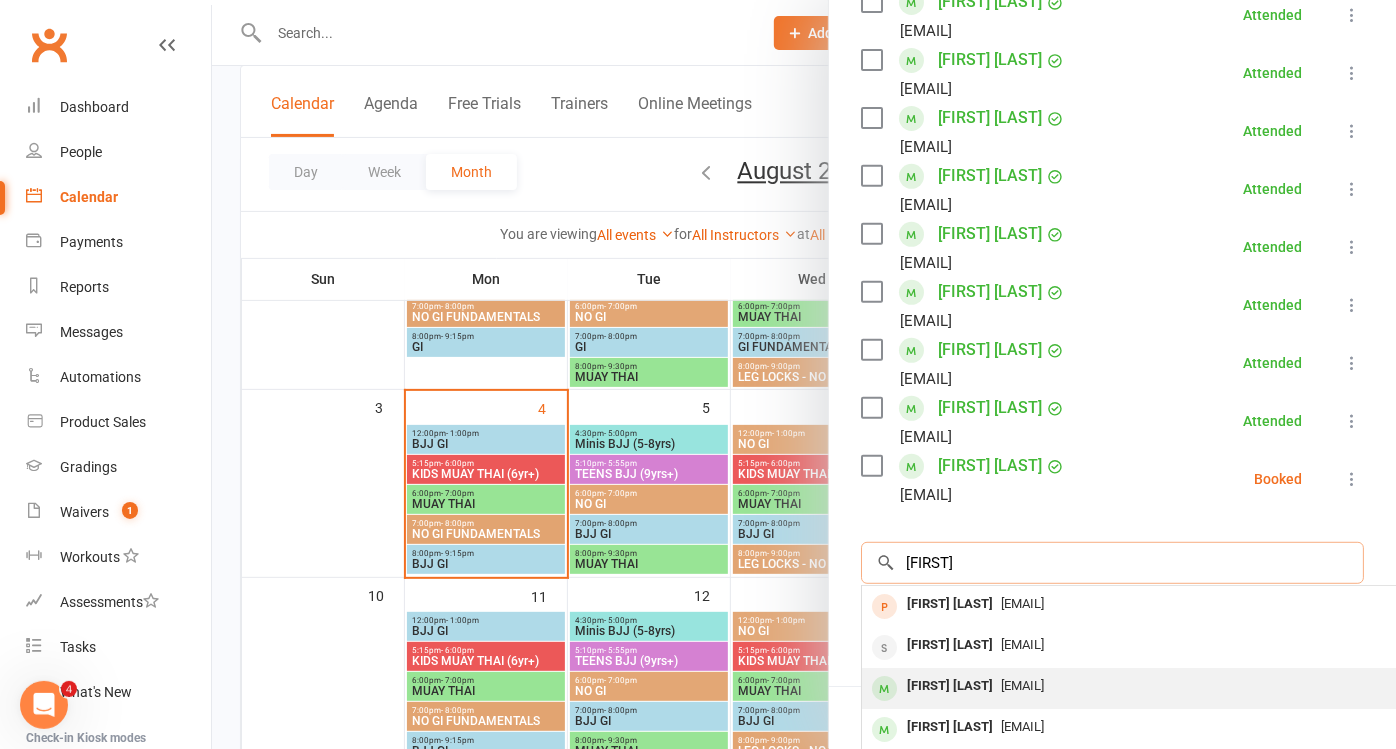 type on "[FIRST]" 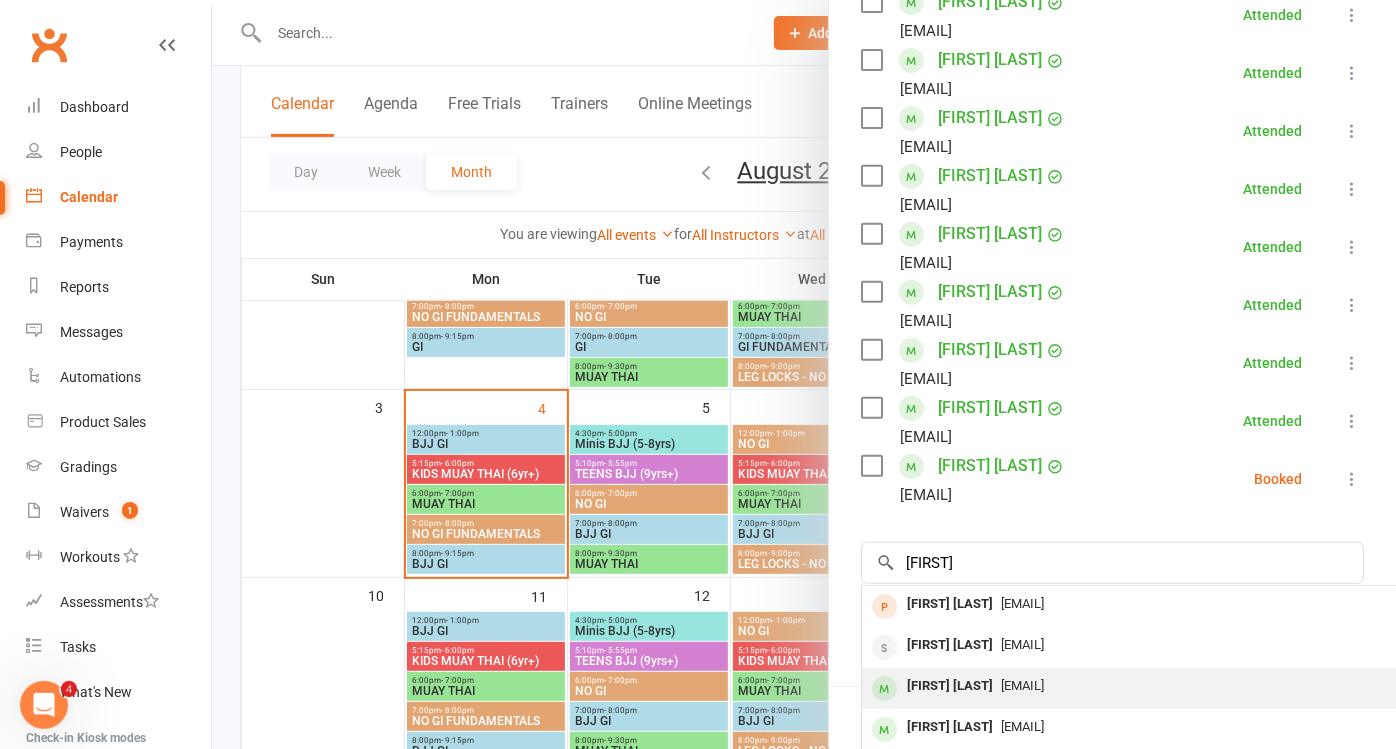 click on "[FIRST] [LAST]" at bounding box center [950, 686] 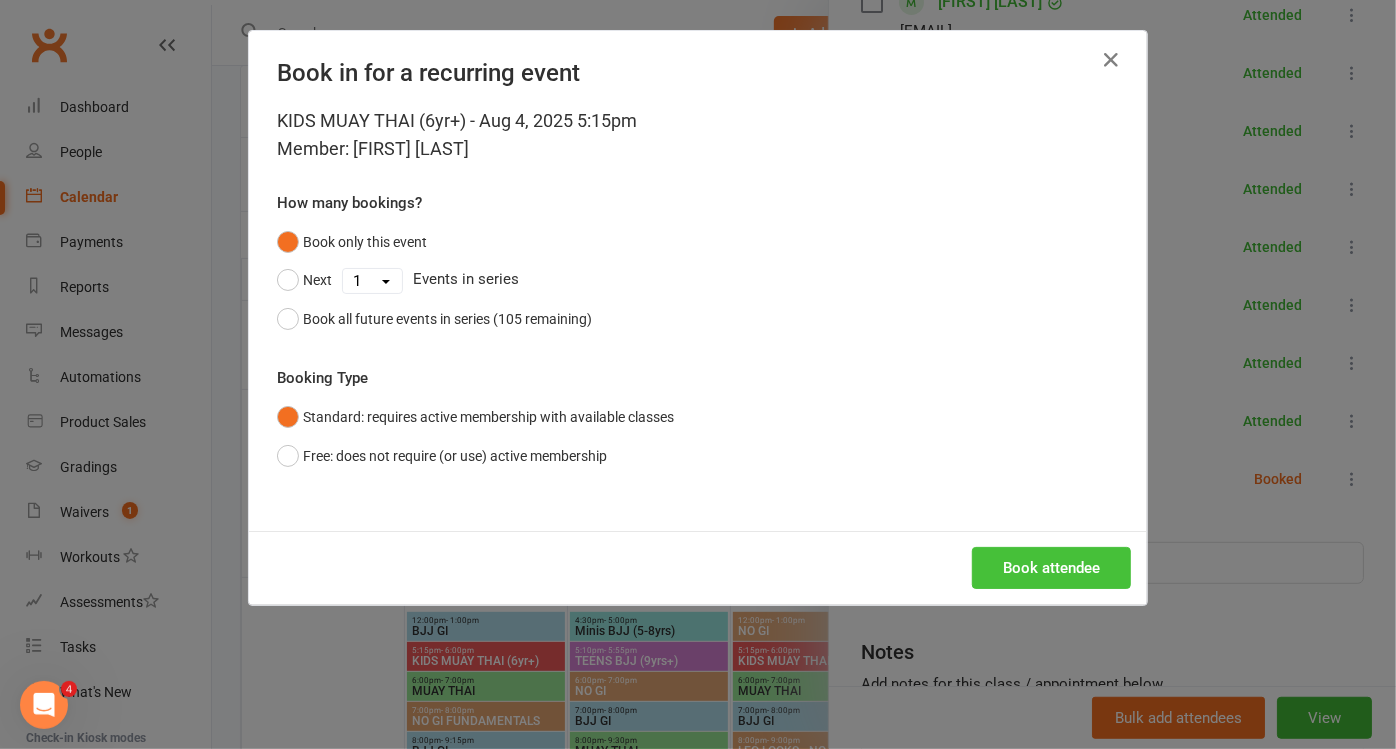 click on "Book attendee" at bounding box center [1051, 568] 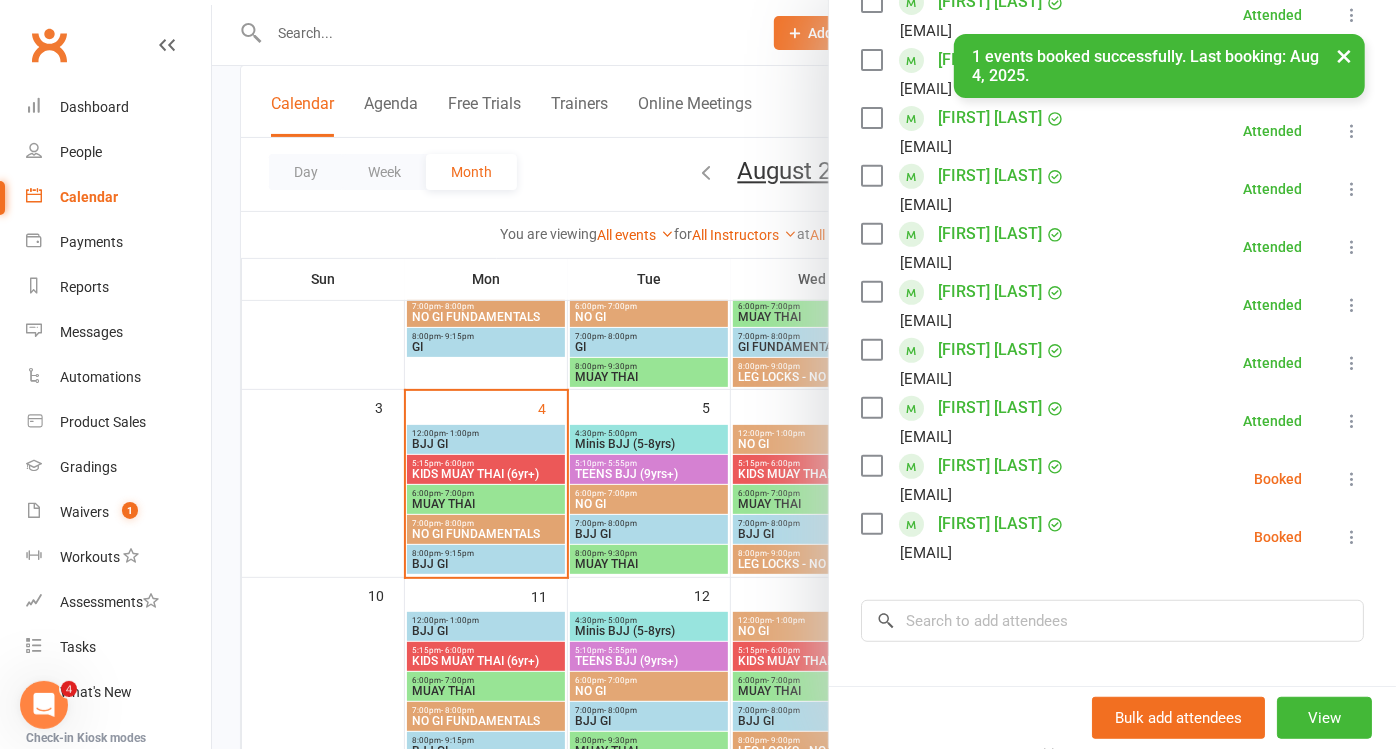 click at bounding box center (1352, 479) 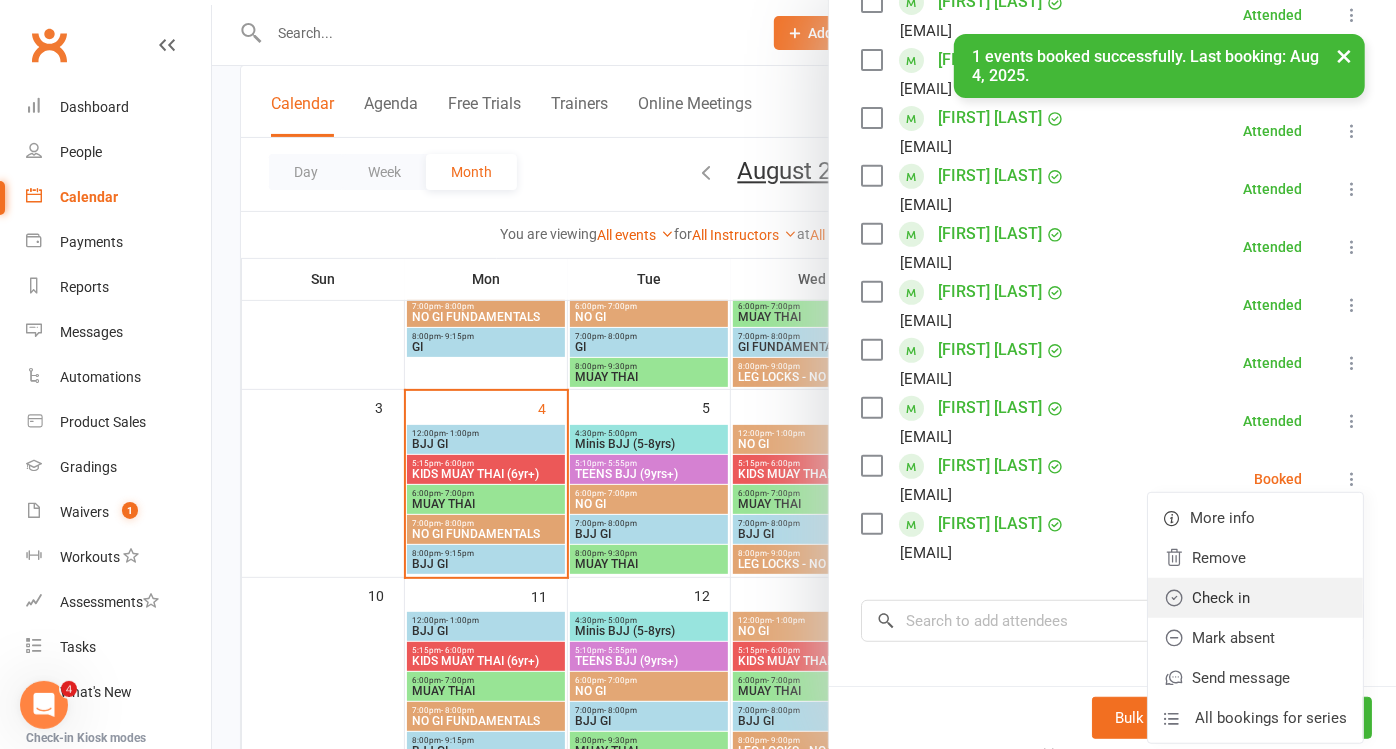 click on "Check in" at bounding box center (1255, 598) 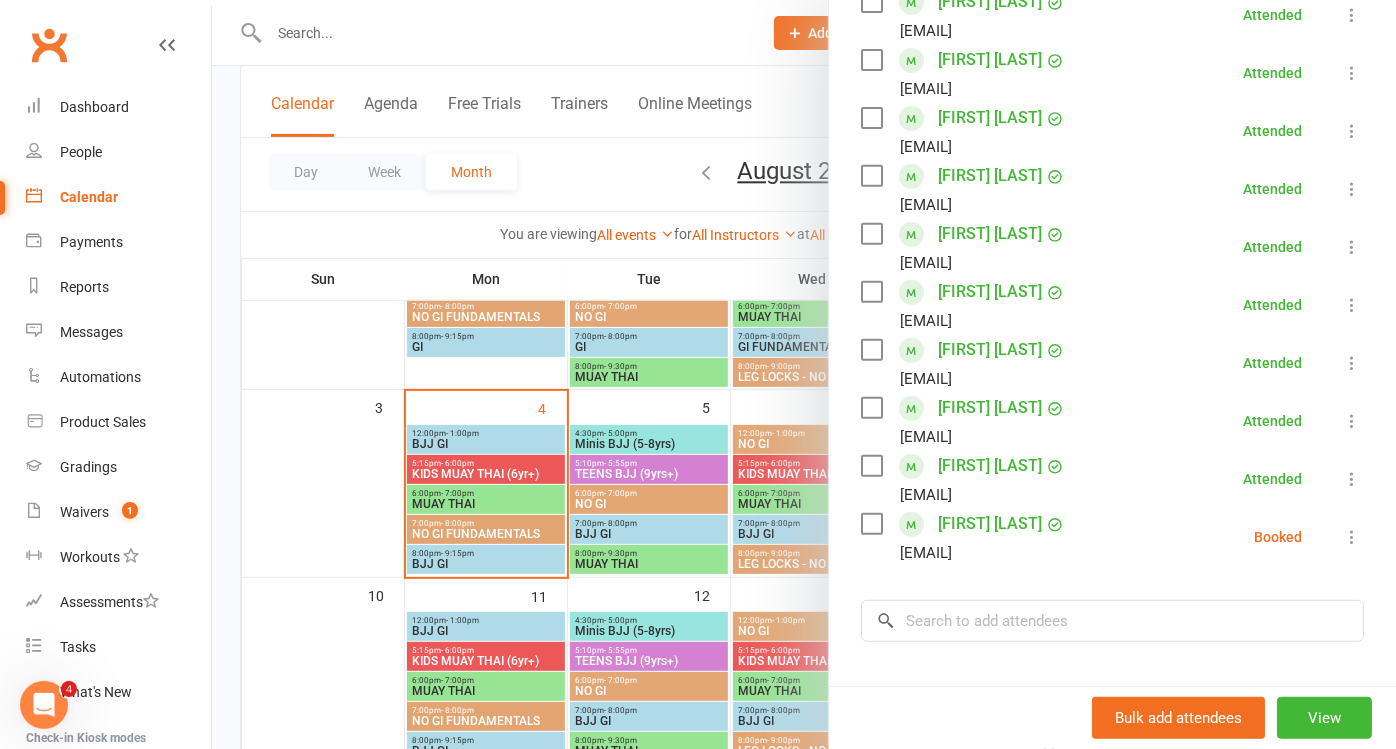 click at bounding box center (1352, 537) 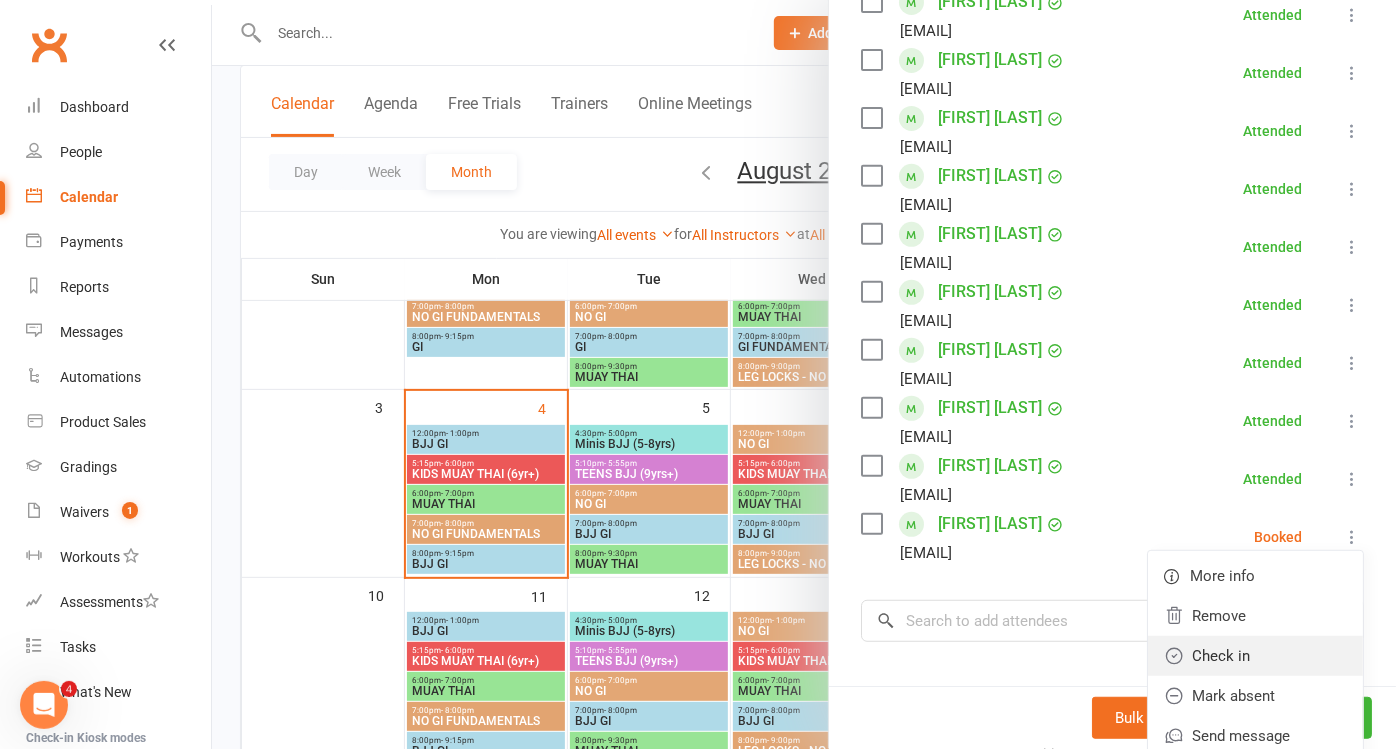 click on "Check in" at bounding box center (1255, 656) 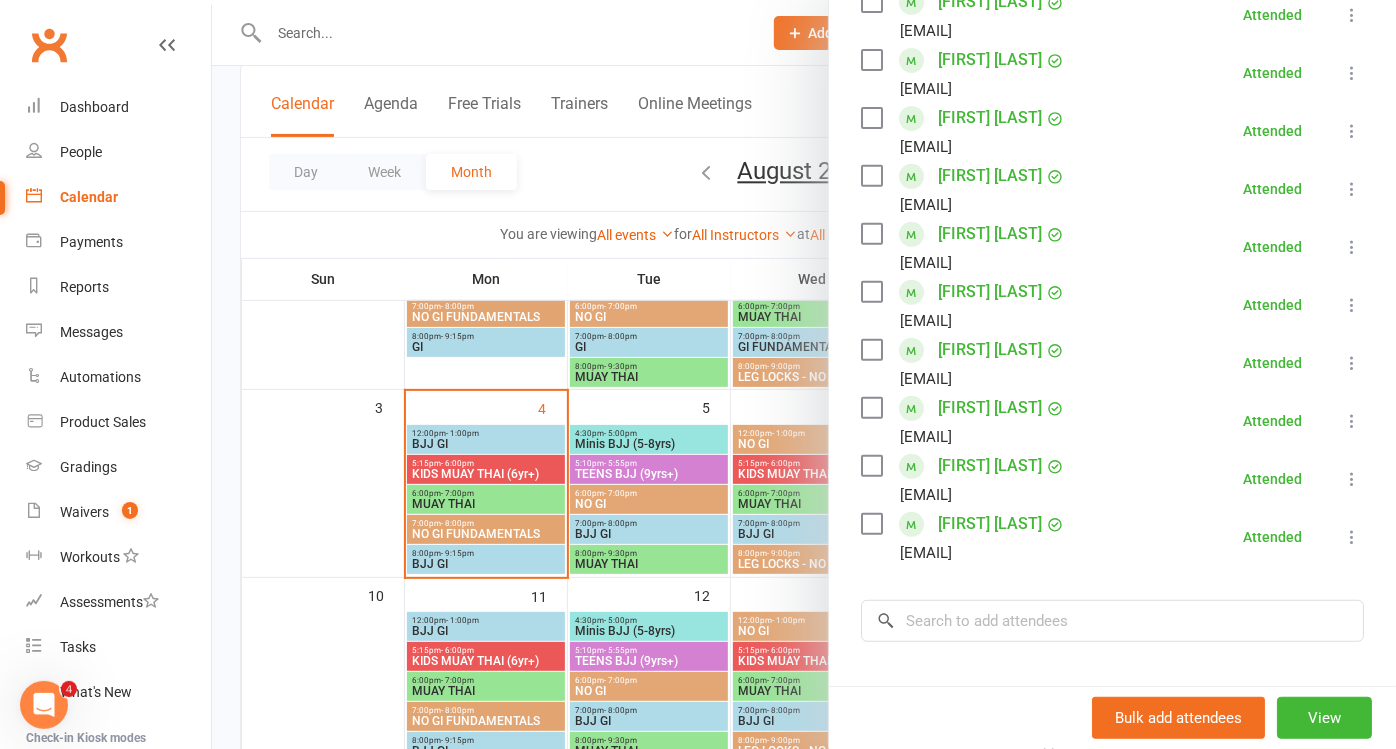 click at bounding box center (804, 374) 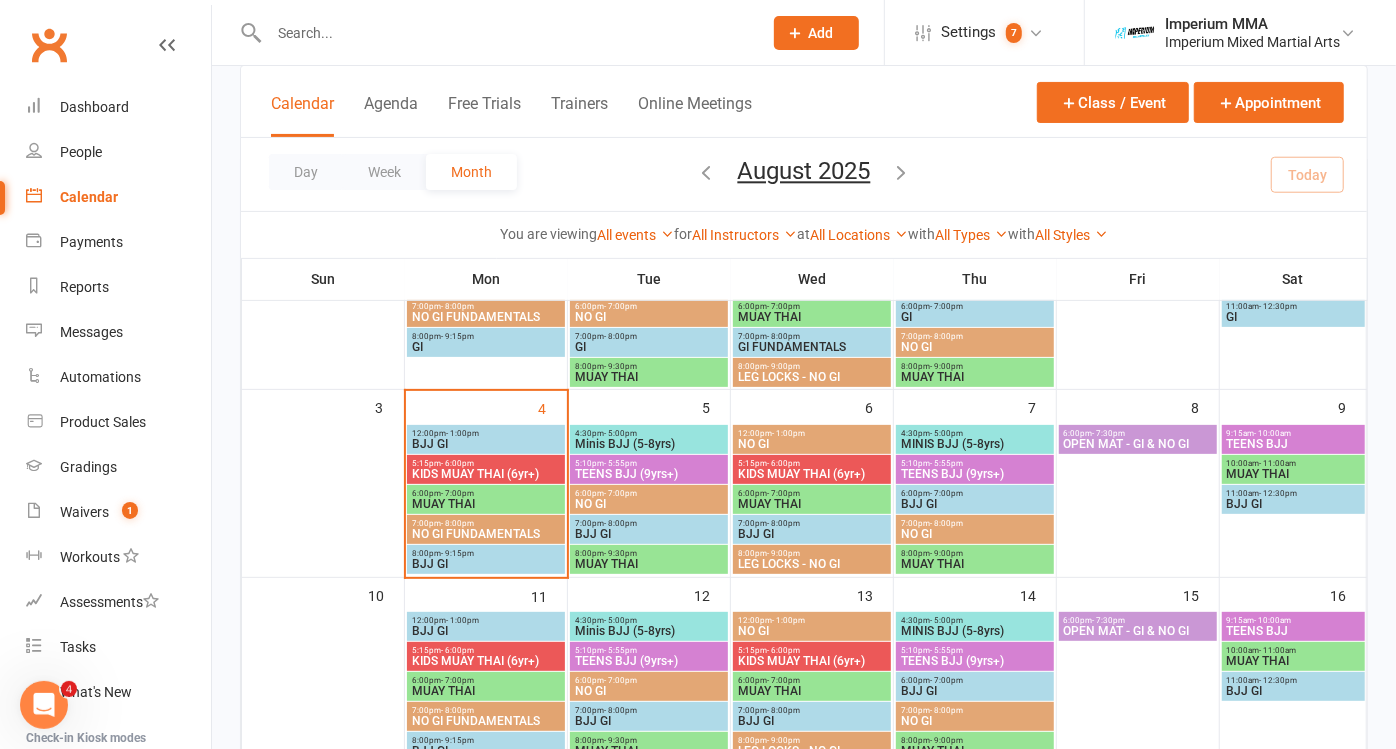 click on "[TIME]  - [TIME]" at bounding box center (486, 463) 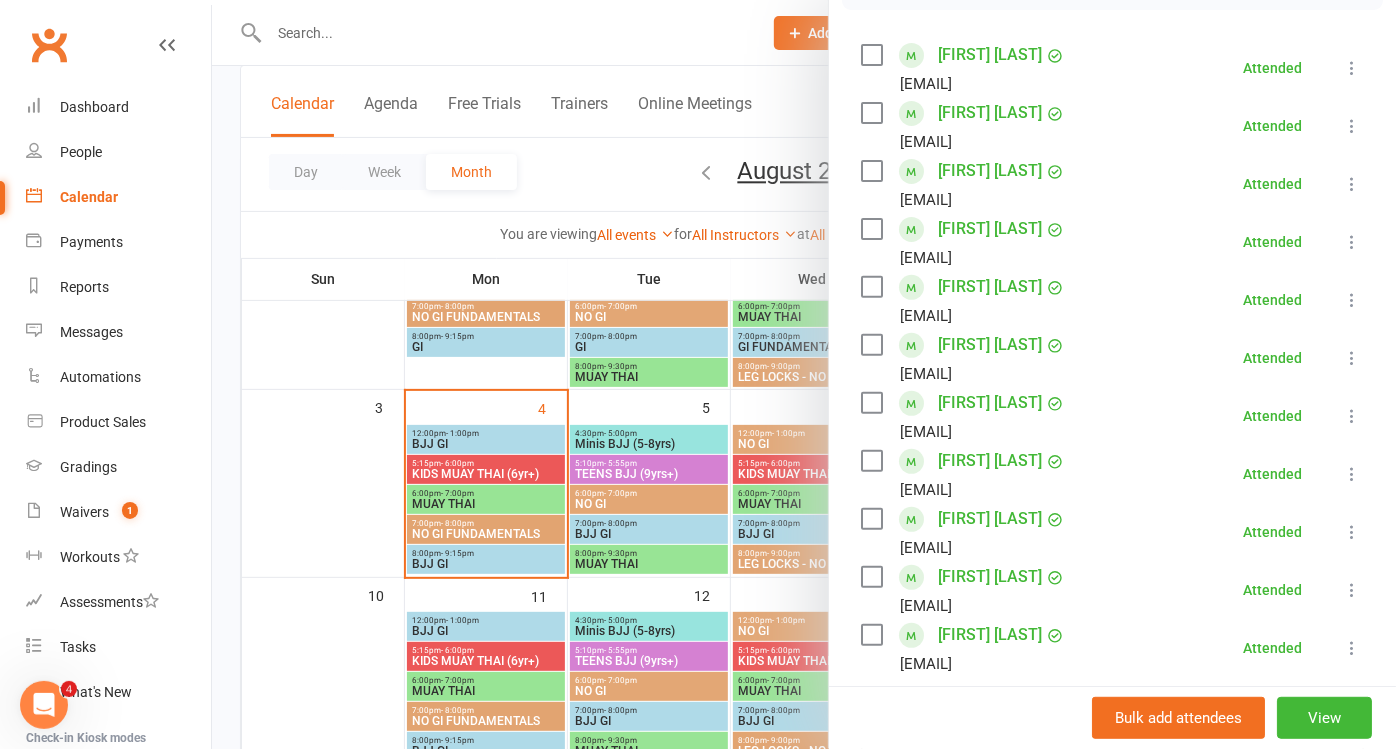 scroll, scrollTop: 444, scrollLeft: 0, axis: vertical 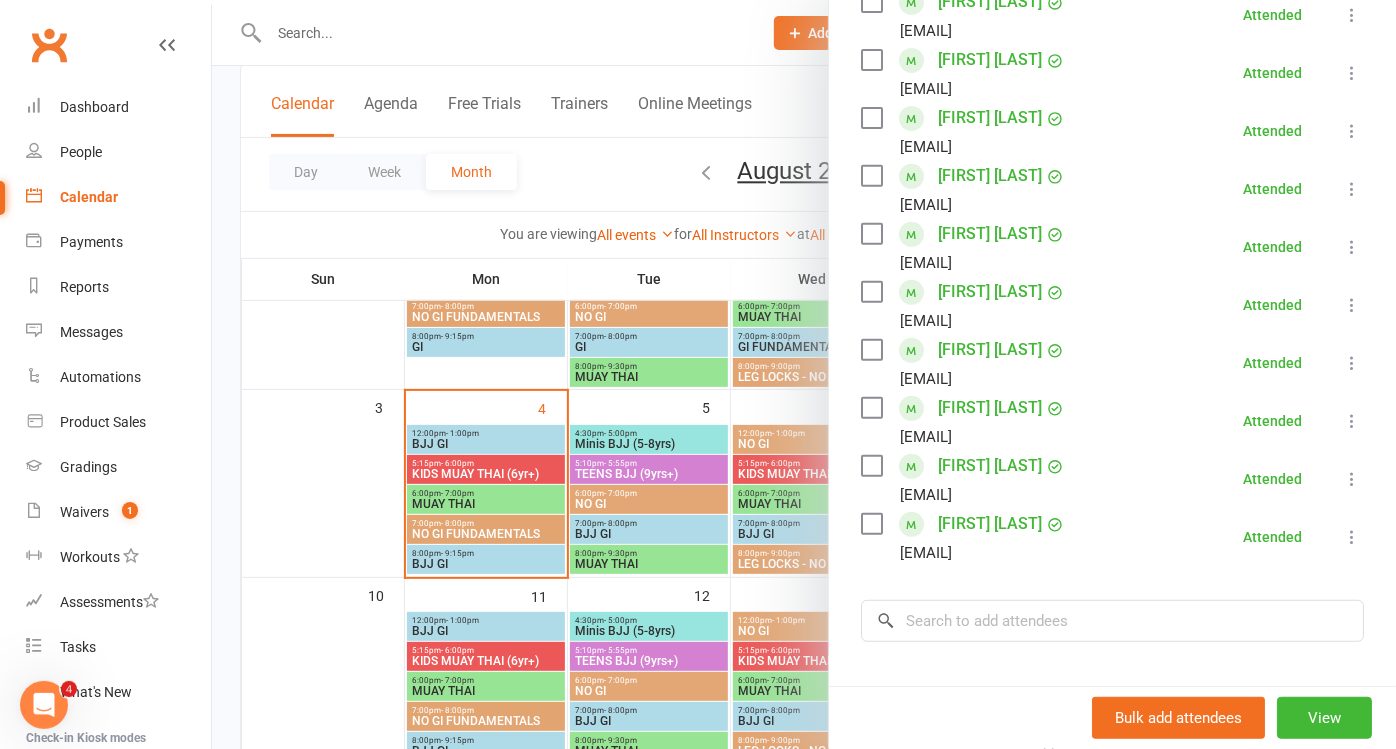 click on "Class kiosk mode Roll call 5:15 PM - 6:00 PM, Monday, August, 4, 2025 with Imperium MMA, [FIRST] [LAST] at IMPERIUM MMA Attendees 11 places booked 29 places available Sort by Last name First name Booking created [FIRST] [LAST] [EMAIL] Attended More info Remove Mark absent Undo check-in Send message All bookings for series [FIRST] [LAST] [EMAIL] Attended More info Remove Mark absent Undo check-in Send message All bookings for series [FIRST] [LAST] [EMAIL] Attended More info Remove Mark absent Undo check-in Send message All bookings for series [FIRST] [LAST] [EMAIL] Attended More info Remove Mark absent Undo check-in Send message All bookings for series [FIRST] [LAST] [EMAIL] Attended More info Remove Mark absent Undo check-in Send message" at bounding box center [1112, 283] 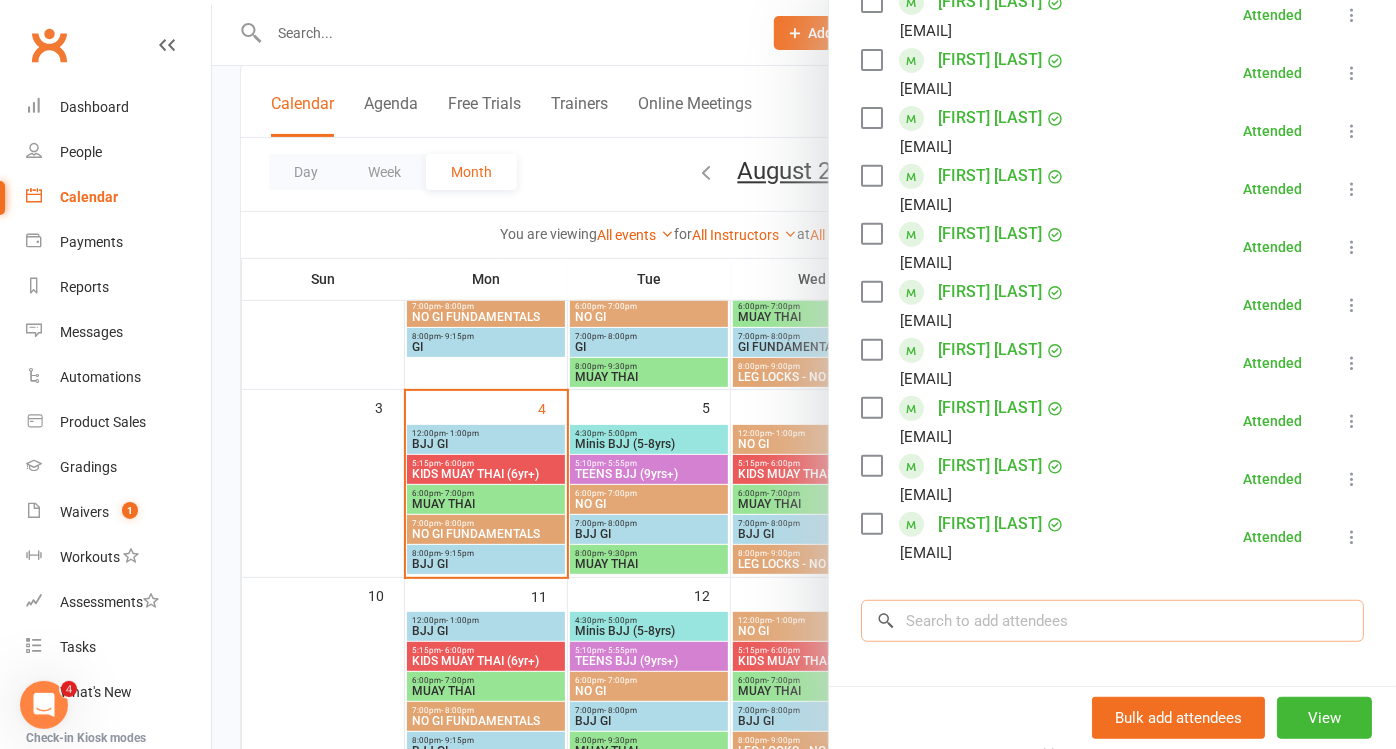 click at bounding box center (1112, 621) 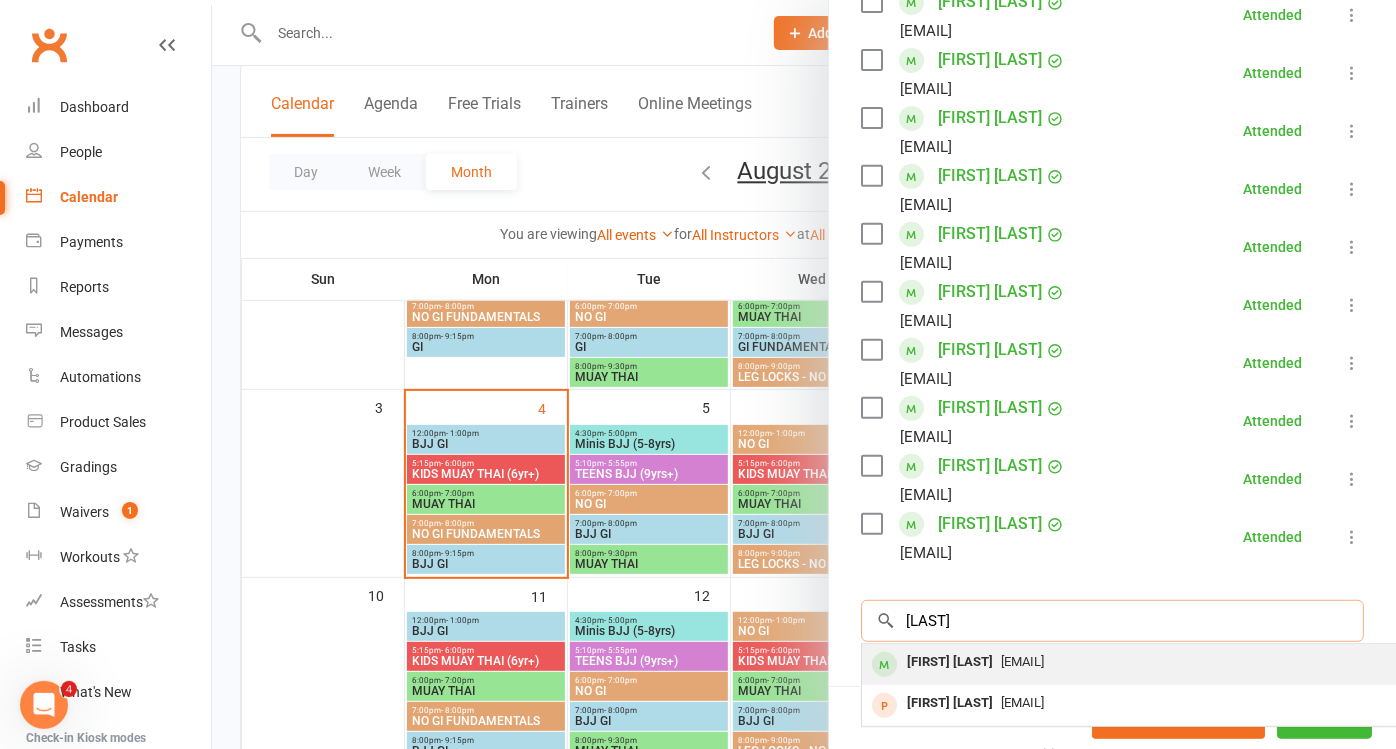 type on "[LAST]" 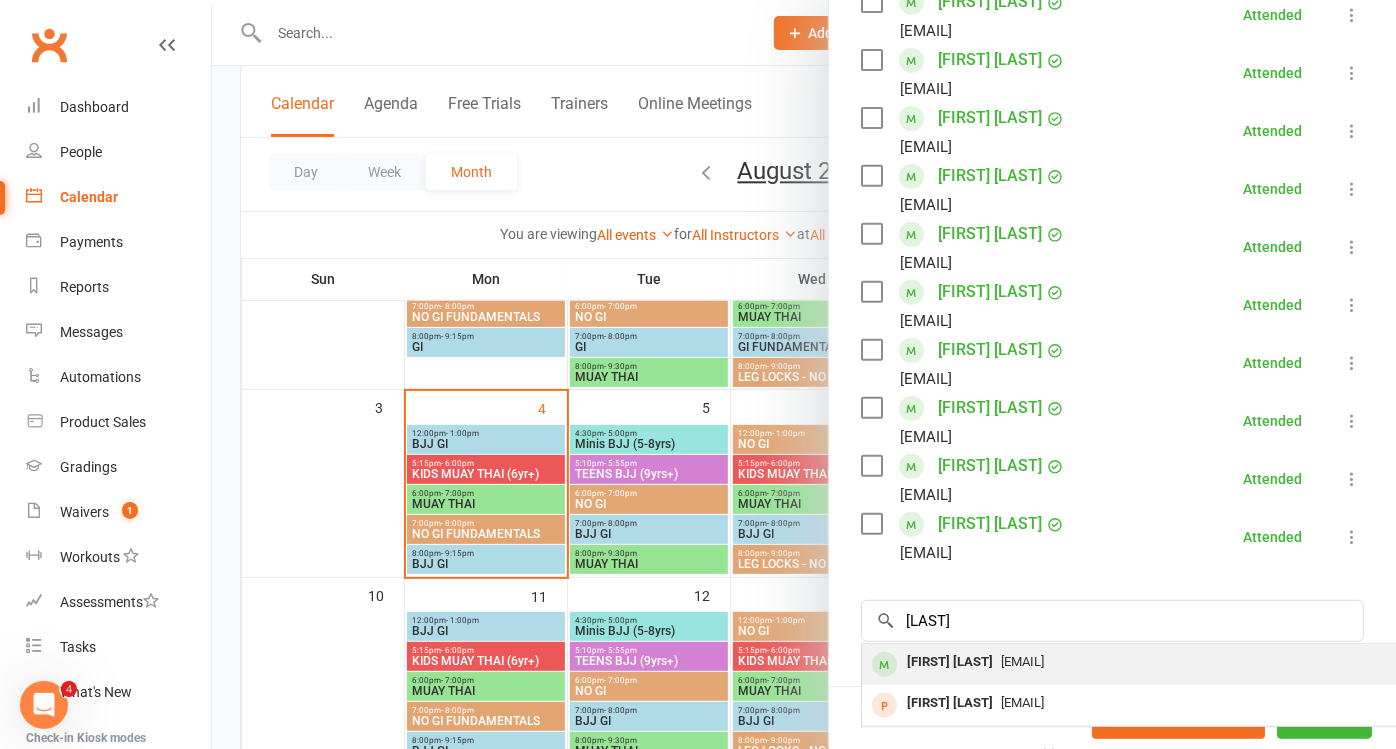 click on "[EMAIL]" at bounding box center (1022, 661) 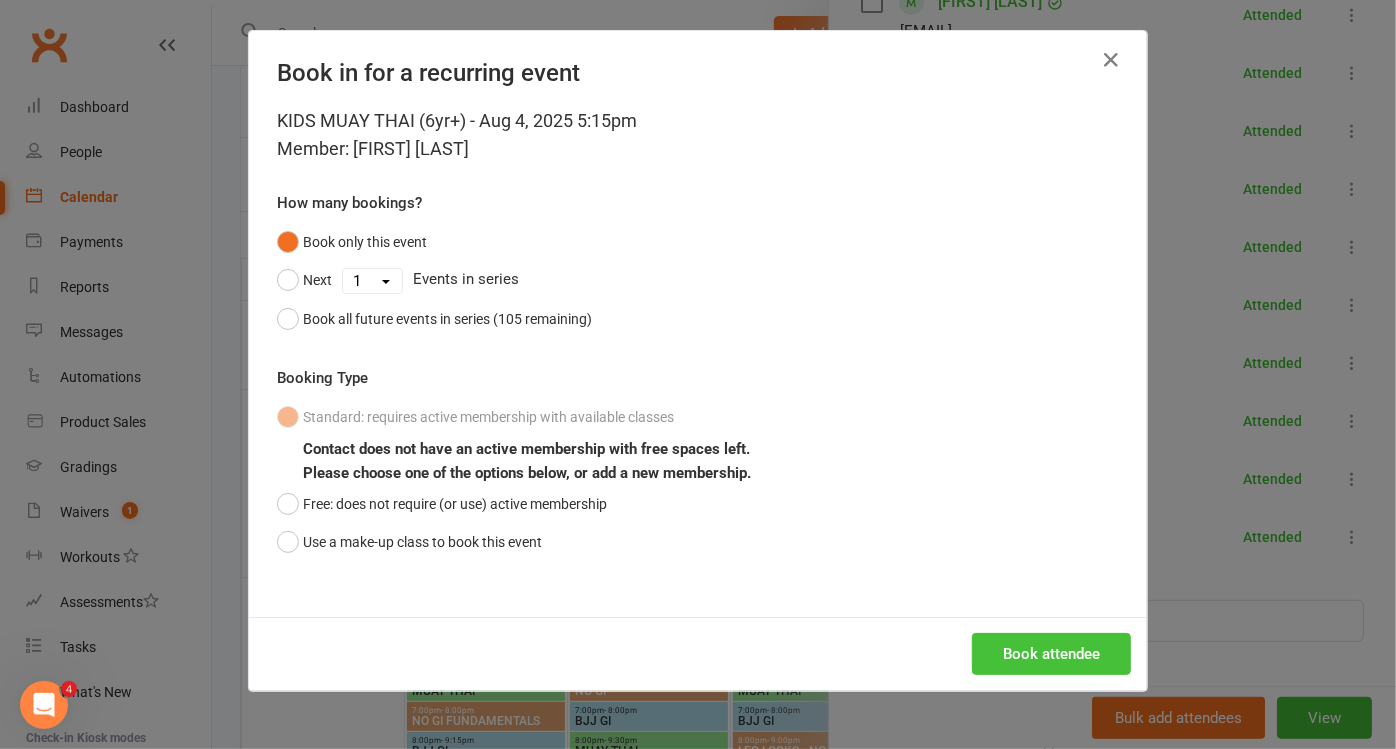 click on "Book attendee" at bounding box center (1051, 654) 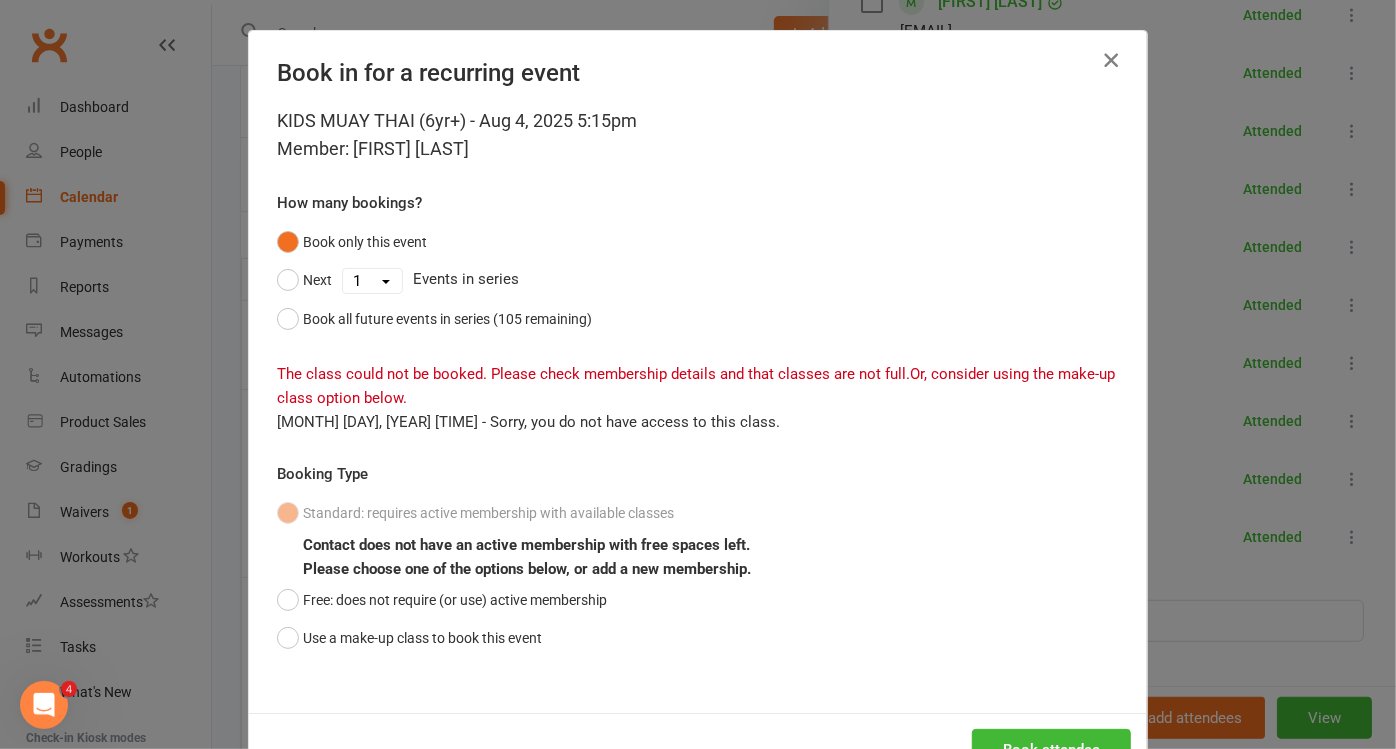 drag, startPoint x: 1104, startPoint y: 58, endPoint x: 1075, endPoint y: 45, distance: 31.780497 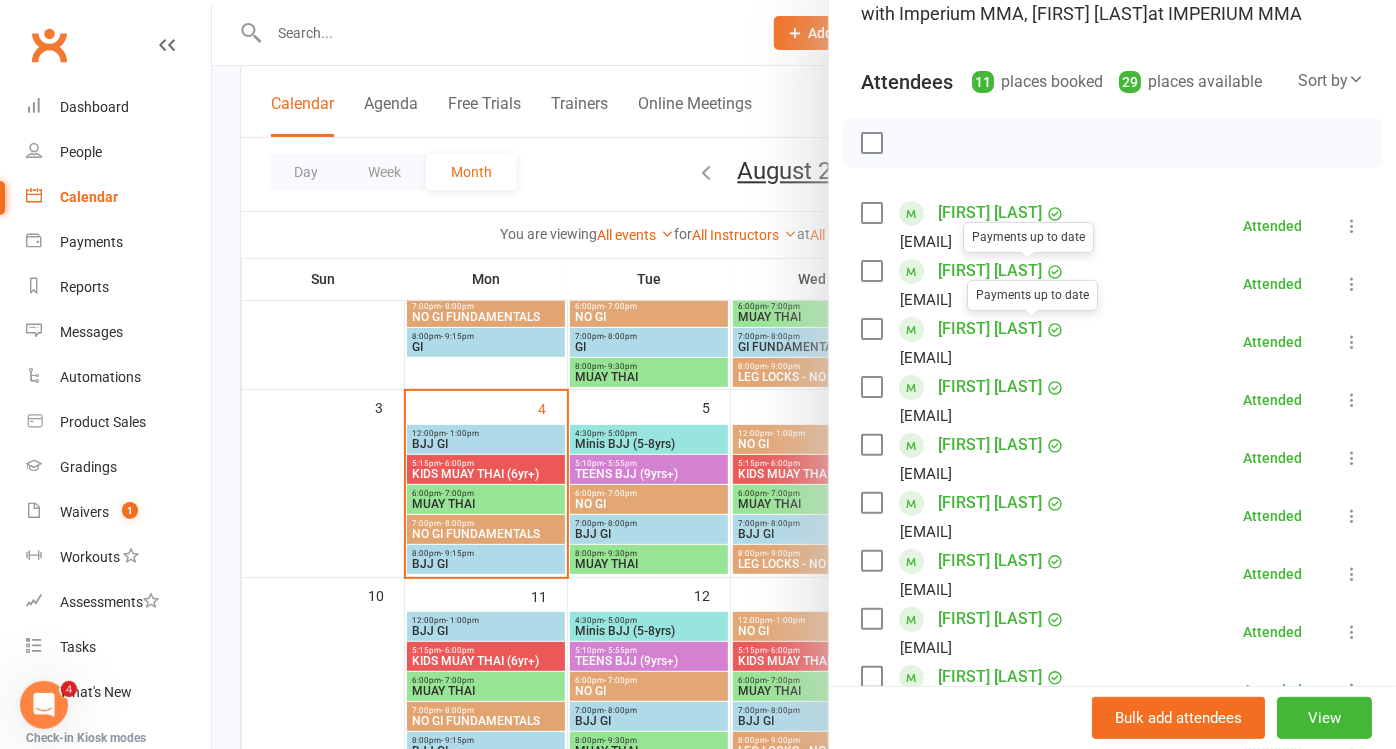 scroll, scrollTop: 222, scrollLeft: 0, axis: vertical 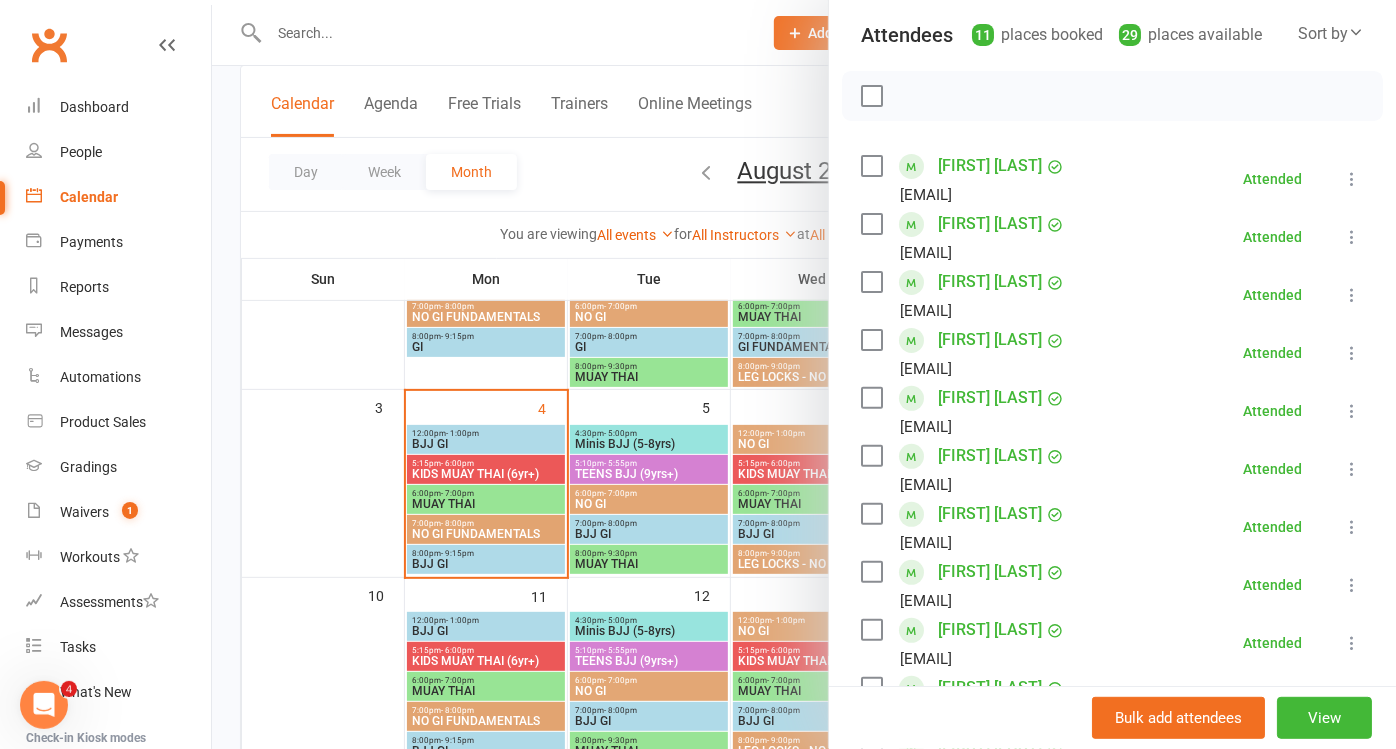 drag, startPoint x: 309, startPoint y: 11, endPoint x: 300, endPoint y: 37, distance: 27.513634 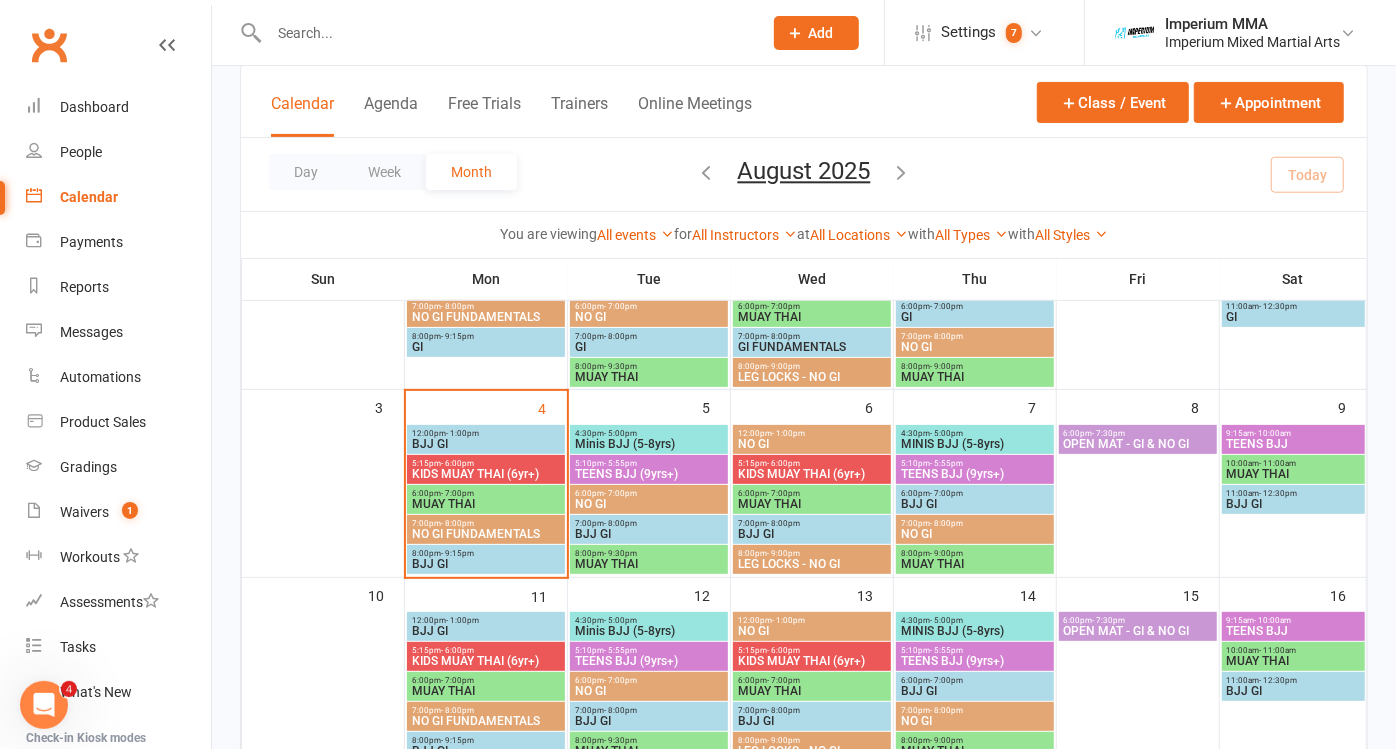 click at bounding box center [505, 33] 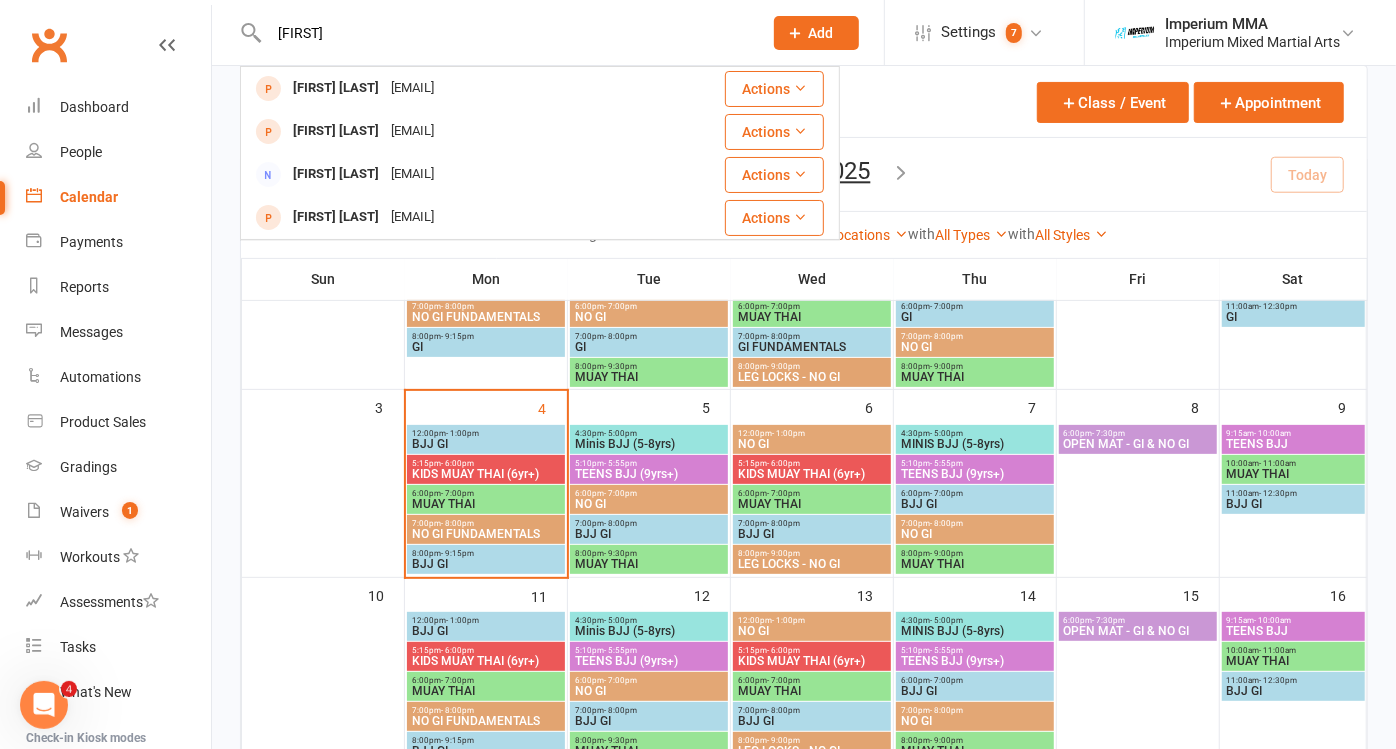 type on "[FIRST]" 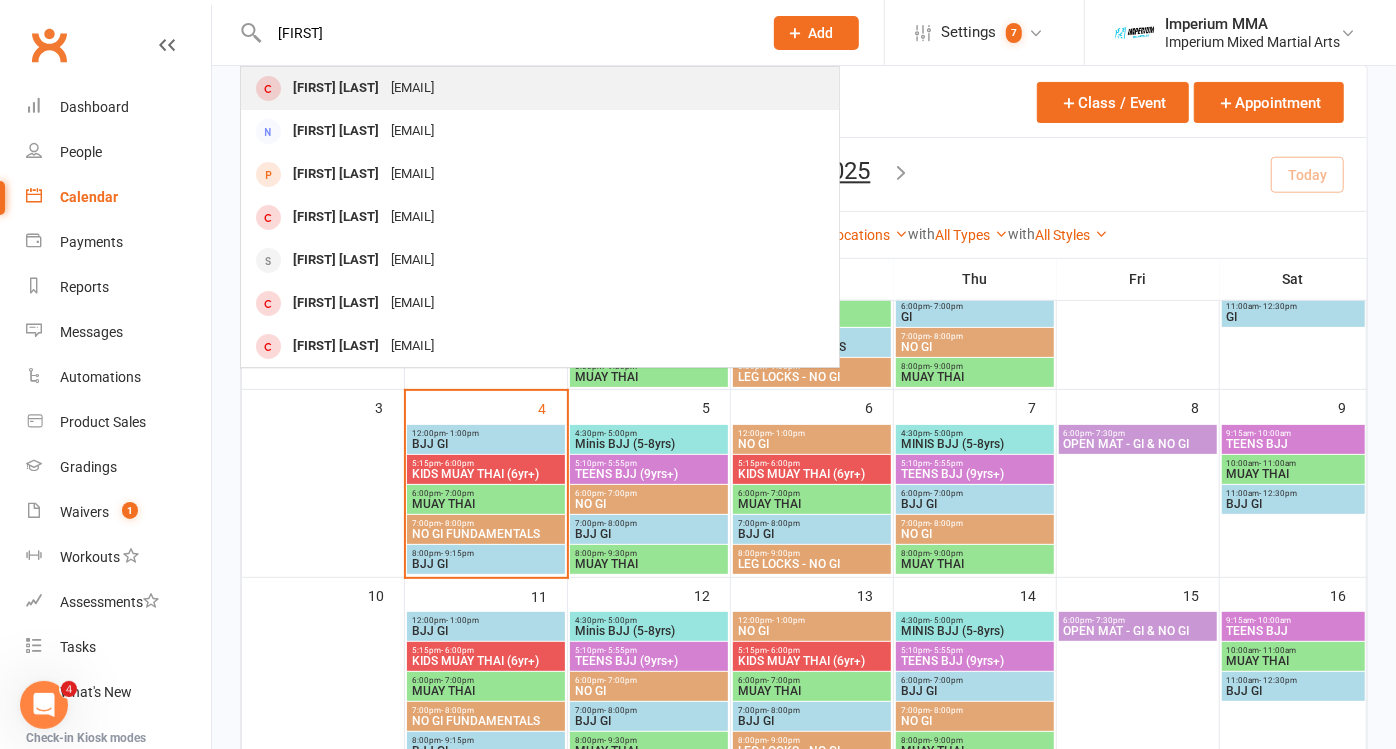click on "[FIRST] [LAST]" at bounding box center [336, 88] 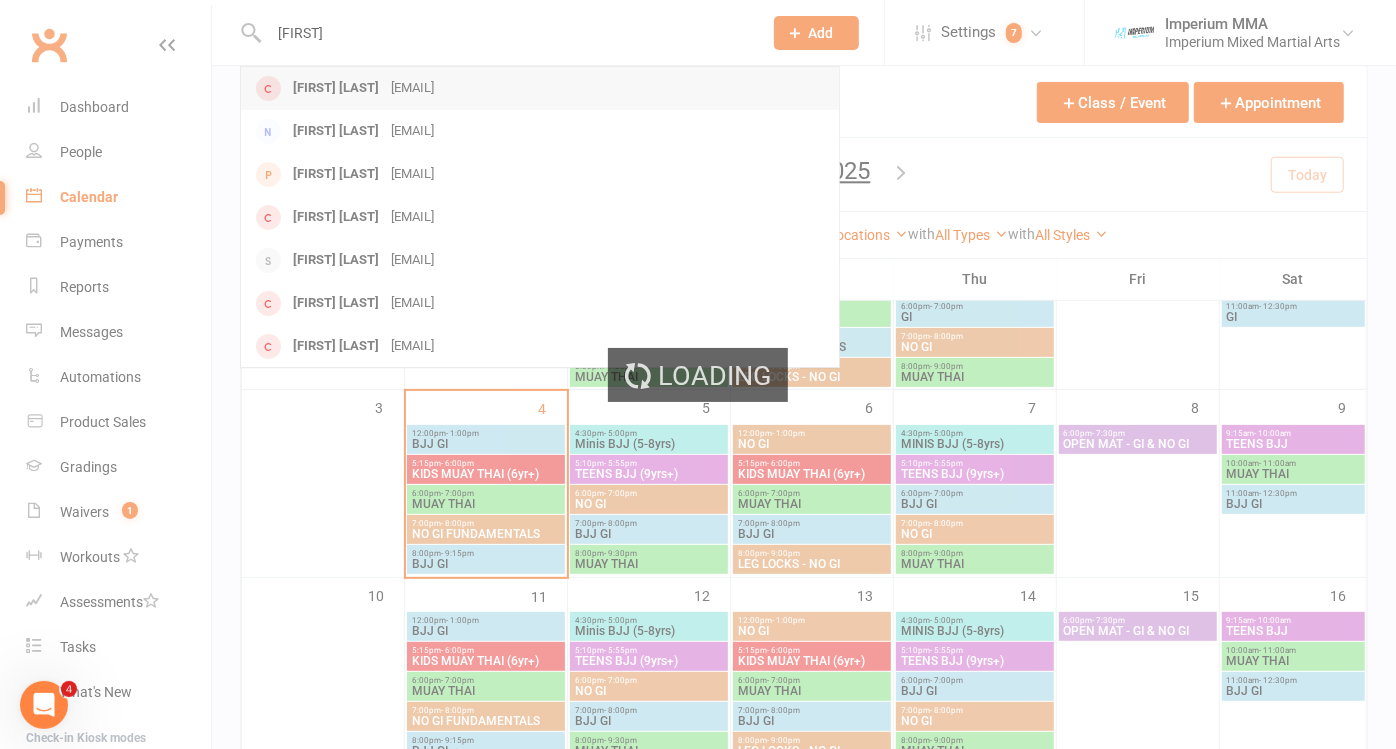 type 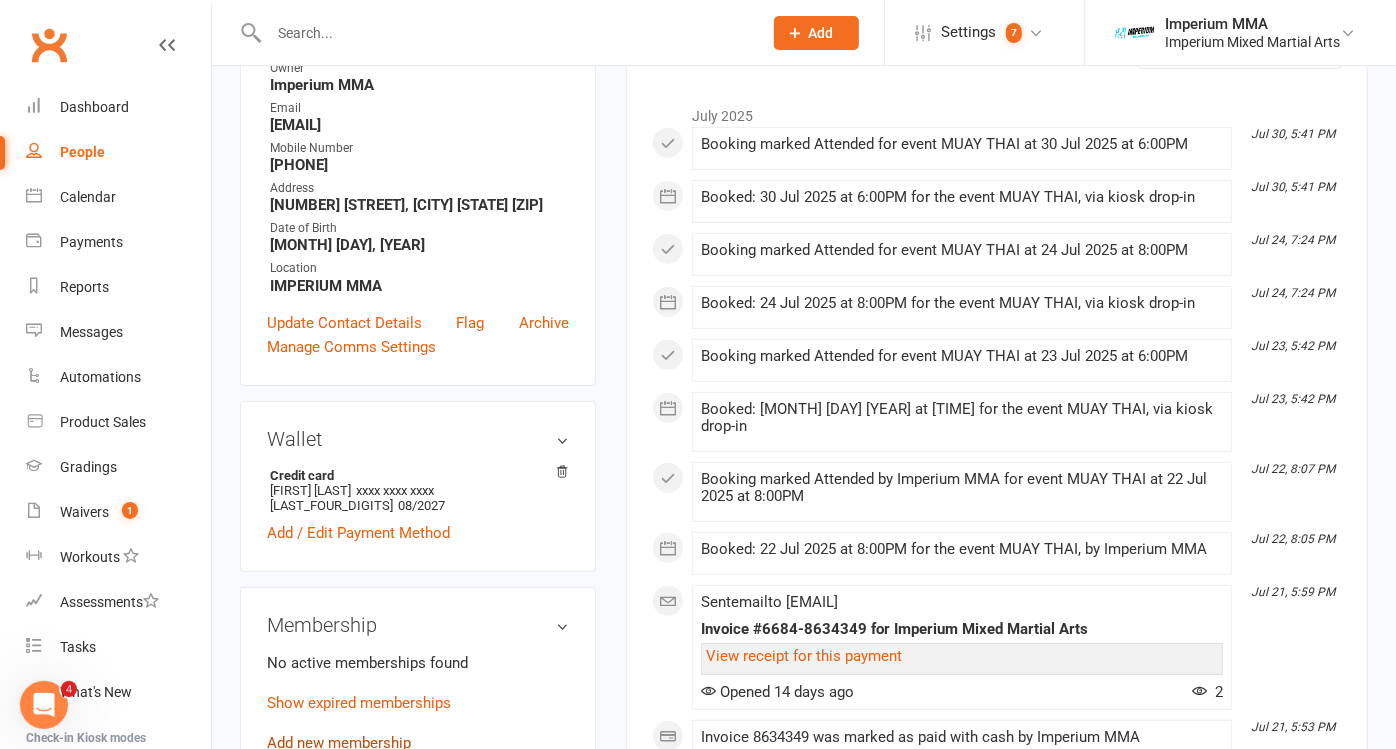 scroll, scrollTop: 444, scrollLeft: 0, axis: vertical 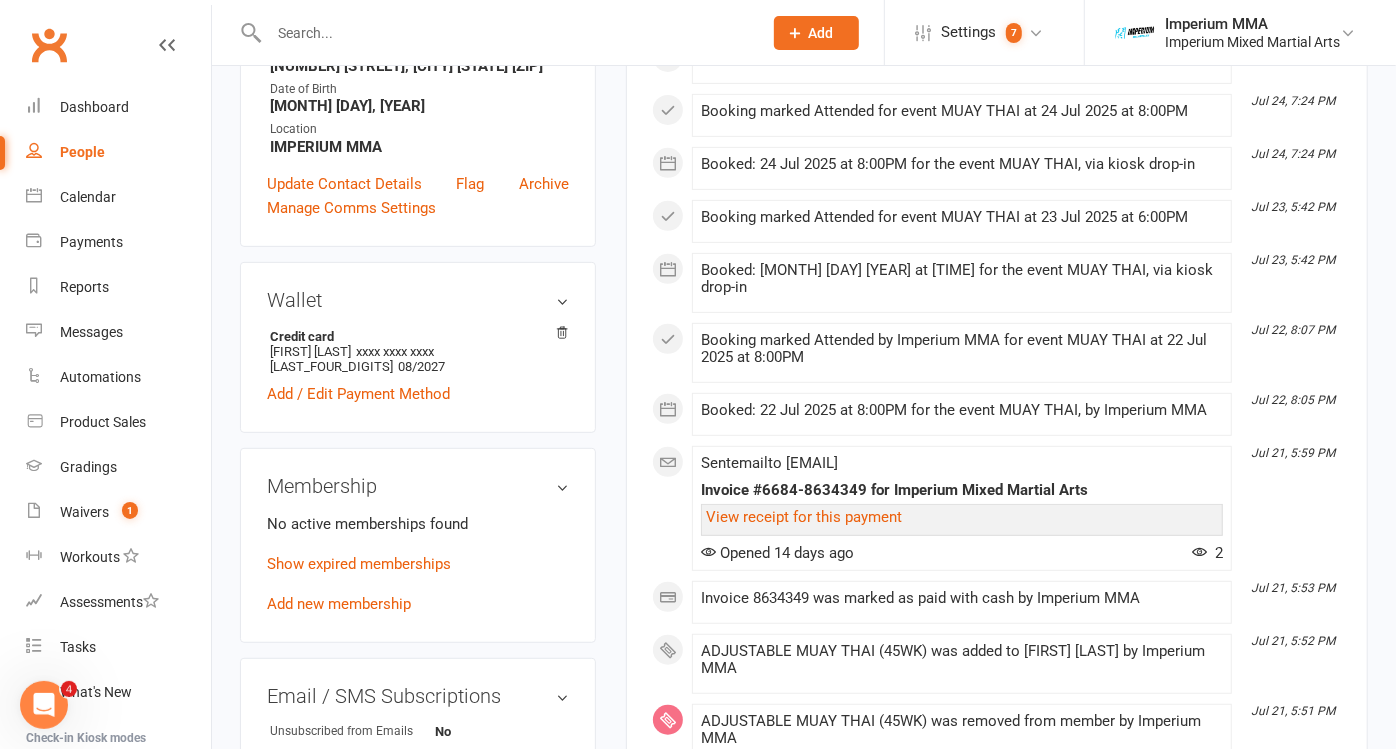 click on "Add new membership" at bounding box center (339, 604) 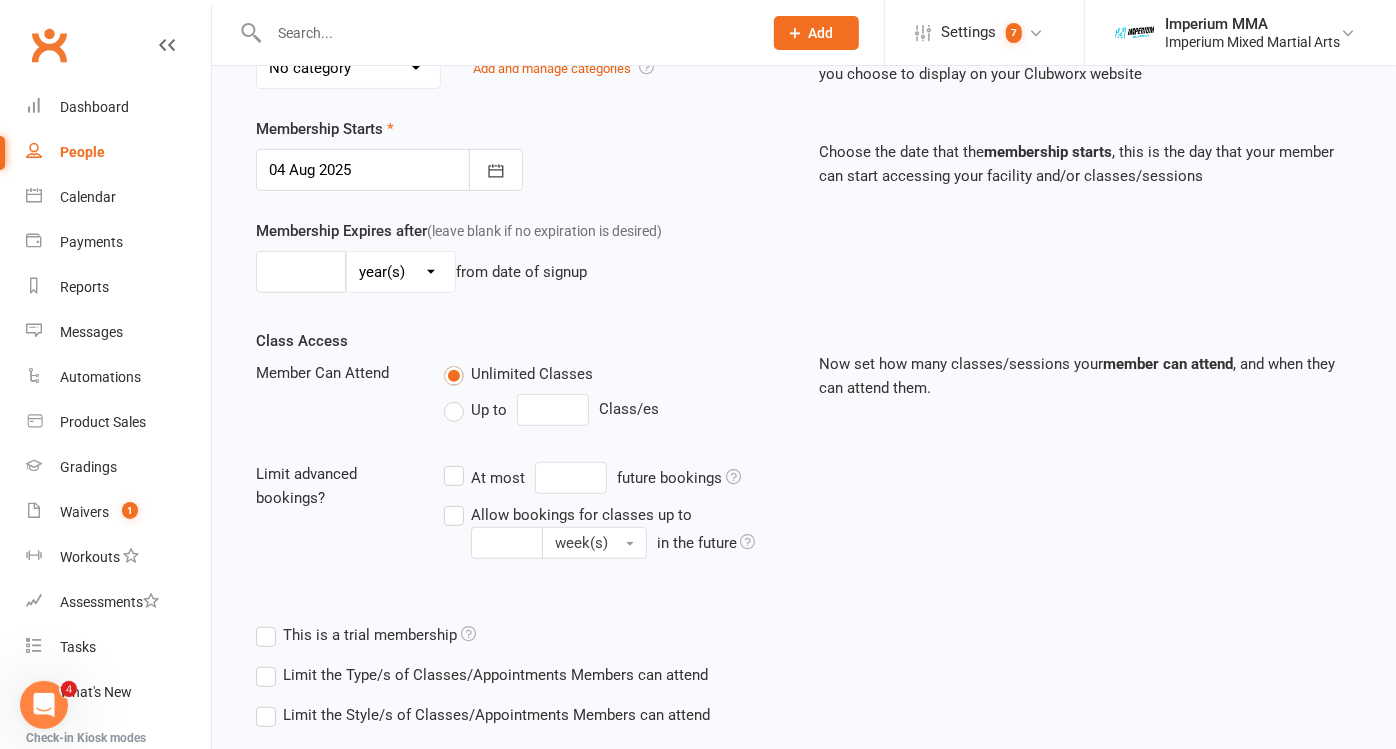 scroll, scrollTop: 0, scrollLeft: 0, axis: both 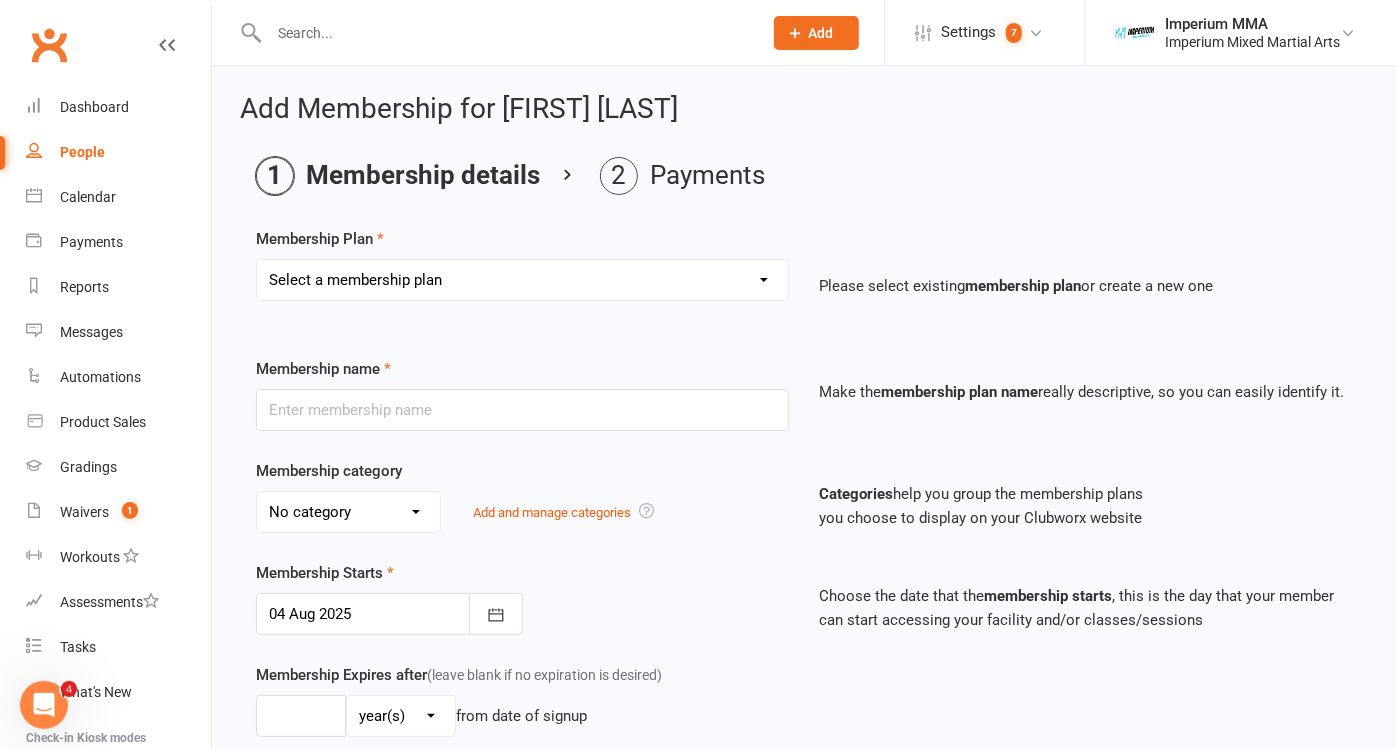 click on "Select a membership plan Create new Membership Plan ONE VISIT PASS KIDS 10 PACK - BJJ ONLY KIDS 10 PACK - MUAY THAI (BJJ INCLUDED) 10 CLASS PASS COMBO (ADULT) KIDS 2PW BJJ - 29(58) KIDS 3PW BJJ - 39(78) KIDS MUAY THAI - 35(70) KIDS ULTIMATE COMBO - 42(84) BJJ PROMO45 MUAY THAI PROMO45 UNLIMITED PROMO49 STUDENT ADJUSTABLE KIDS BJJ (29/39WK) ADJUSTABLE MUAY THAI (45WK) ADJUSTABLE BJJ (45WK) ADJUSTABLE KIDS M/T (35WK) BJJ-52 MUAY THAI - 52 UNLIMITED 55 FREE UNLIMITED FREE TRIAL KIDS MUAY THAI ADJUSTABLE UNLIMITED (49WK) UPRFRONT KIDS ULTIMATE COMBO" at bounding box center [522, 280] 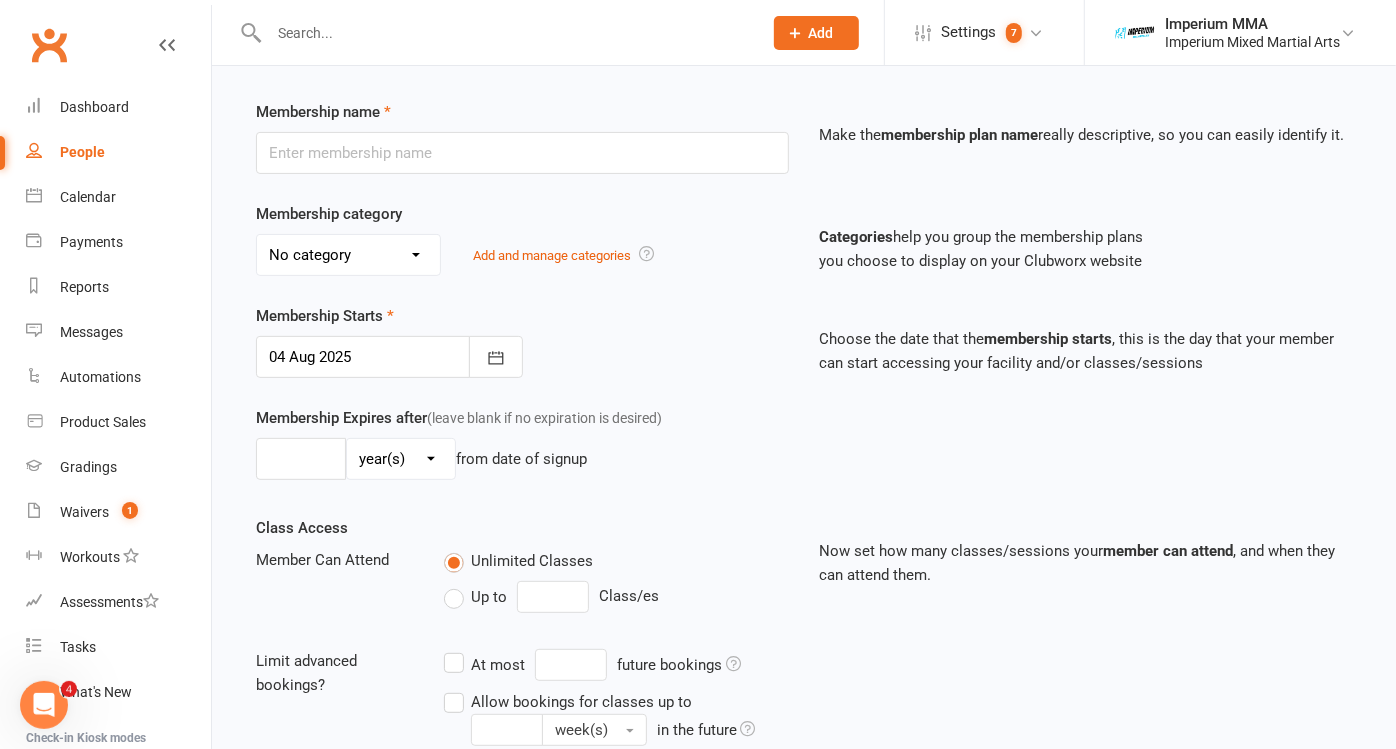 scroll, scrollTop: 111, scrollLeft: 0, axis: vertical 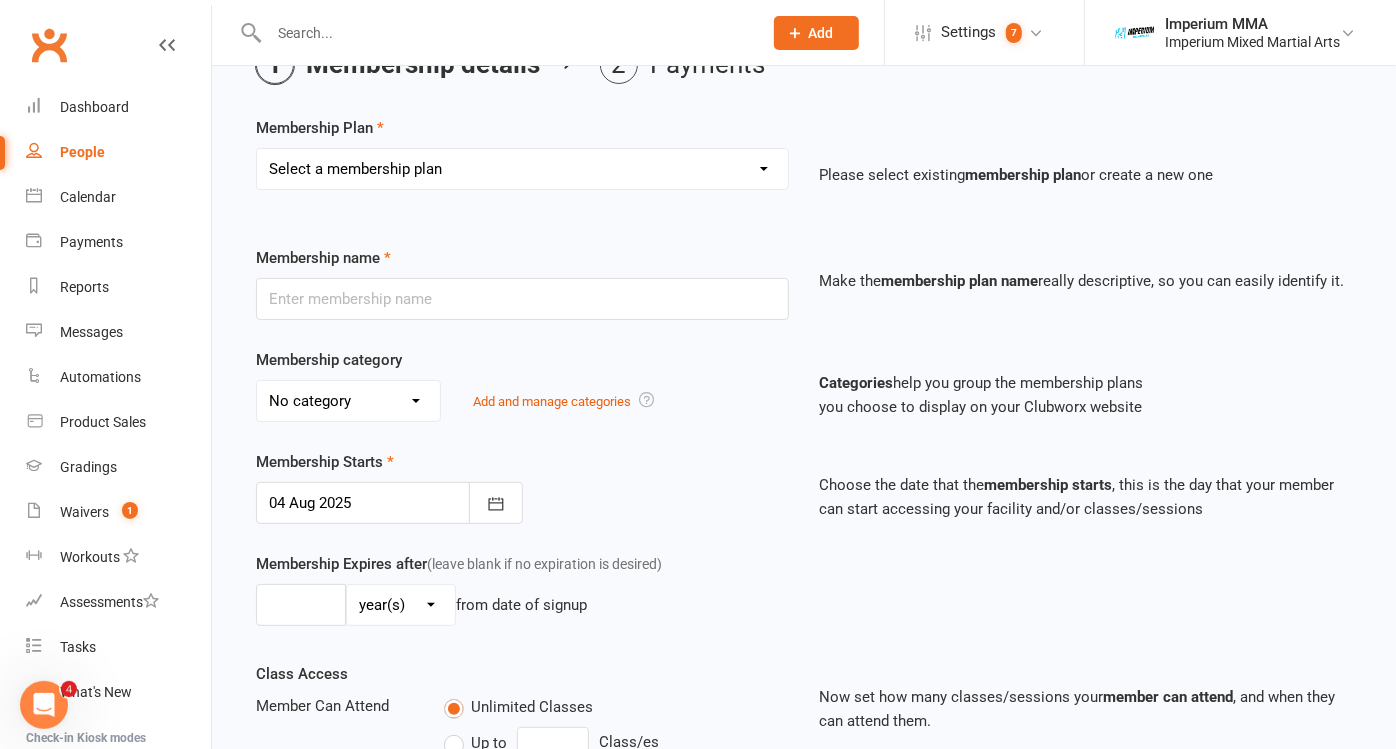 click on "Select a membership plan Create new Membership Plan ONE VISIT PASS KIDS 10 PACK - BJJ ONLY KIDS 10 PACK - MUAY THAI (BJJ INCLUDED) 10 CLASS PASS COMBO (ADULT) KIDS 2PW BJJ - 29(58) KIDS 3PW BJJ - 39(78) KIDS MUAY THAI - 35(70) KIDS ULTIMATE COMBO - 42(84) BJJ PROMO45 MUAY THAI PROMO45 UNLIMITED PROMO49 STUDENT ADJUSTABLE KIDS BJJ (29/39WK) ADJUSTABLE MUAY THAI (45WK) ADJUSTABLE BJJ (45WK) ADJUSTABLE KIDS M/T (35WK) BJJ-52 MUAY THAI - 52 UNLIMITED 55 FREE UNLIMITED FREE TRIAL KIDS MUAY THAI ADJUSTABLE UNLIMITED (49WK) UPRFRONT KIDS ULTIMATE COMBO" at bounding box center [522, 169] 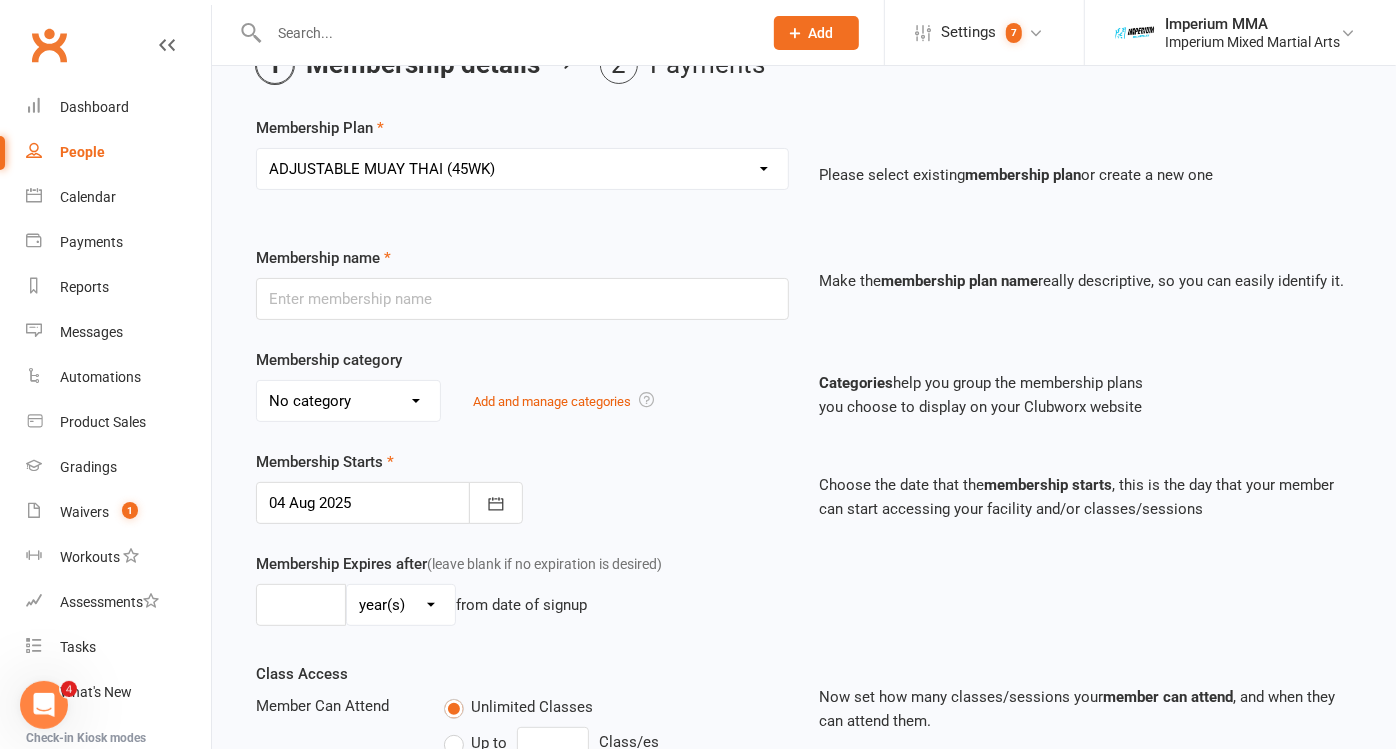 click on "Select a membership plan Create new Membership Plan ONE VISIT PASS KIDS 10 PACK - BJJ ONLY KIDS 10 PACK - MUAY THAI (BJJ INCLUDED) 10 CLASS PASS COMBO (ADULT) KIDS 2PW BJJ - 29(58) KIDS 3PW BJJ - 39(78) KIDS MUAY THAI - 35(70) KIDS ULTIMATE COMBO - 42(84) BJJ PROMO45 MUAY THAI PROMO45 UNLIMITED PROMO49 STUDENT ADJUSTABLE KIDS BJJ (29/39WK) ADJUSTABLE MUAY THAI (45WK) ADJUSTABLE BJJ (45WK) ADJUSTABLE KIDS M/T (35WK) BJJ-52 MUAY THAI - 52 UNLIMITED 55 FREE UNLIMITED FREE TRIAL KIDS MUAY THAI ADJUSTABLE UNLIMITED (49WK) UPRFRONT KIDS ULTIMATE COMBO" at bounding box center [522, 169] 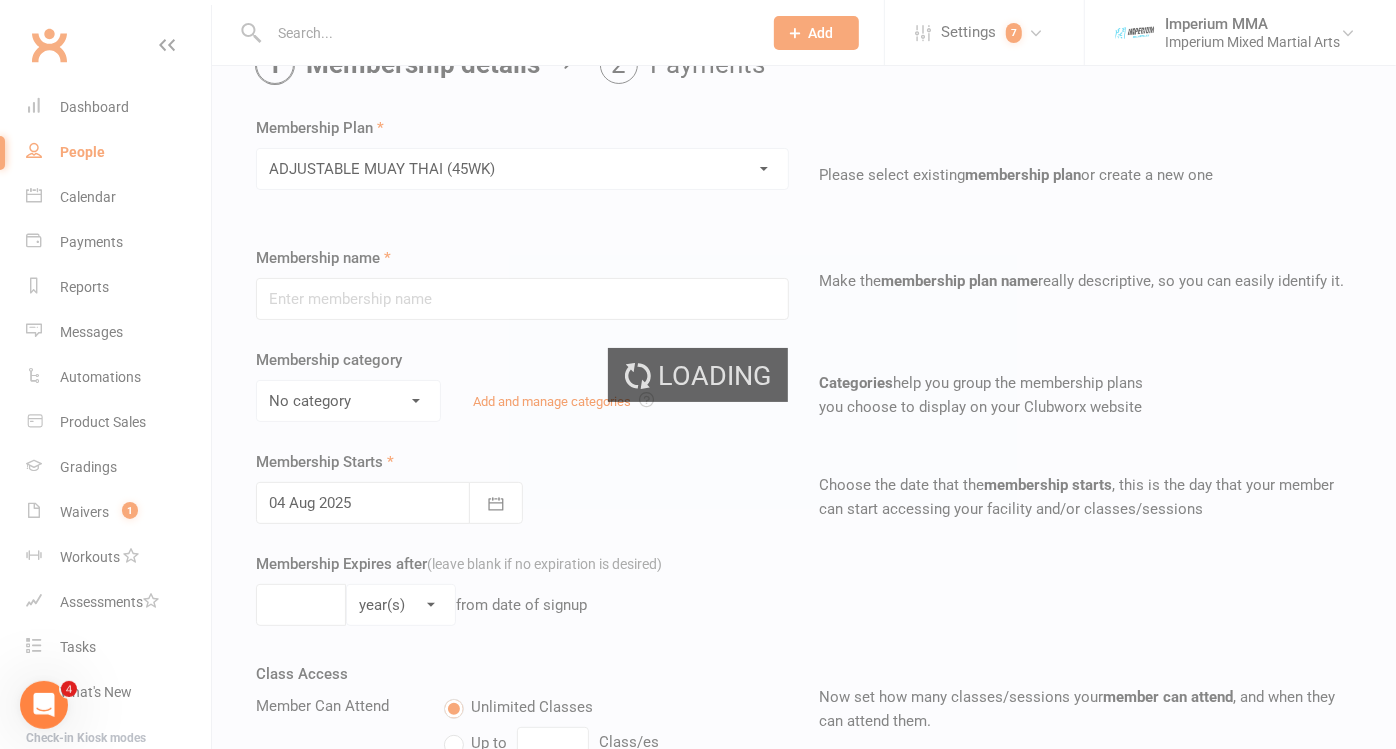 type on "ADJUSTABLE MUAY THAI (45WK)" 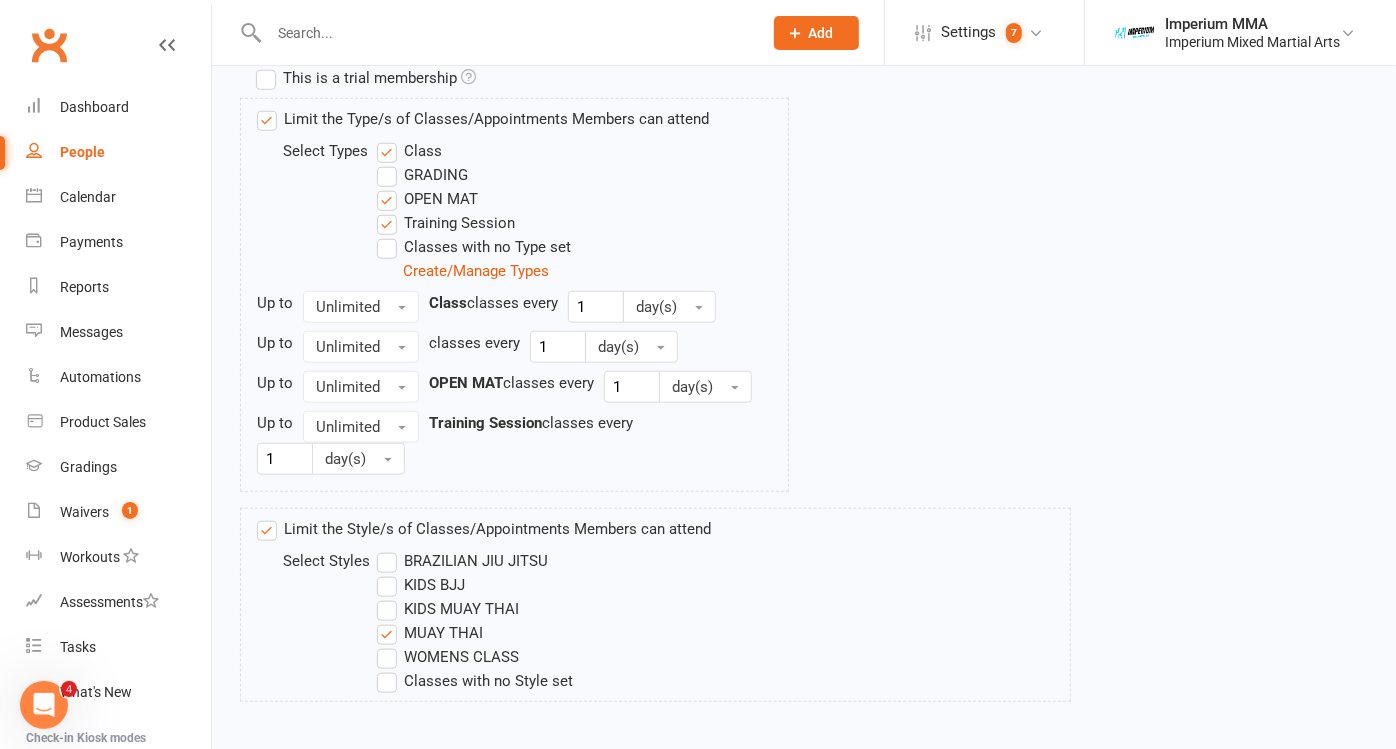 scroll, scrollTop: 1095, scrollLeft: 0, axis: vertical 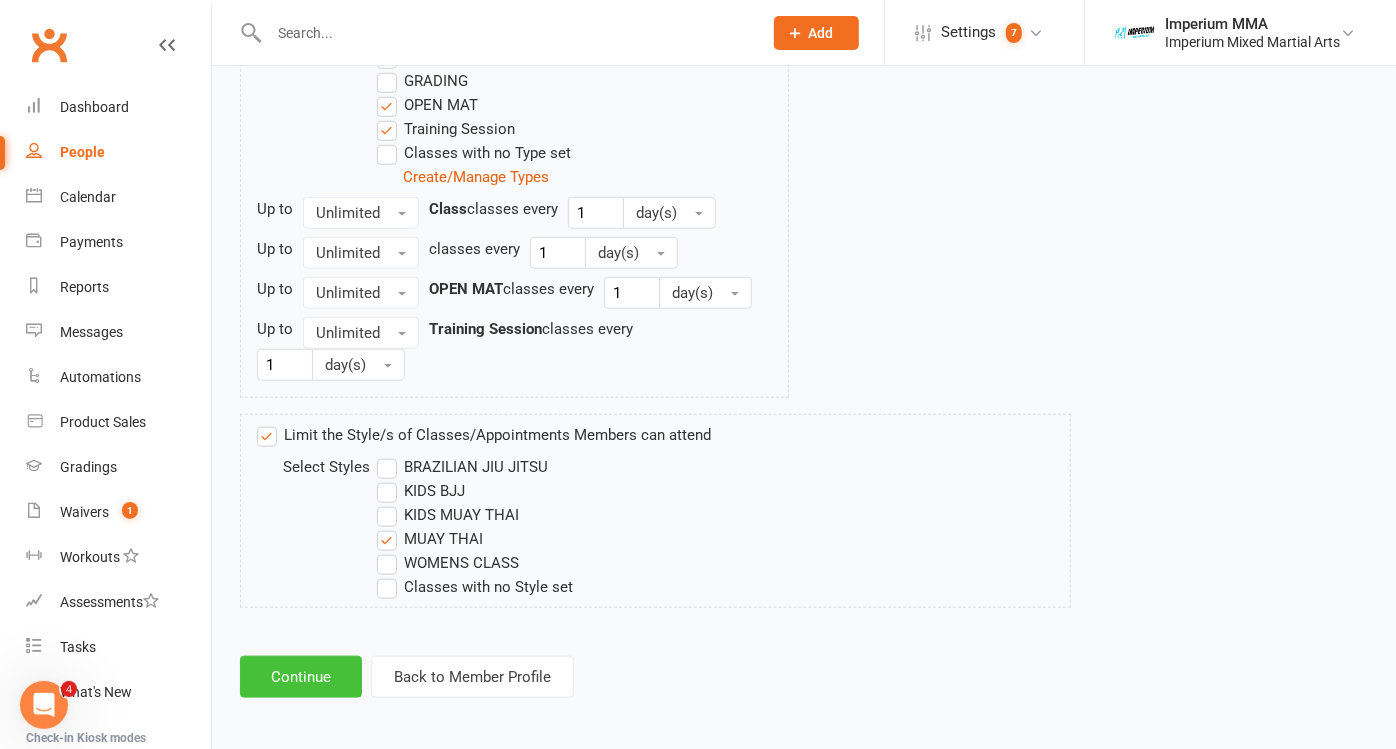 click on "Continue" at bounding box center [301, 677] 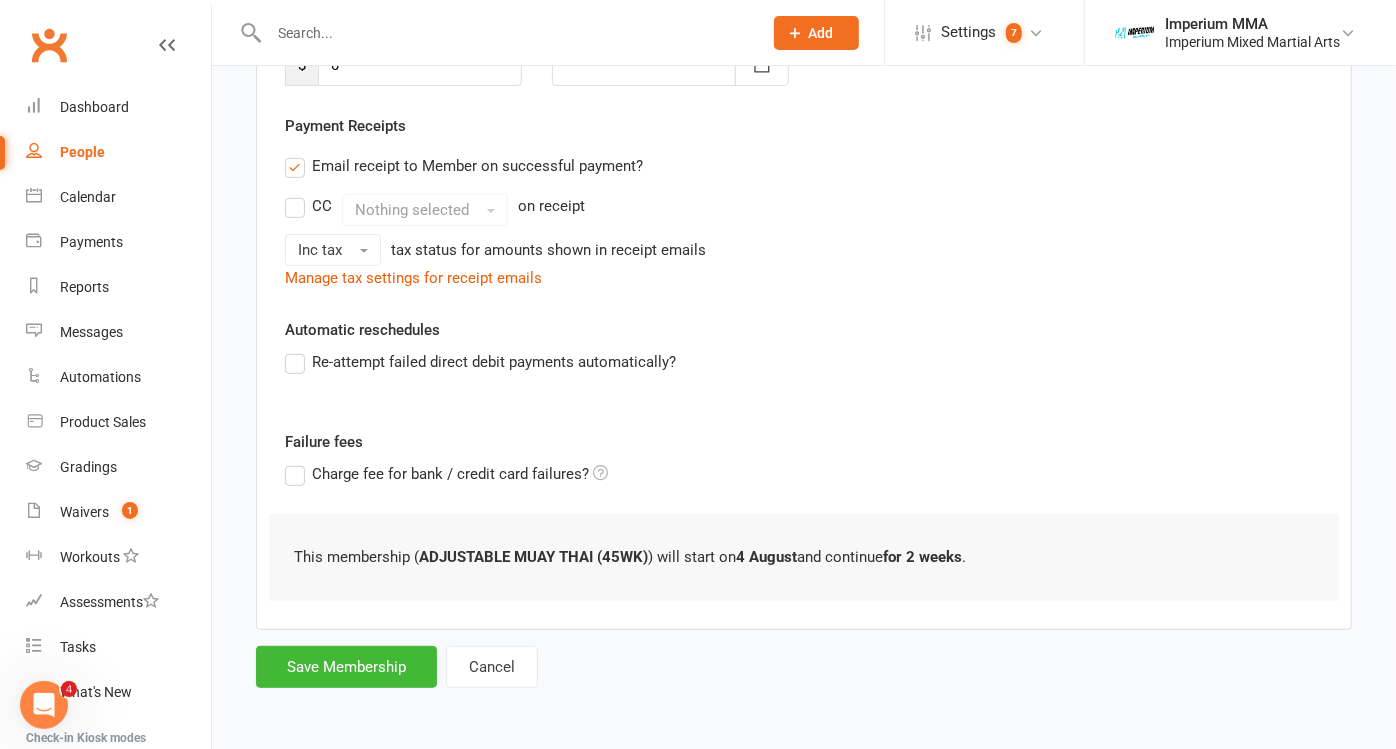 scroll, scrollTop: 0, scrollLeft: 0, axis: both 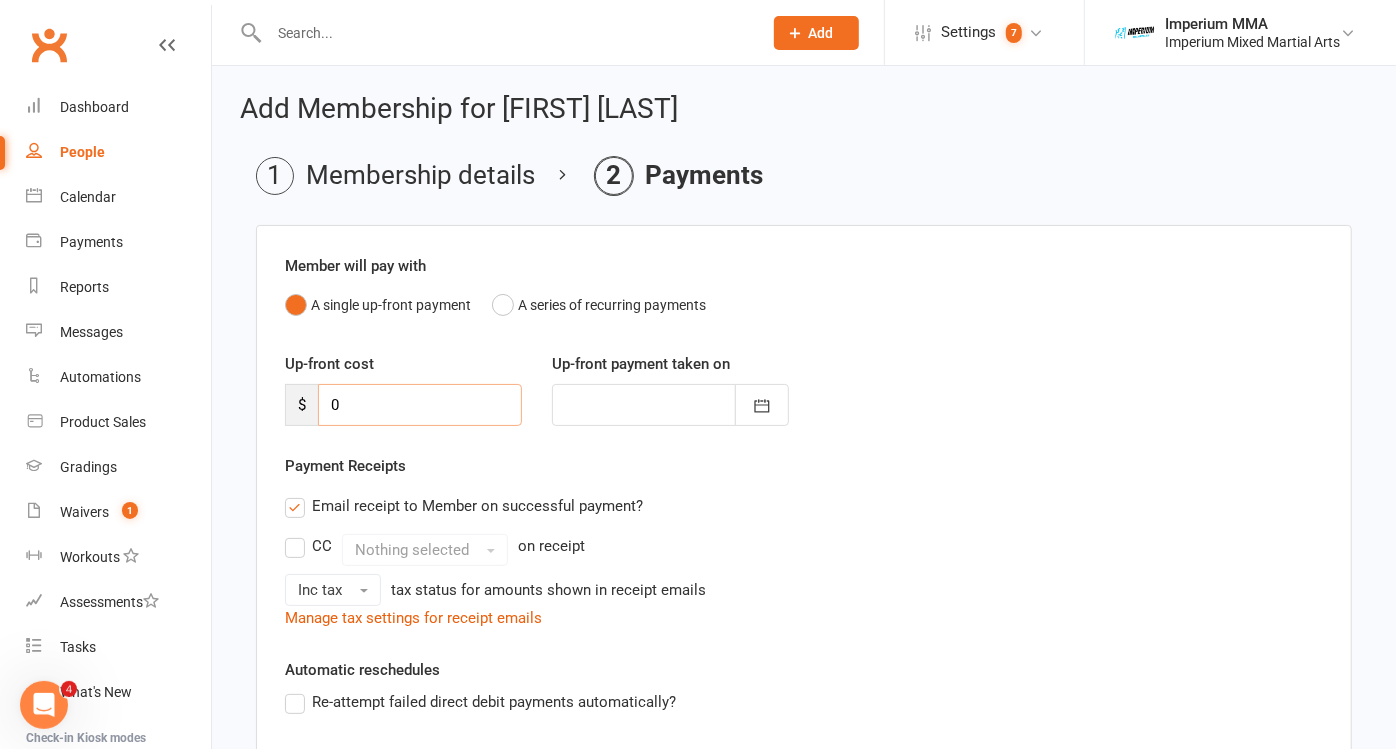 drag, startPoint x: 405, startPoint y: 400, endPoint x: 225, endPoint y: 399, distance: 180.00278 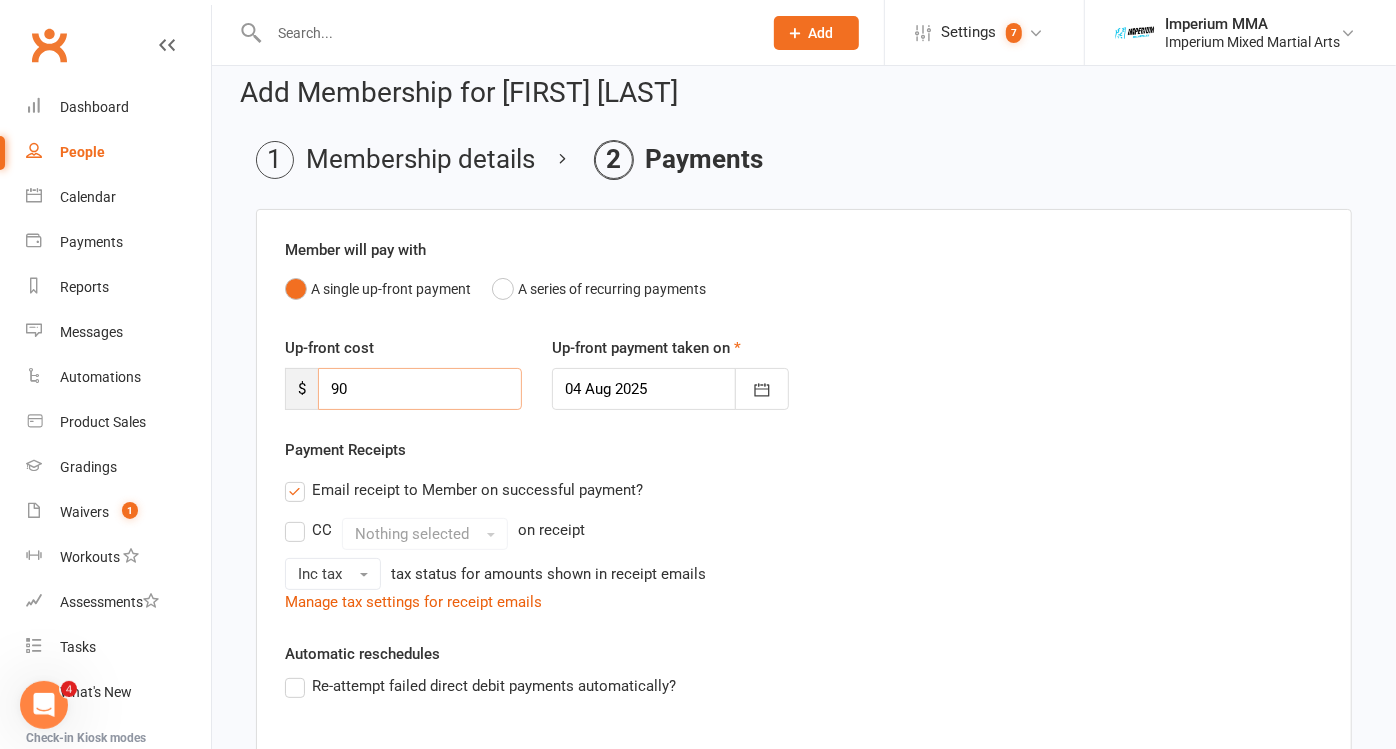 scroll, scrollTop: 222, scrollLeft: 0, axis: vertical 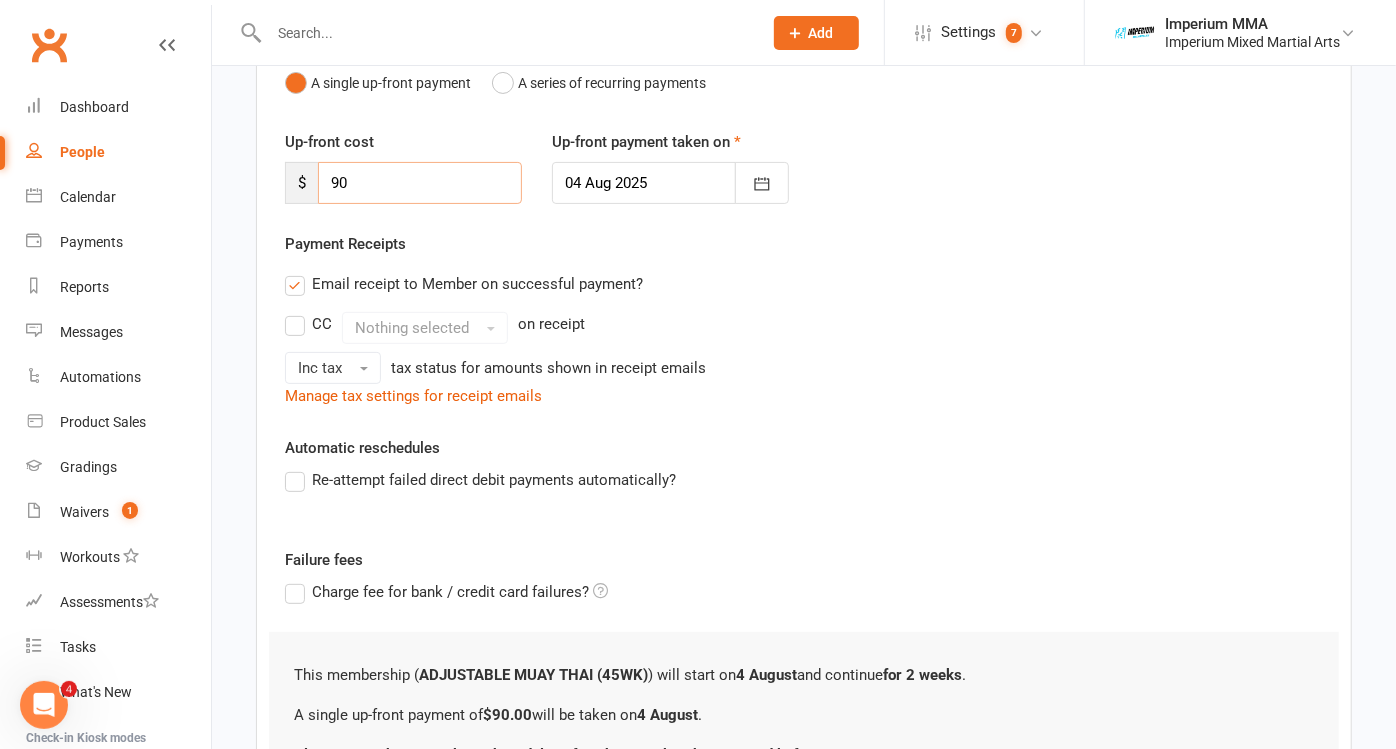 type on "90" 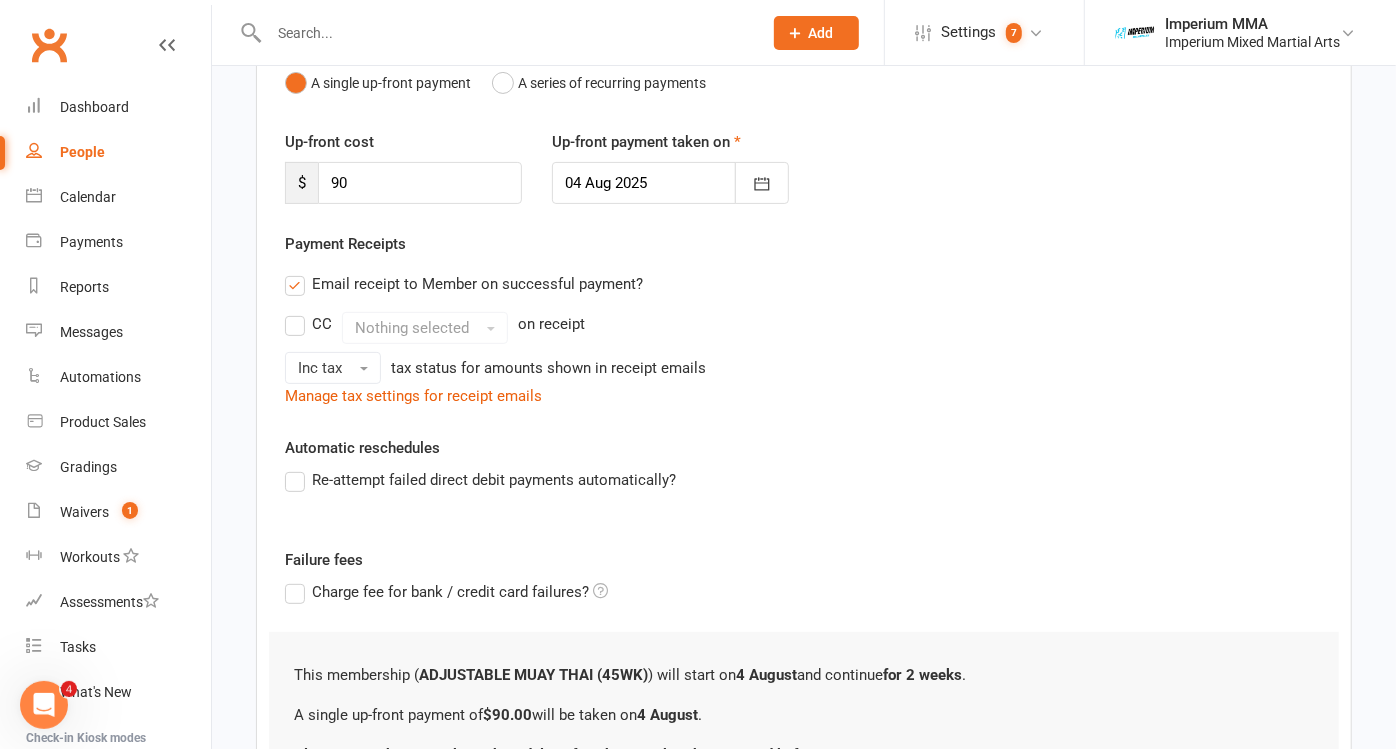 click on "Email receipt to Member on successful payment?" at bounding box center (464, 284) 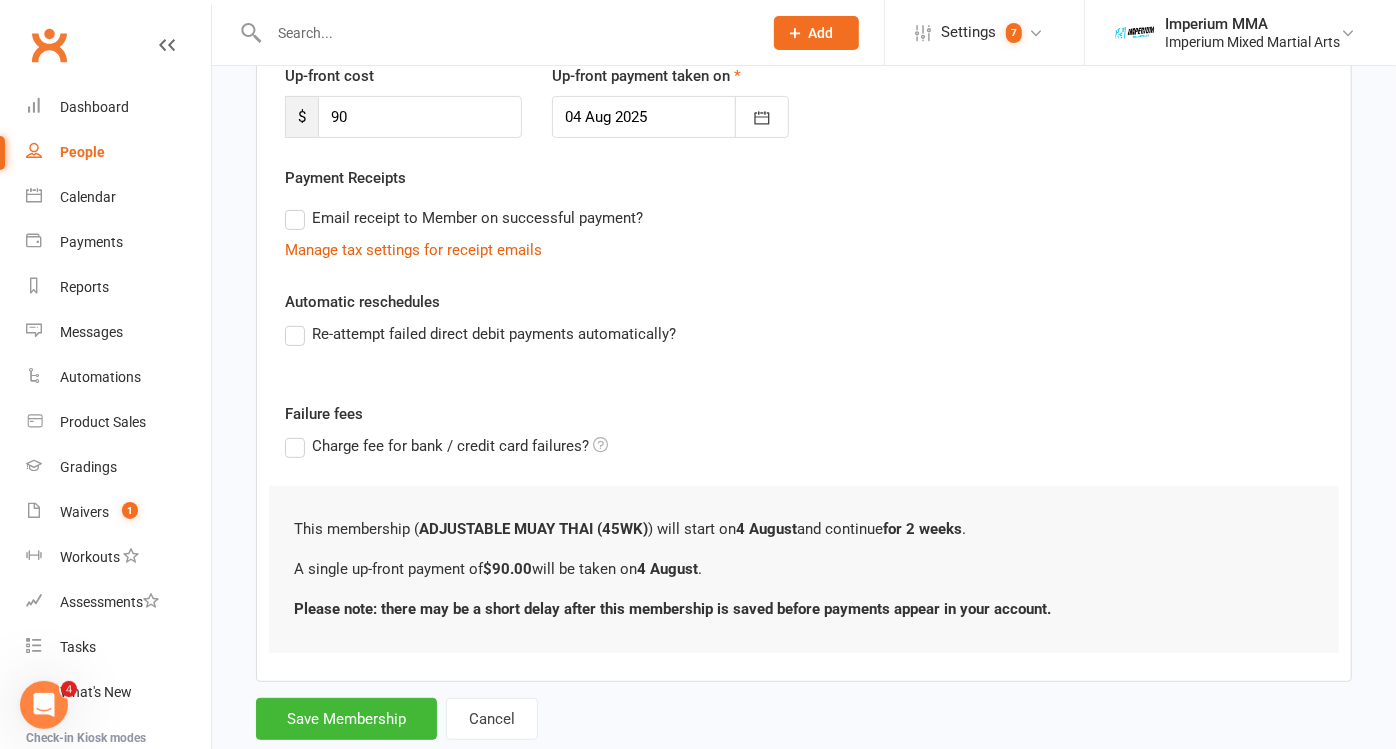 scroll, scrollTop: 333, scrollLeft: 0, axis: vertical 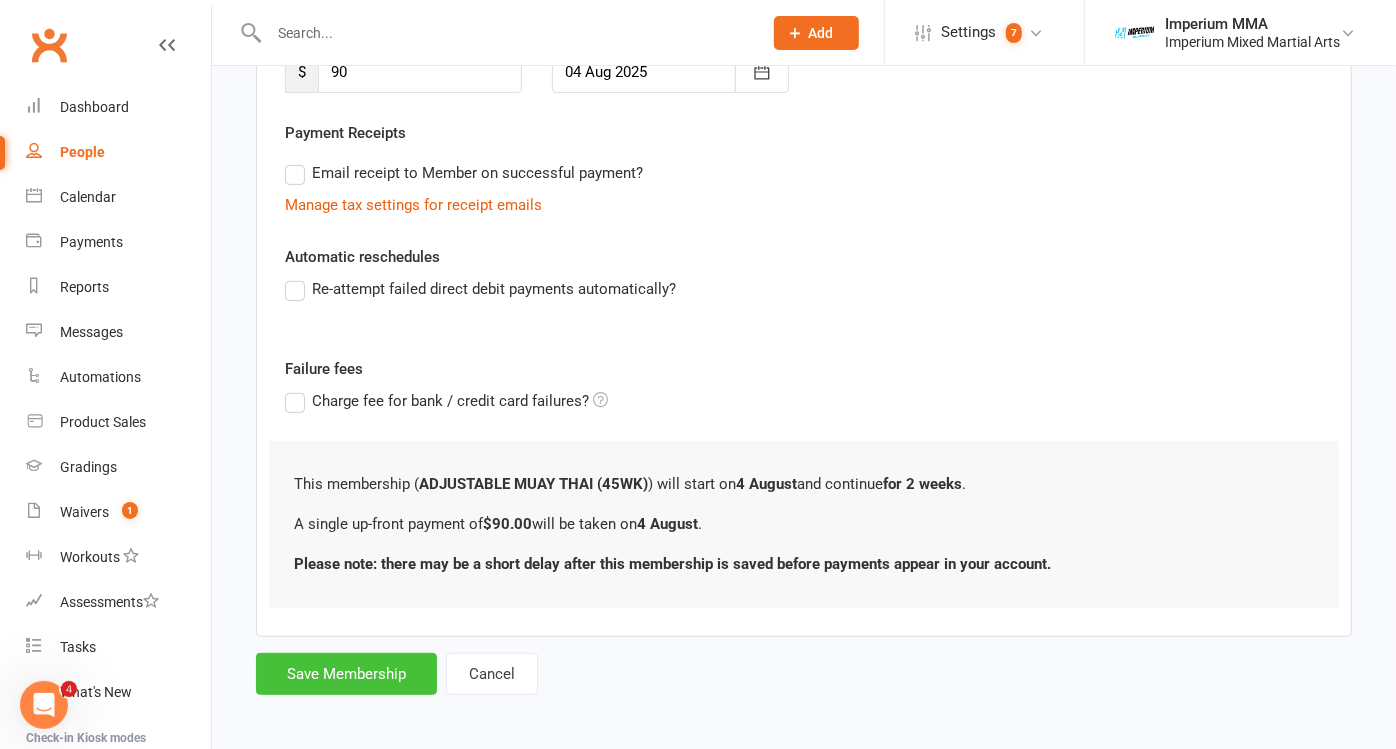 click on "Save Membership" at bounding box center [346, 674] 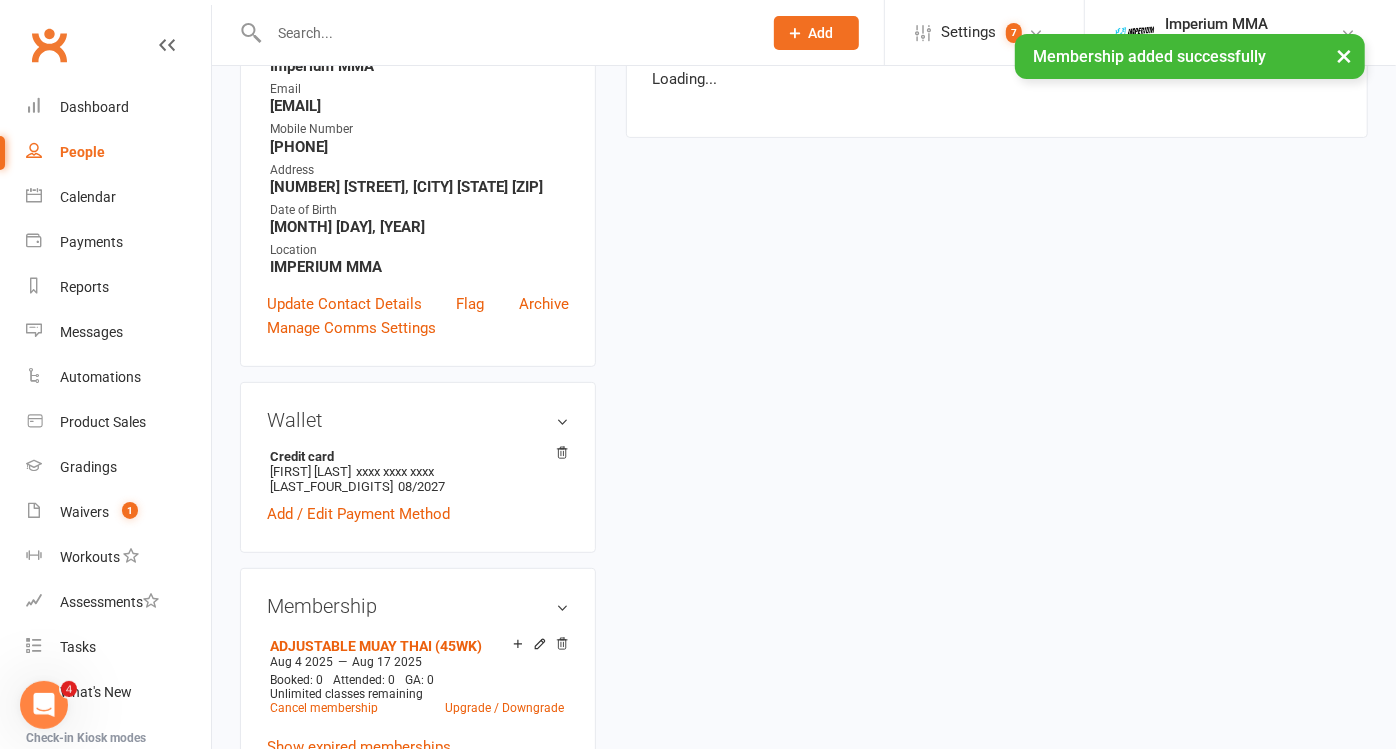 scroll, scrollTop: 0, scrollLeft: 0, axis: both 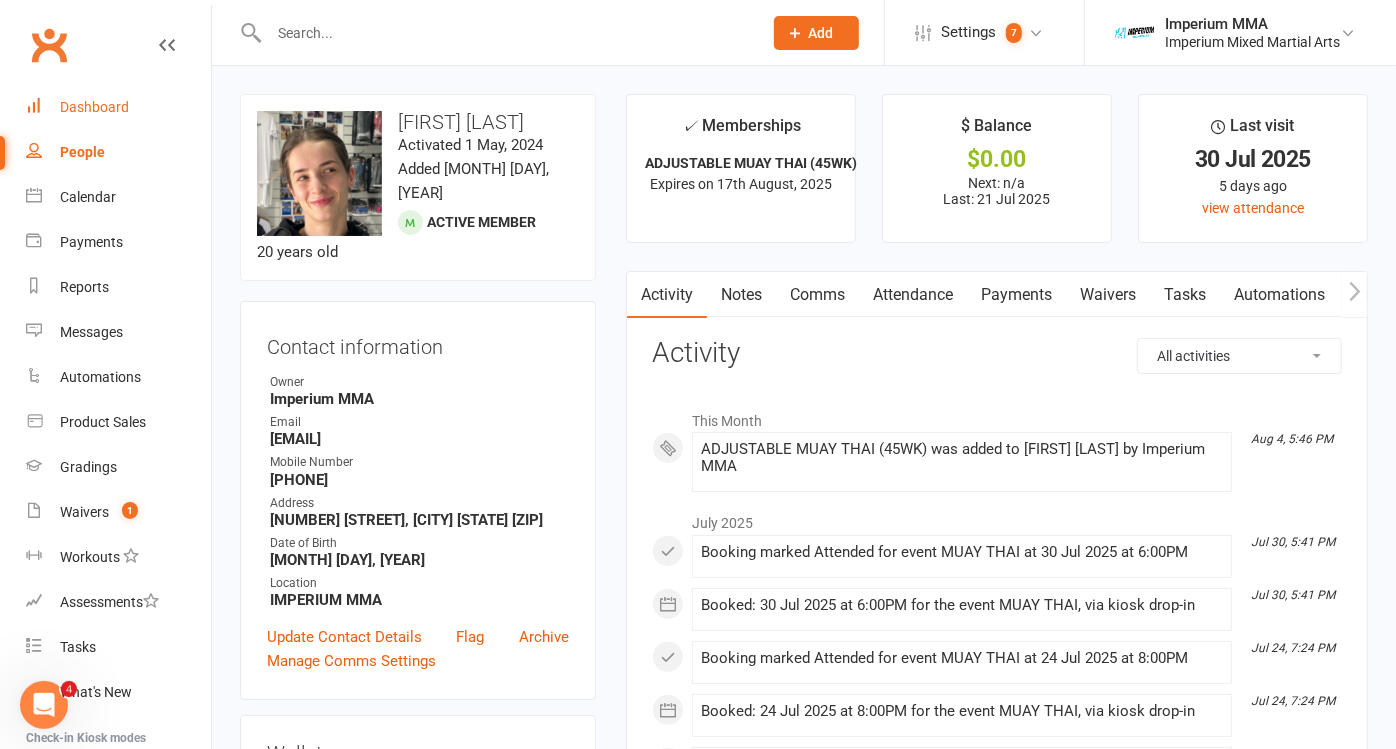 click on "Dashboard" at bounding box center [94, 107] 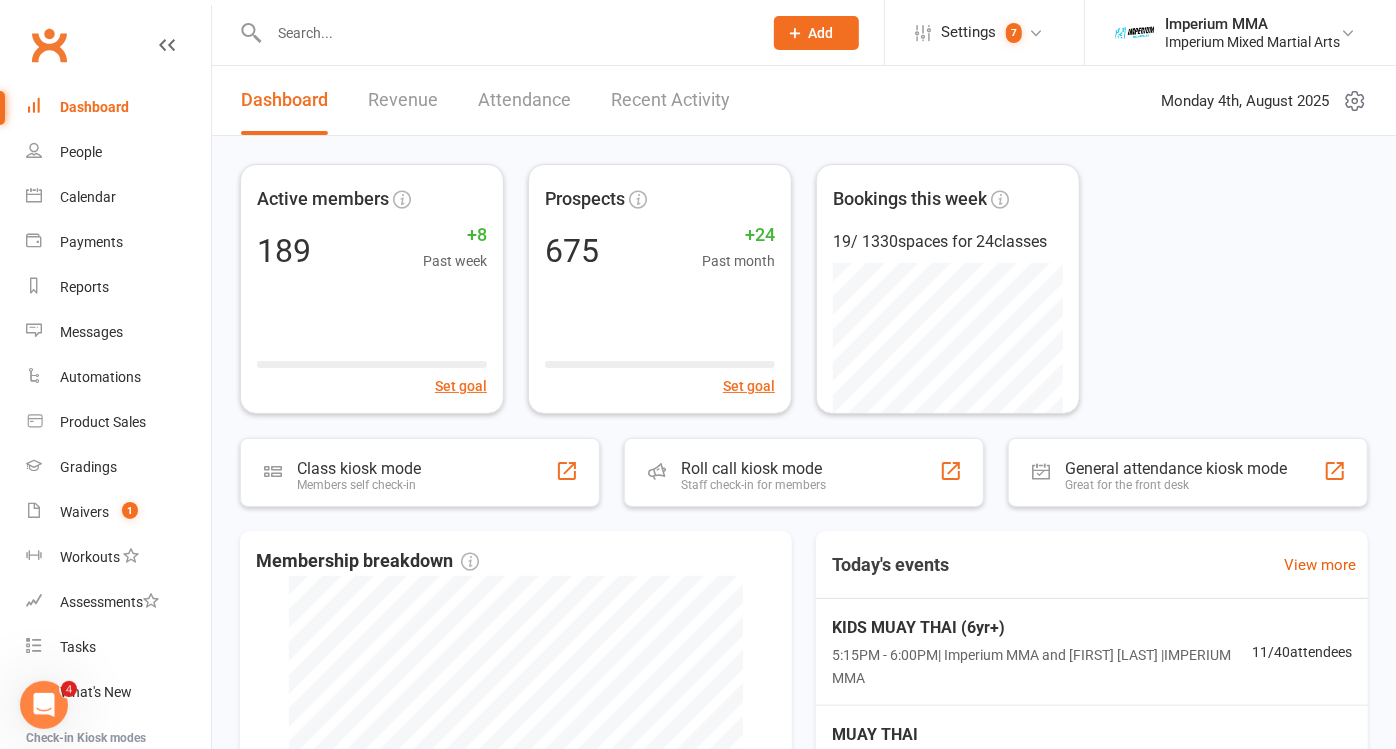 click on "Dashboard" at bounding box center (94, 107) 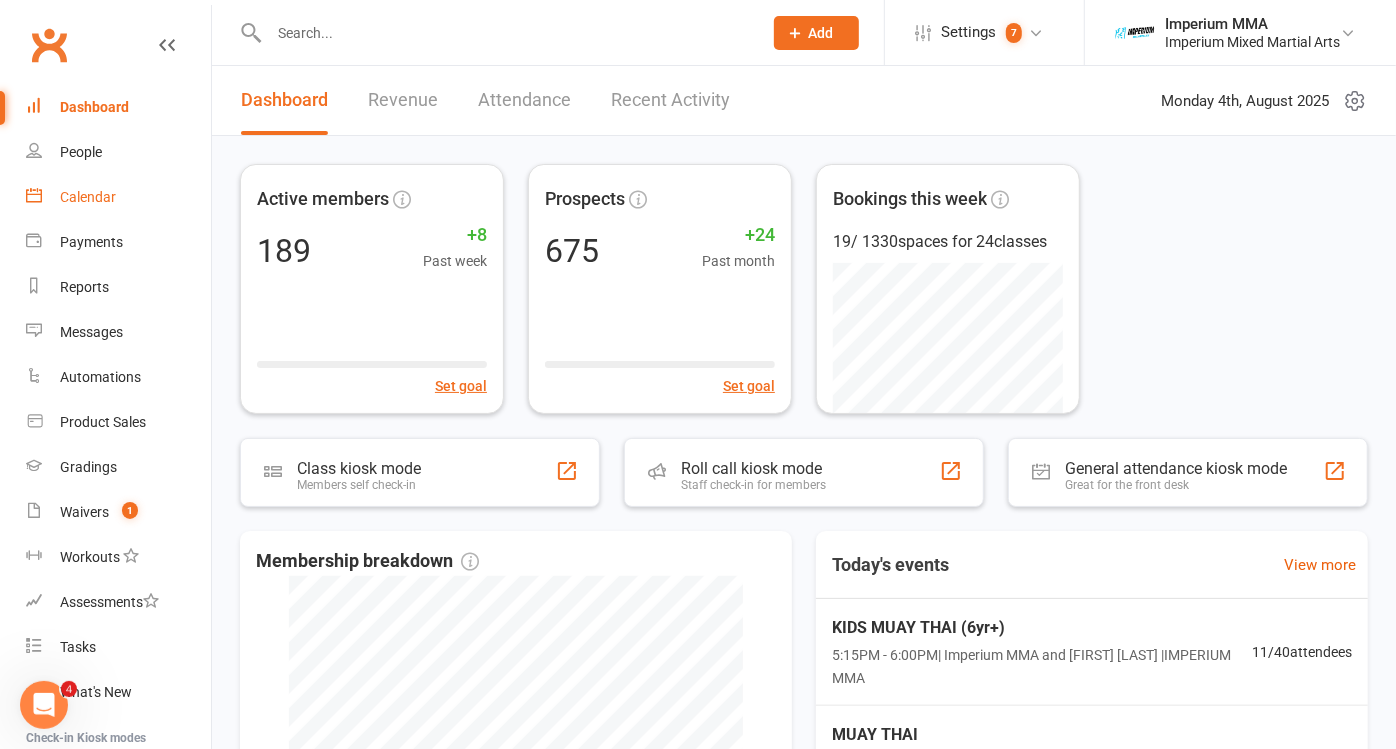 click on "Calendar" at bounding box center [118, 197] 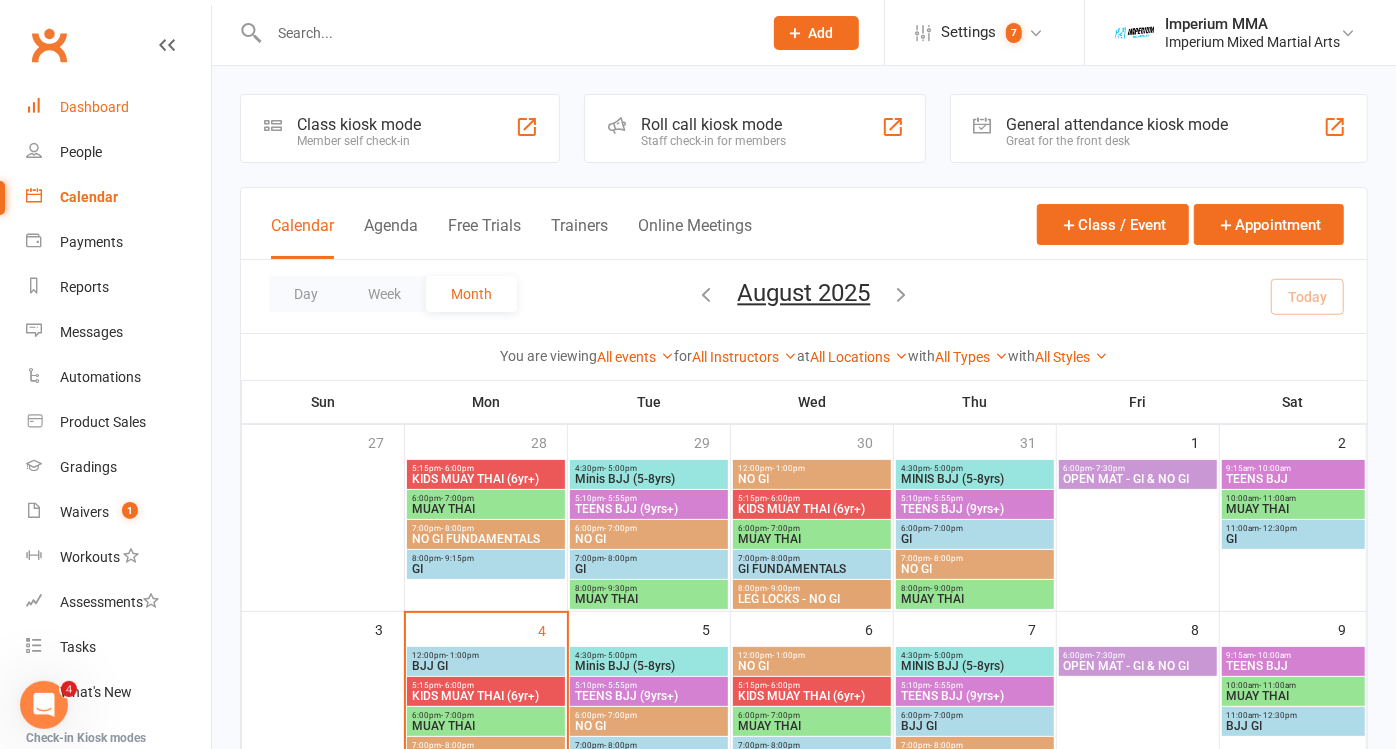 click on "Dashboard" at bounding box center (94, 107) 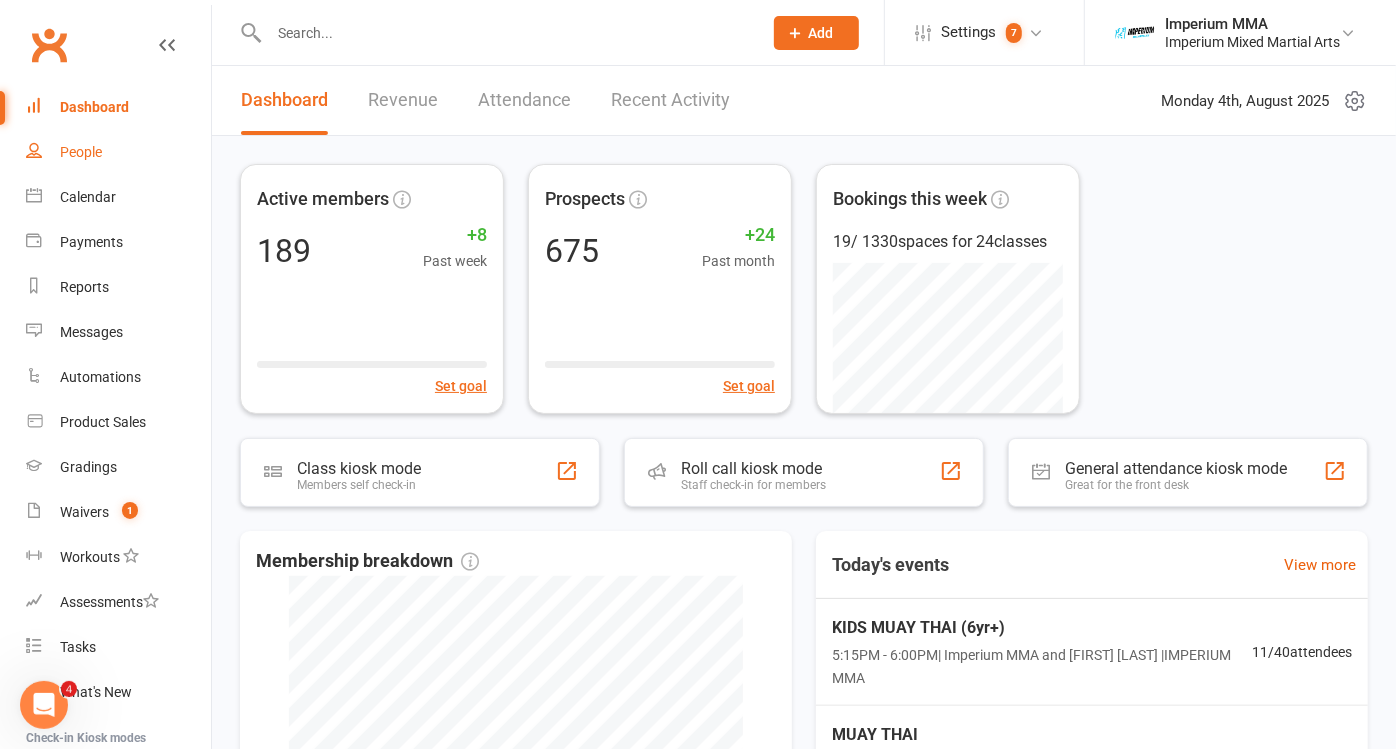 click on "People" at bounding box center (118, 152) 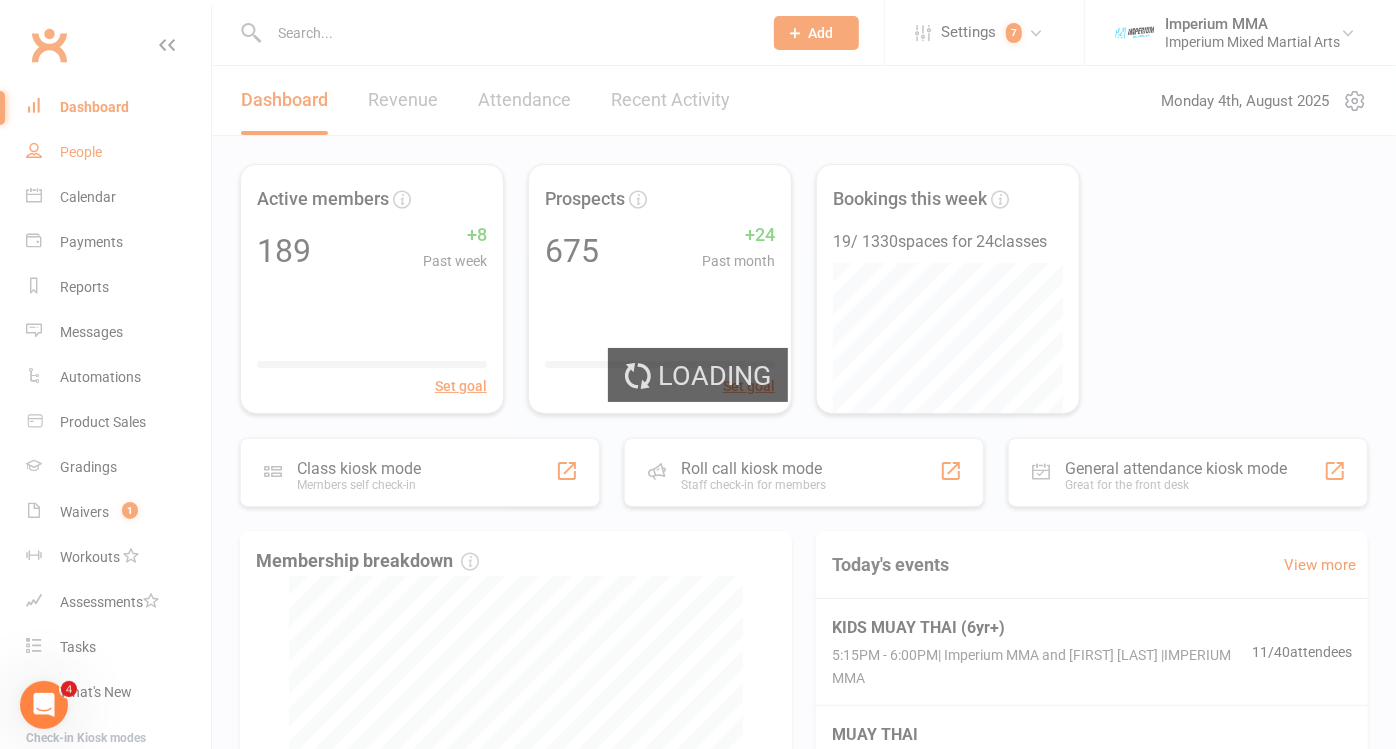 select on "100" 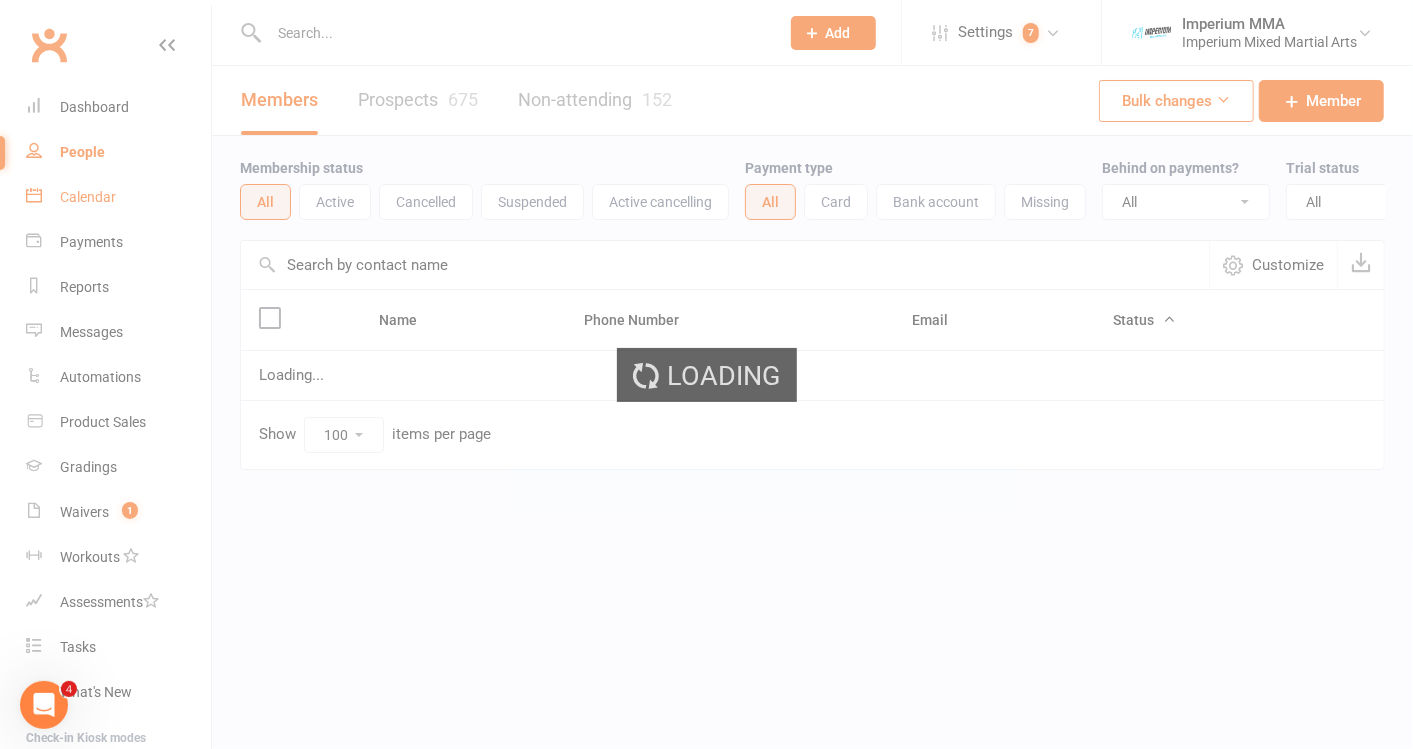 click on "Calendar" at bounding box center (88, 197) 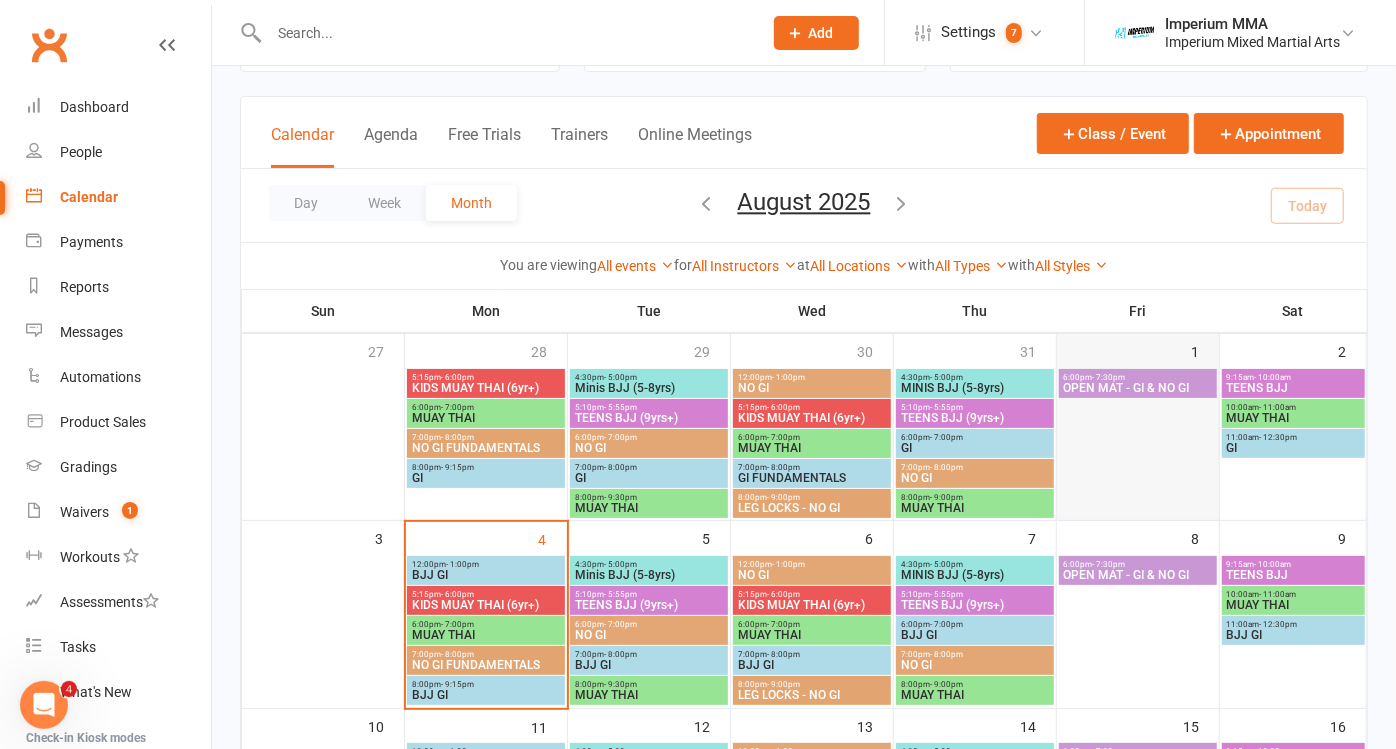 scroll, scrollTop: 0, scrollLeft: 0, axis: both 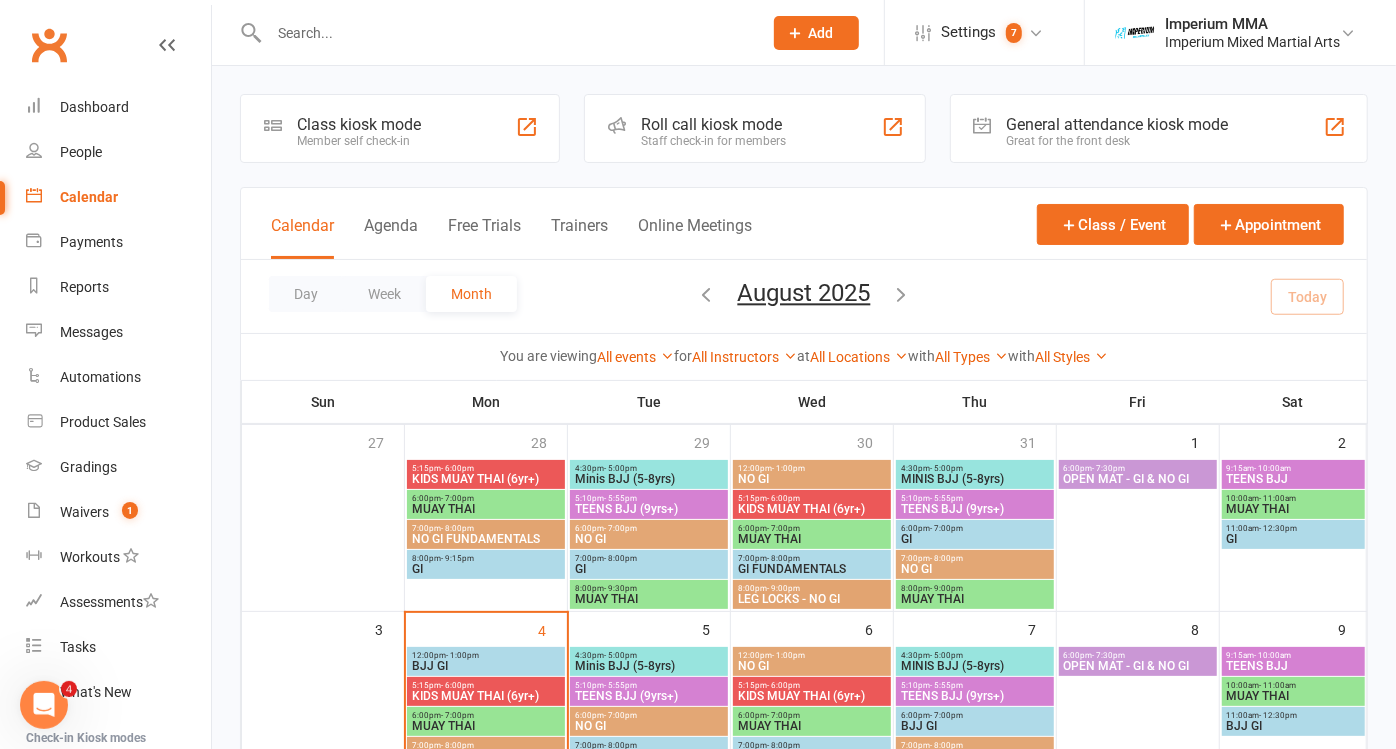 click on "TEENS BJJ (9yrs+)" at bounding box center [975, 509] 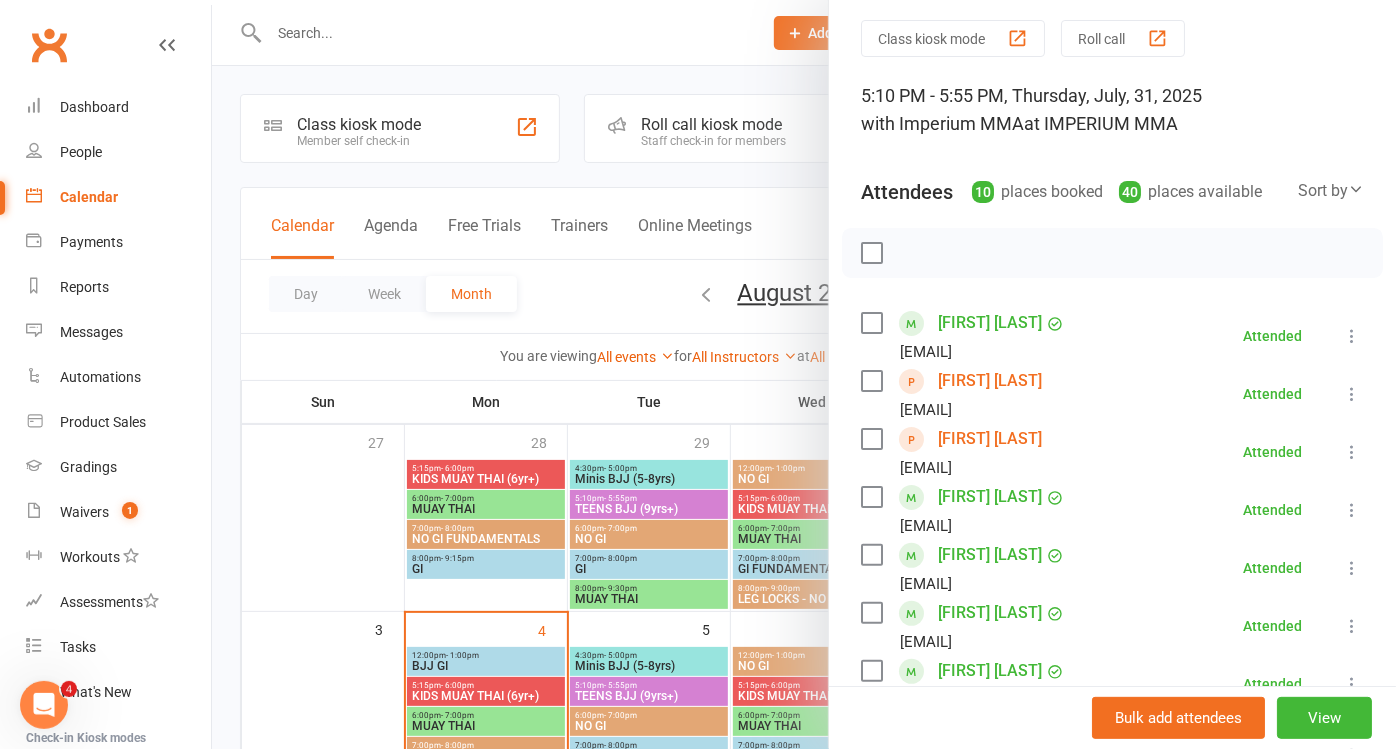scroll, scrollTop: 111, scrollLeft: 0, axis: vertical 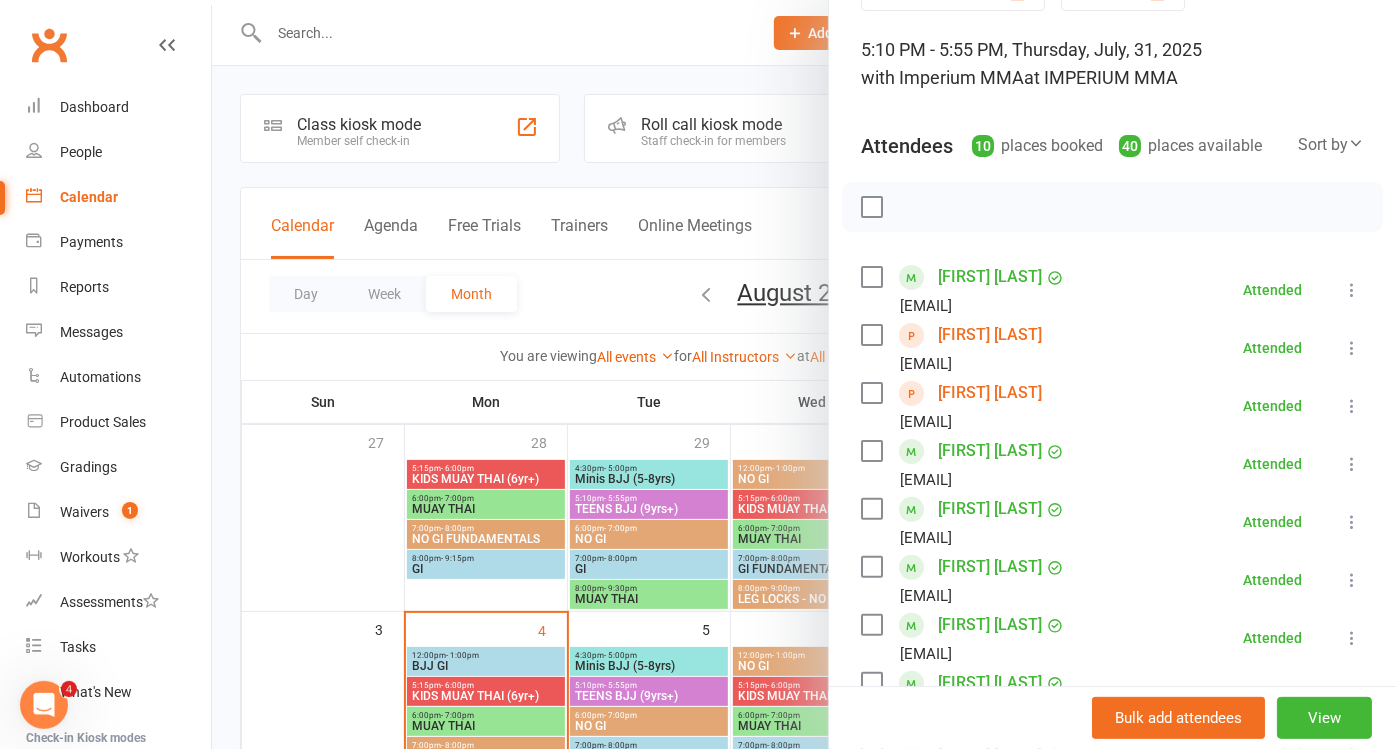 click at bounding box center (804, 374) 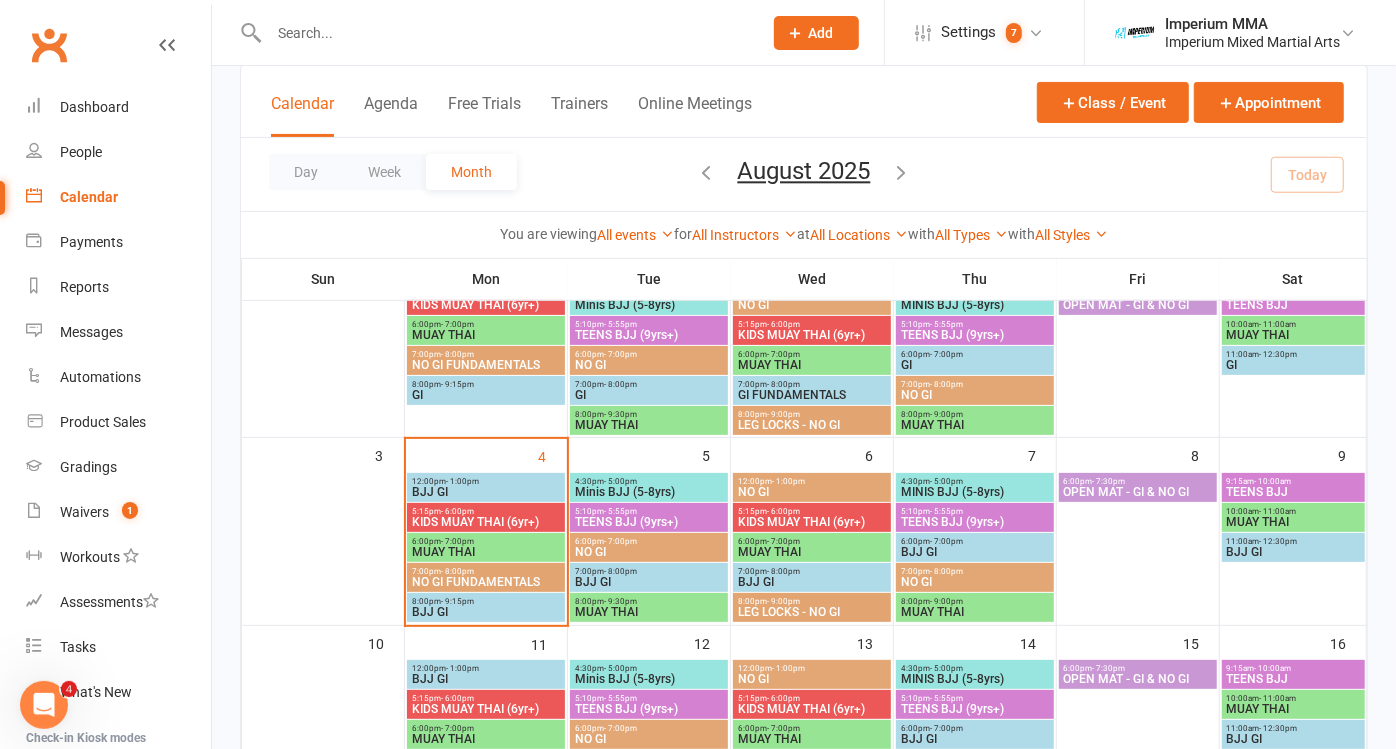 scroll, scrollTop: 222, scrollLeft: 0, axis: vertical 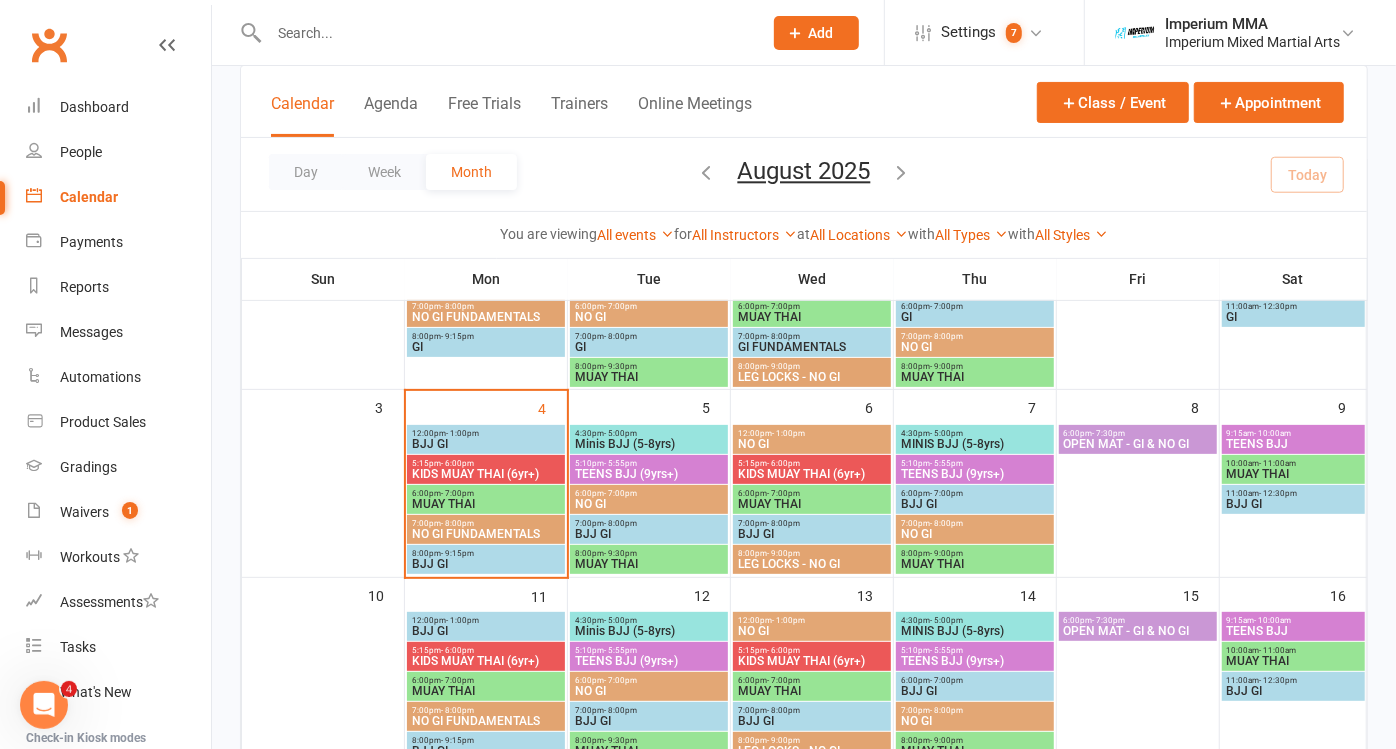 click at bounding box center (505, 33) 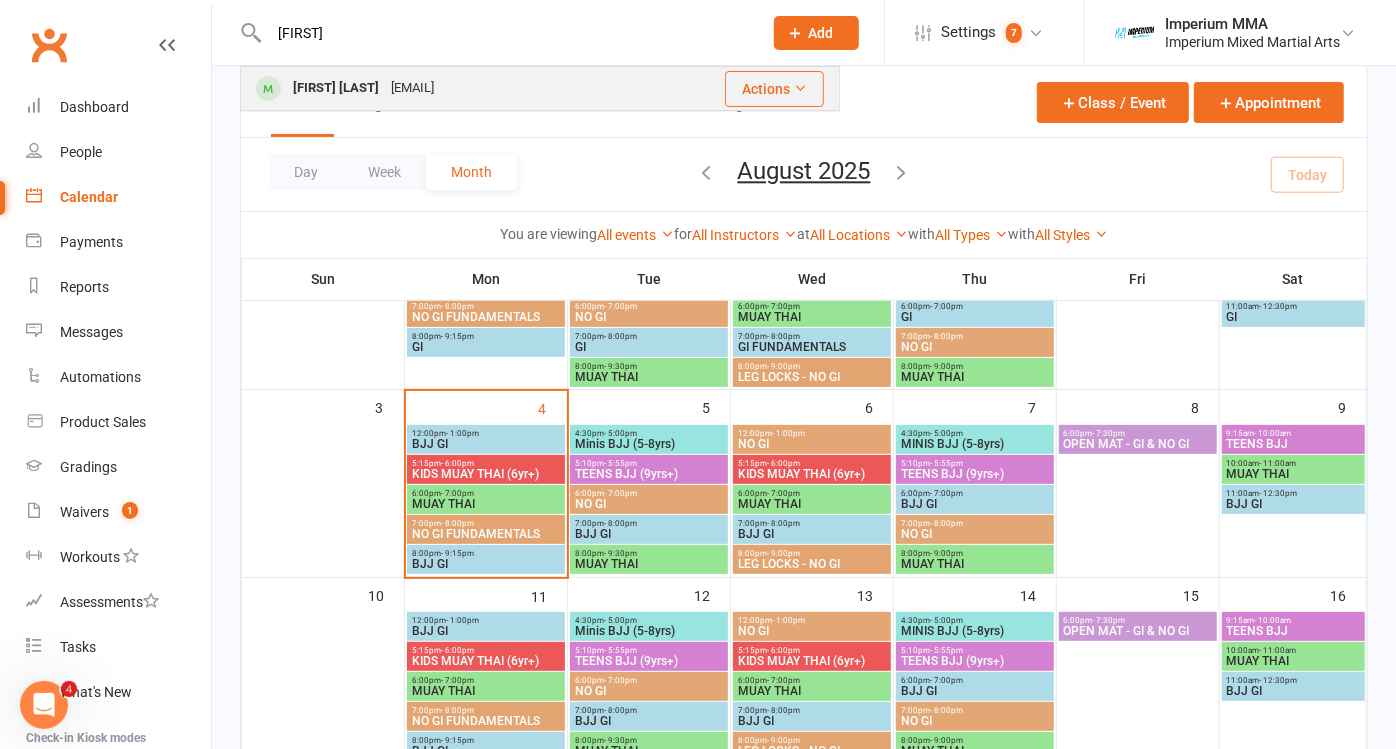 type on "[FIRST]" 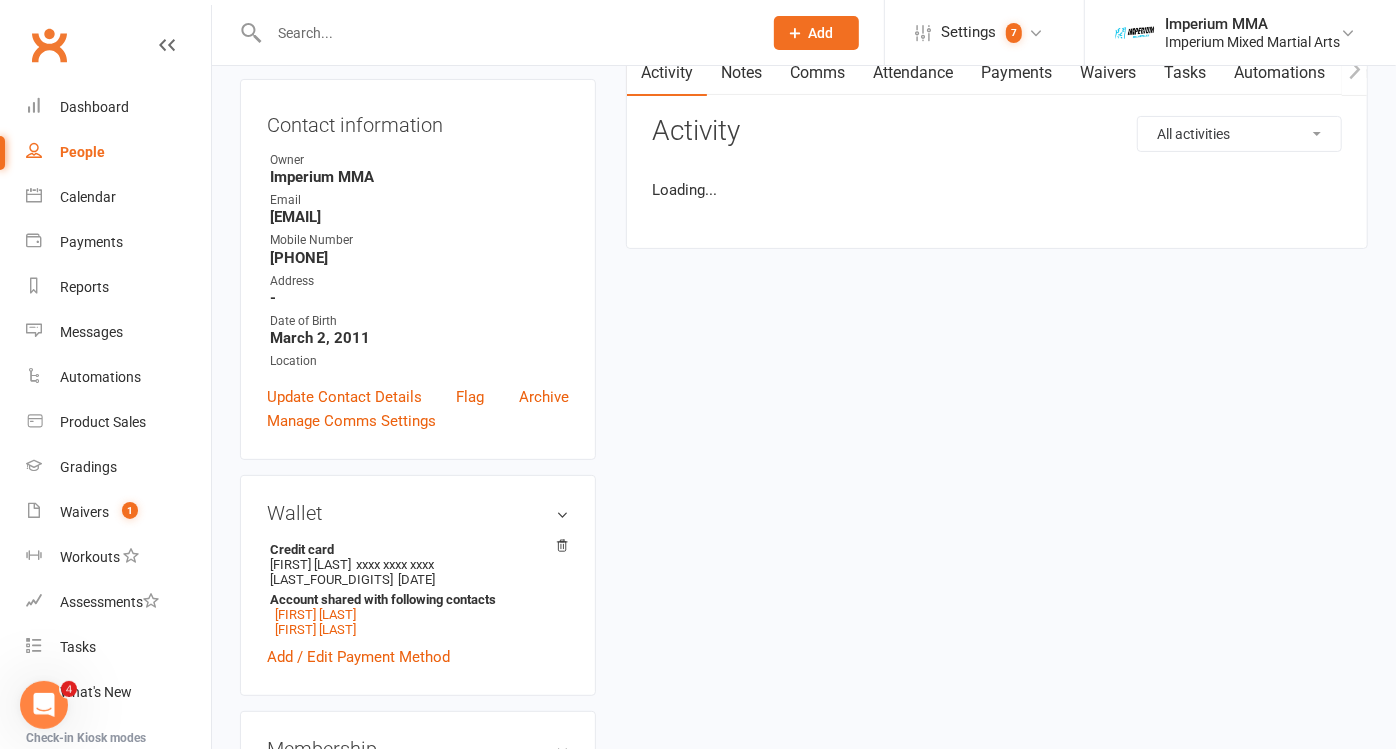 scroll, scrollTop: 0, scrollLeft: 0, axis: both 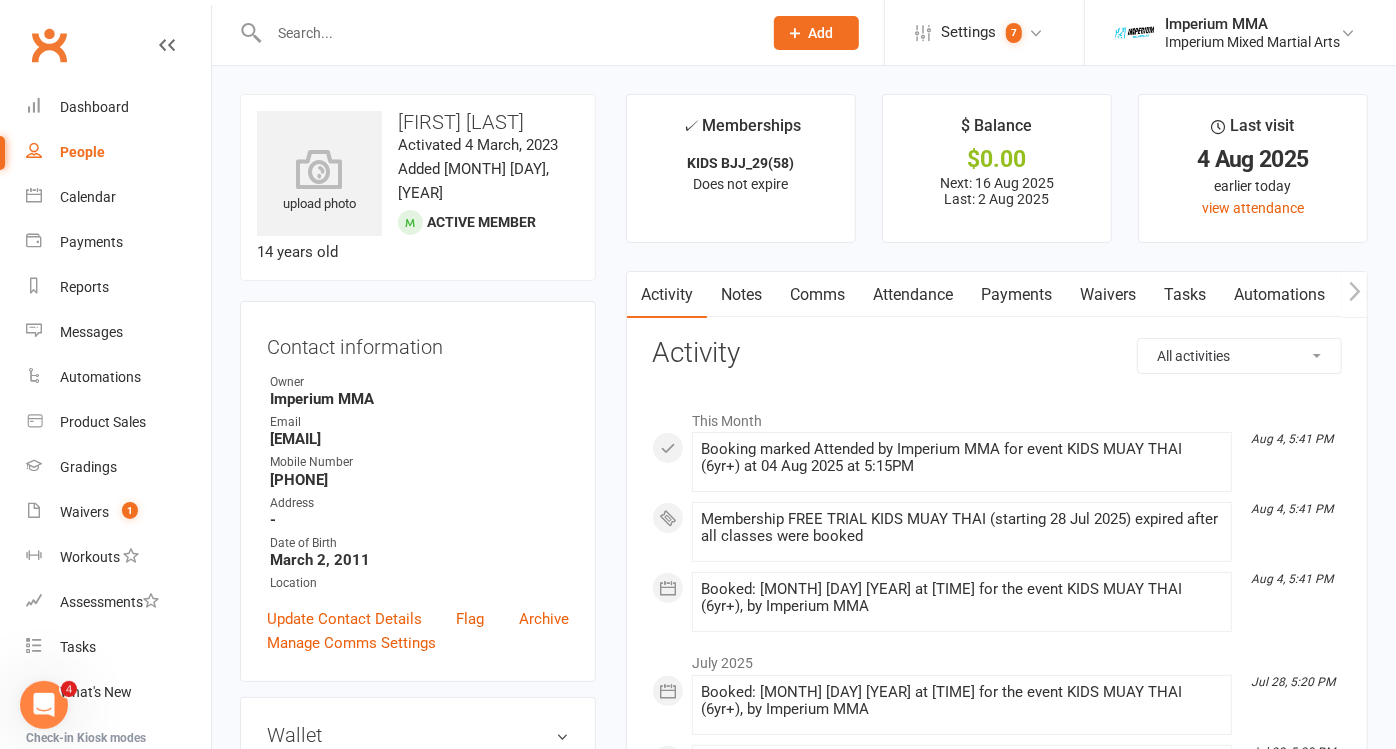 click on "Payments" at bounding box center (1016, 295) 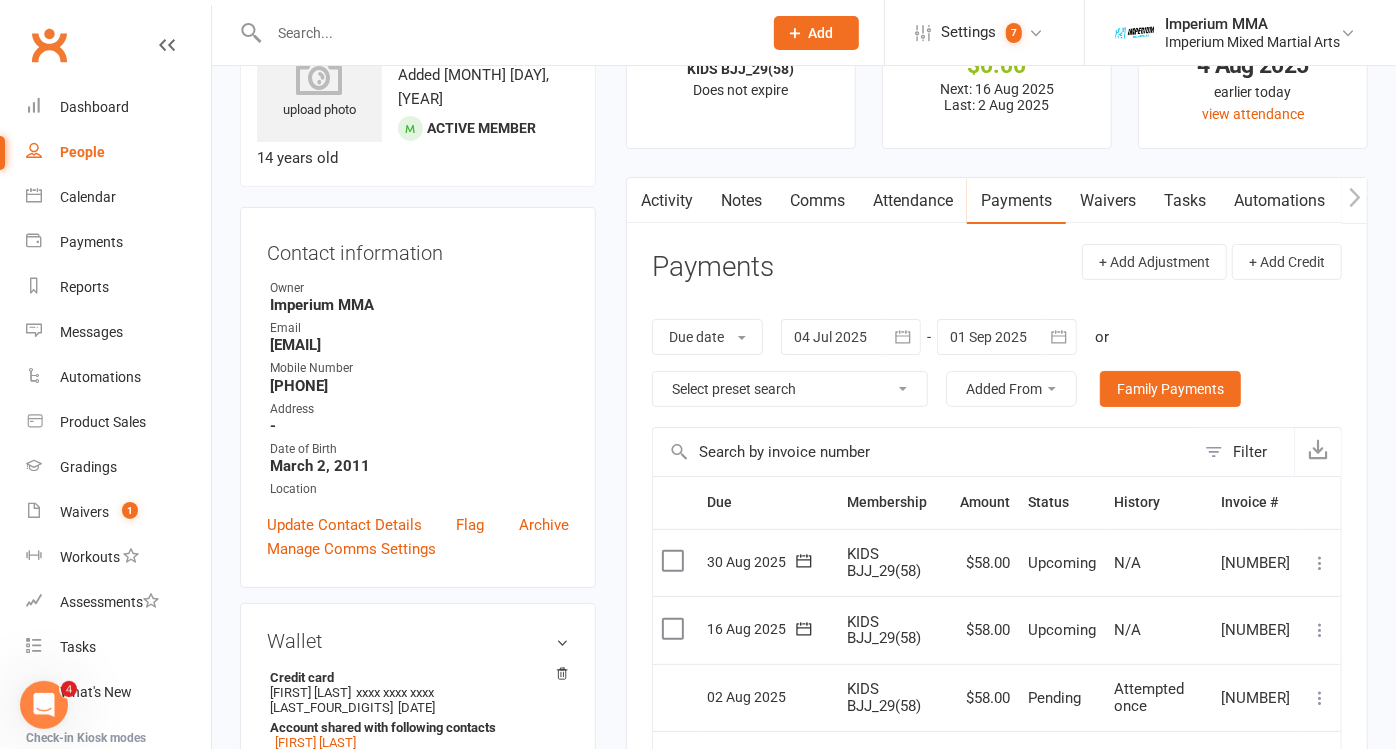 scroll, scrollTop: 222, scrollLeft: 0, axis: vertical 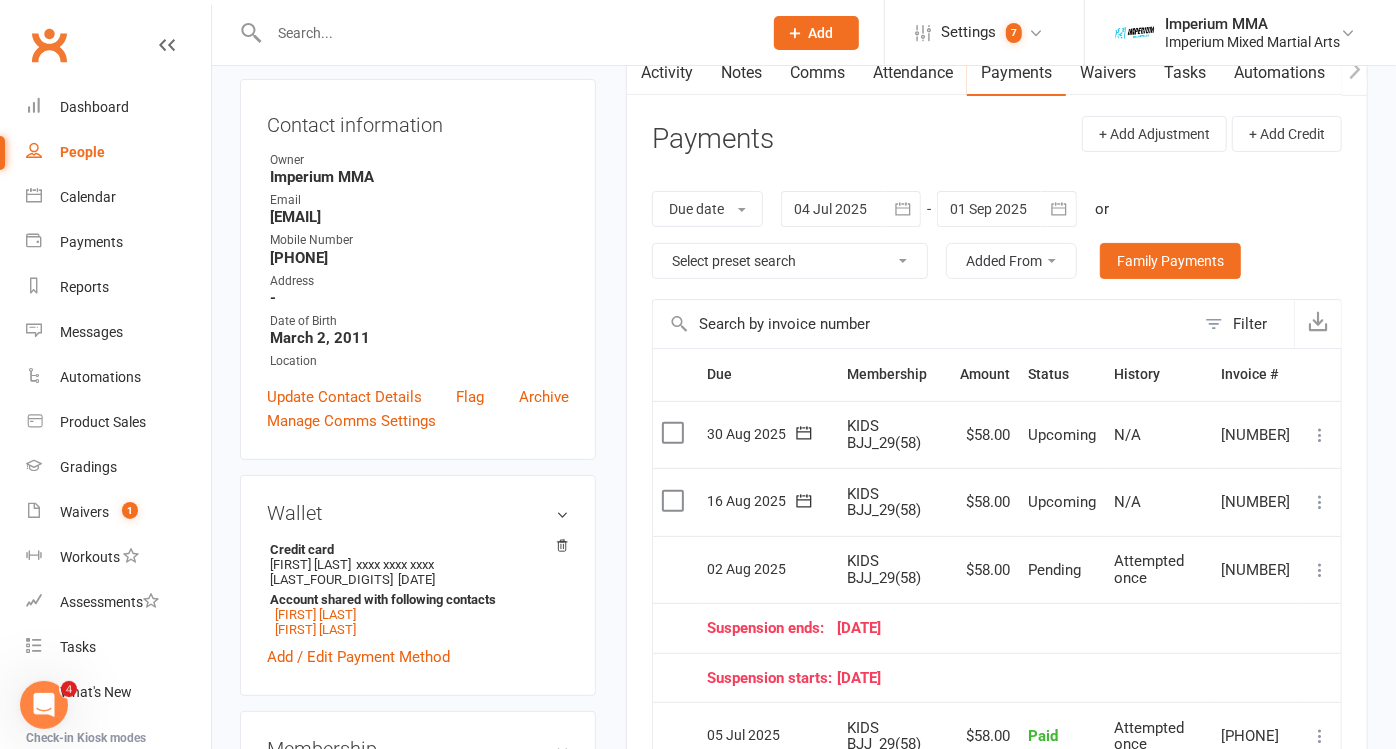 click at bounding box center [505, 33] 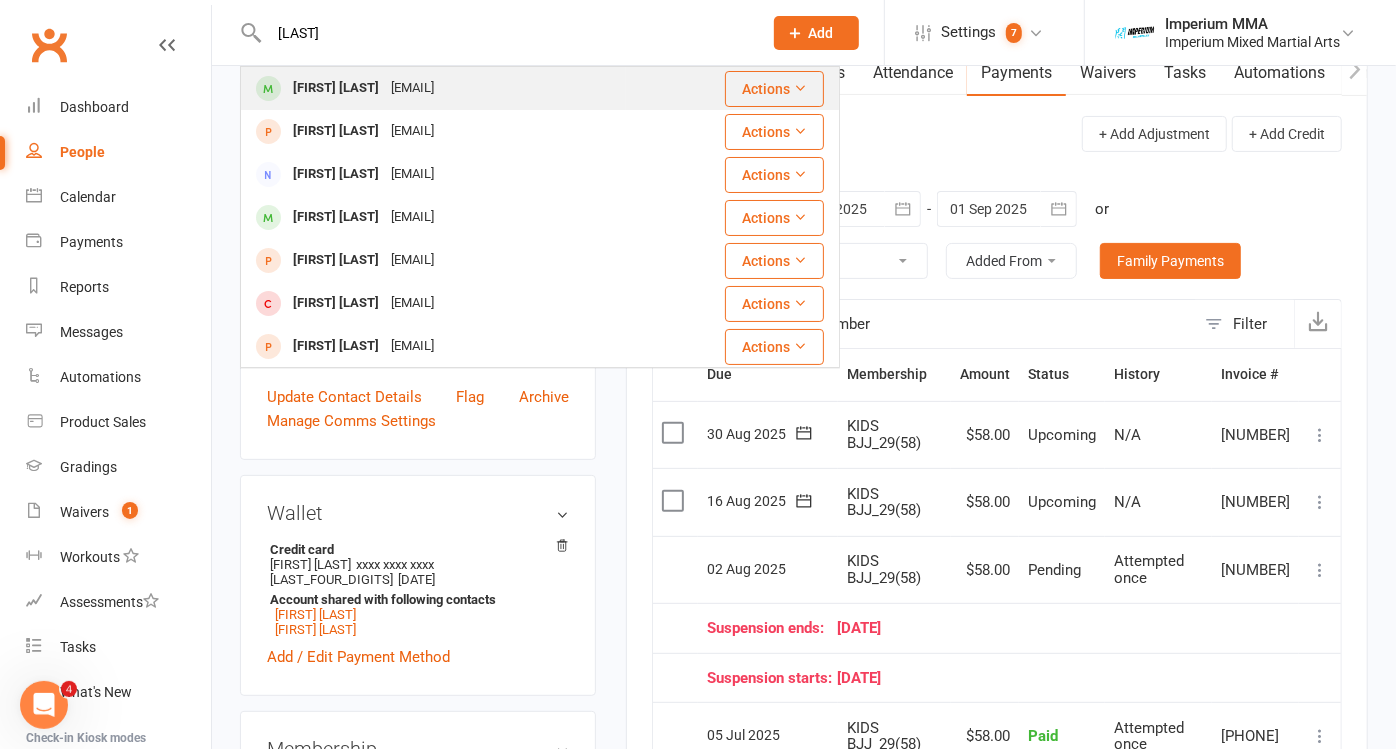 type on "[LAST]" 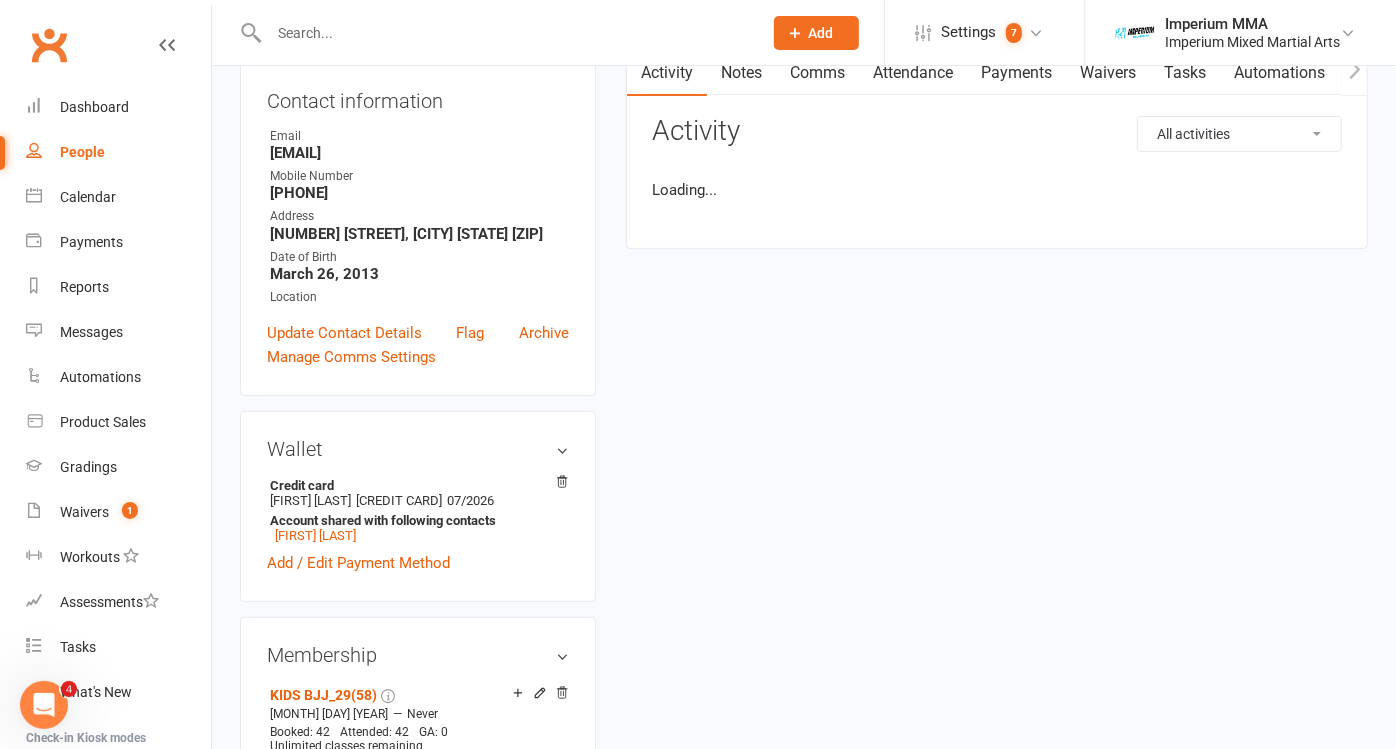 scroll, scrollTop: 0, scrollLeft: 0, axis: both 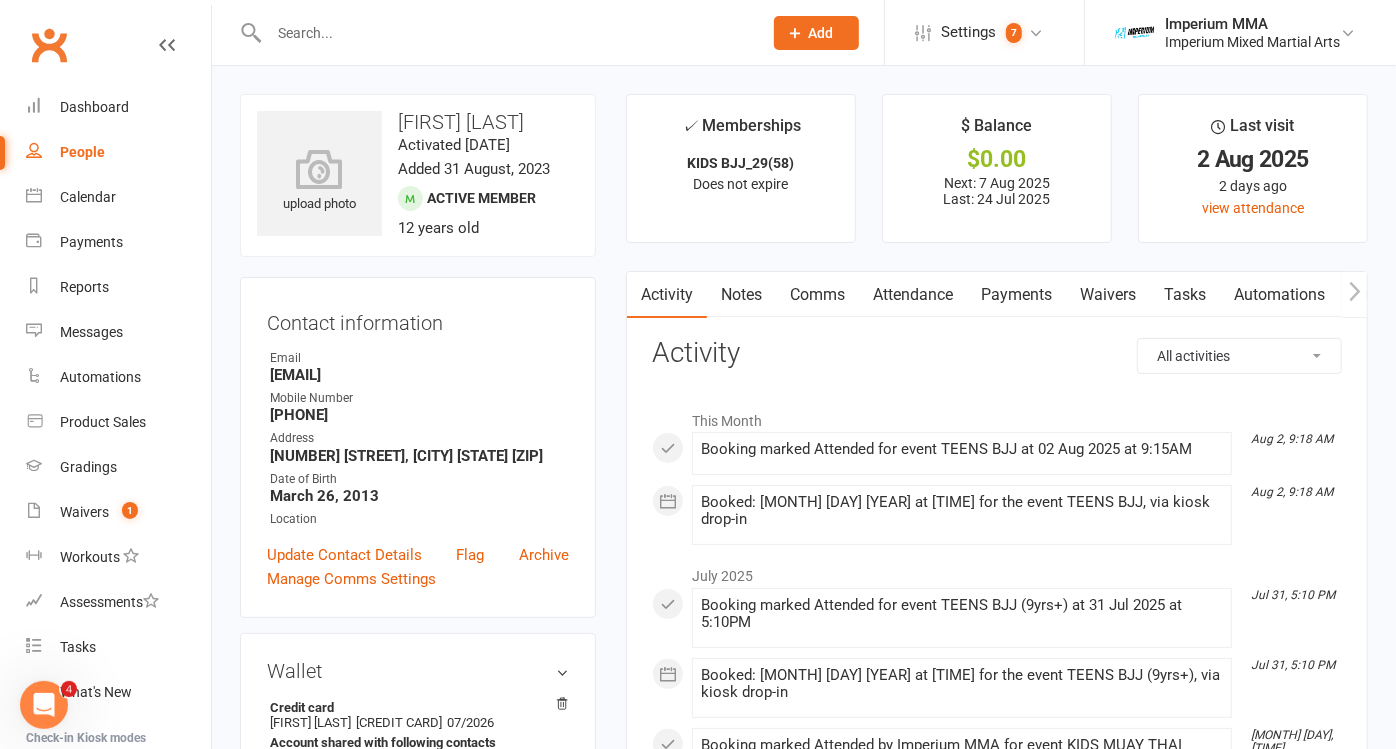 click on "Payments" at bounding box center (1016, 295) 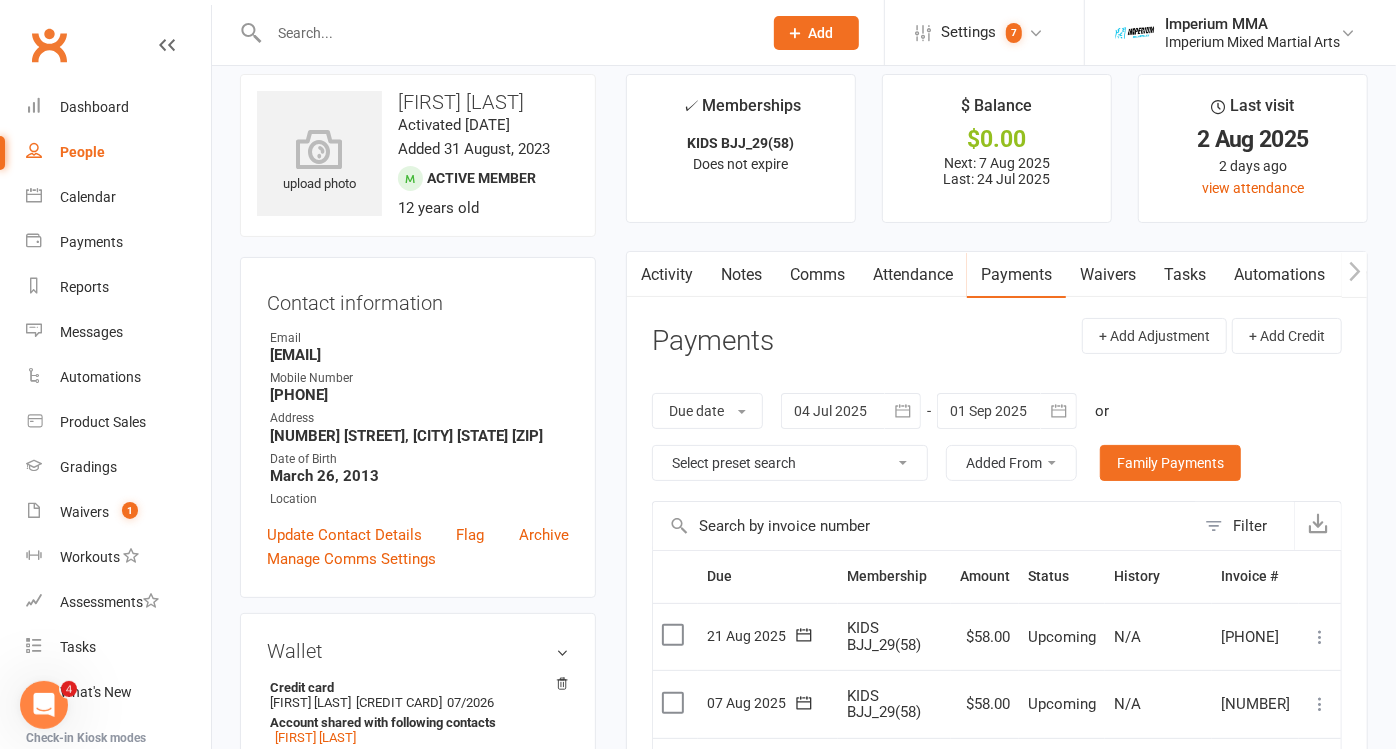scroll, scrollTop: 0, scrollLeft: 0, axis: both 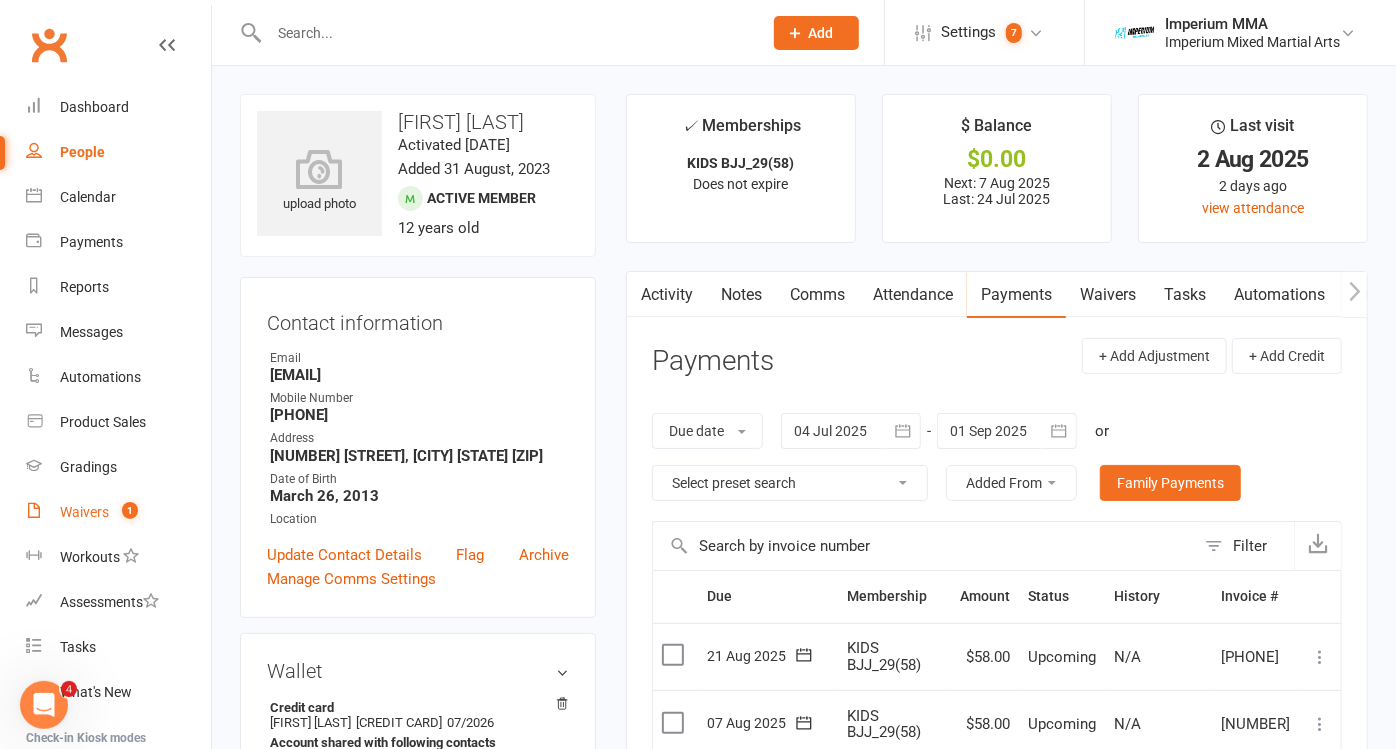 click on "Waivers" at bounding box center [84, 512] 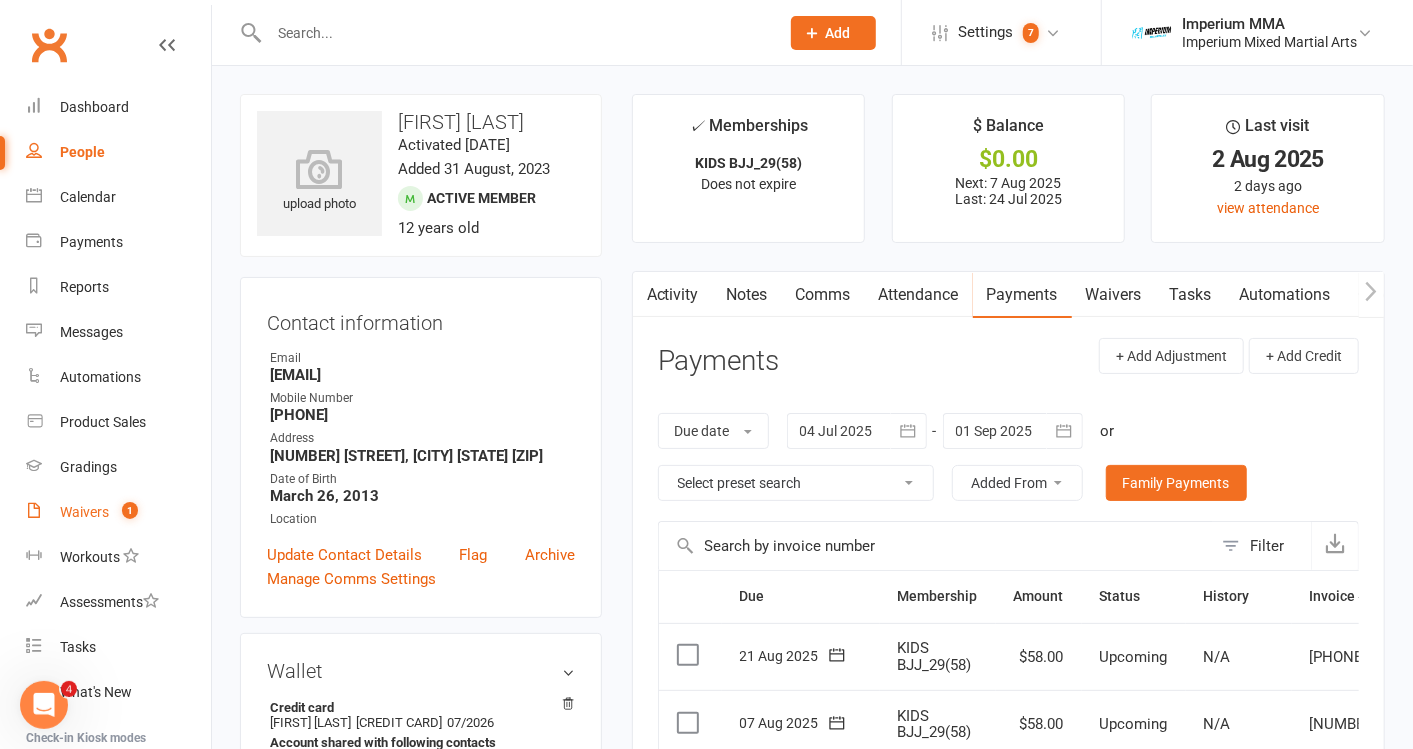 select on "50" 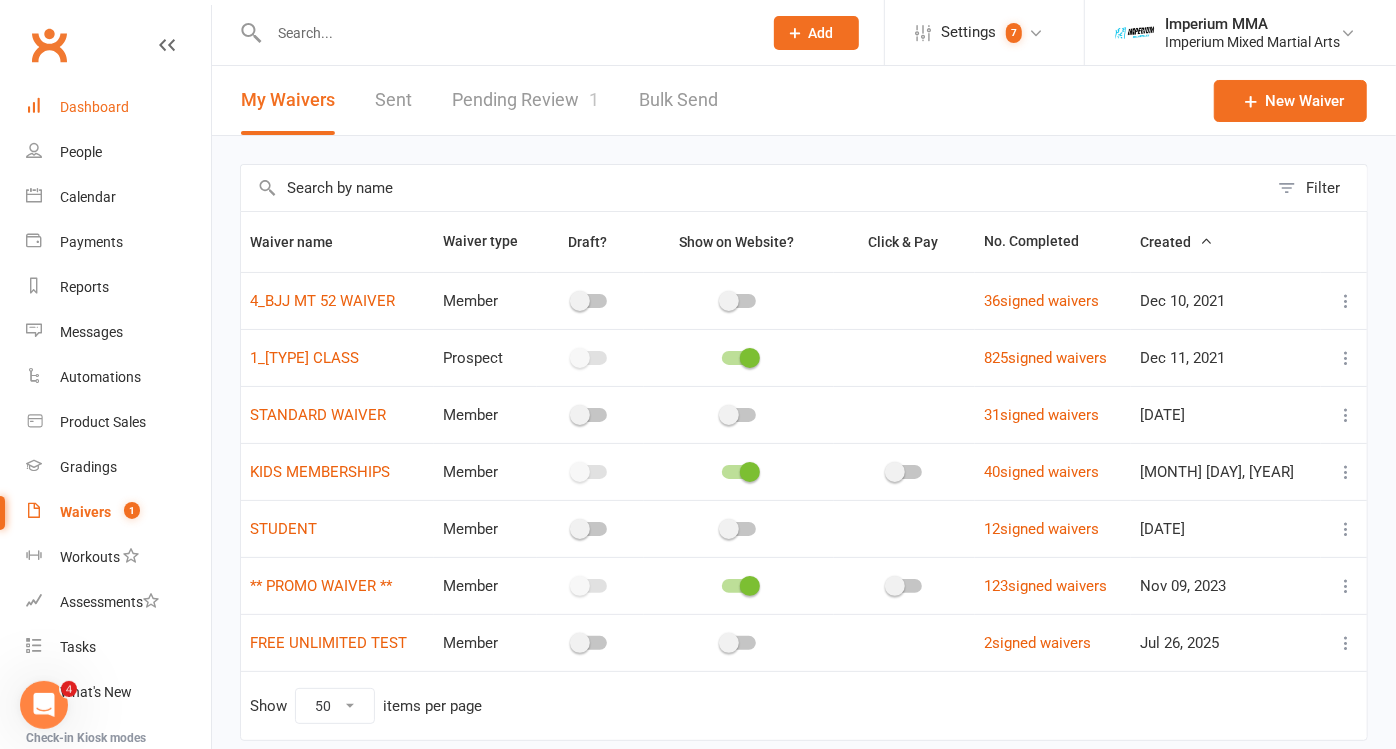 click on "Dashboard" at bounding box center (94, 107) 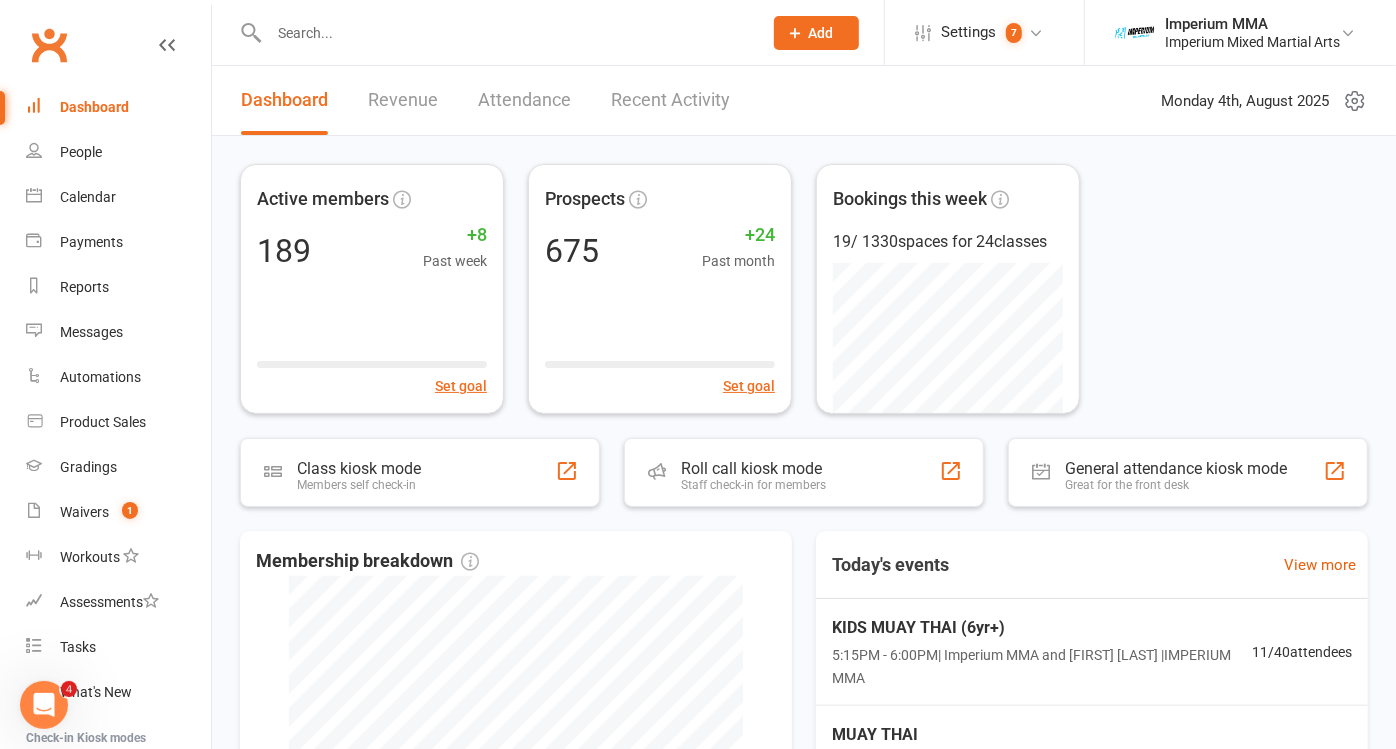 click at bounding box center [505, 33] 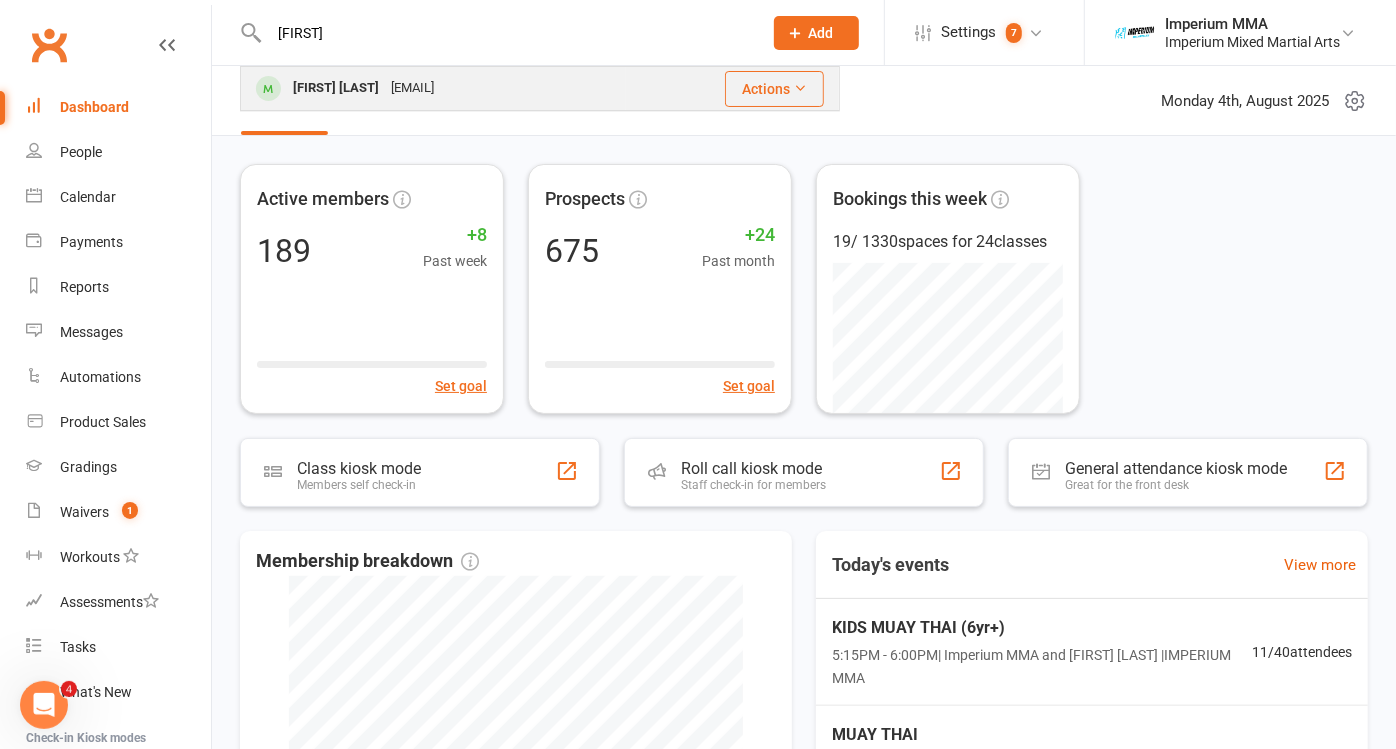 type on "[FIRST]" 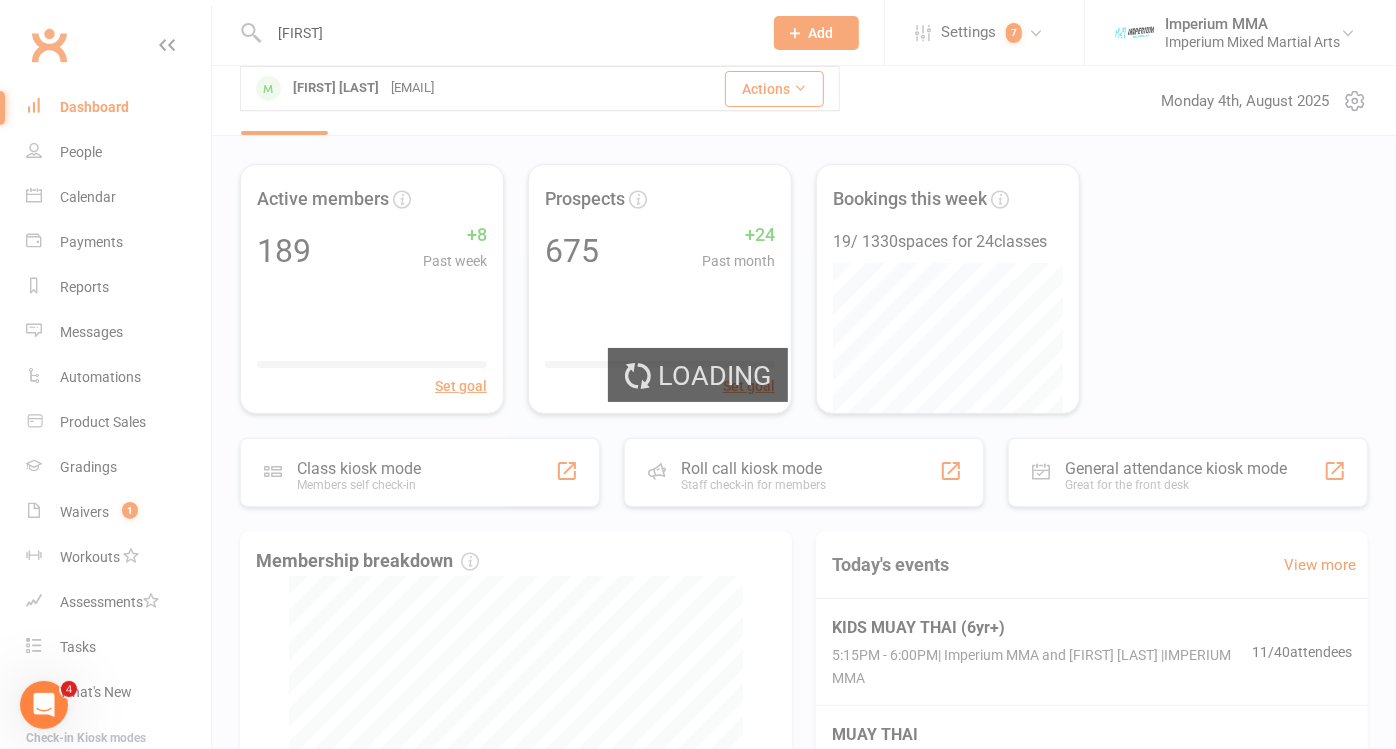 type 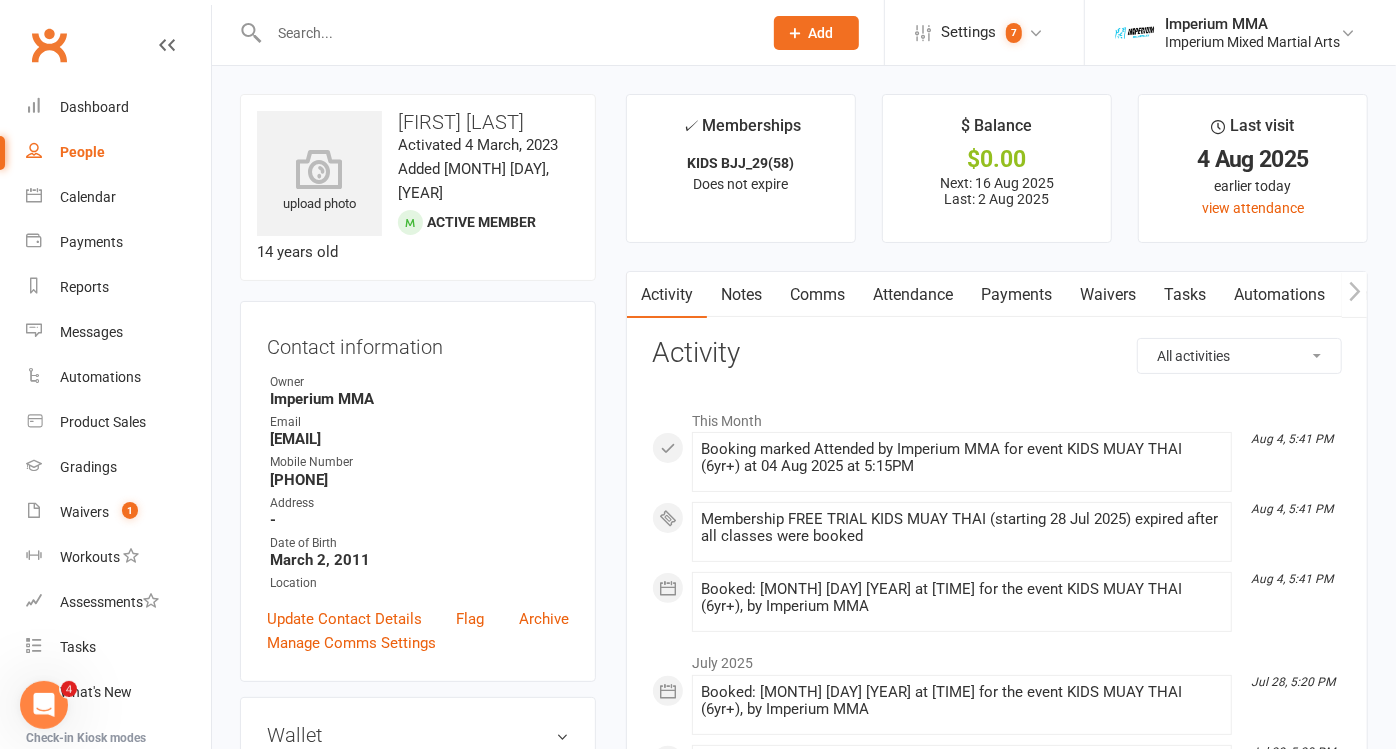 click on "Payments" at bounding box center [1016, 295] 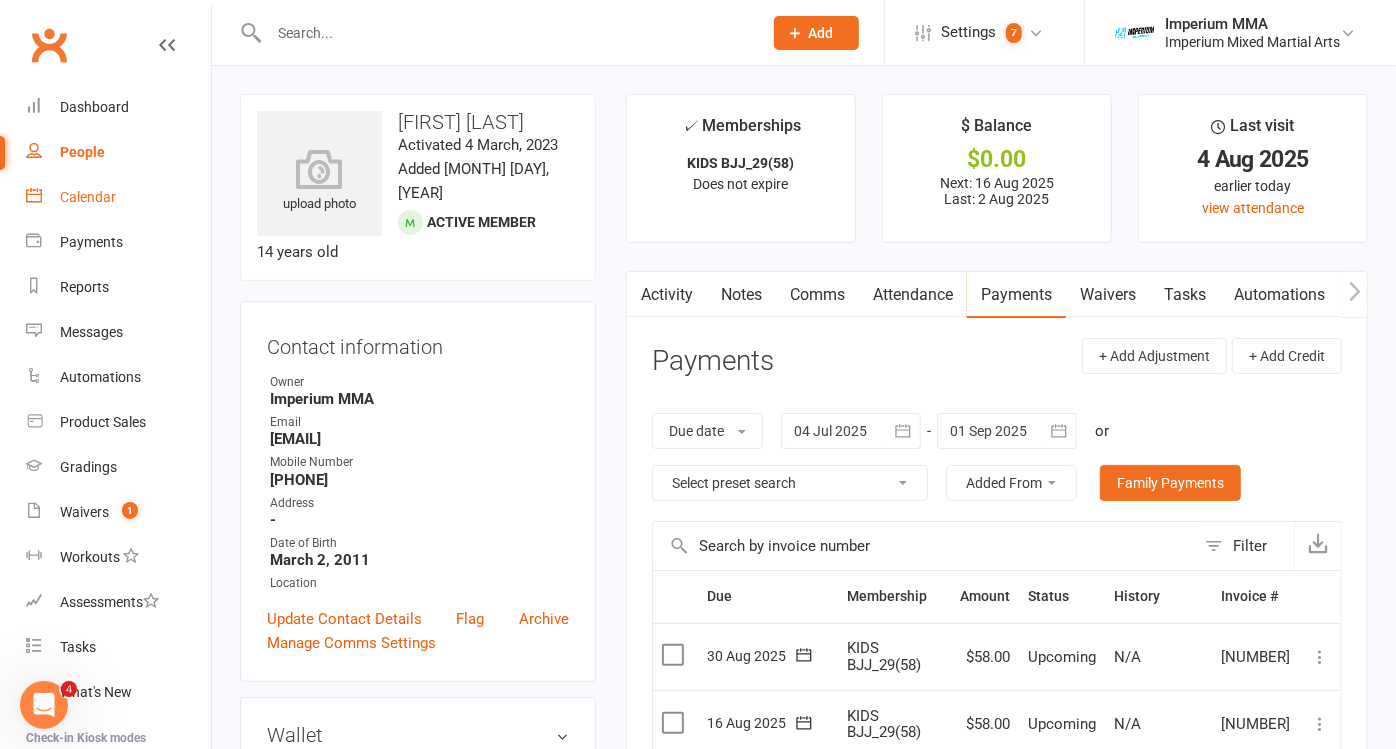 click on "Calendar" at bounding box center [88, 197] 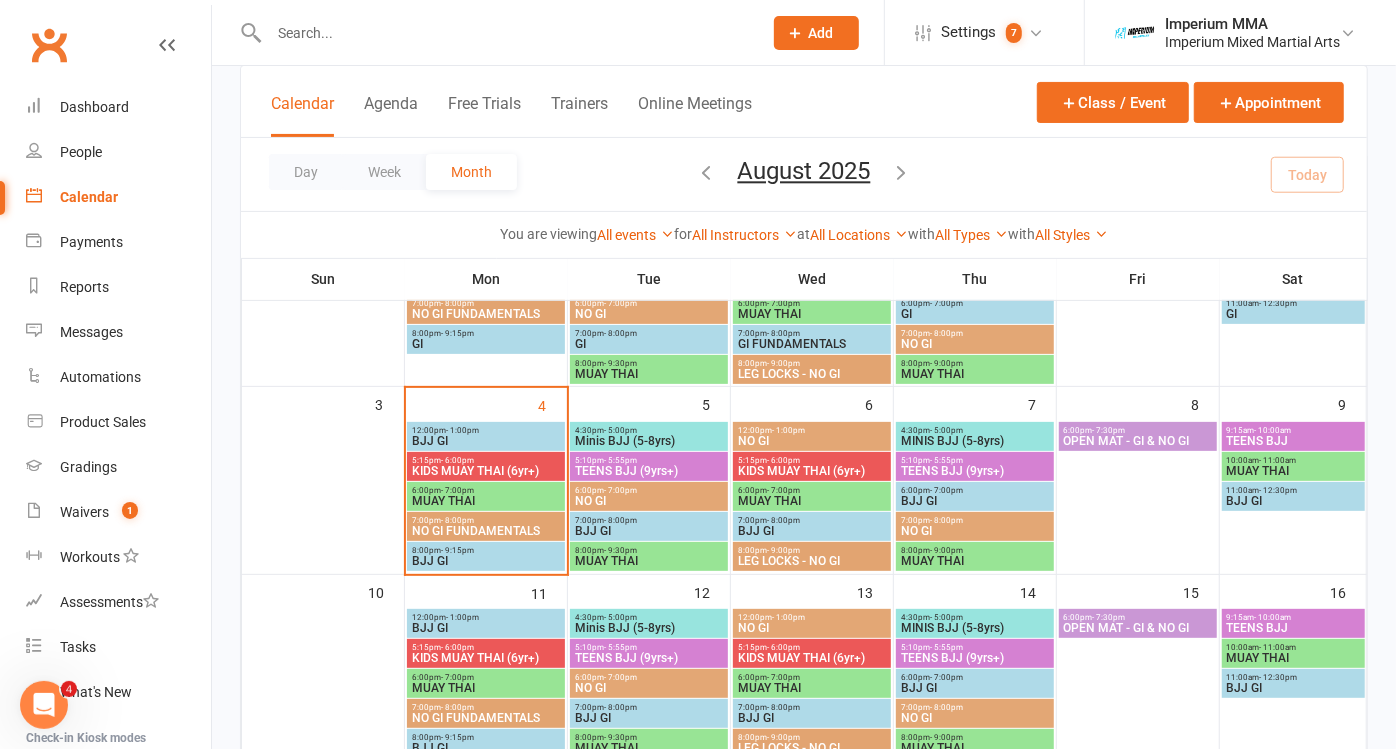 scroll, scrollTop: 111, scrollLeft: 0, axis: vertical 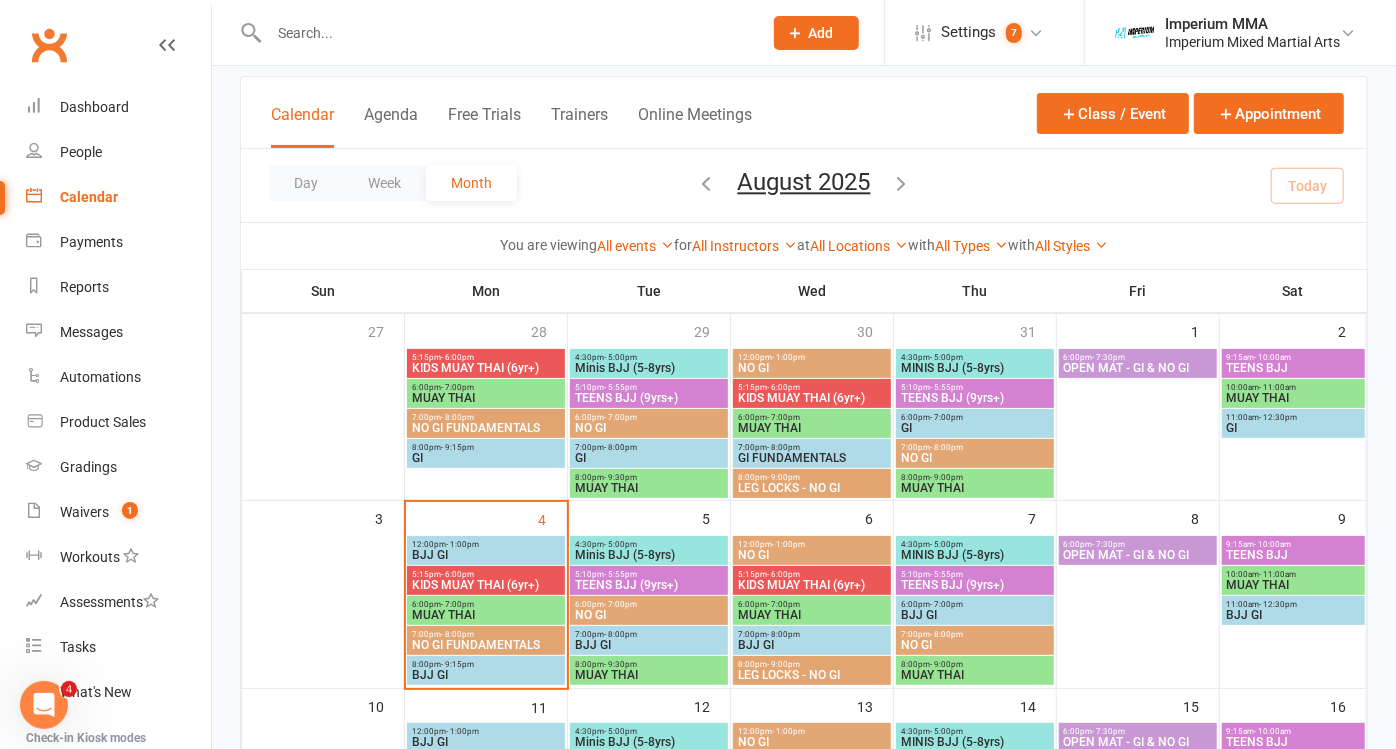 click on "6:00pm  - 7:00pm" at bounding box center (486, 604) 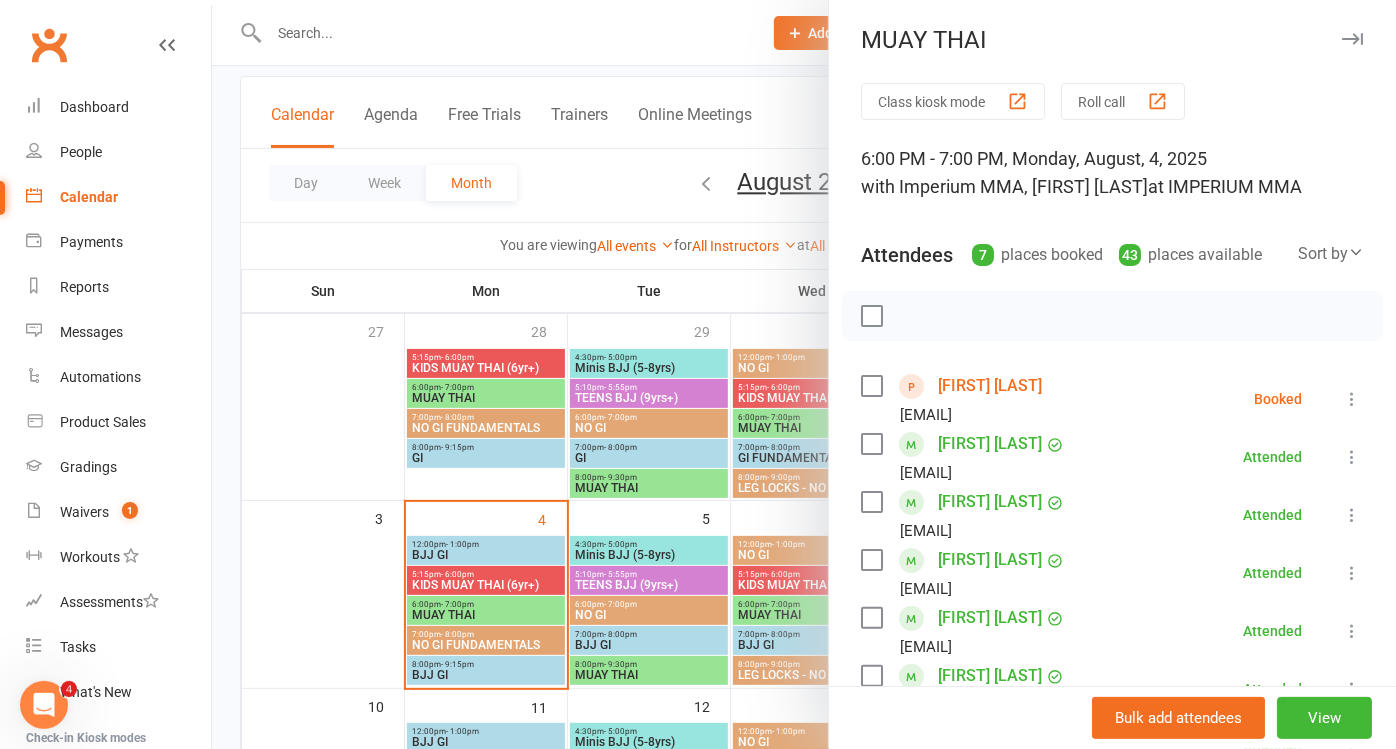 scroll, scrollTop: 0, scrollLeft: 0, axis: both 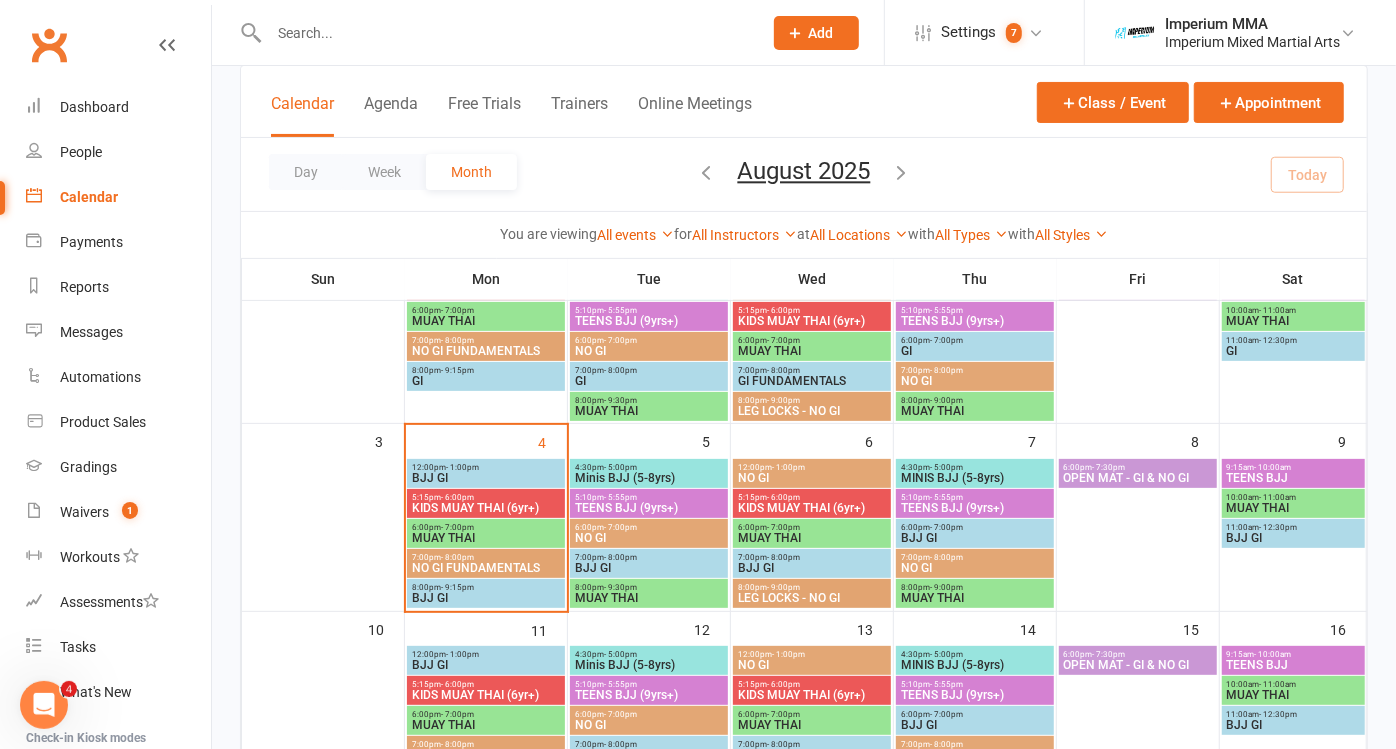 click on "MUAY THAI" at bounding box center [486, 538] 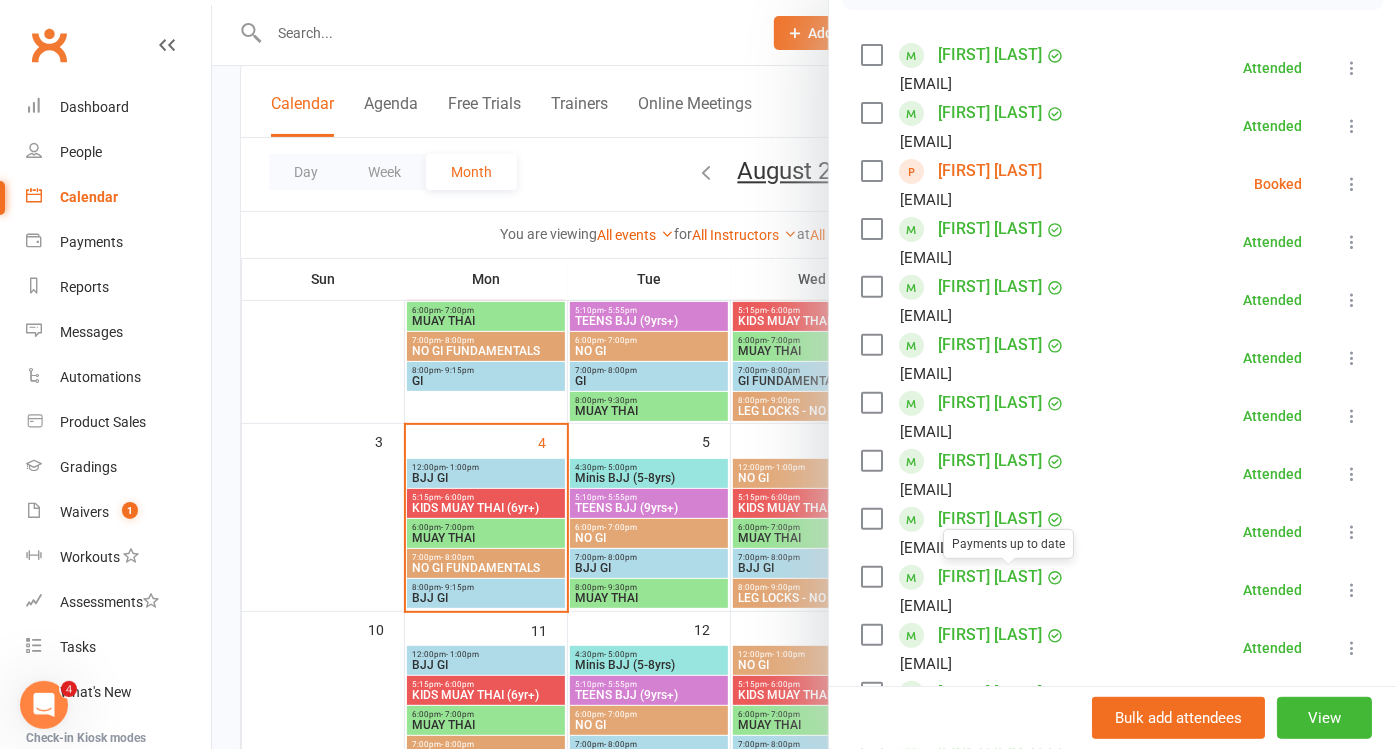 scroll, scrollTop: 666, scrollLeft: 0, axis: vertical 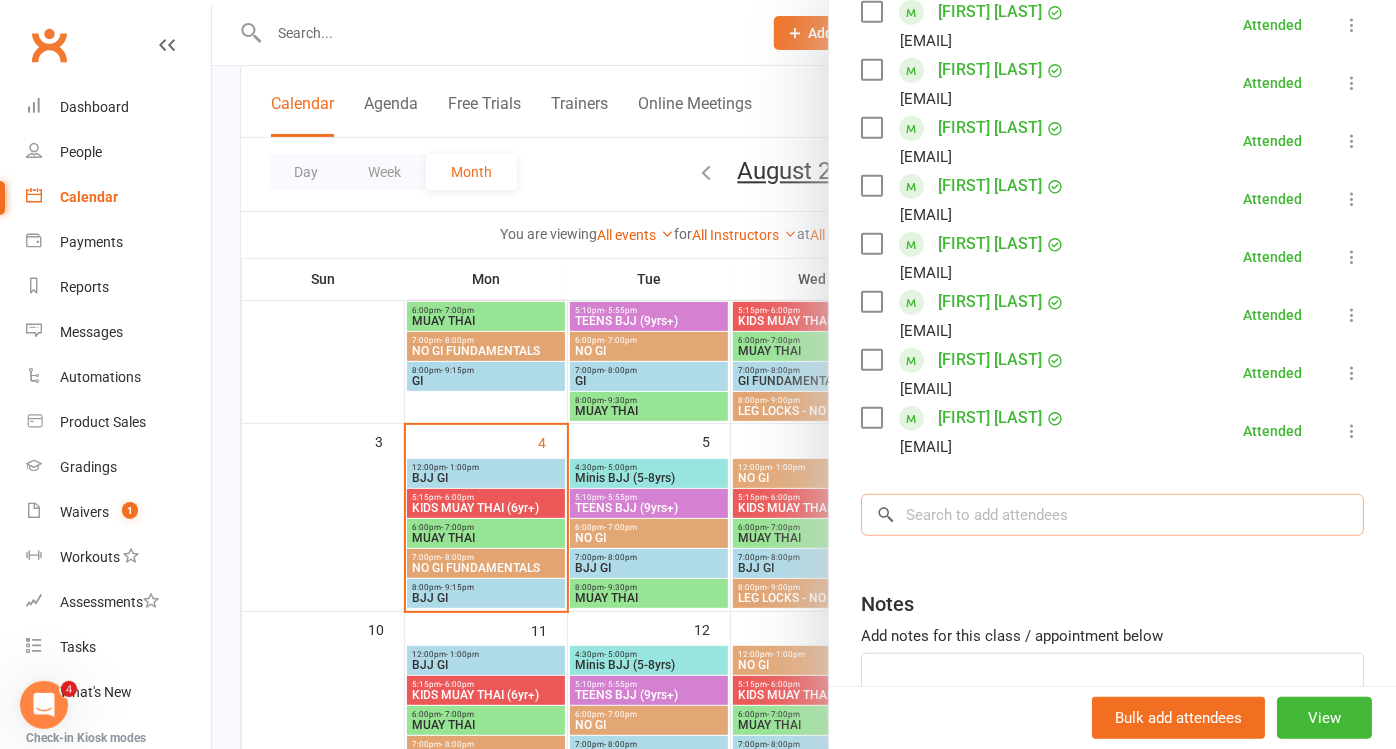 click at bounding box center (1112, 515) 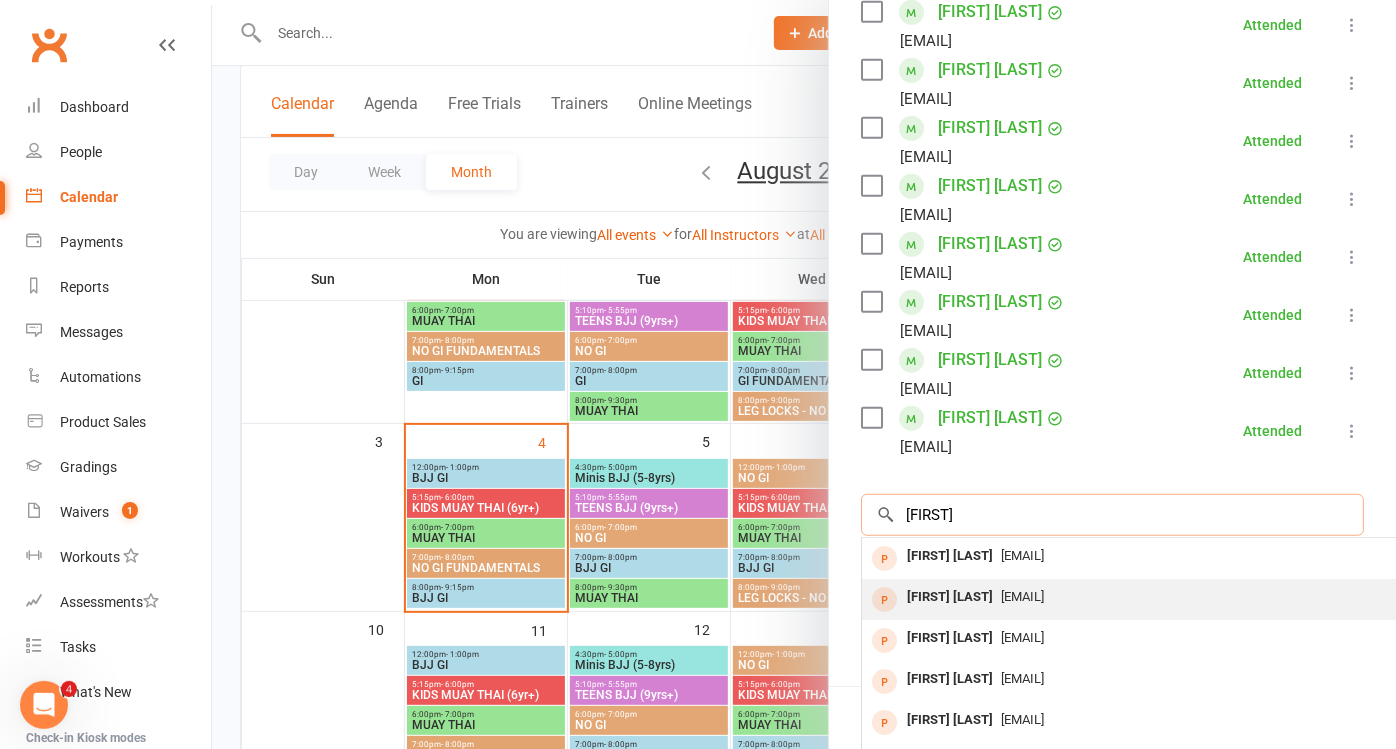 type on "[FIRST]" 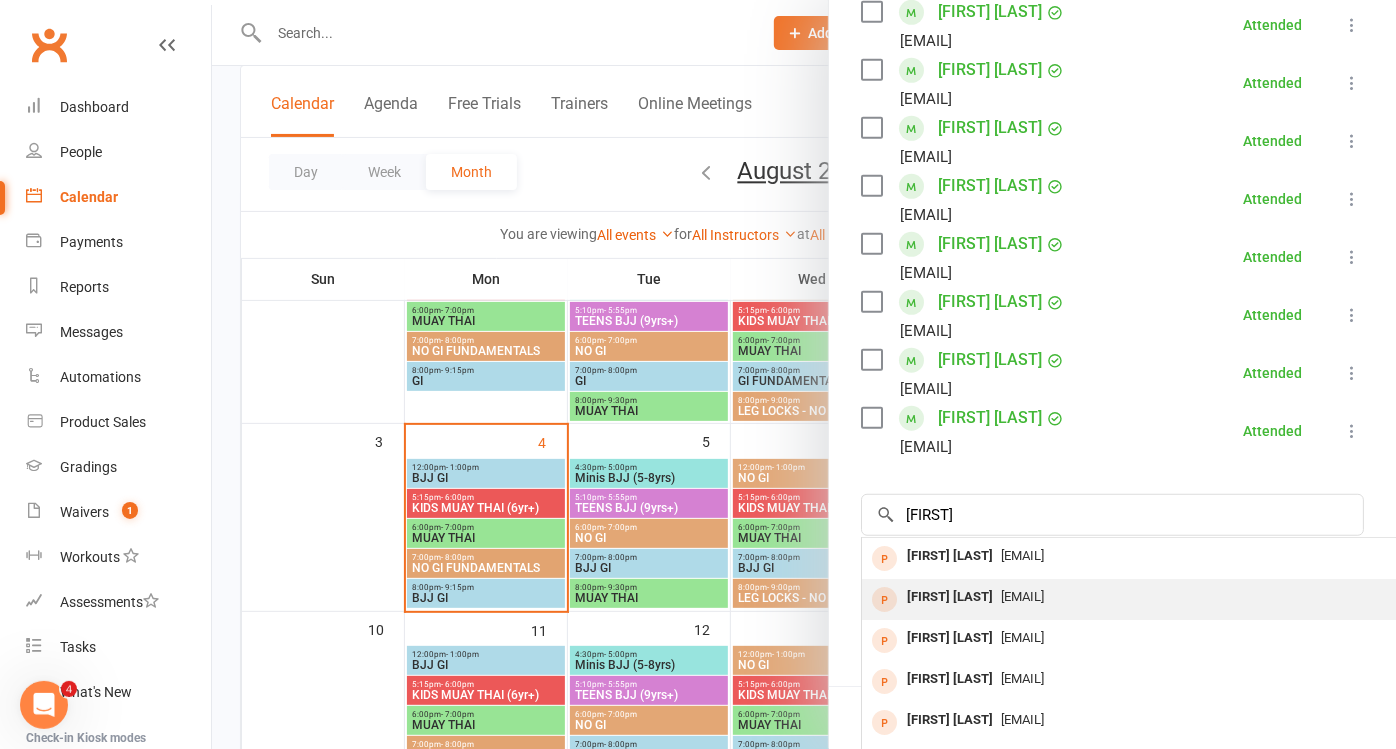 click on "[FIRST] [LAST] [EMAIL]" at bounding box center (1161, 599) 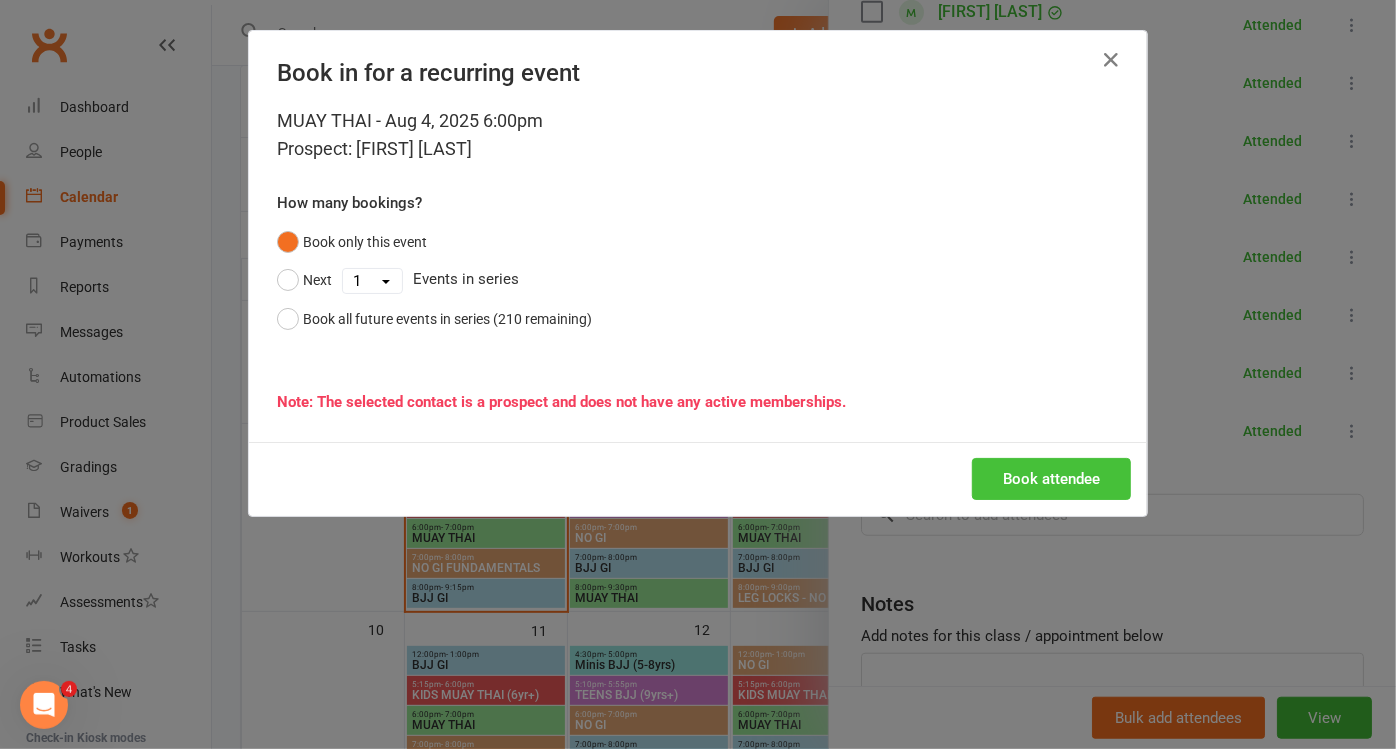 click on "Book attendee" at bounding box center [1051, 479] 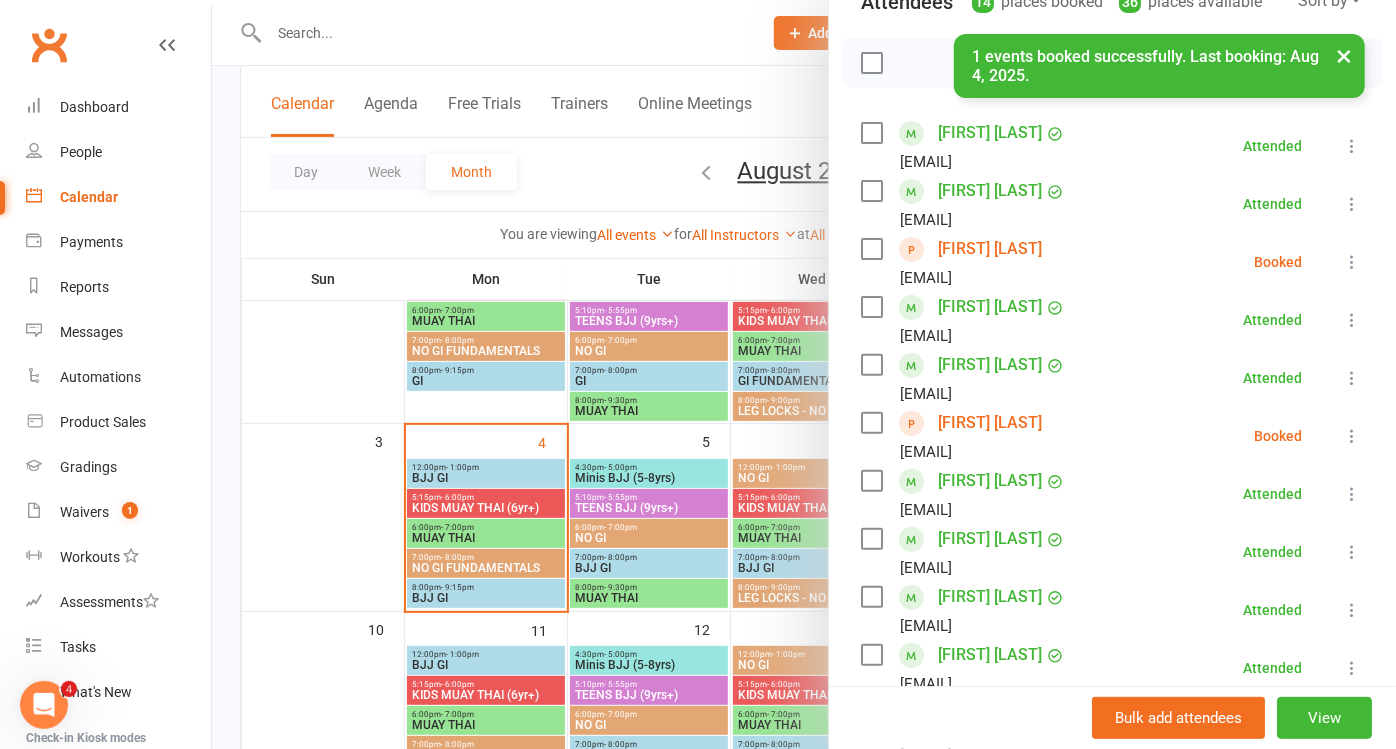 scroll, scrollTop: 168, scrollLeft: 0, axis: vertical 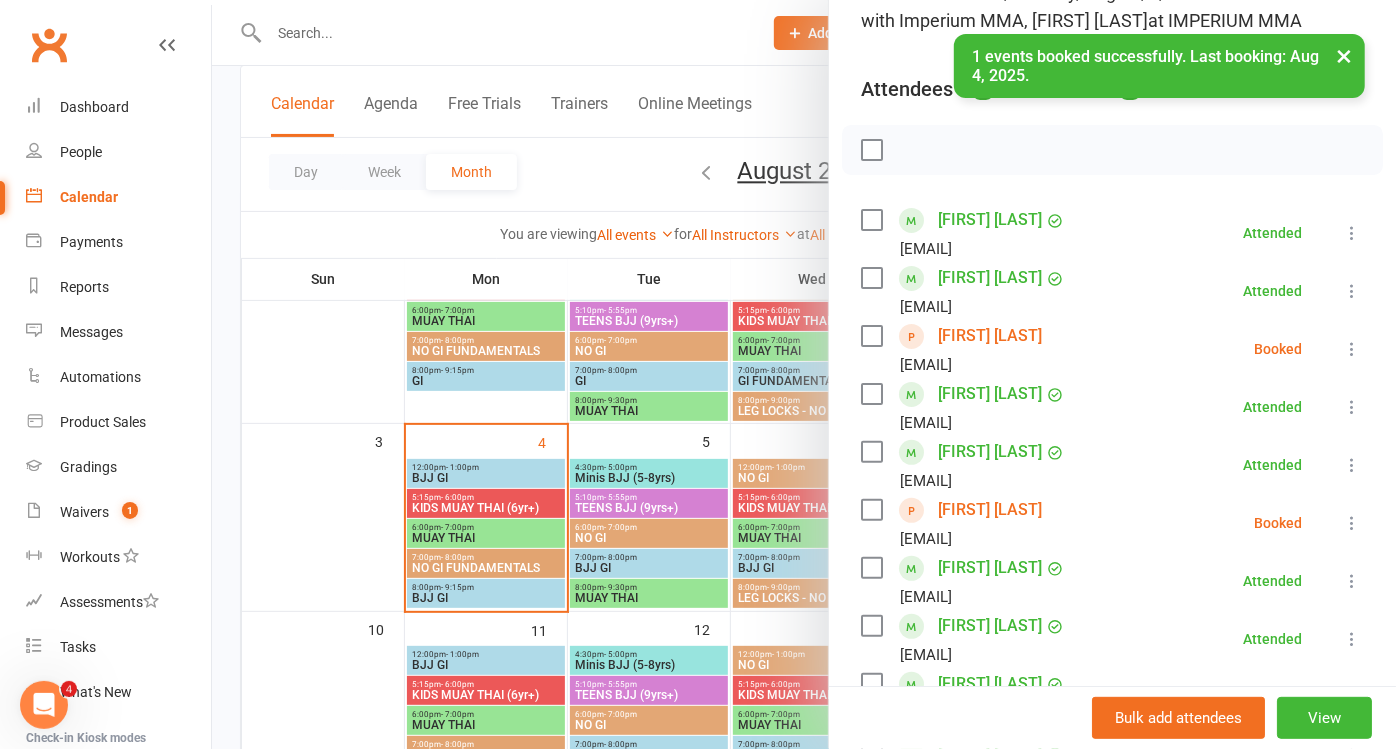 click at bounding box center (1352, 523) 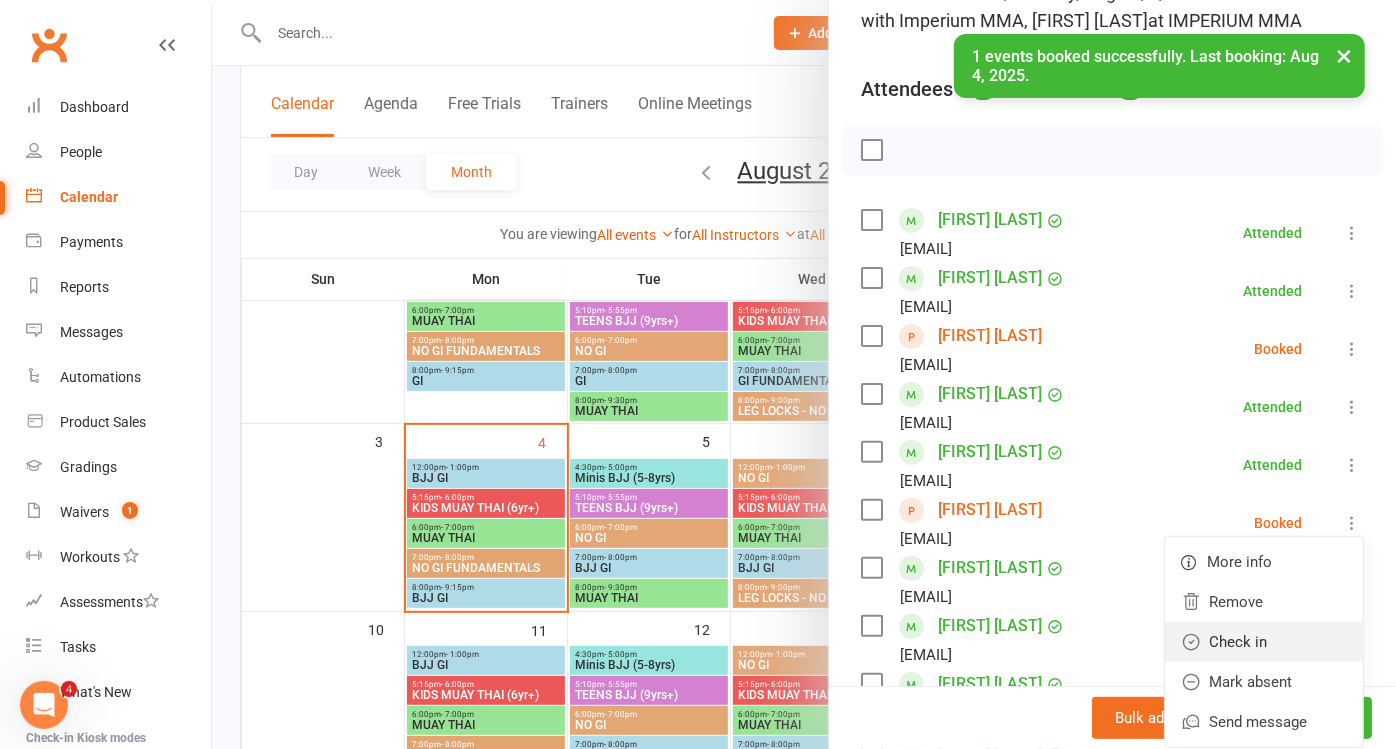 click on "Check in" at bounding box center [1264, 642] 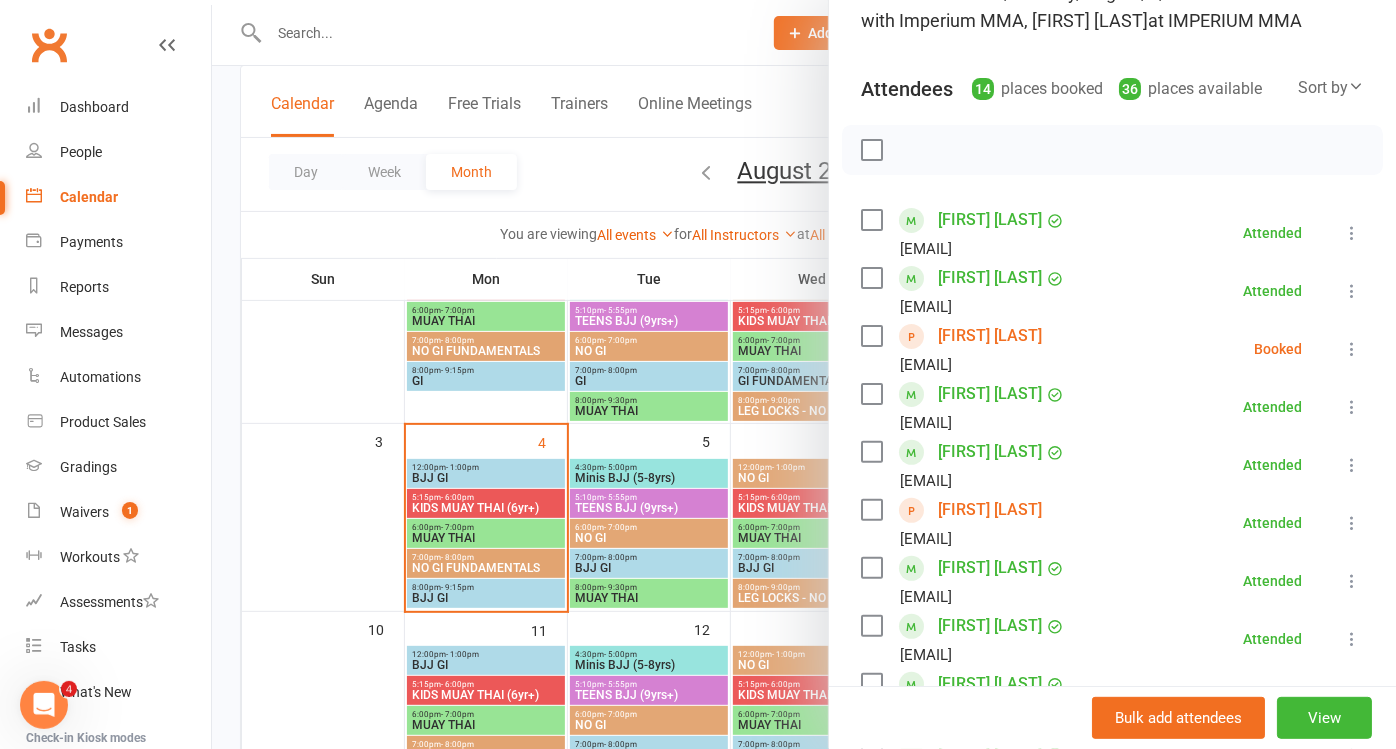 click at bounding box center [1352, 349] 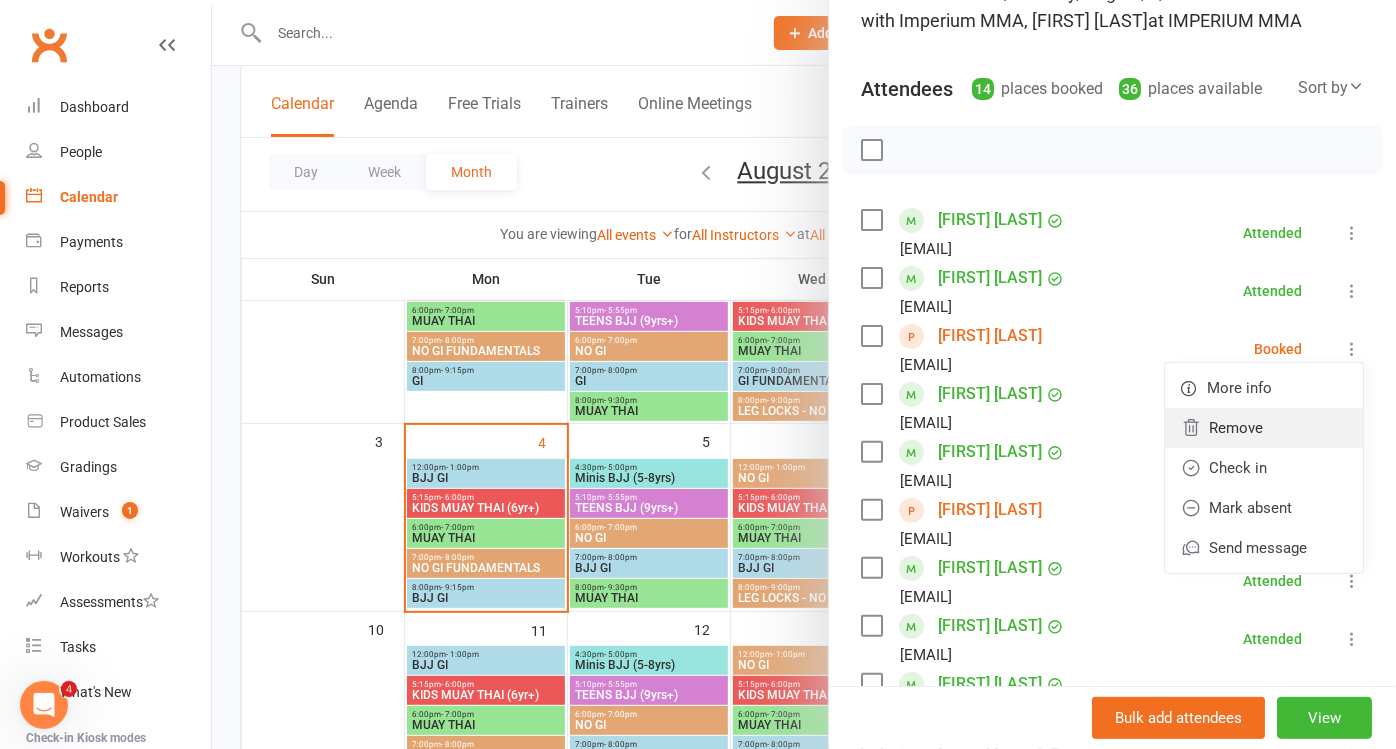 click on "Remove" at bounding box center (1264, 428) 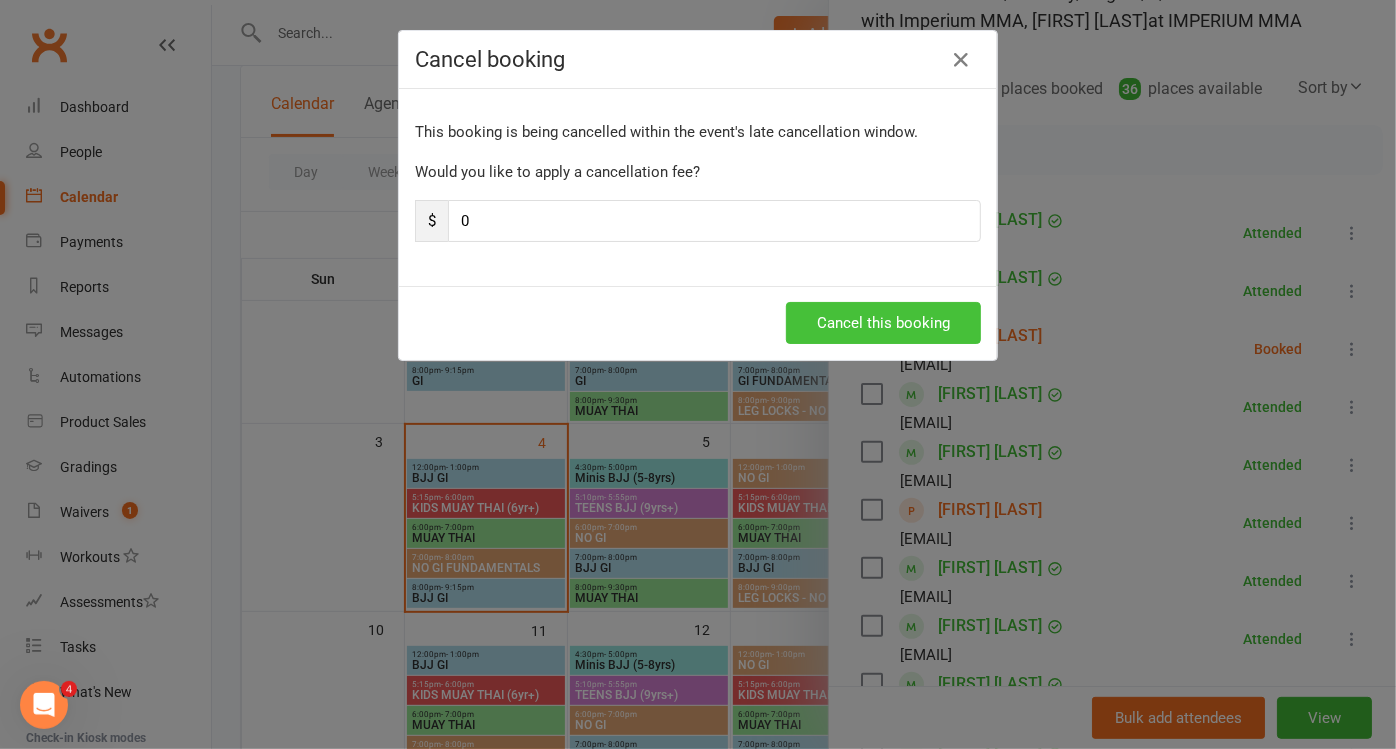 click on "Cancel this booking" at bounding box center (883, 323) 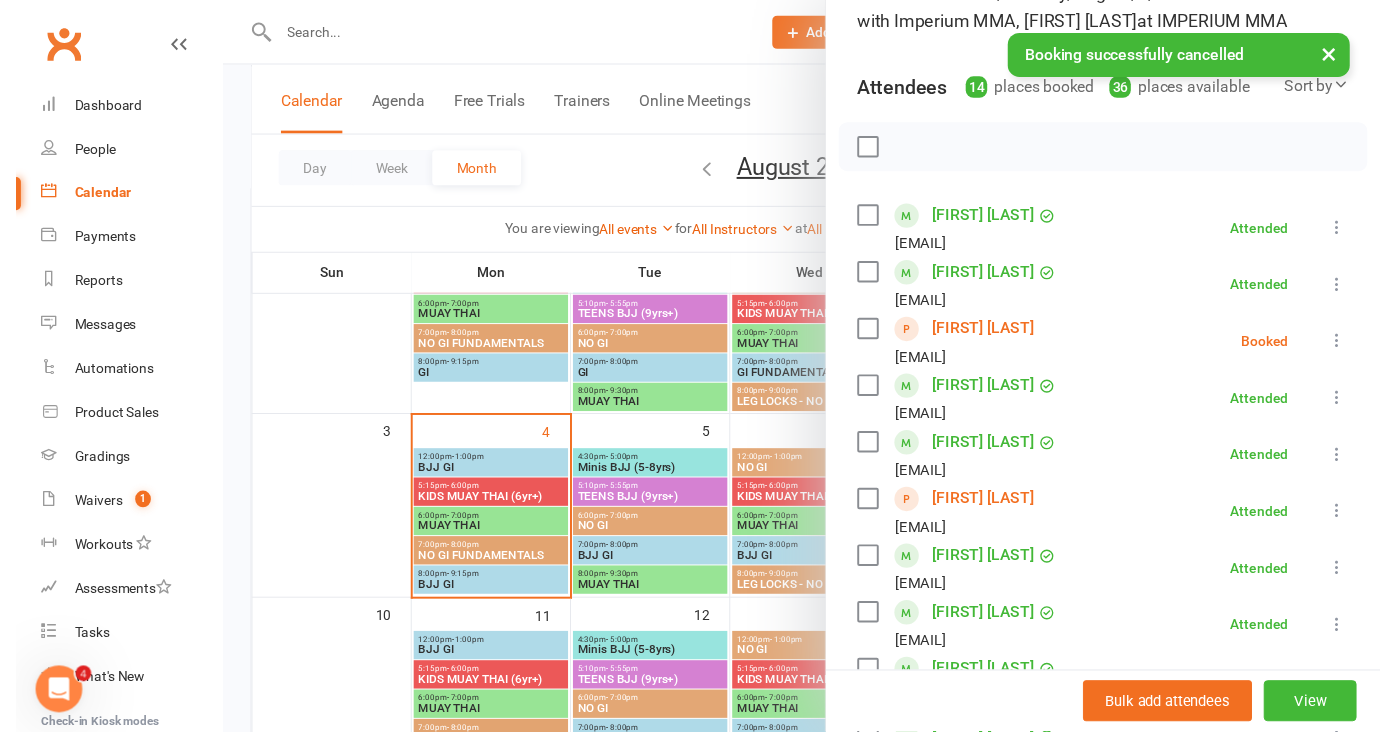 scroll, scrollTop: 299, scrollLeft: 0, axis: vertical 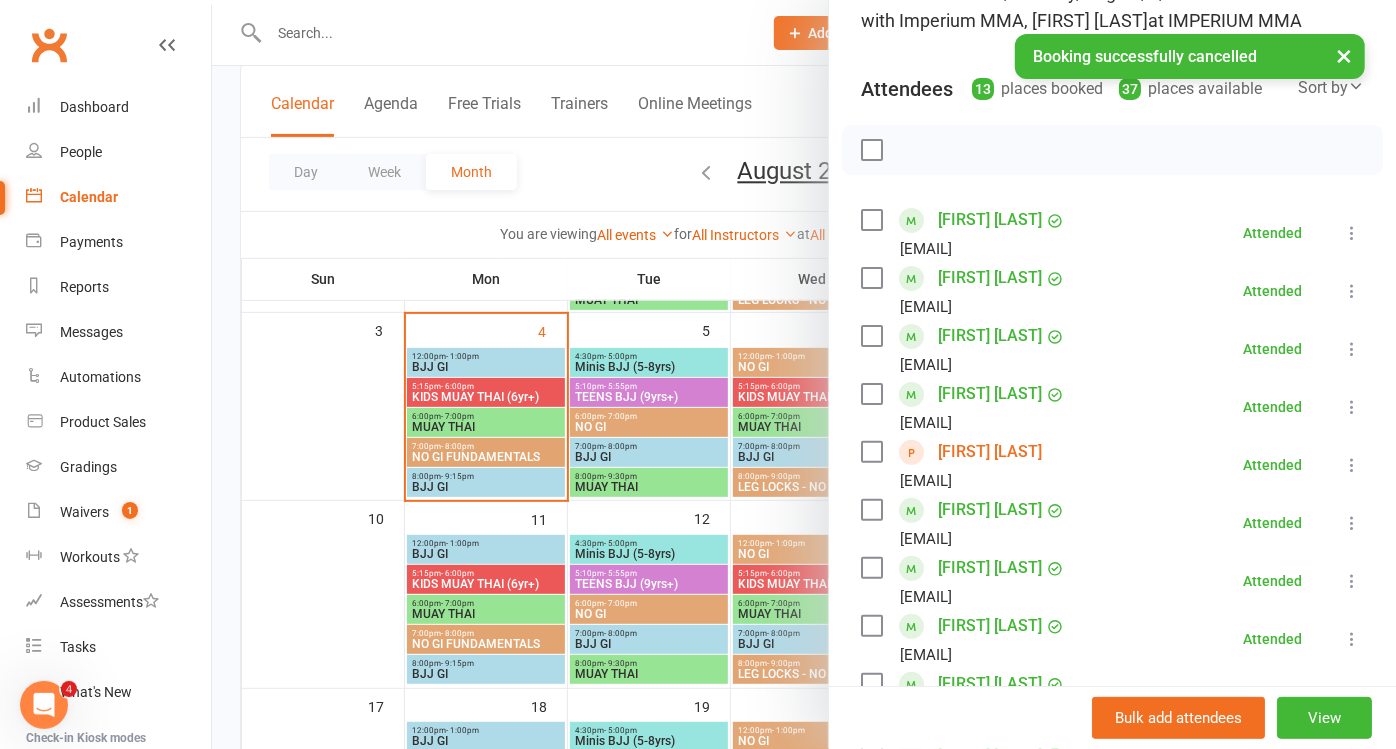 click at bounding box center (804, 374) 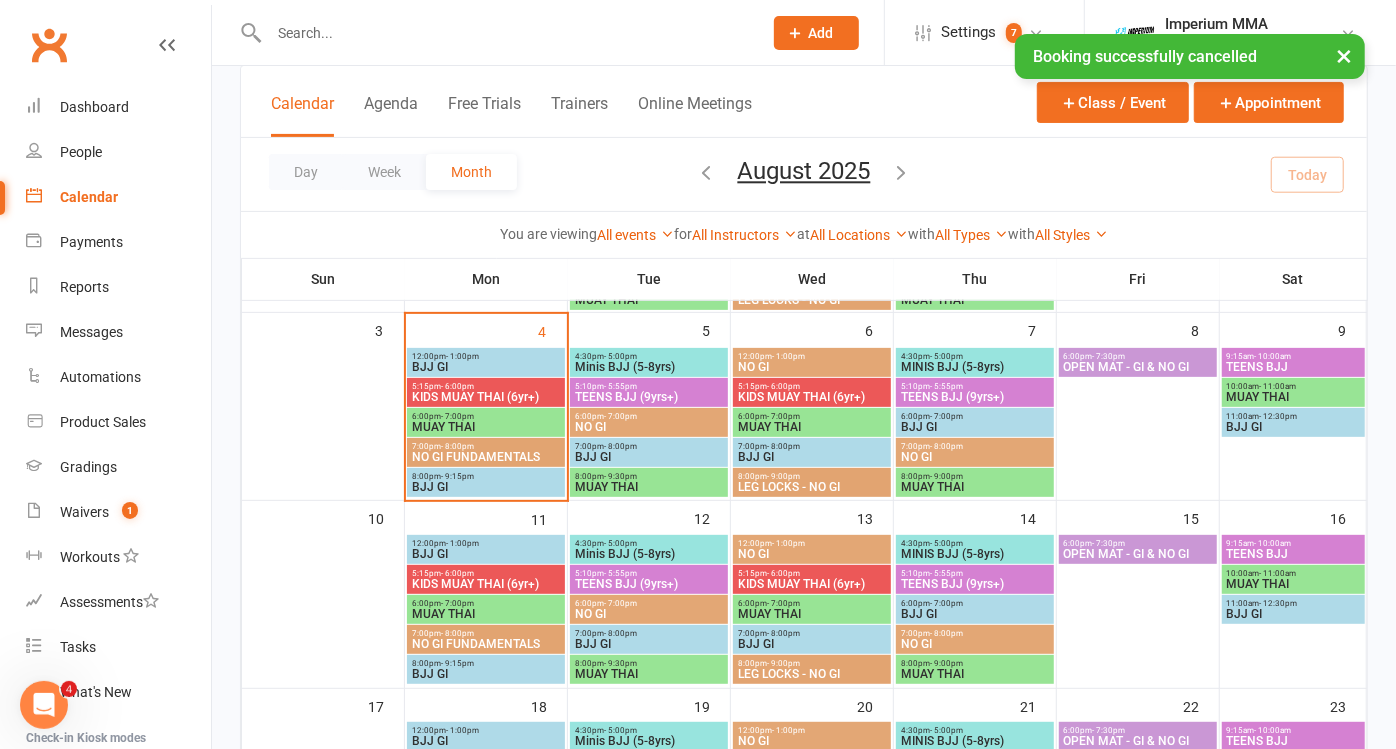 click on "MUAY THAI" at bounding box center [486, 614] 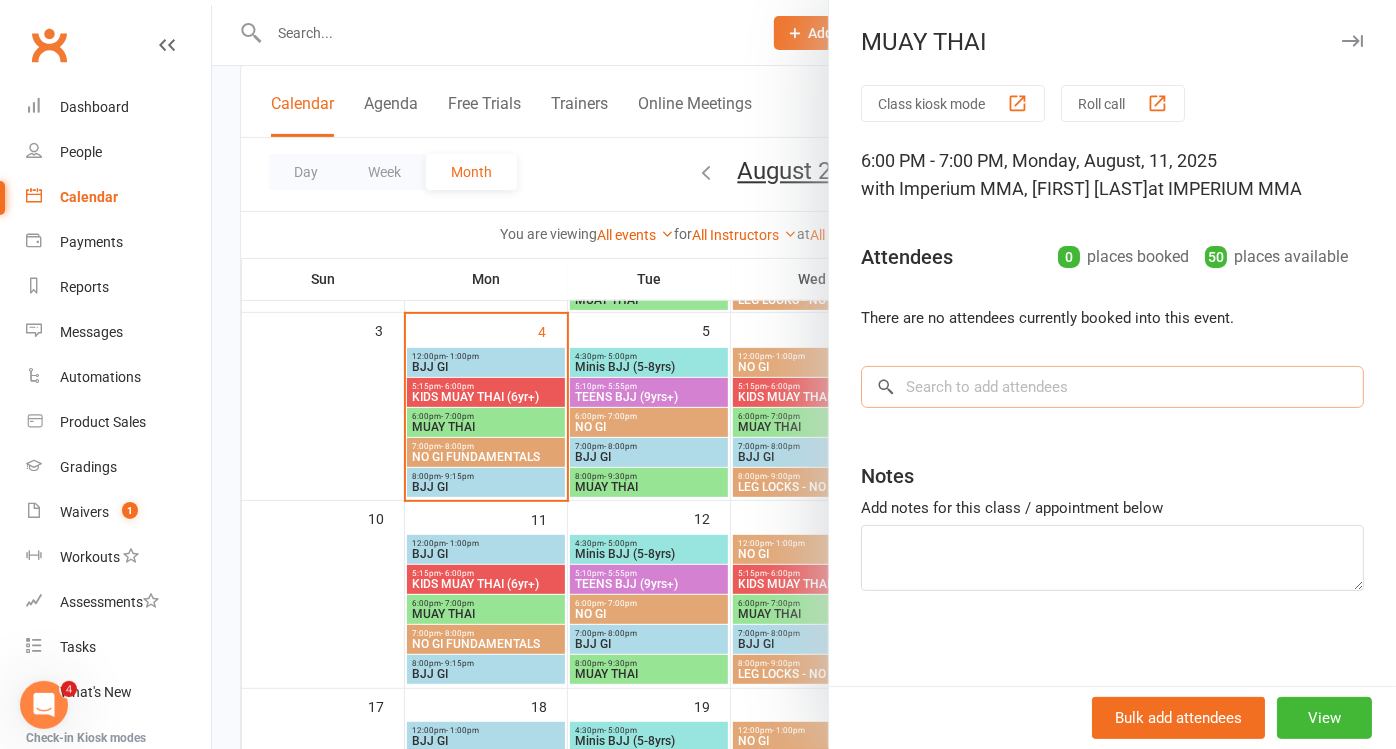 click at bounding box center [1112, 387] 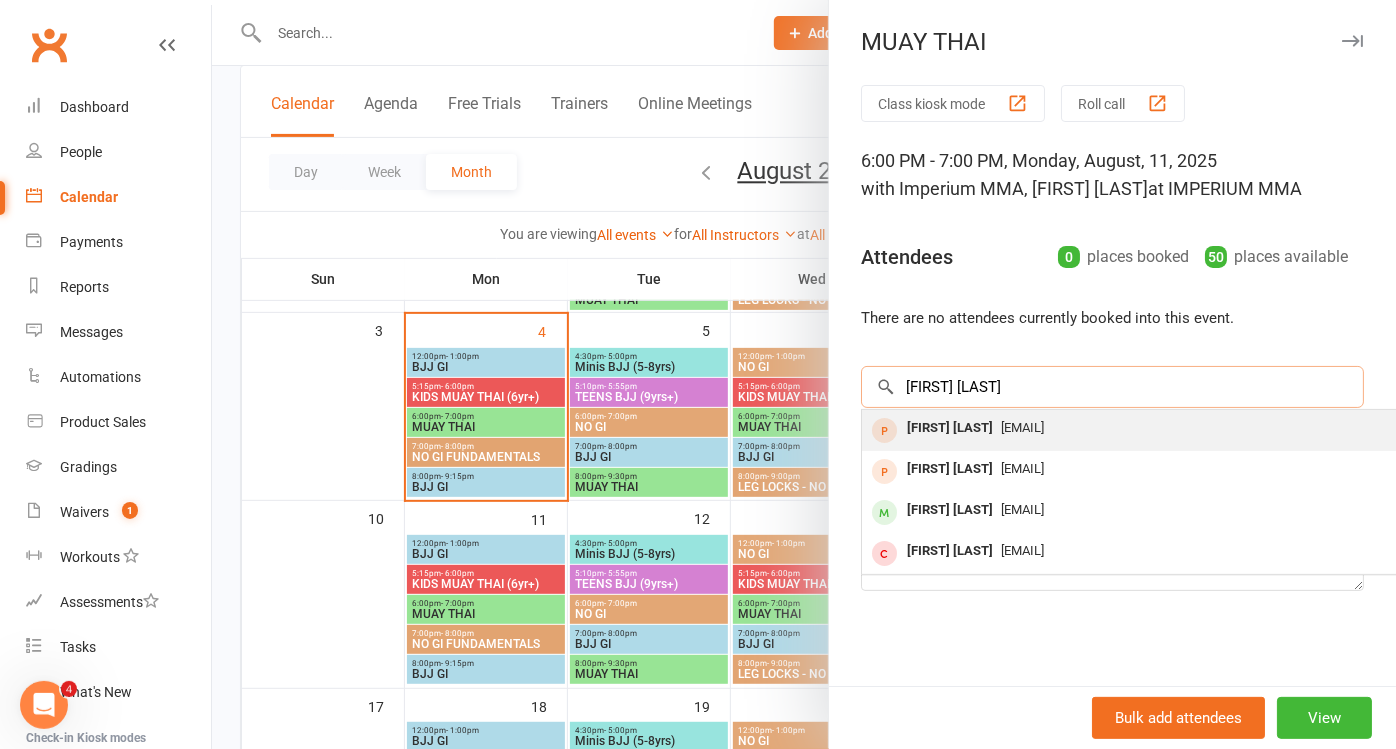 type on "kim horng" 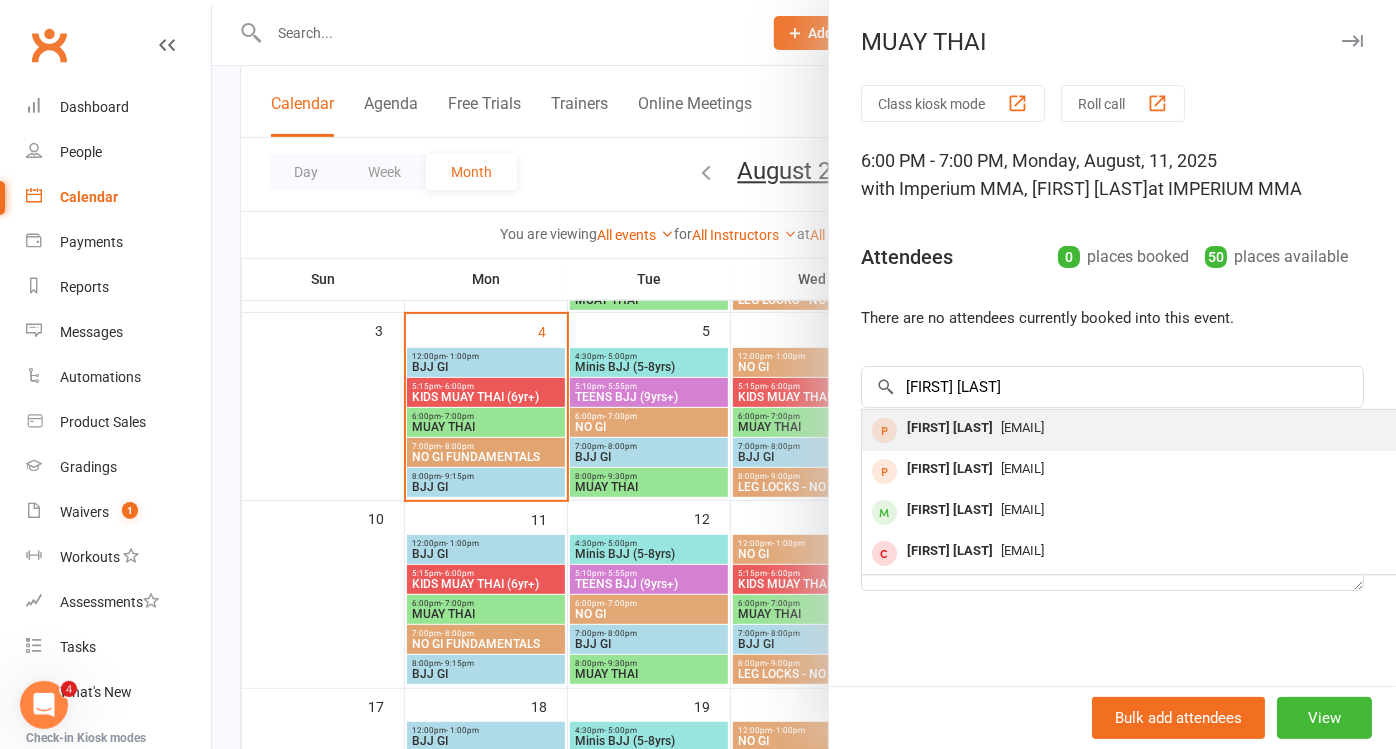 click on "[EMAIL]" at bounding box center (1022, 427) 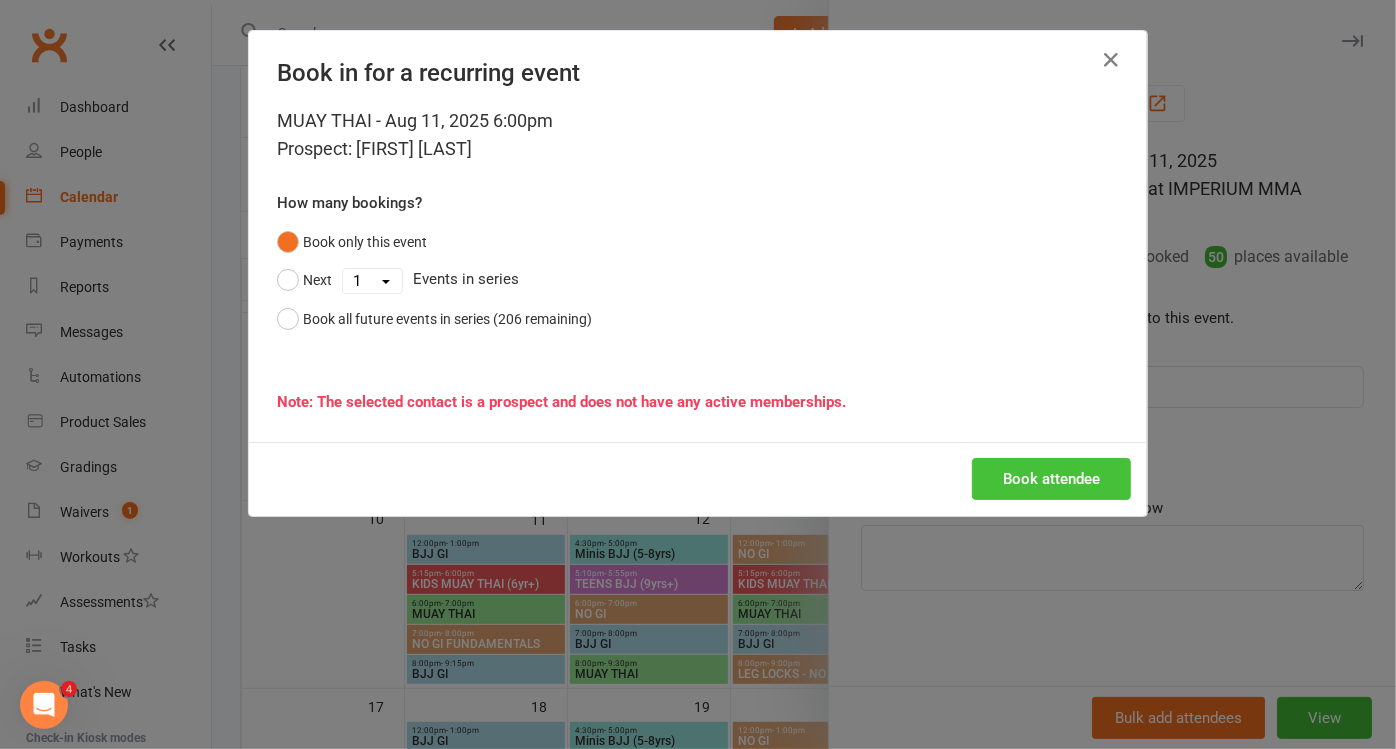 click on "Book attendee" at bounding box center (1051, 479) 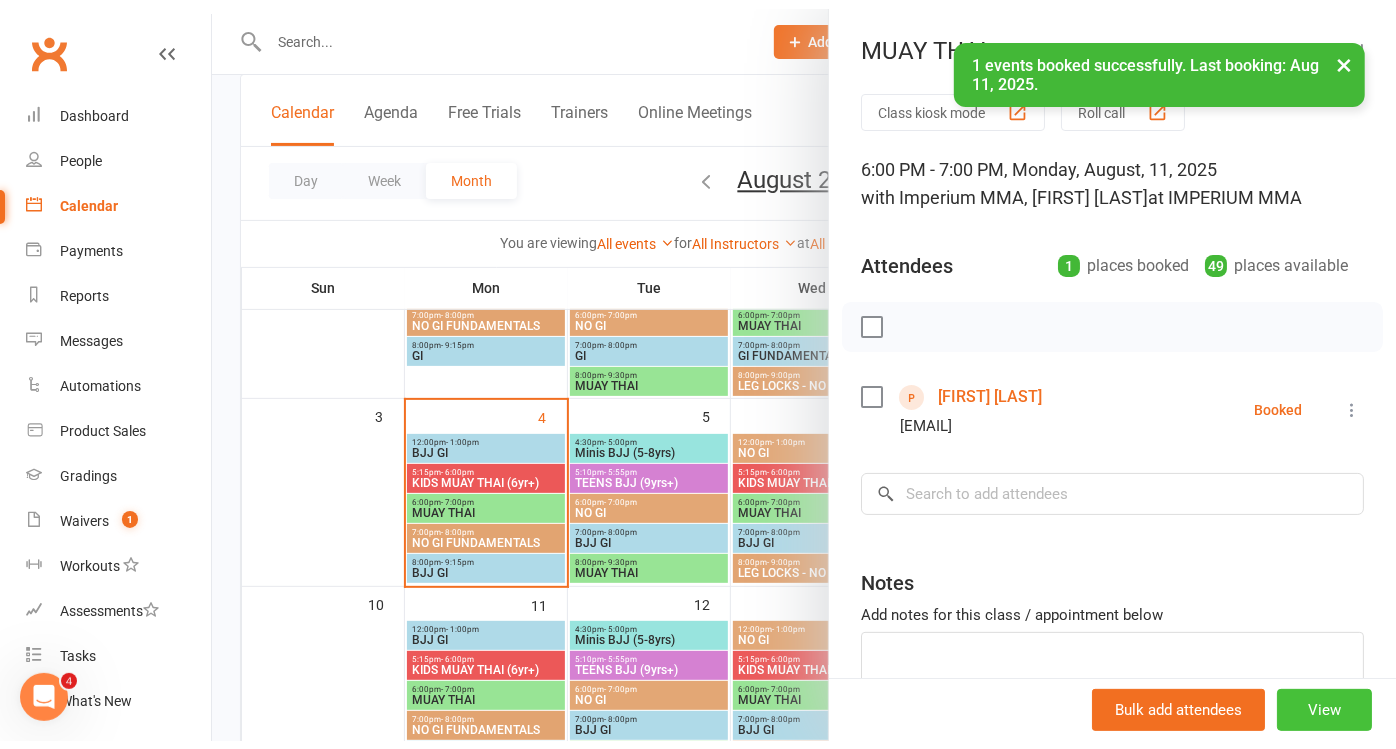 scroll, scrollTop: 188, scrollLeft: 0, axis: vertical 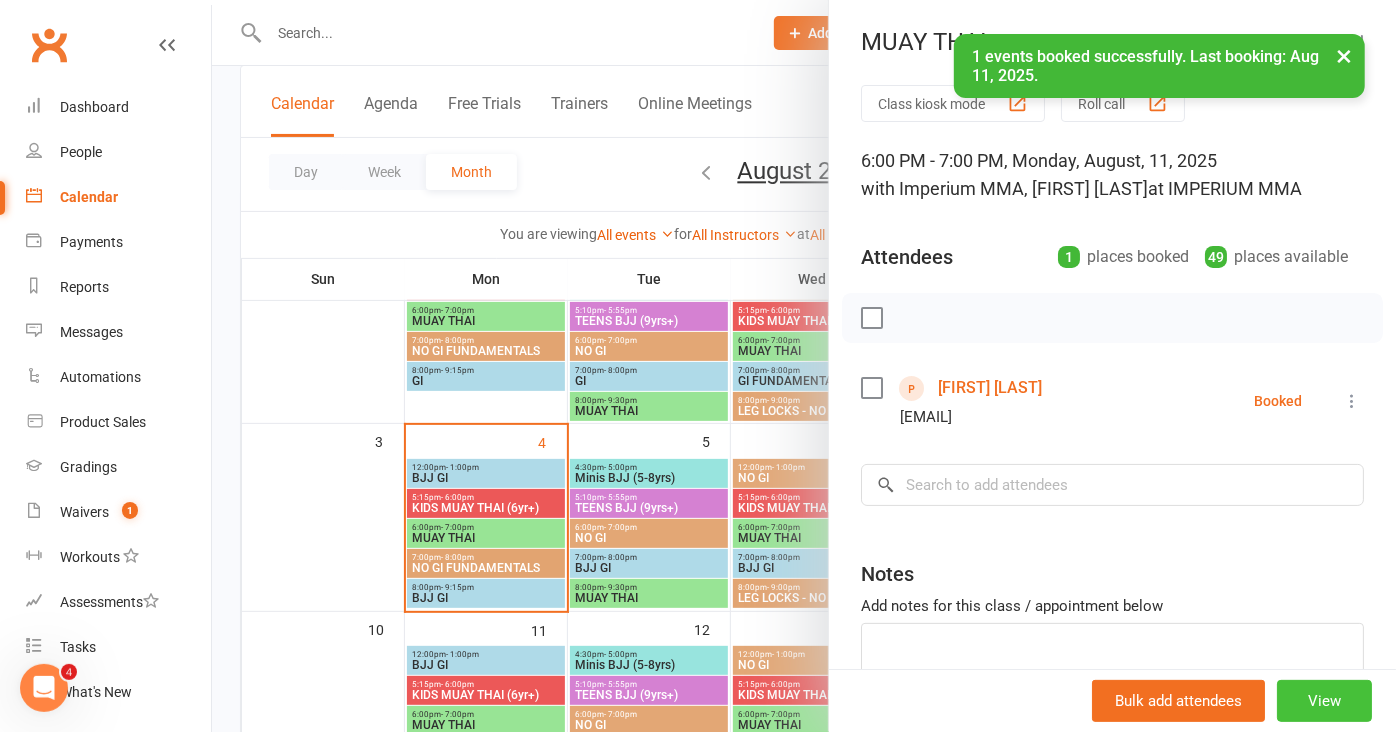 click on "View" at bounding box center (1324, 701) 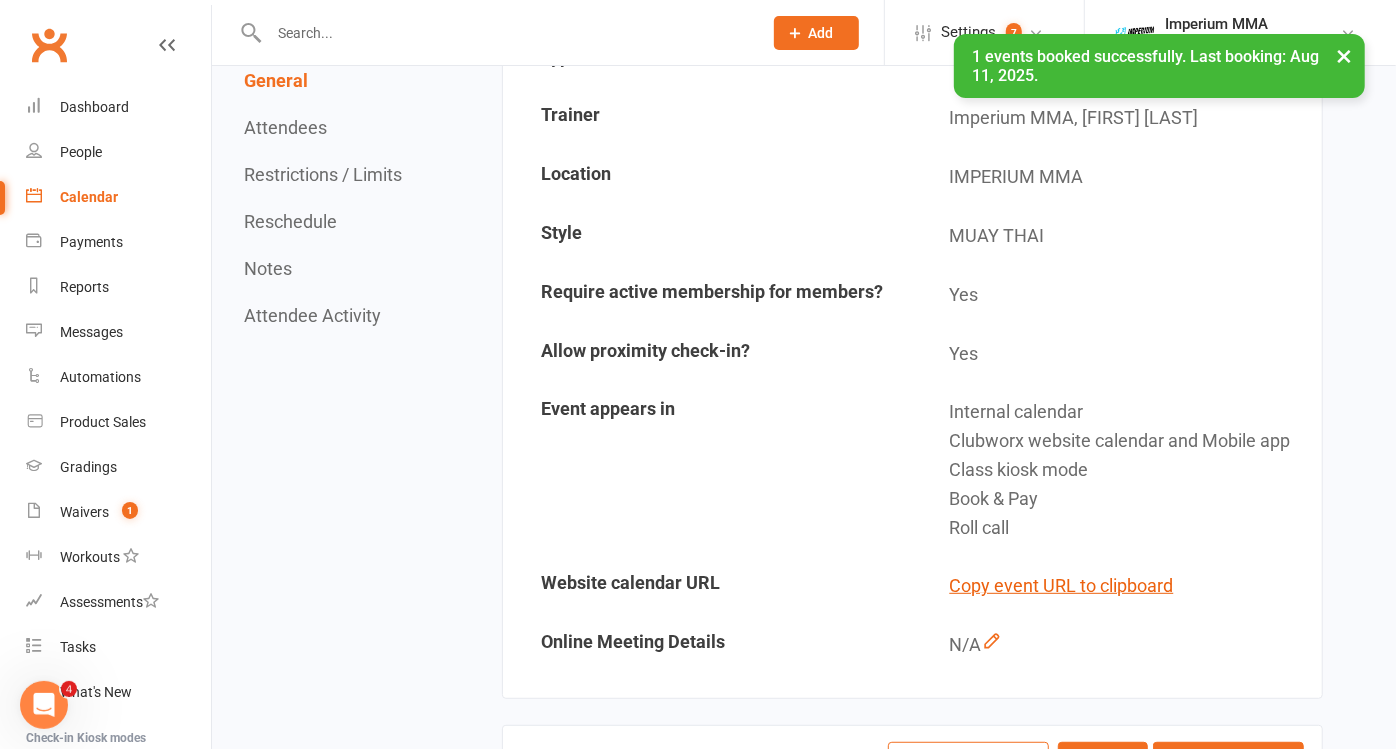 scroll, scrollTop: 555, scrollLeft: 0, axis: vertical 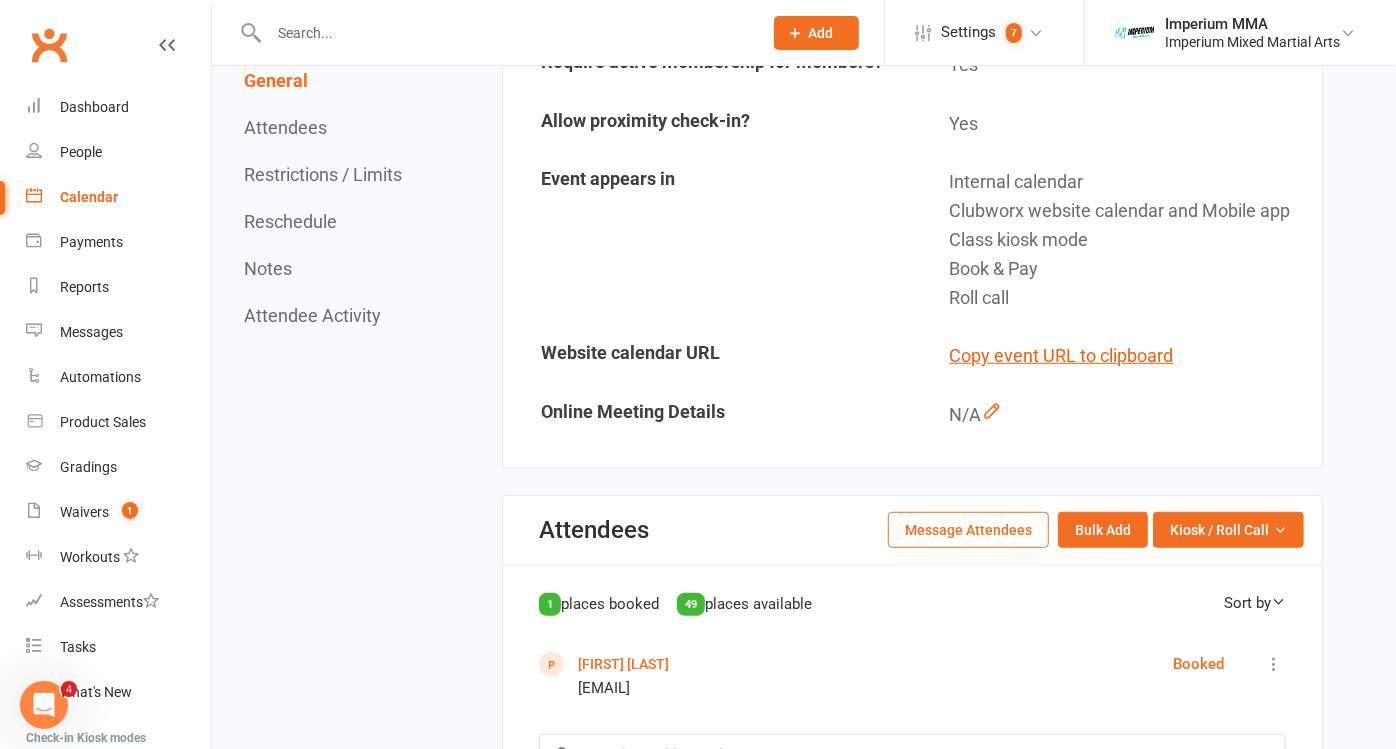 click on "Message Attendees" at bounding box center [968, 530] 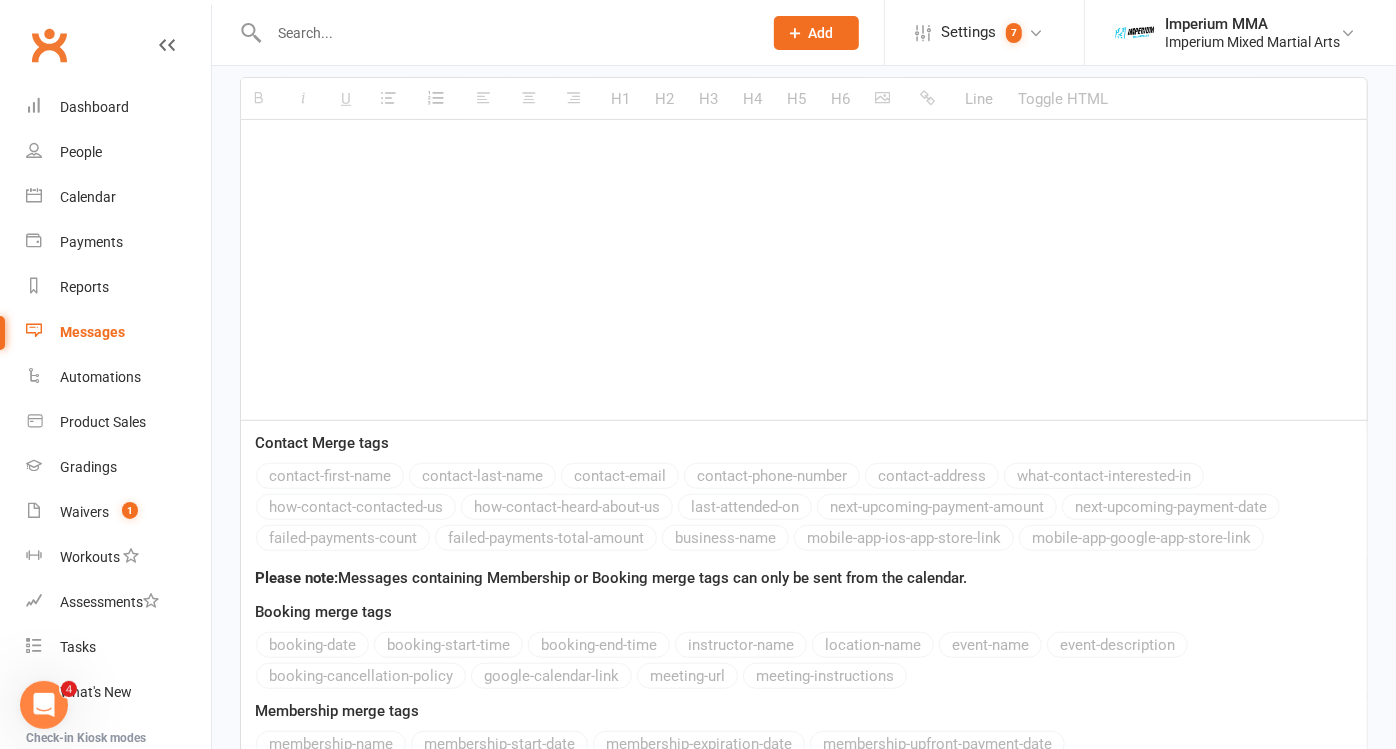 scroll, scrollTop: 0, scrollLeft: 0, axis: both 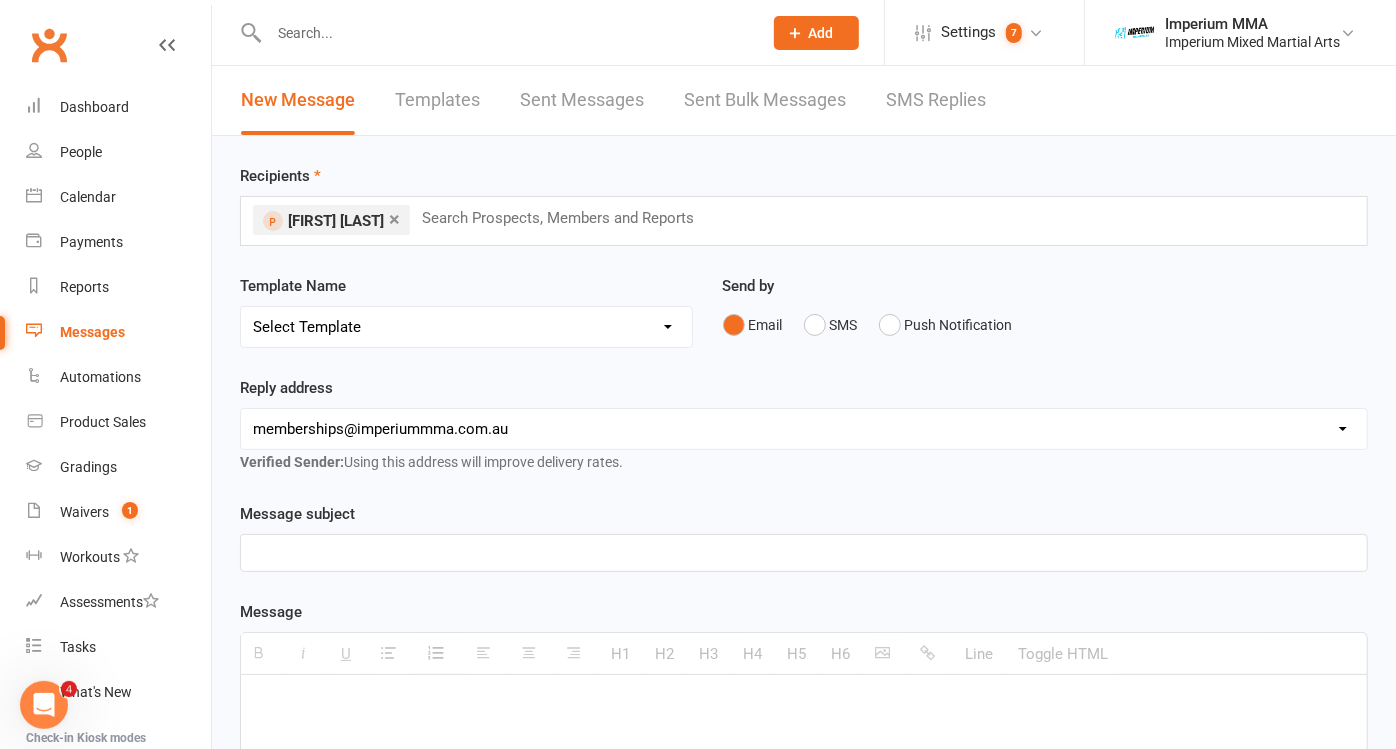 click on "Select Template [SMS] WE MISS YOU [EMAIL] 10 CLASS PASS EXPIRY [EMAIL] Confirmation of cancellation [EMAIL] membership expiry [EMAIL] Follow Up Email (Unable to contact) [EMAIL] Free Trial Class Email [SMS] Free Trial Class SMS [EMAIL] Upfront membership confirmation email [EMAIL] BJJ GRADING - ADULTS - TEENS - MINIS [EMAIL] SCHOOL HOLIDAY TIMETABLE - KIDS BJJ [EMAIL] BJJ Welcome Email [EMAIL] NO SHOW TRIAL CLASS [EMAIL] REMINDER TRIAL CLASS [EMAIL] Trial Class Booking confirmation Template [EMAIL] Failed payment [EMAIL] PROMOTIONAL [EMAIL] confirmation of suspension [EMAIL] suspension expiry" at bounding box center [466, 327] 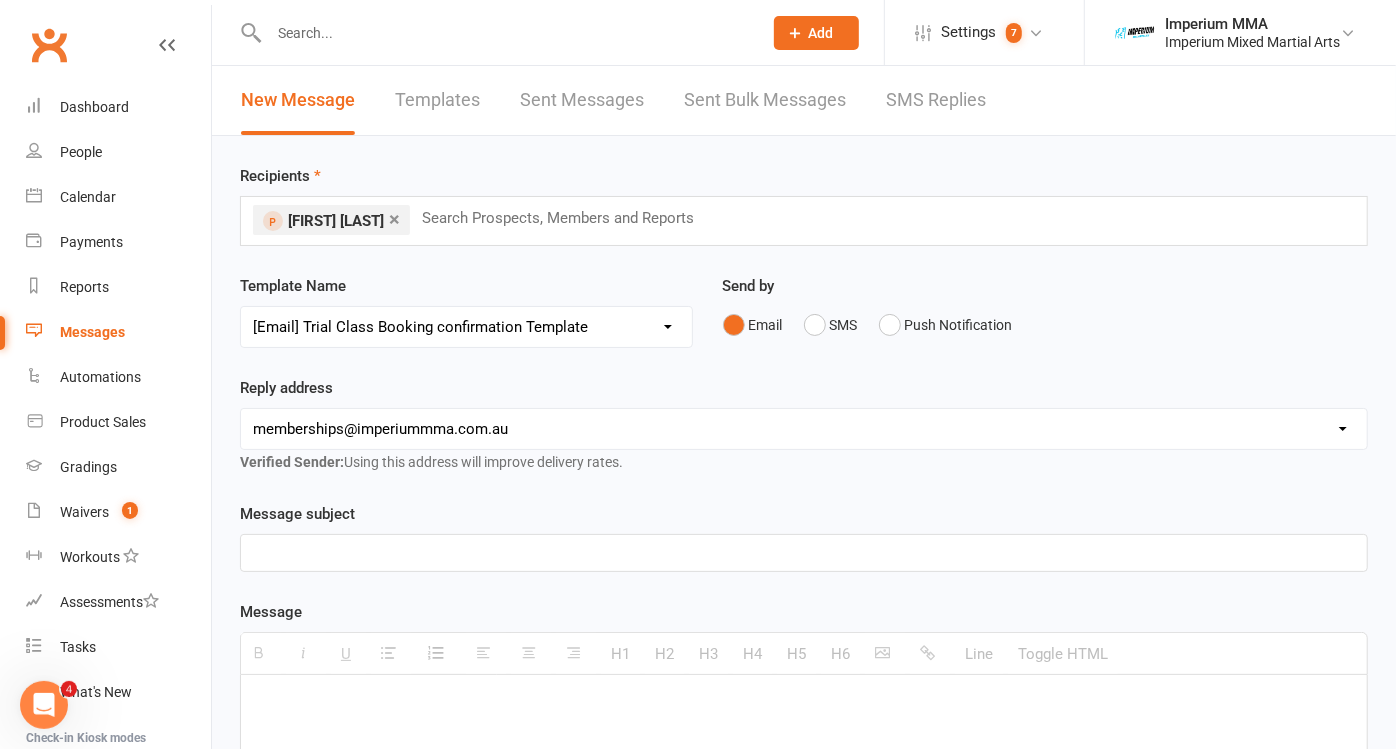 click on "Select Template [SMS] WE MISS YOU [EMAIL] 10 CLASS PASS EXPIRY [EMAIL] Confirmation of cancellation [EMAIL] membership expiry [EMAIL] Follow Up Email (Unable to contact) [EMAIL] Free Trial Class Email [SMS] Free Trial Class SMS [EMAIL] Upfront membership confirmation email [EMAIL] BJJ GRADING - ADULTS - TEENS - MINIS [EMAIL] SCHOOL HOLIDAY TIMETABLE - KIDS BJJ [EMAIL] BJJ Welcome Email [EMAIL] NO SHOW TRIAL CLASS [EMAIL] REMINDER TRIAL CLASS [EMAIL] Trial Class Booking confirmation Template [EMAIL] Failed payment [EMAIL] PROMOTIONAL [EMAIL] confirmation of suspension [EMAIL] suspension expiry" at bounding box center (466, 327) 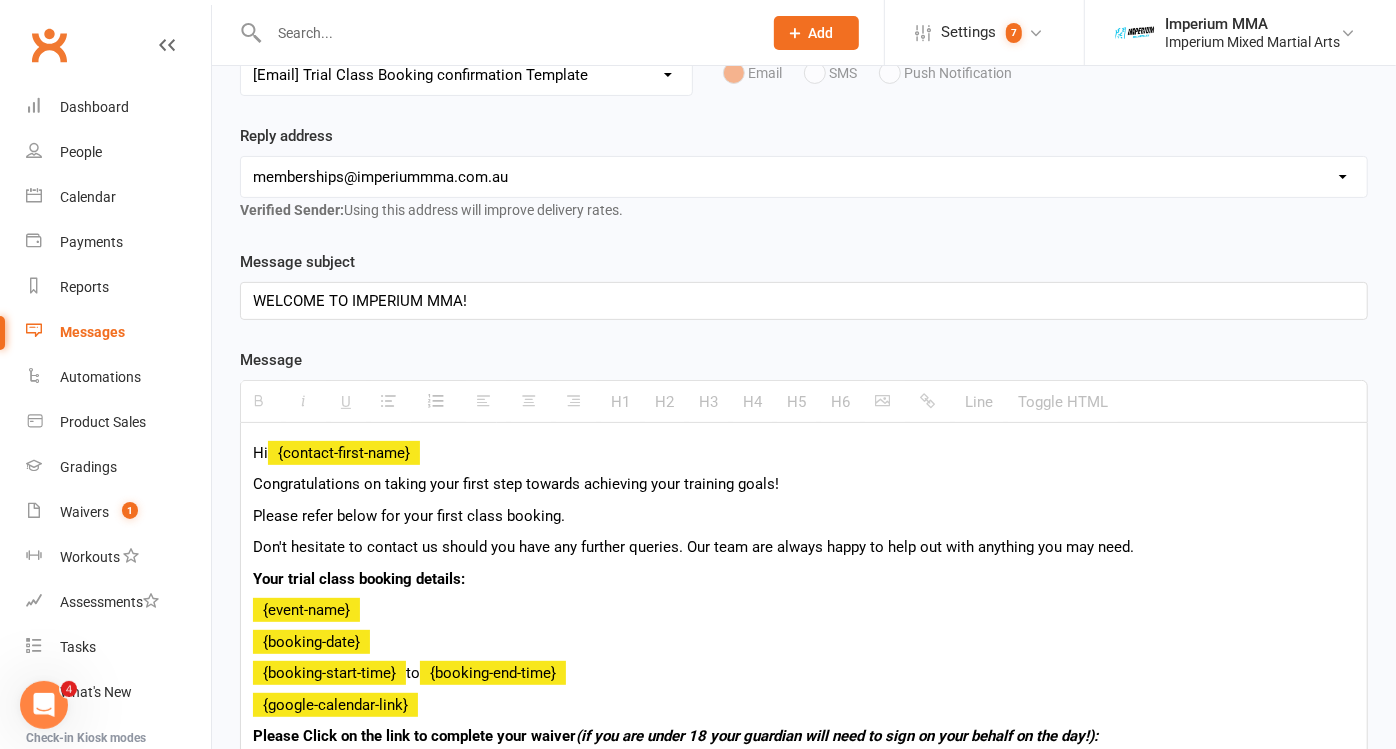 scroll, scrollTop: 555, scrollLeft: 0, axis: vertical 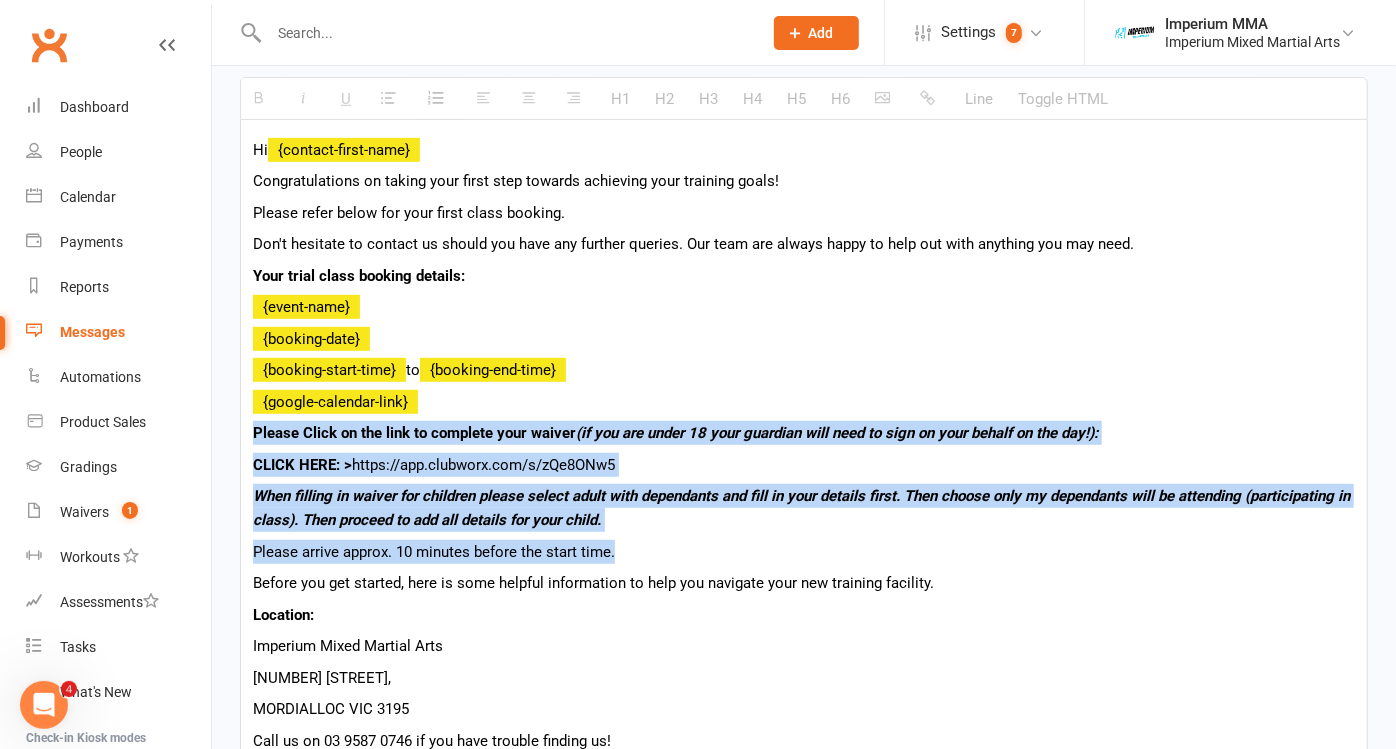 drag, startPoint x: 248, startPoint y: 434, endPoint x: 946, endPoint y: 545, distance: 706.7708 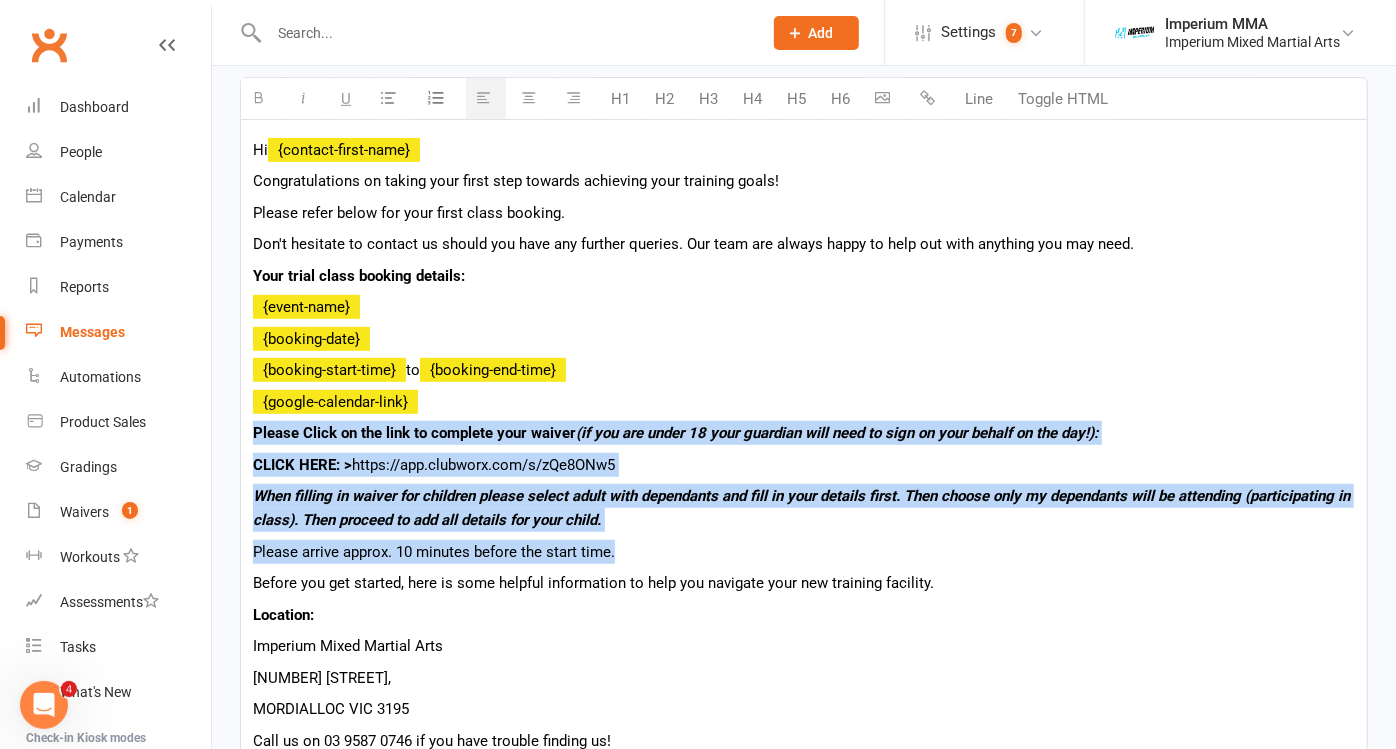 type 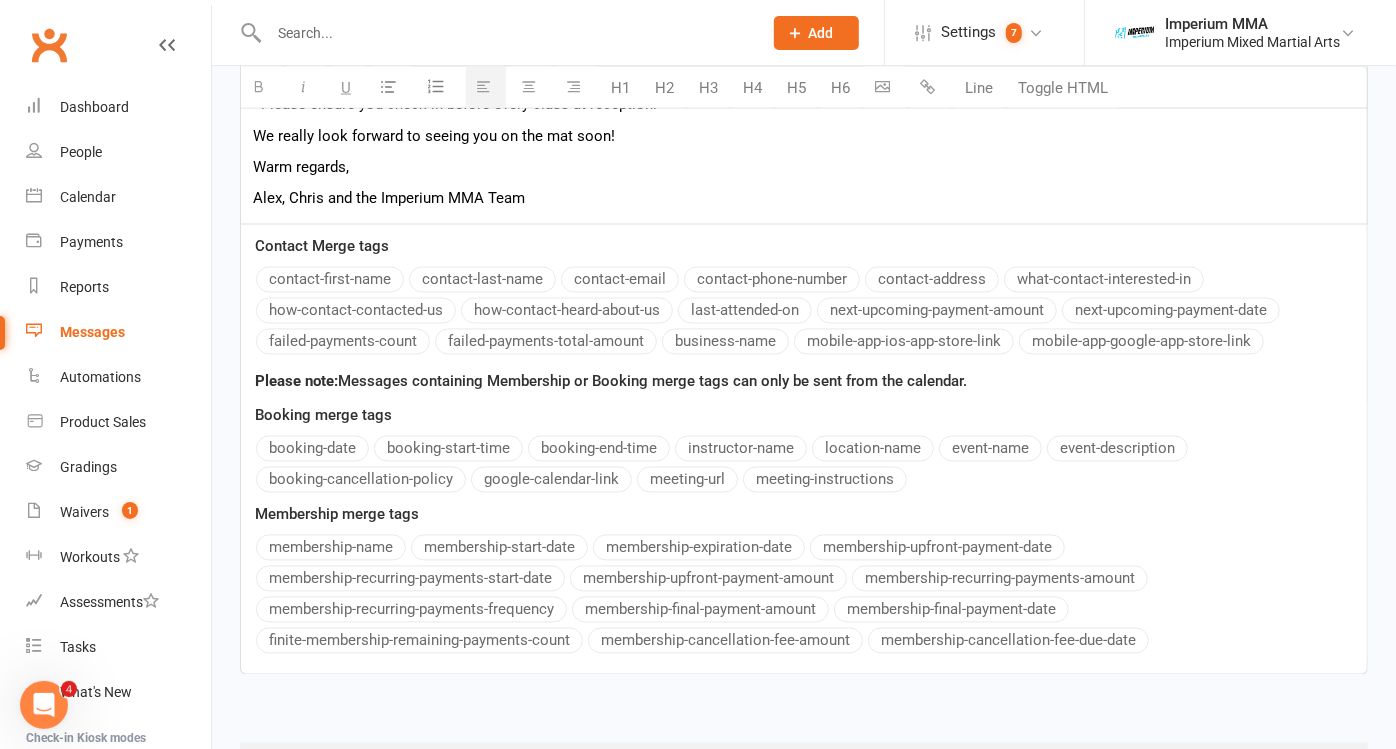 scroll, scrollTop: 2272, scrollLeft: 0, axis: vertical 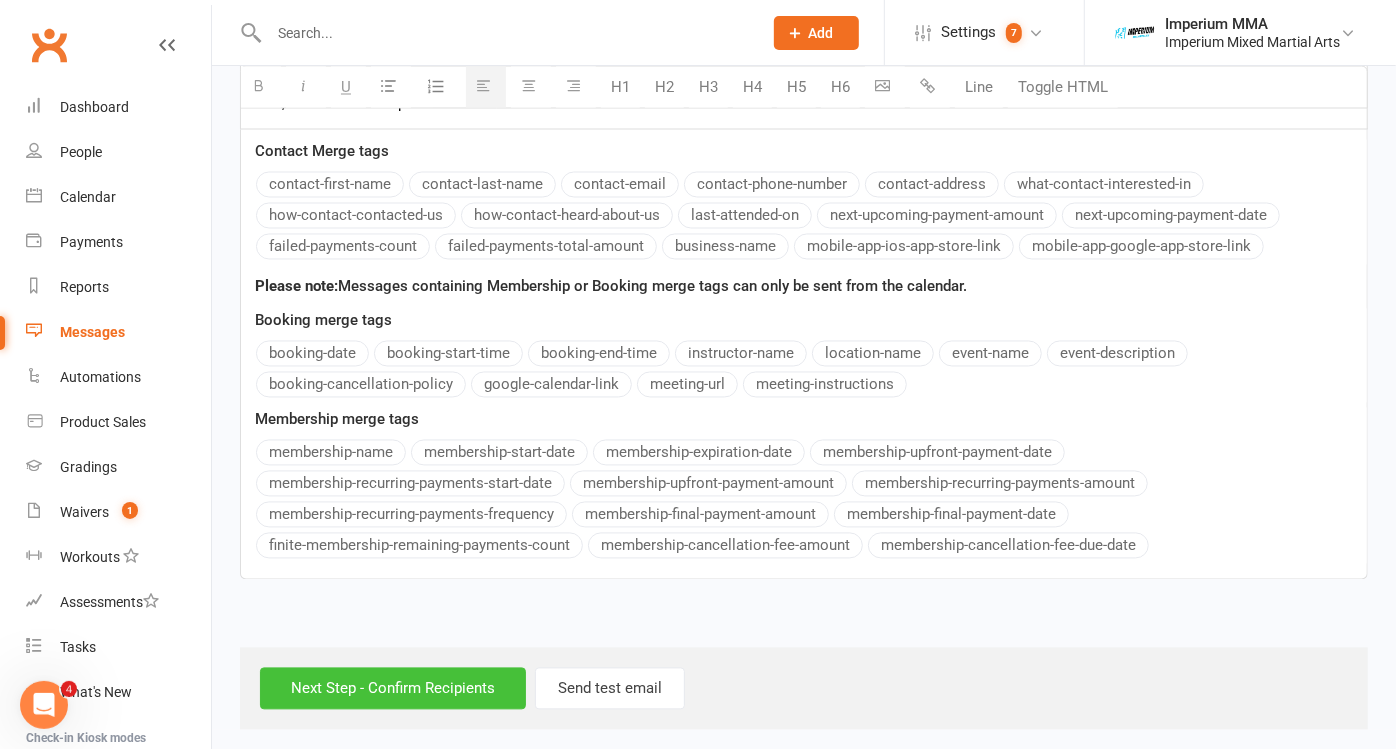 click on "Next Step - Confirm Recipients" at bounding box center [393, 689] 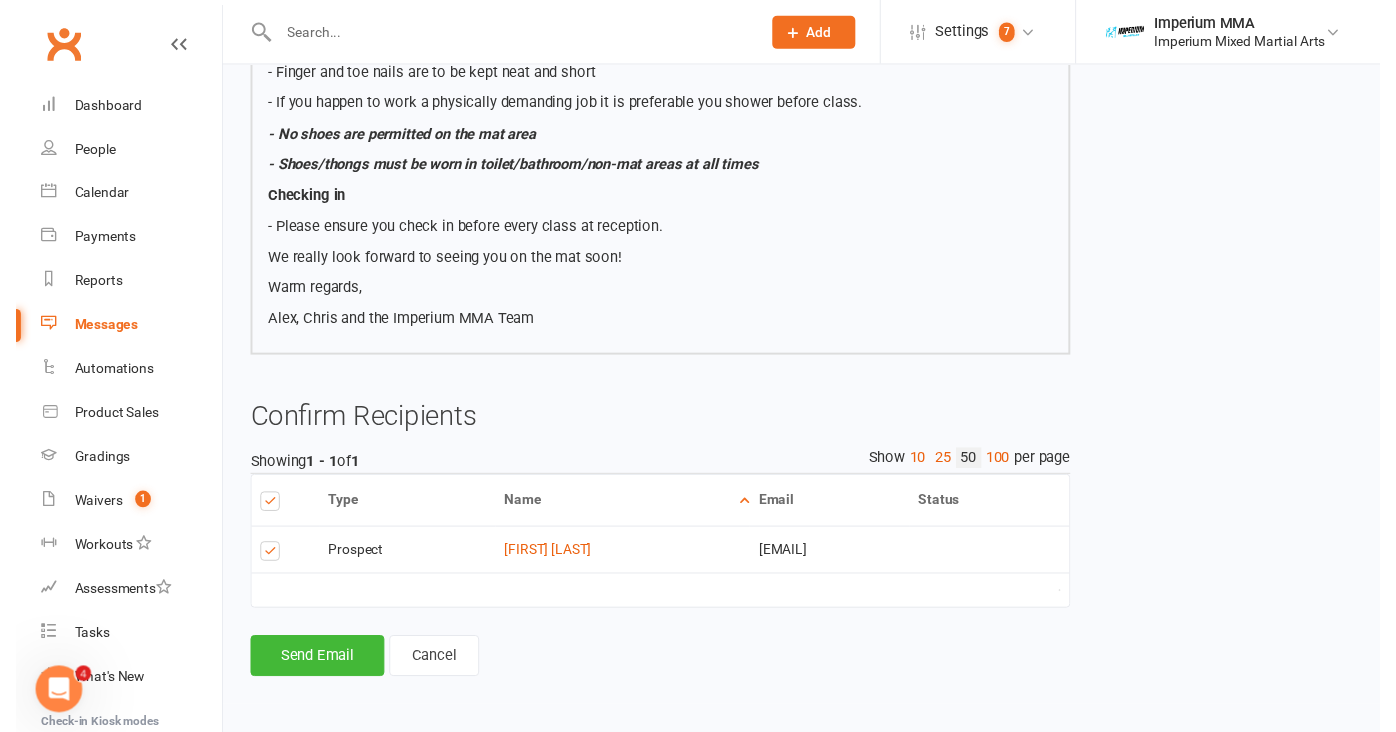 scroll, scrollTop: 1806, scrollLeft: 0, axis: vertical 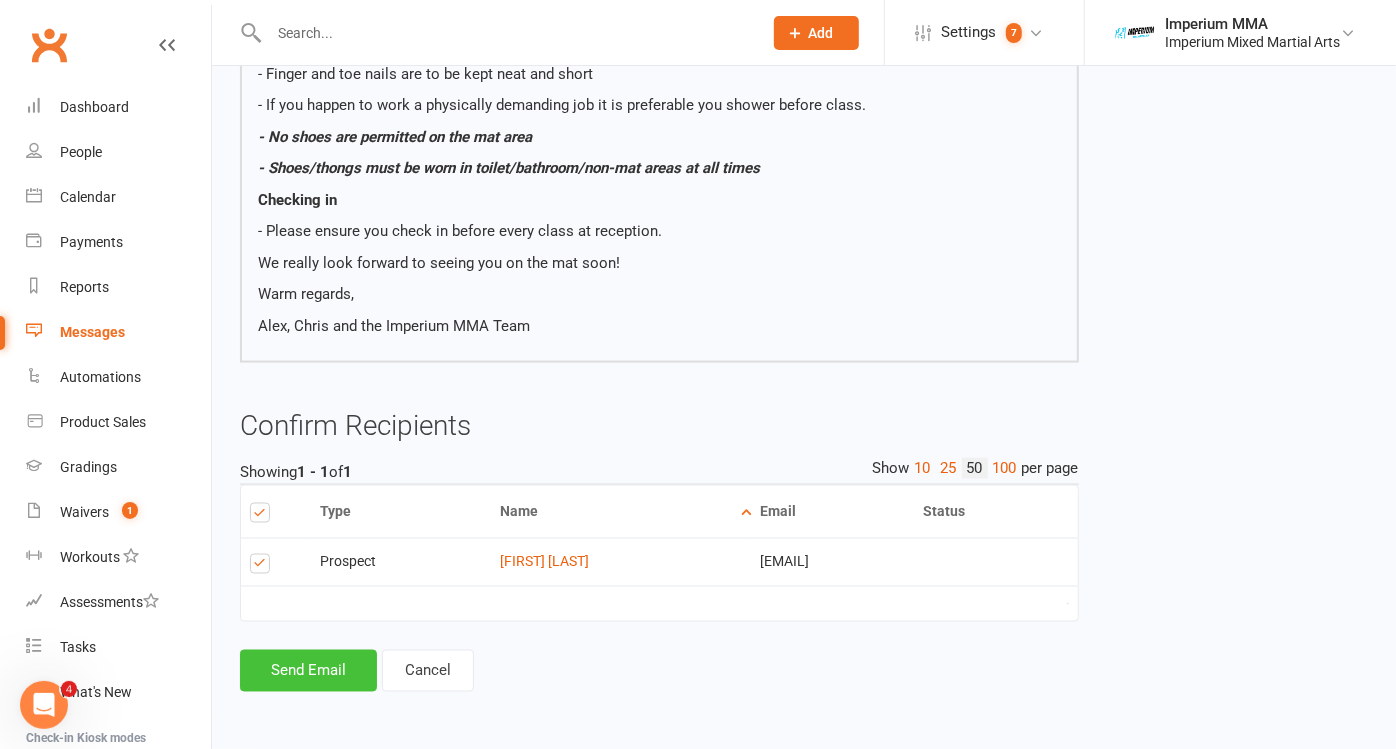 click on "Send Email" at bounding box center [308, 671] 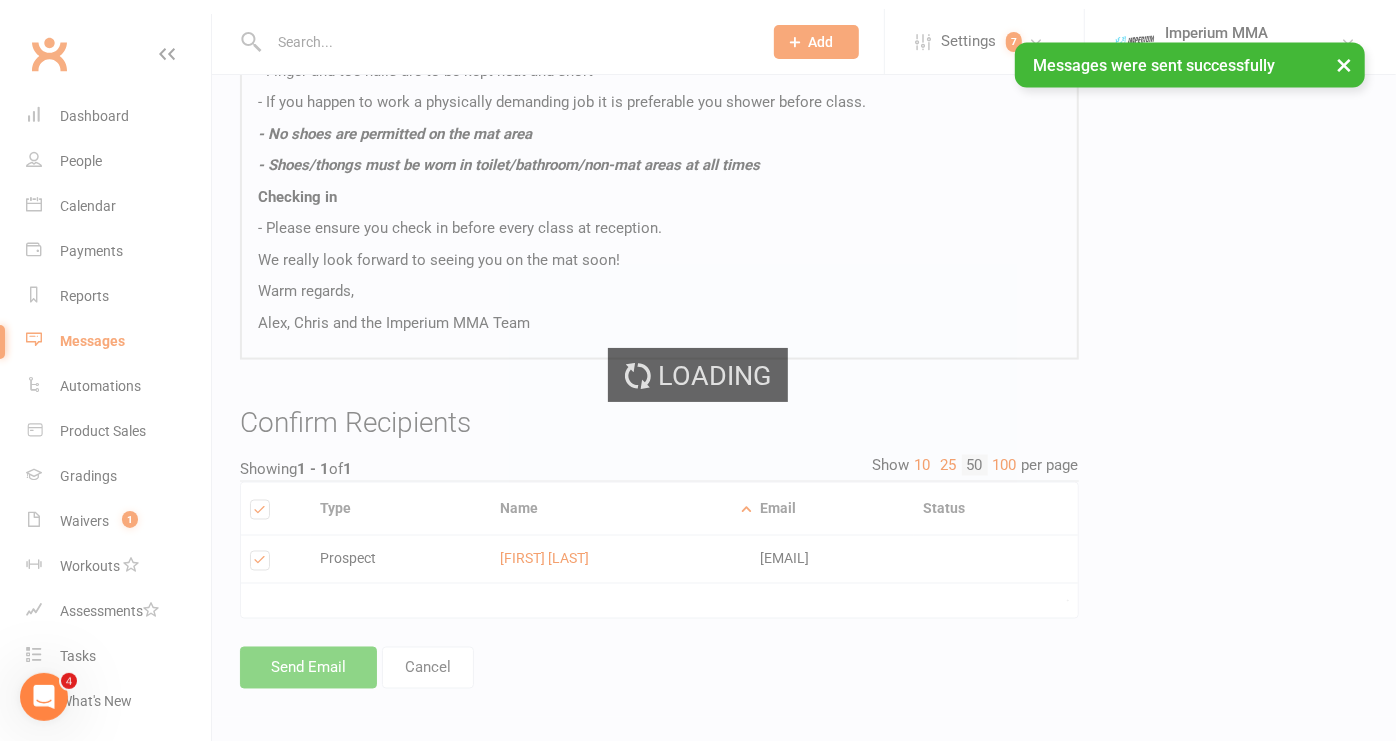 scroll, scrollTop: 0, scrollLeft: 0, axis: both 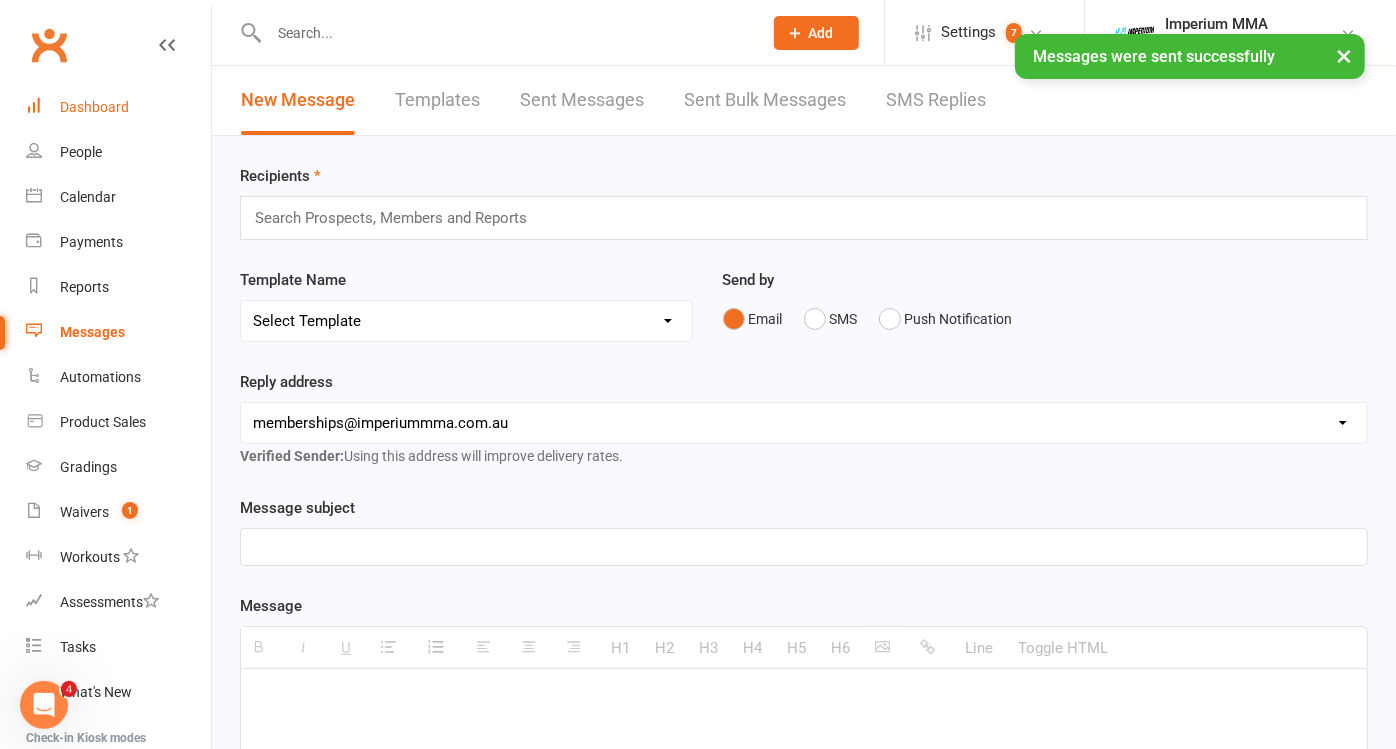 drag, startPoint x: 81, startPoint y: 111, endPoint x: 67, endPoint y: 111, distance: 14 